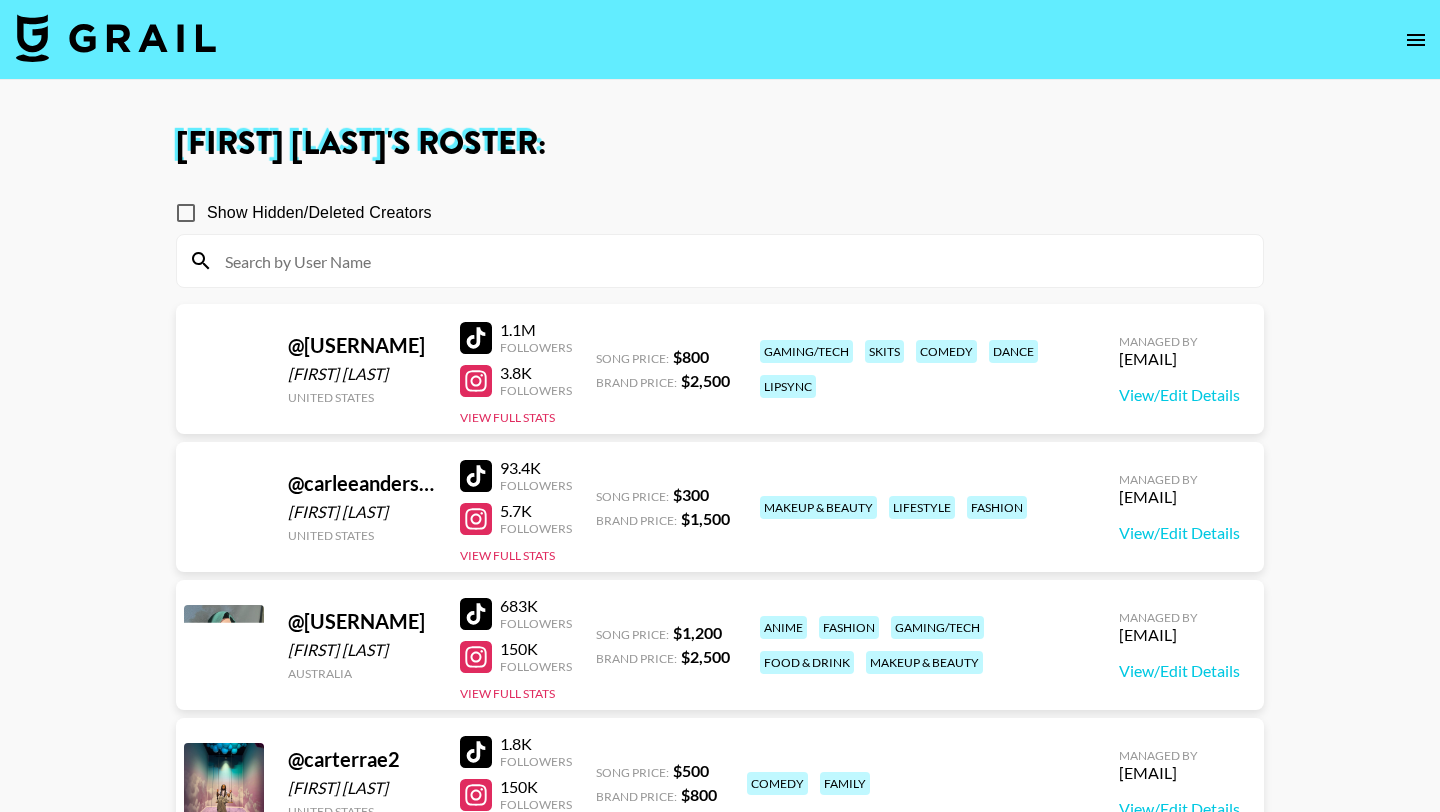 scroll, scrollTop: 93, scrollLeft: 0, axis: vertical 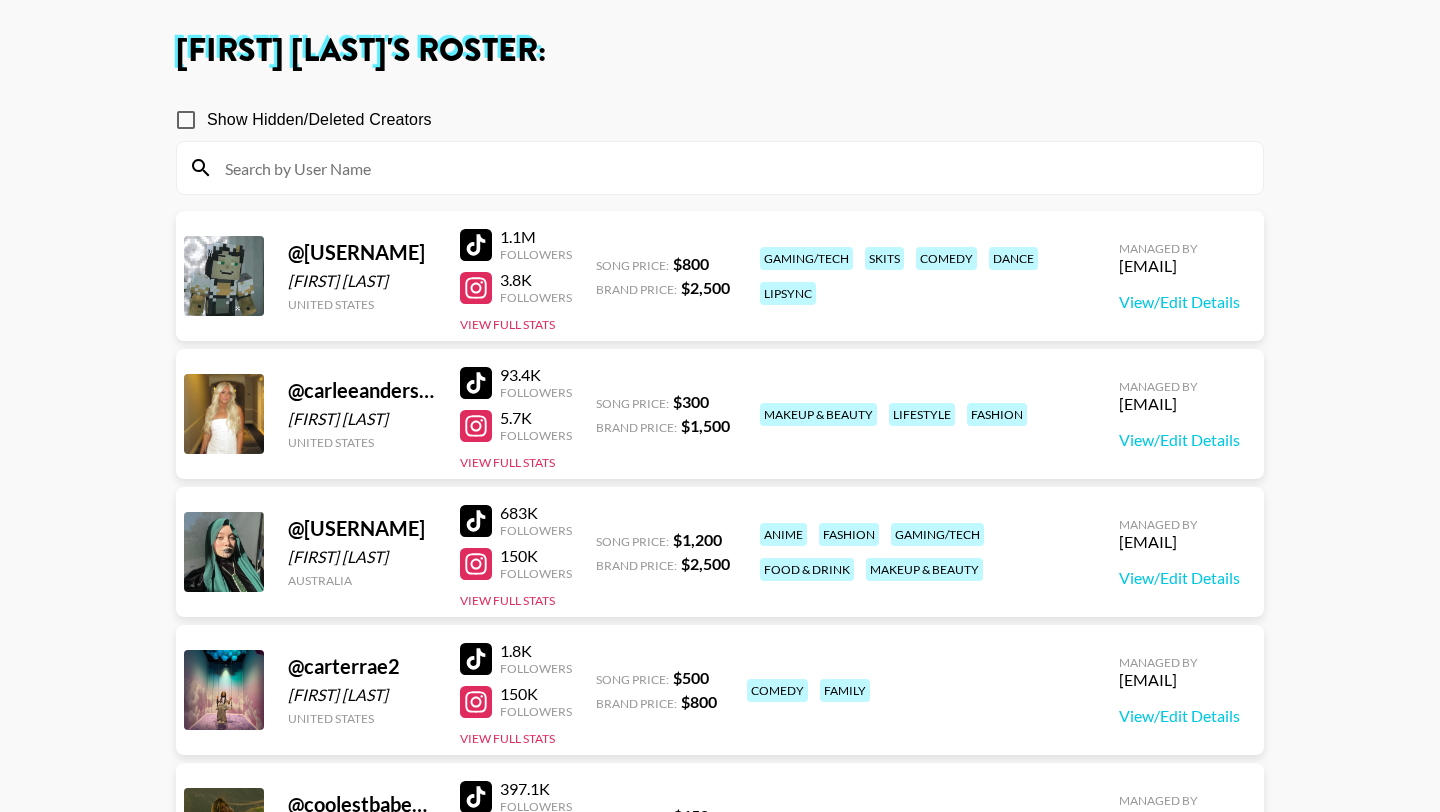 click at bounding box center (476, 383) 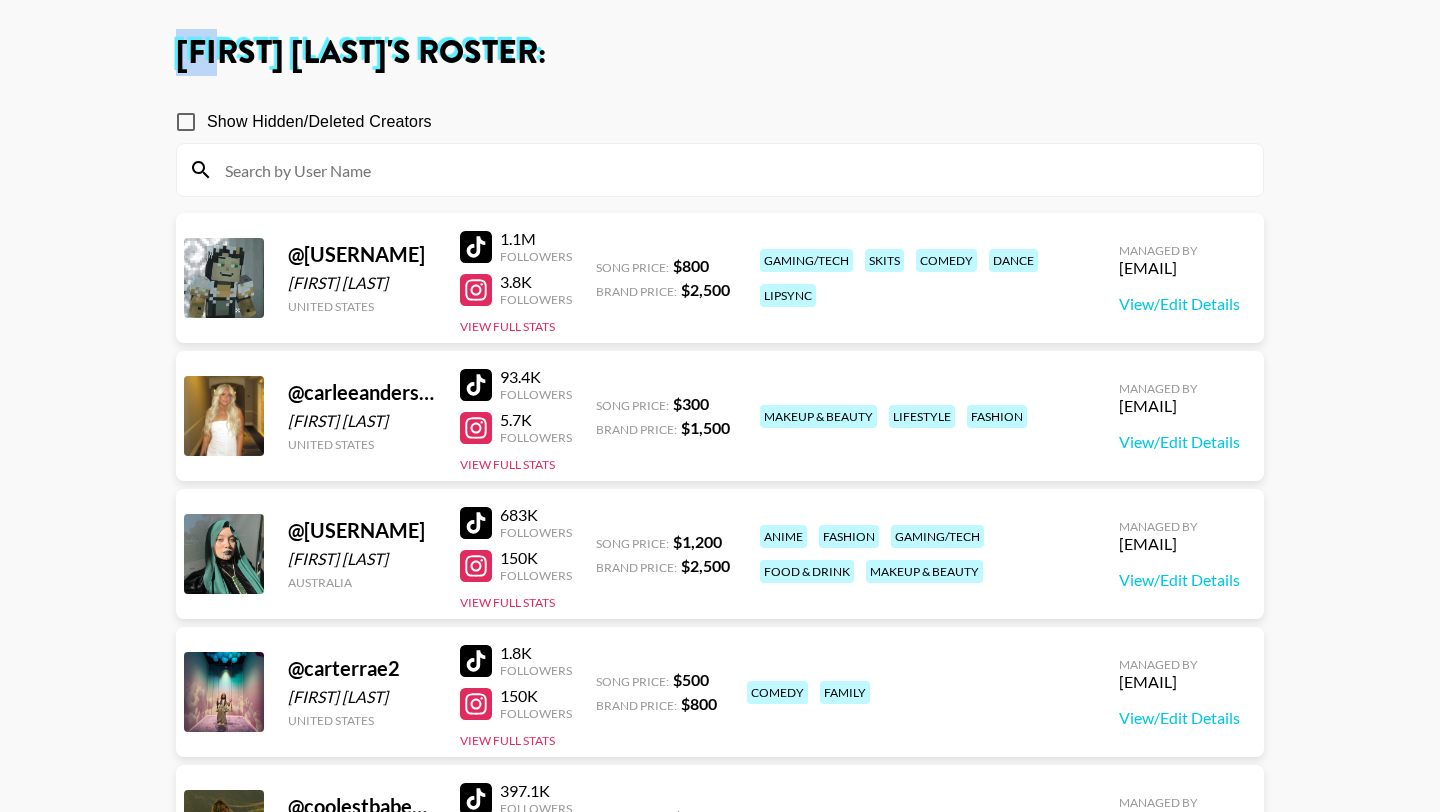 scroll, scrollTop: 0, scrollLeft: 0, axis: both 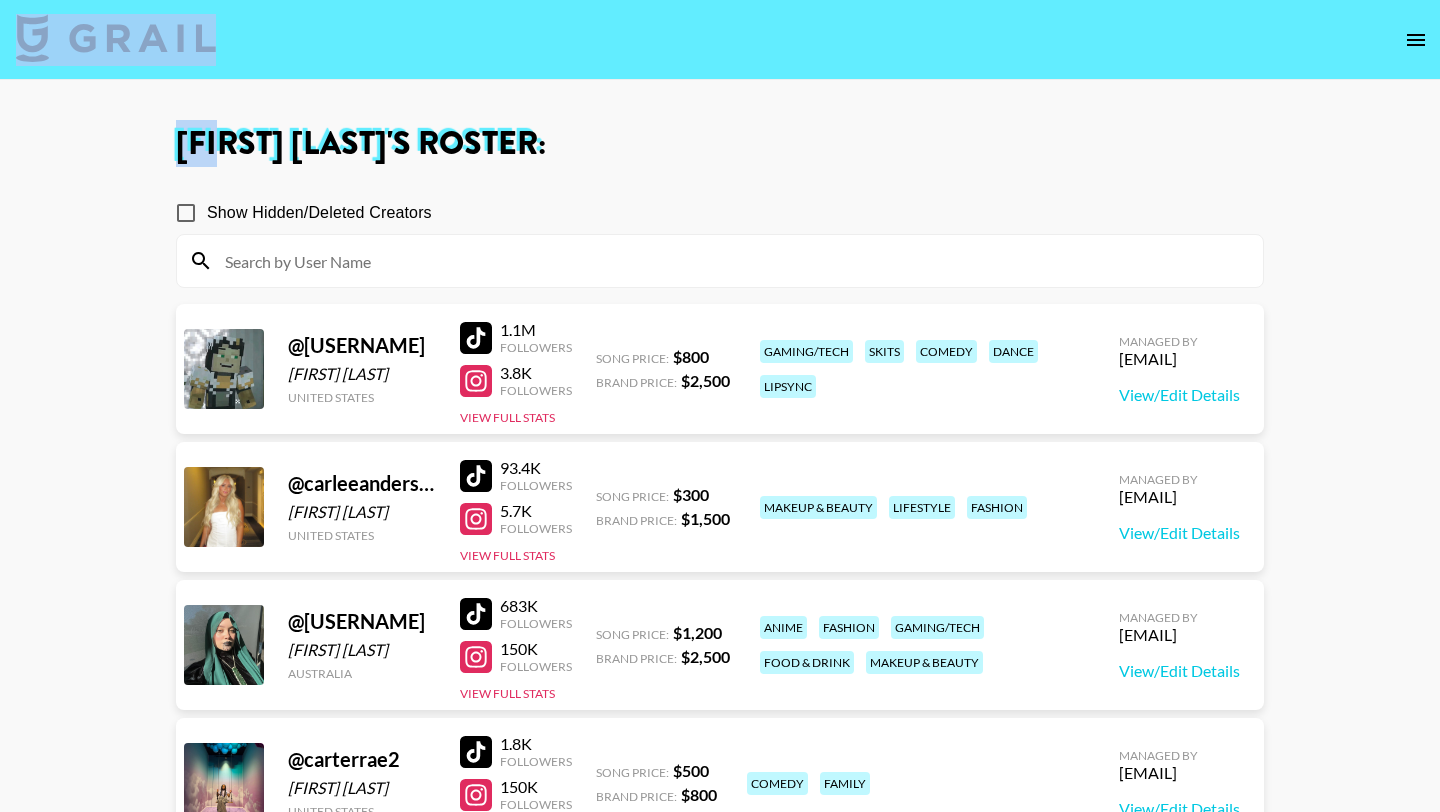 drag, startPoint x: 231, startPoint y: 50, endPoint x: 254, endPoint y: -77, distance: 129.06587 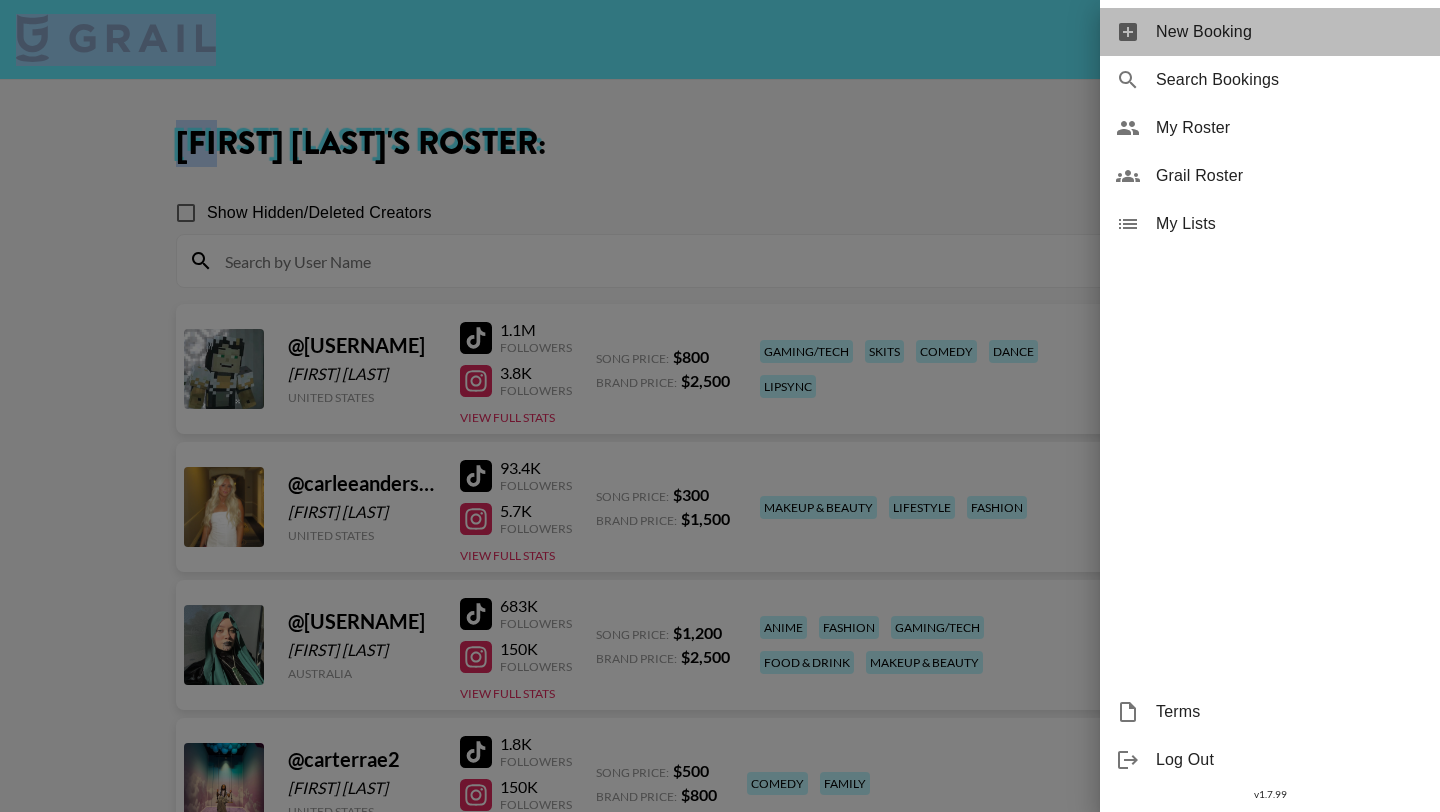 click on "New Booking" at bounding box center (1290, 32) 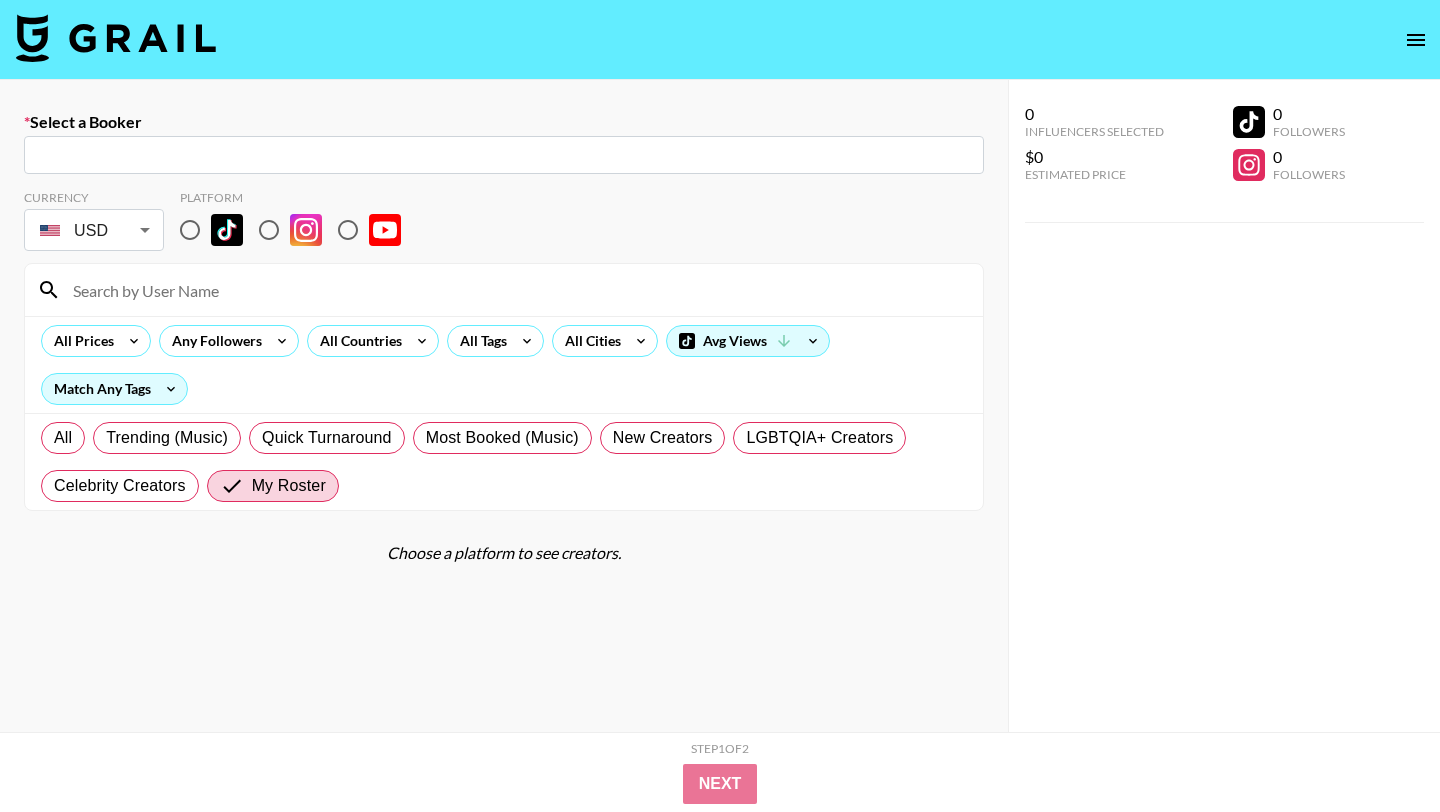 click at bounding box center (116, 38) 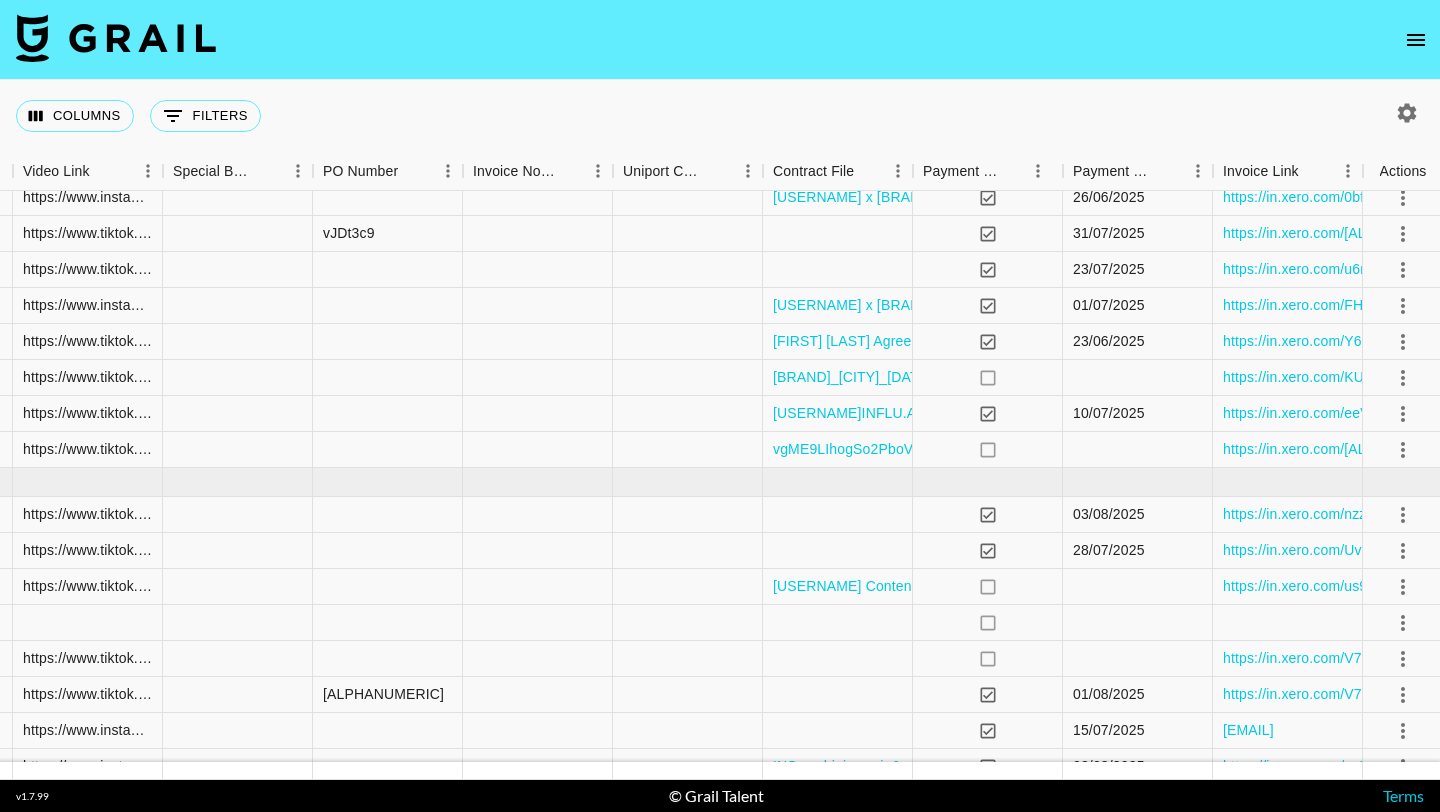 scroll, scrollTop: 1041, scrollLeft: 1880, axis: both 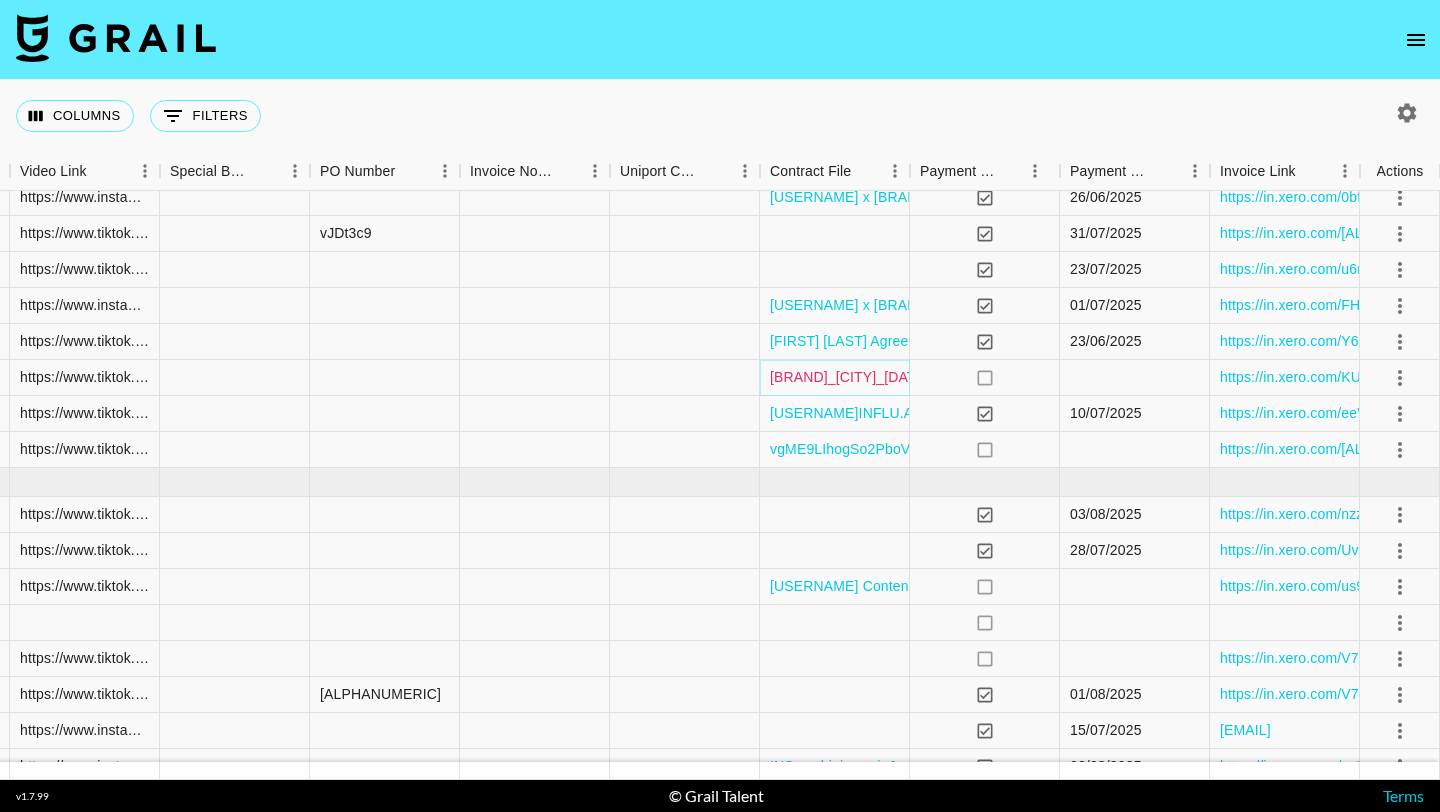 click on "APR_medicube_Sydeny Cleavy_Content Usage Agreement_250620.docx.pdf" at bounding box center (878, 377) 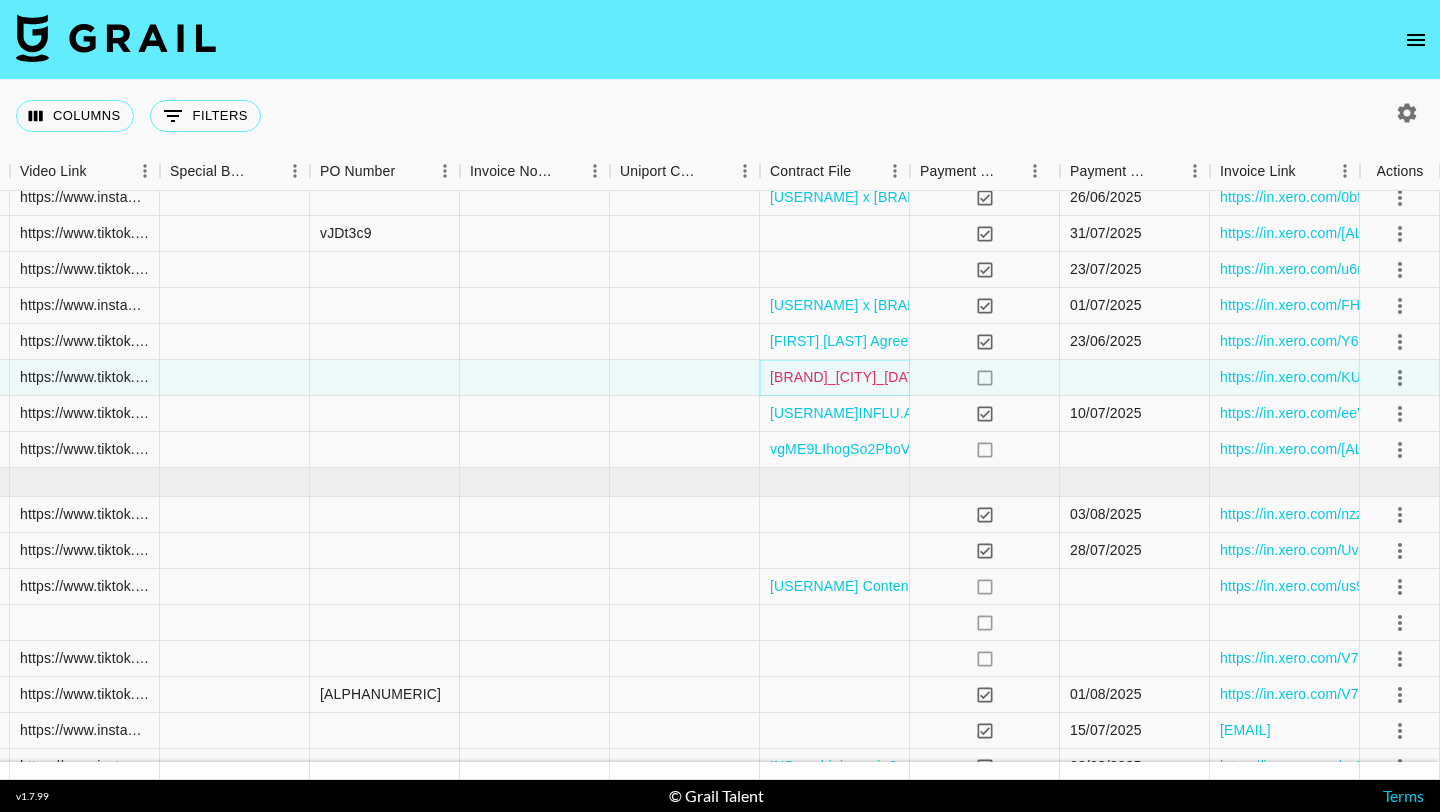 scroll, scrollTop: 1046, scrollLeft: 1880, axis: both 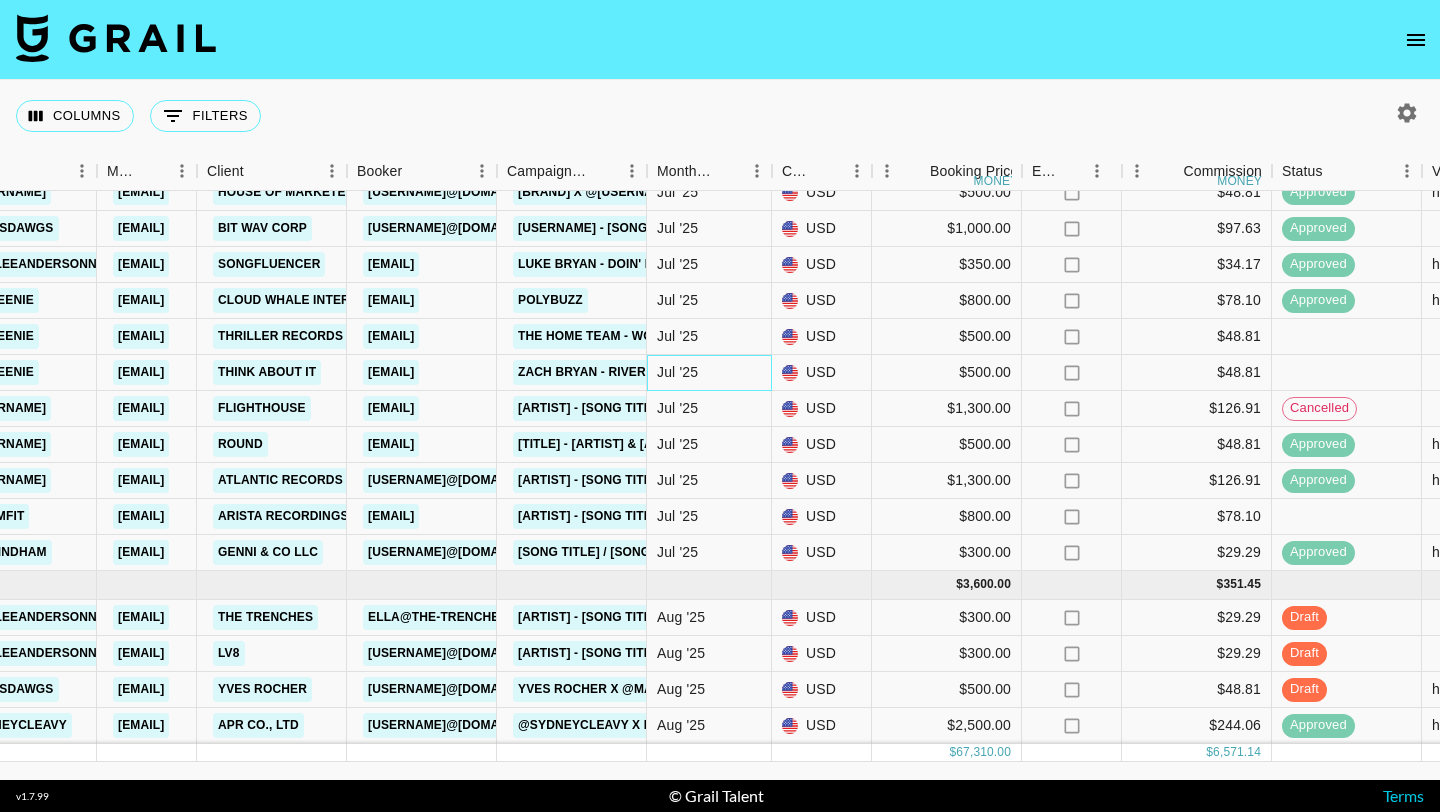 click on "Jul '25" at bounding box center (709, 373) 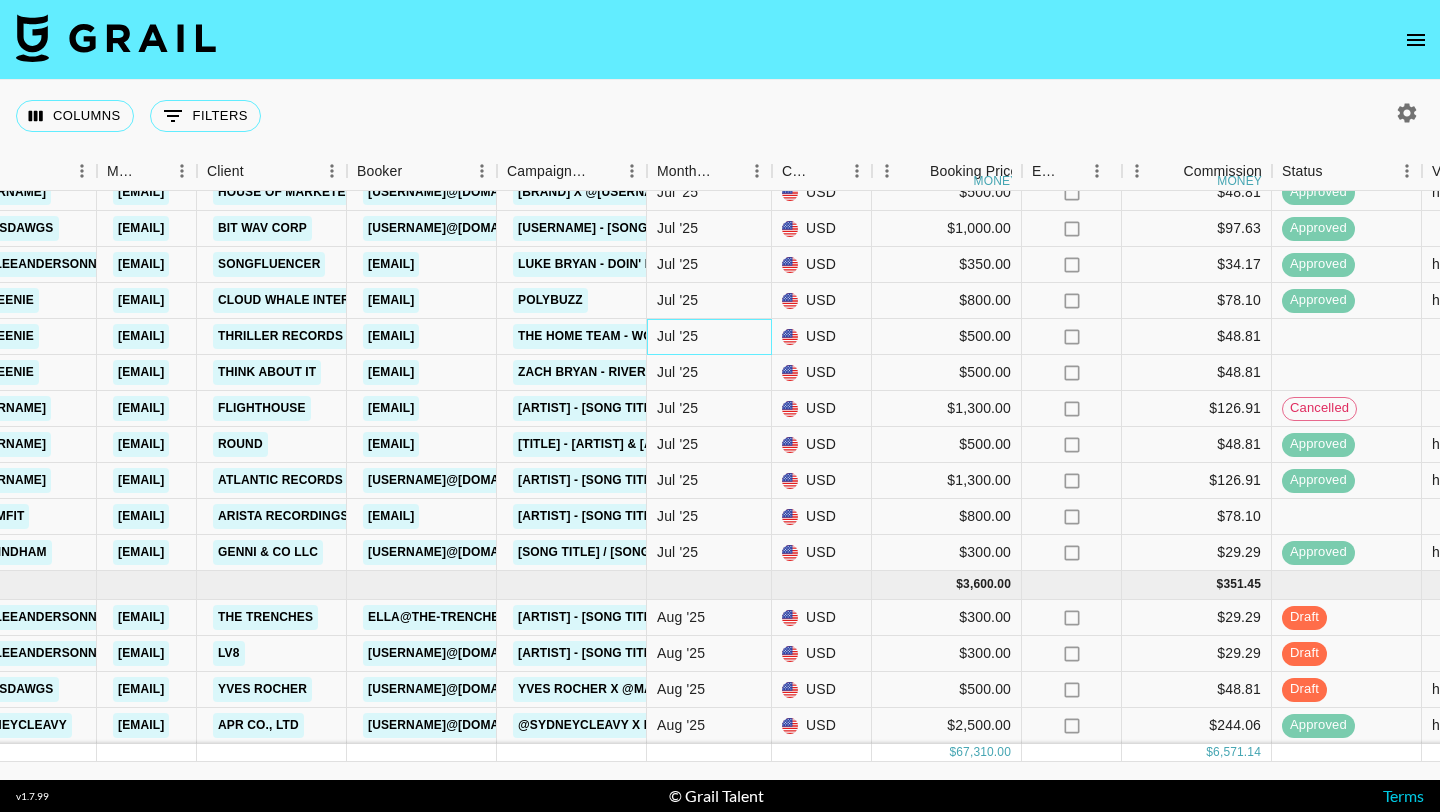 scroll, scrollTop: 1777, scrollLeft: 468, axis: both 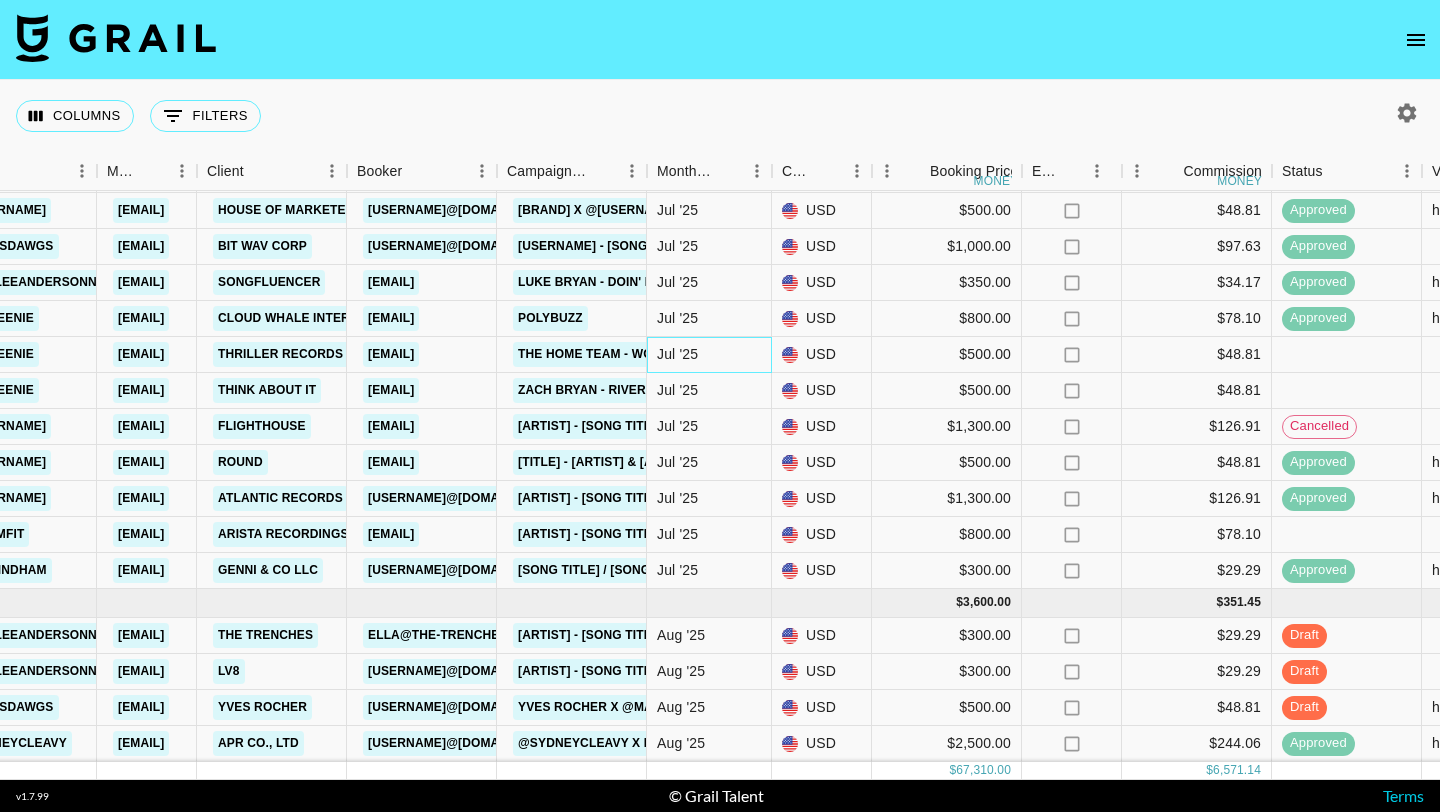 click on "Jul '25" at bounding box center (709, 355) 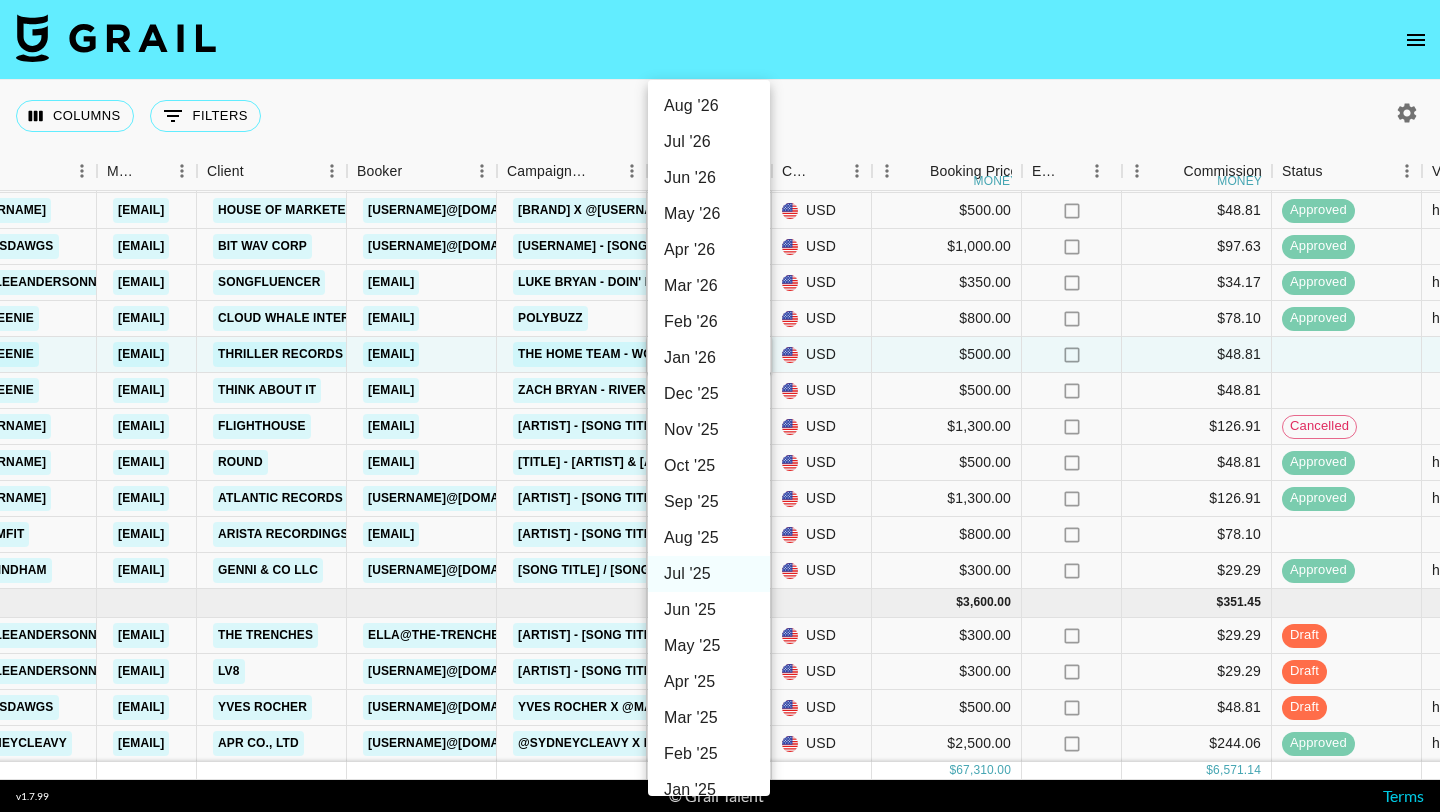 click at bounding box center (720, 406) 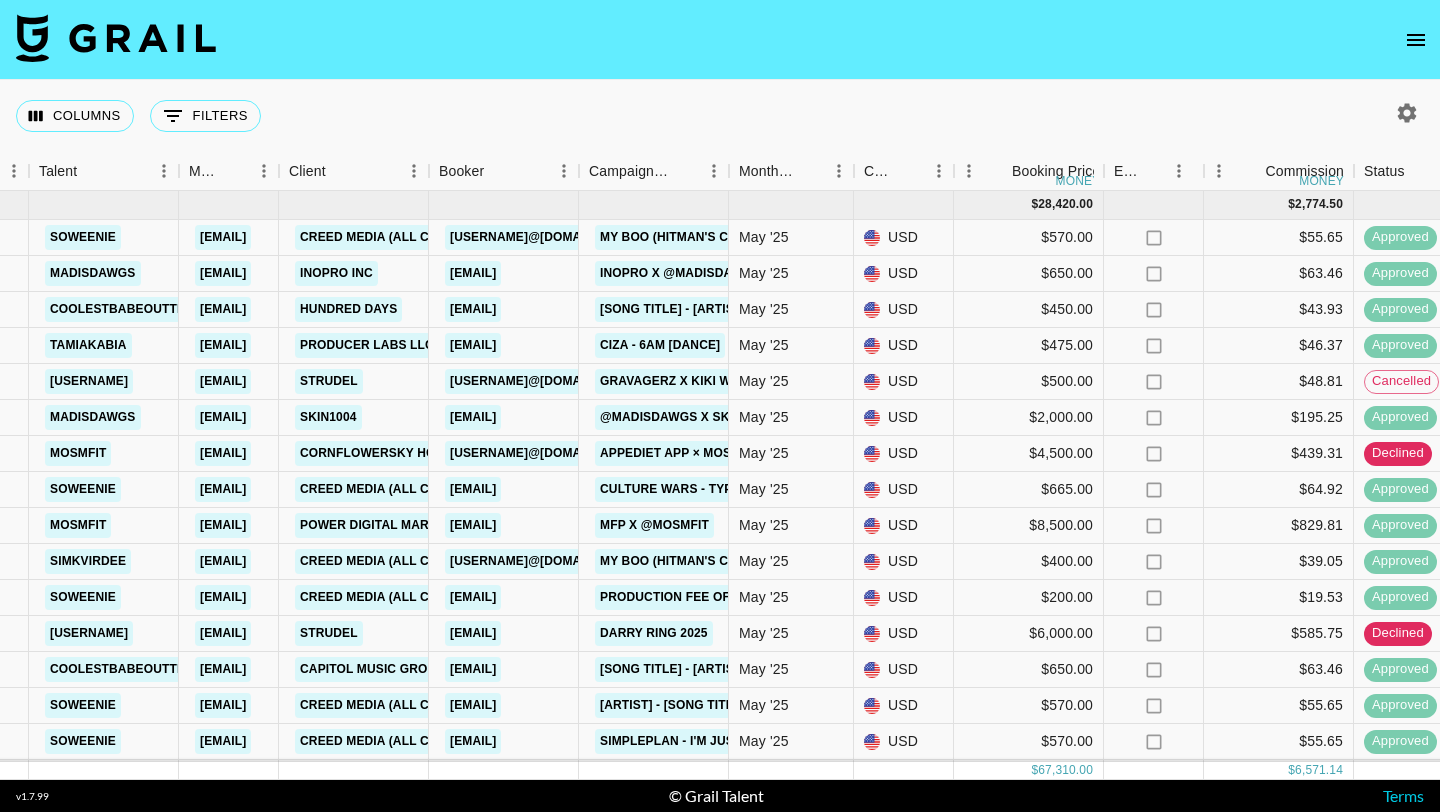scroll, scrollTop: 1795, scrollLeft: 386, axis: both 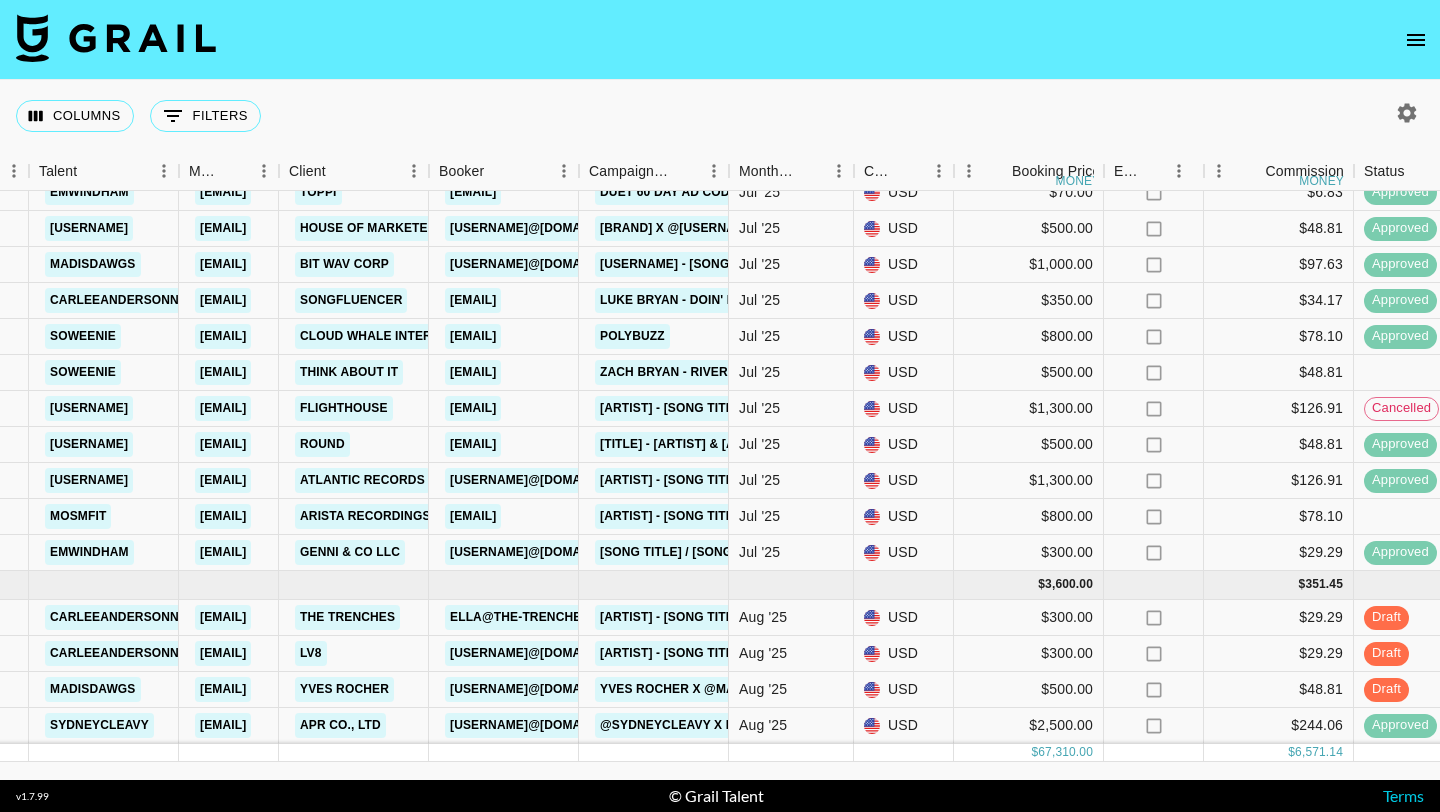 click at bounding box center [1416, 40] 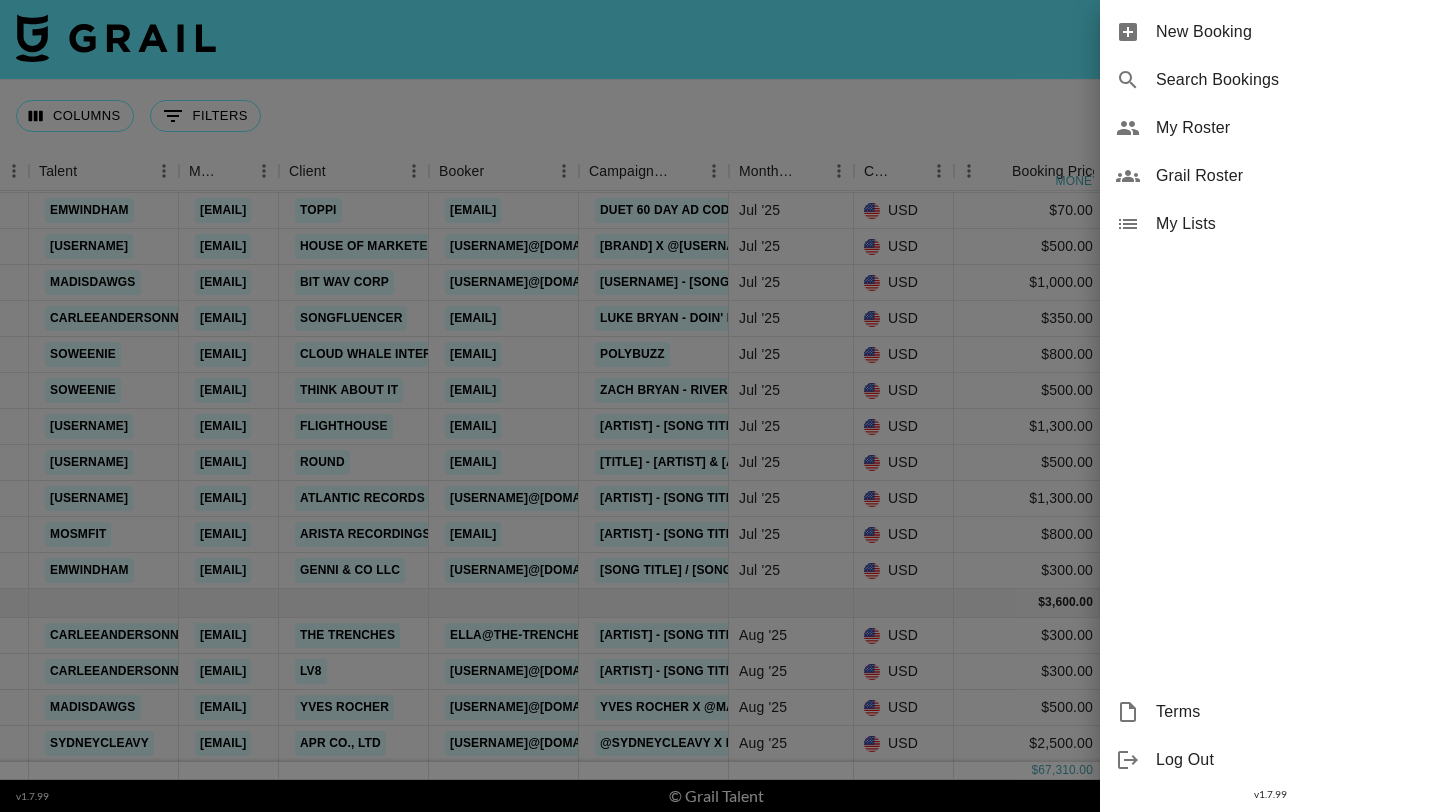 scroll, scrollTop: 1777, scrollLeft: 386, axis: both 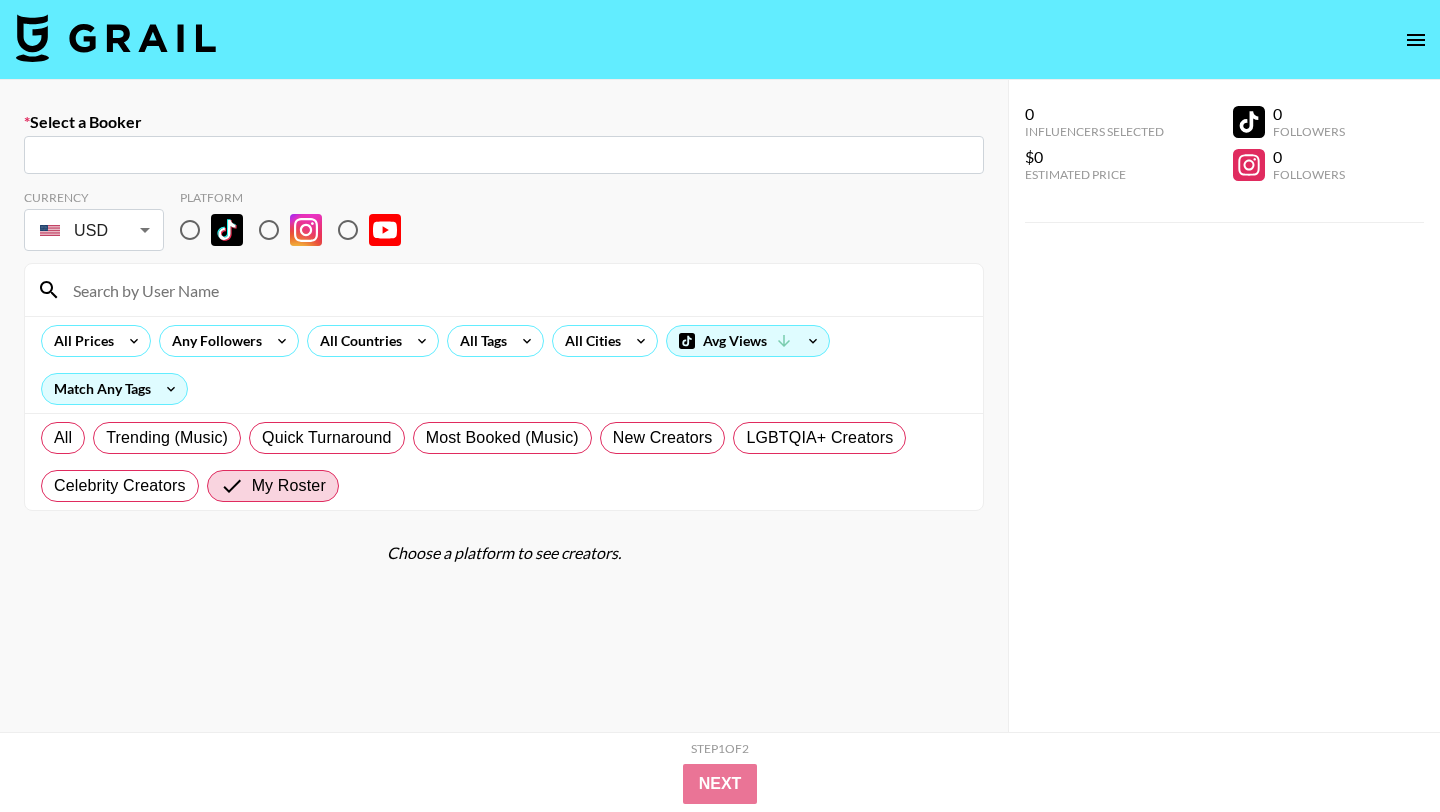 click at bounding box center (504, 155) 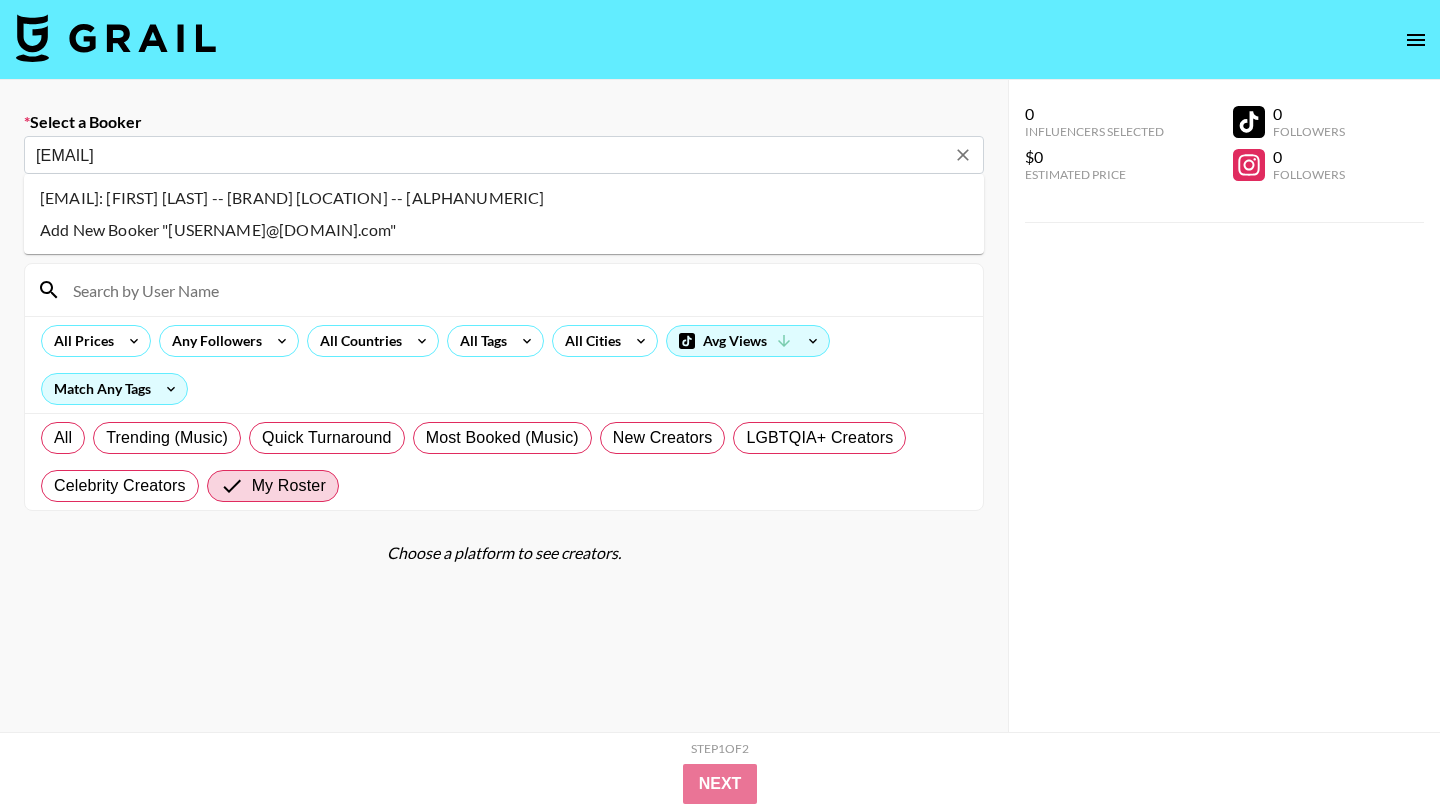 click on "sandra.kim@atlanticrecords.com: Sandra Kim -- Atlantic Records US -- 4gWKa0ZOFMWE4ftVGO7z4hvX1lg2" at bounding box center [504, 198] 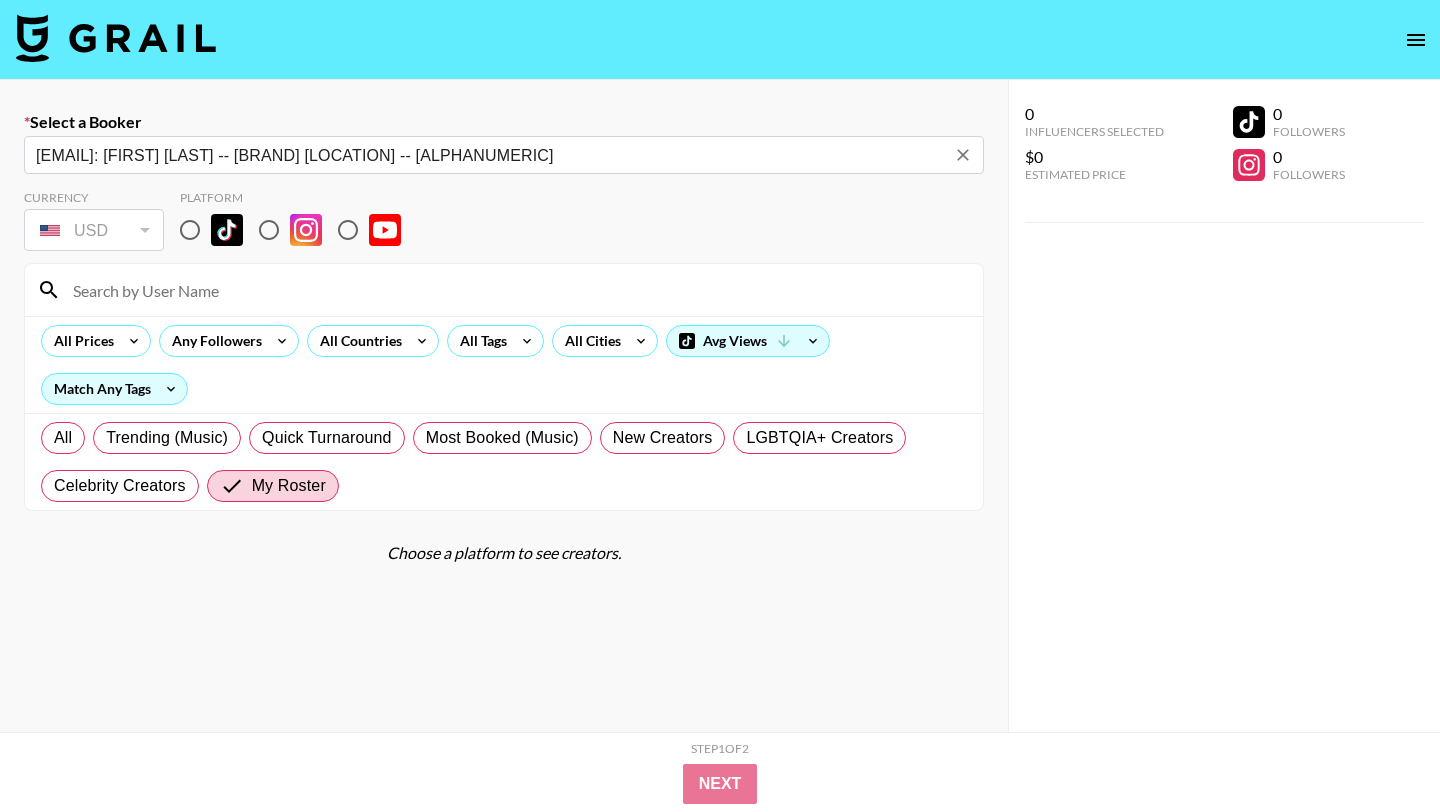 type on "sandra.kim@atlanticrecords.com: Sandra Kim -- Atlantic Records US -- 4gWKa0ZOFMWE4ftVGO7z4hvX1lg2" 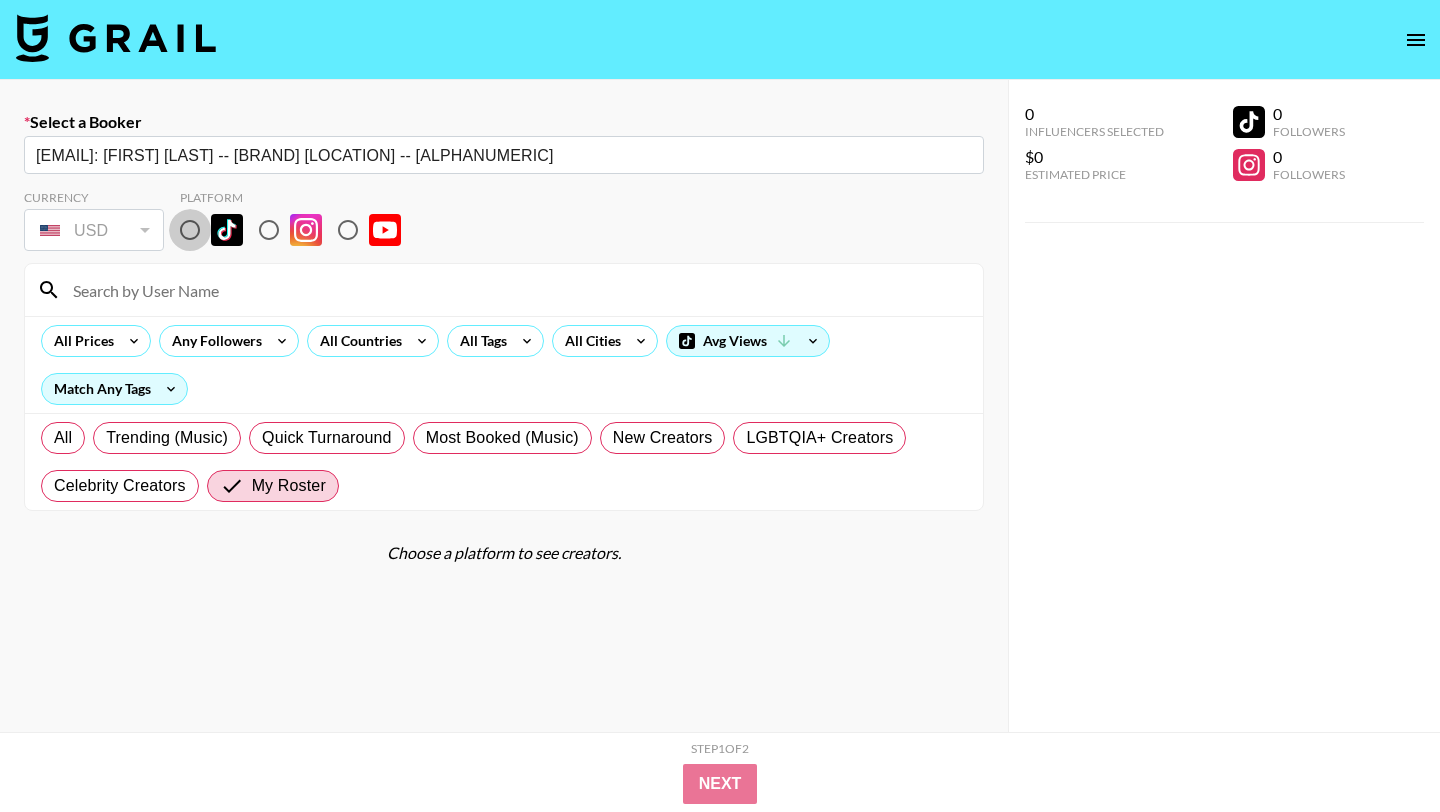 click at bounding box center [190, 230] 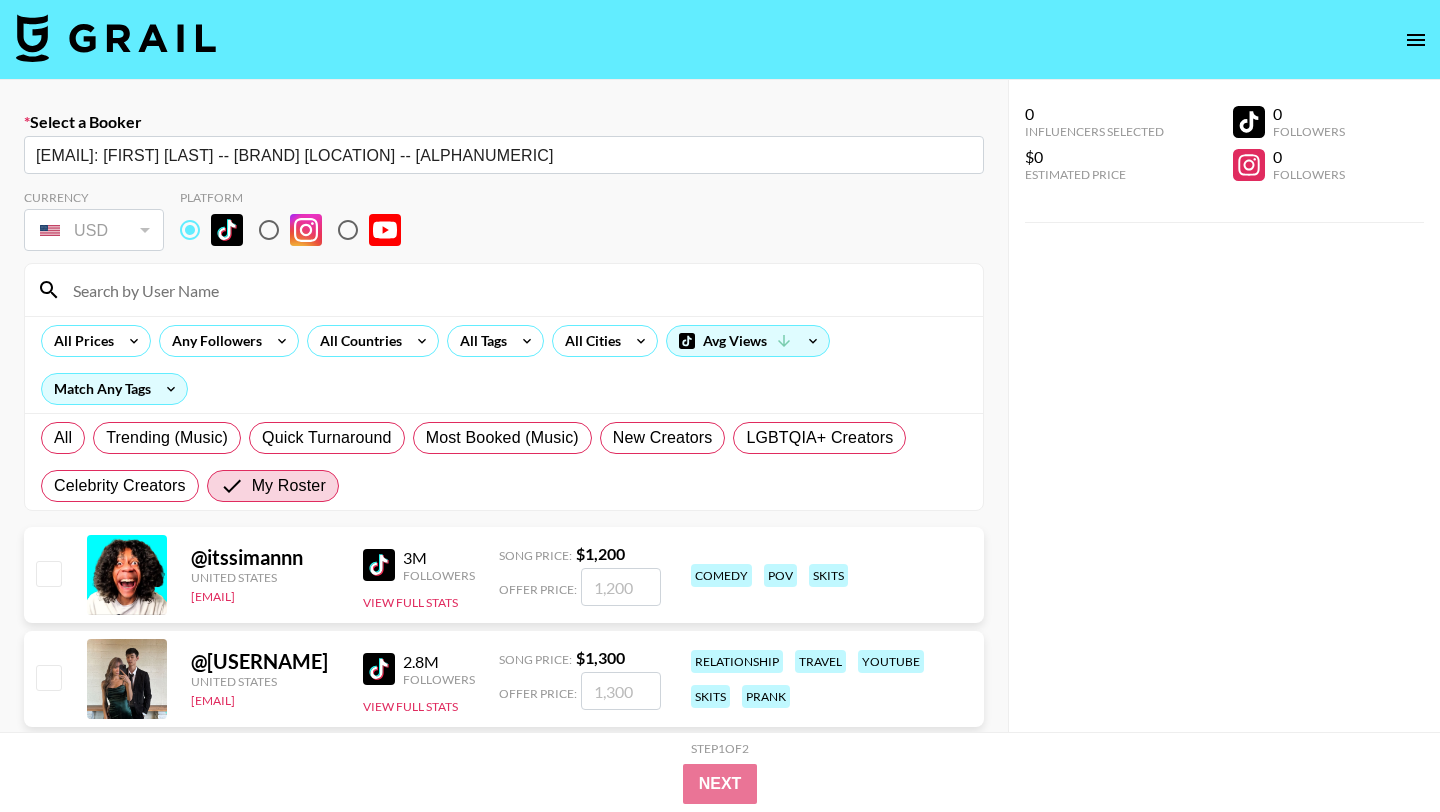 click at bounding box center [504, 290] 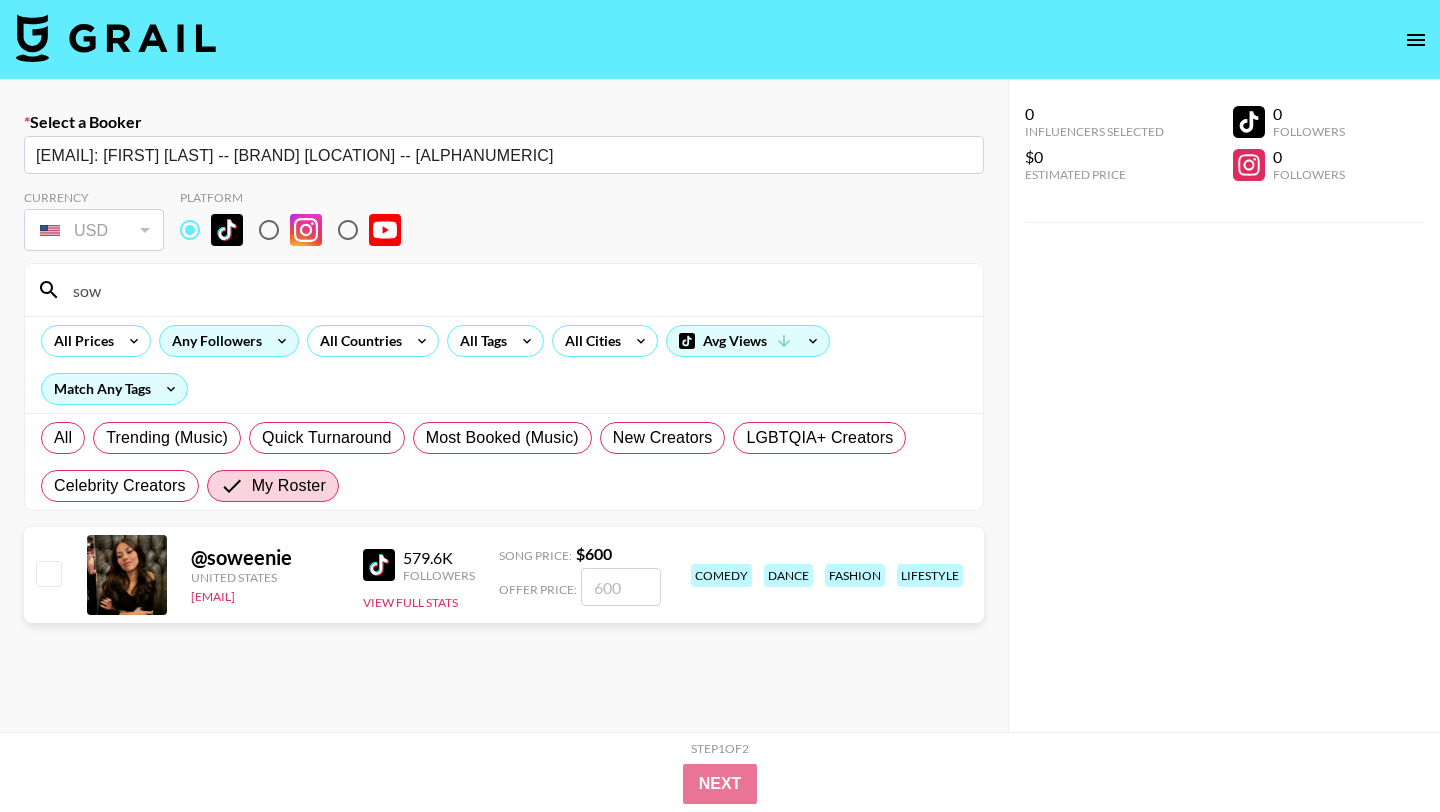 type on "soweenie" 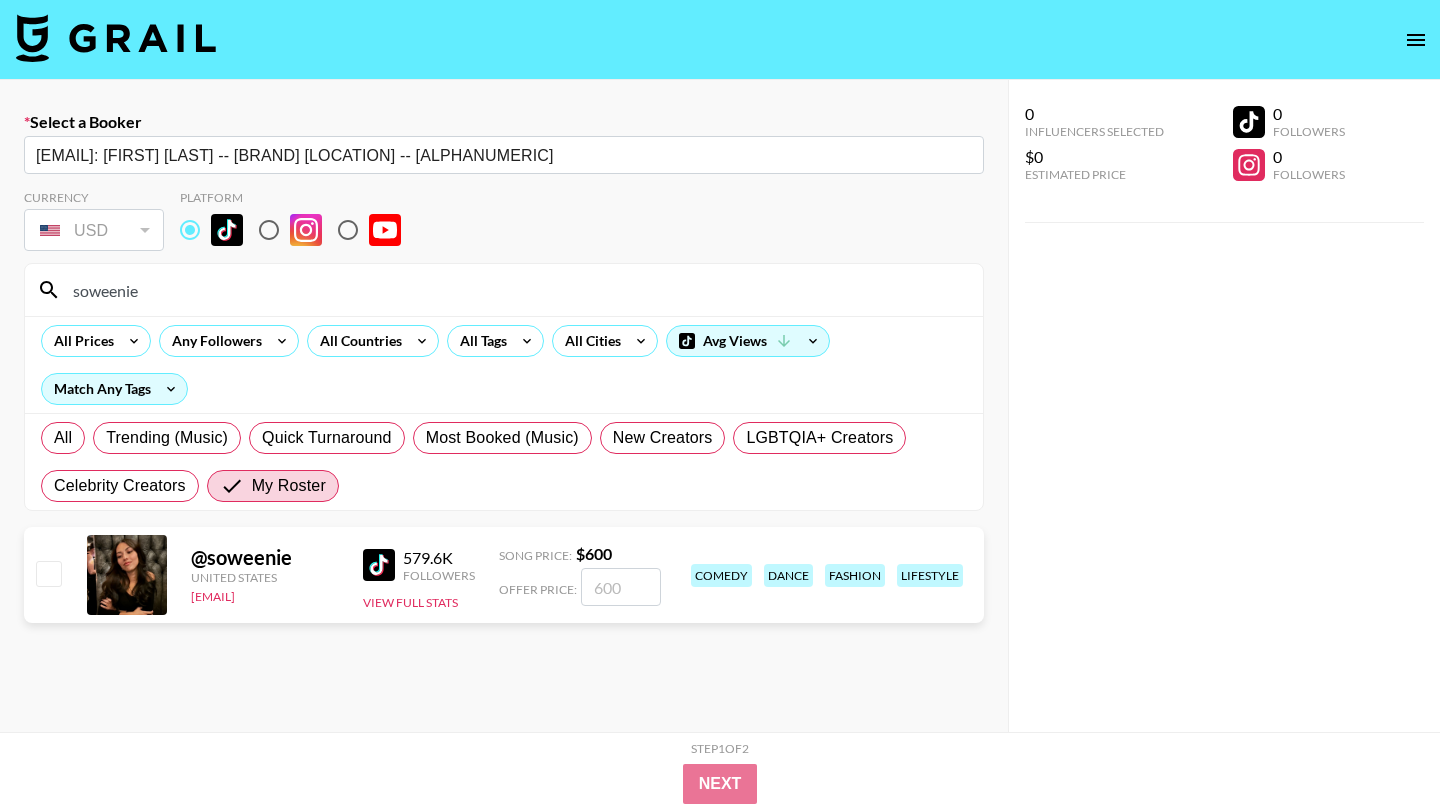 click at bounding box center [621, 587] 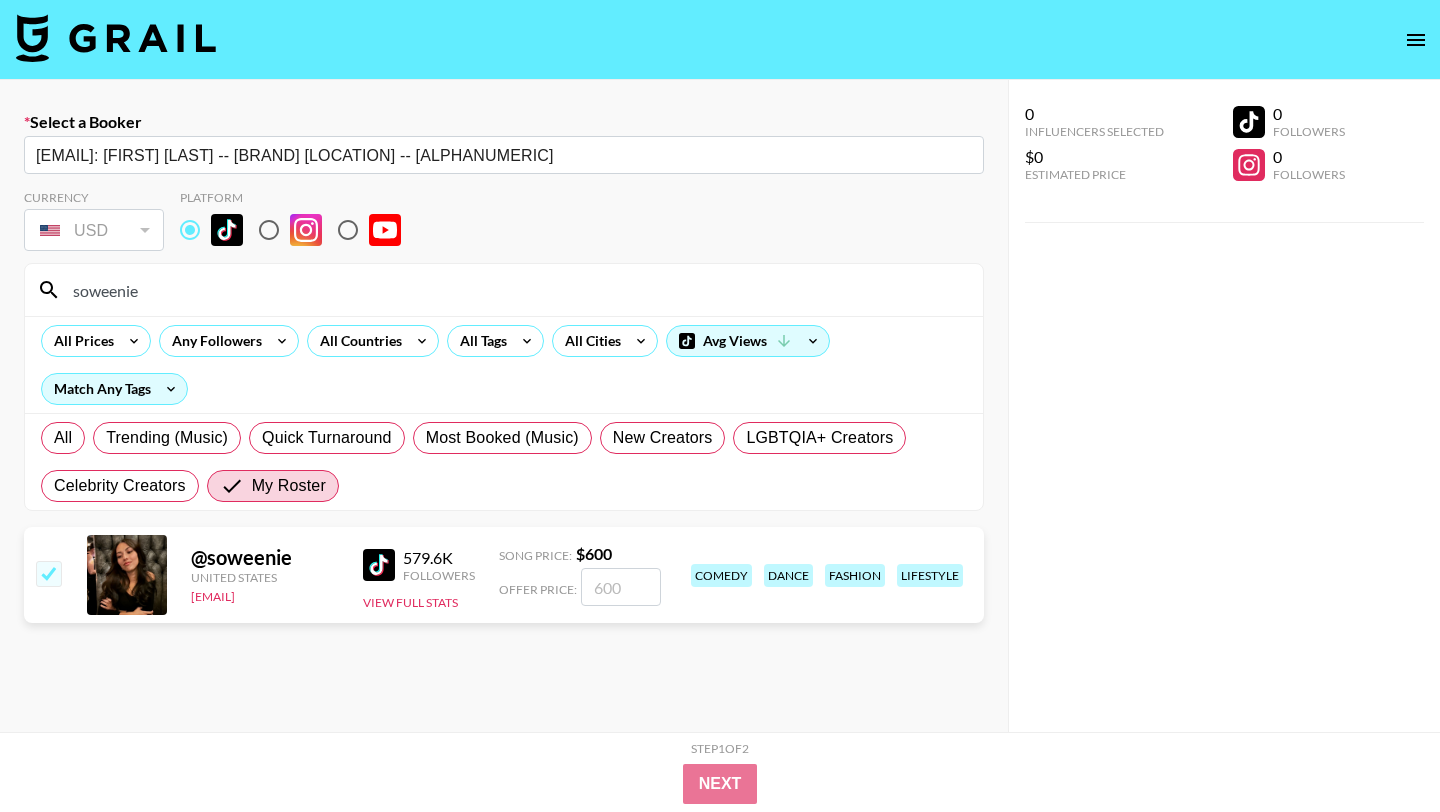 checkbox on "true" 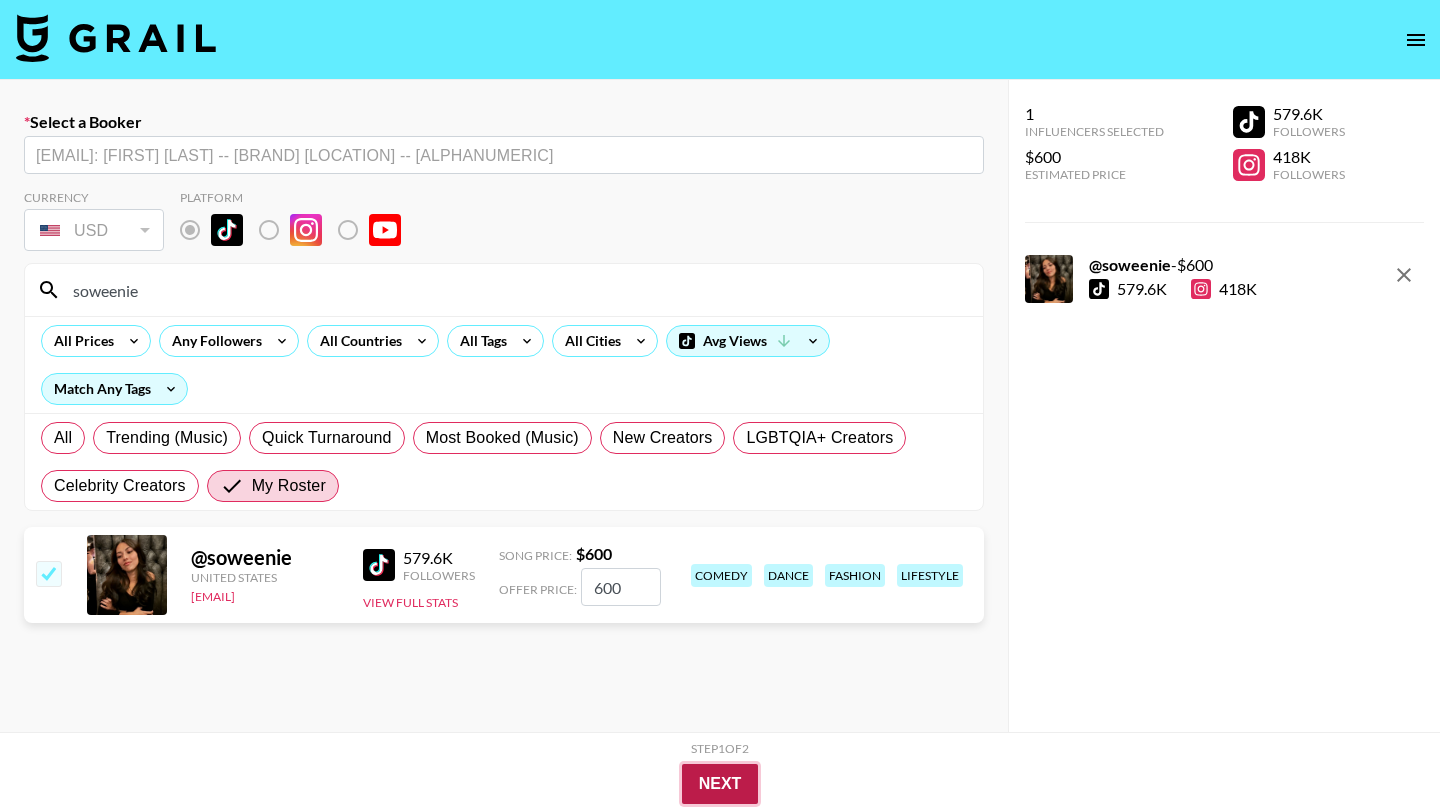 click on "Next" at bounding box center [720, 784] 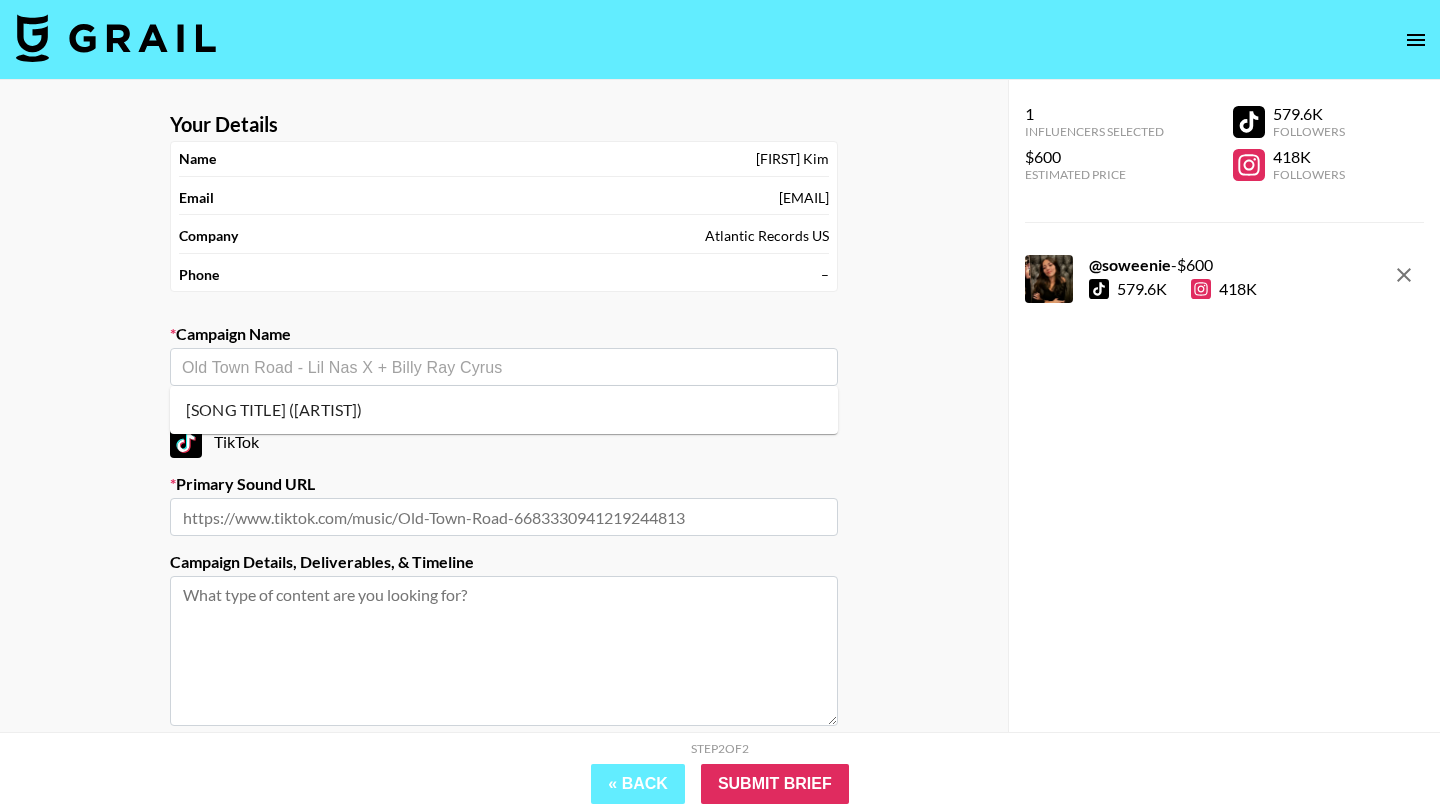 click at bounding box center (504, 367) 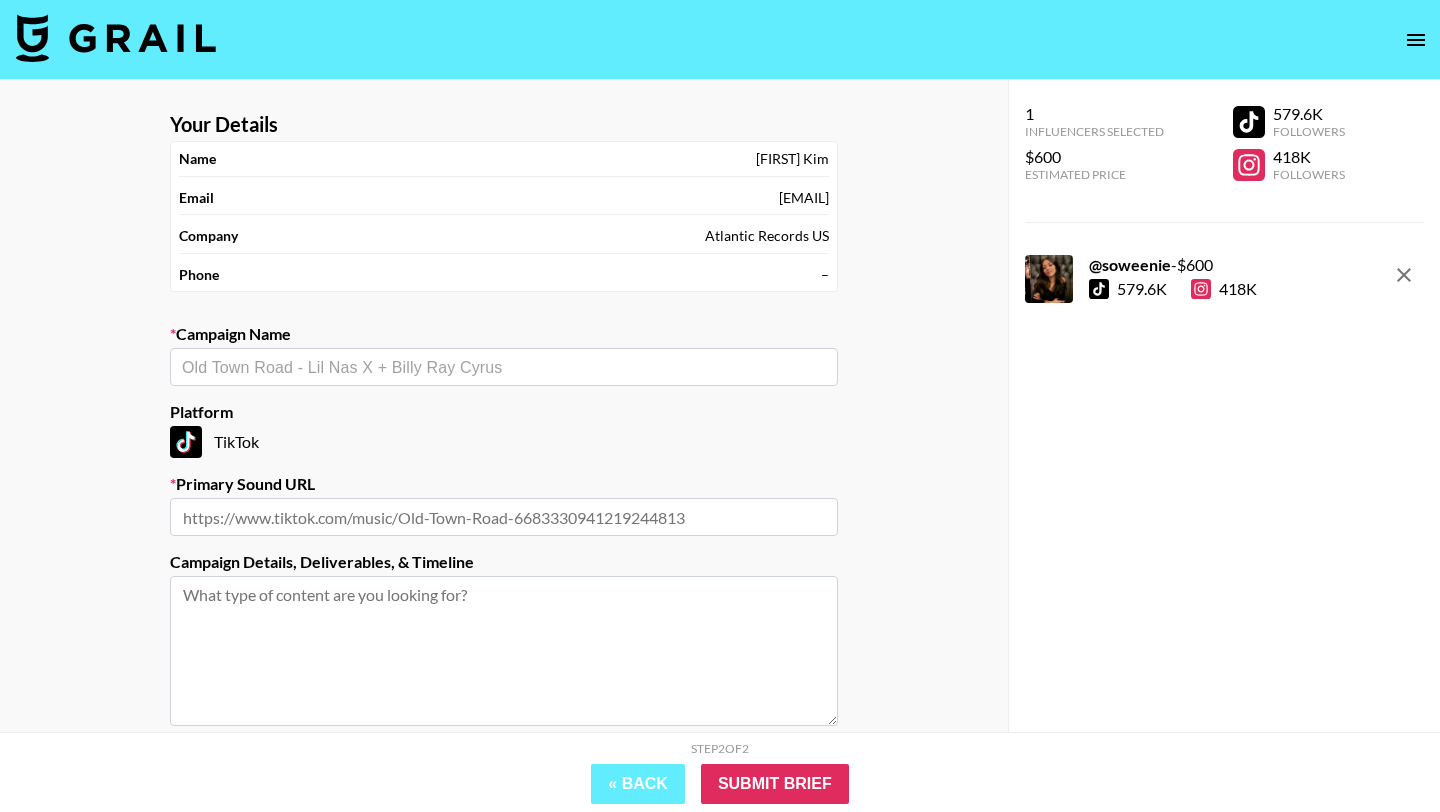 click at bounding box center (504, 367) 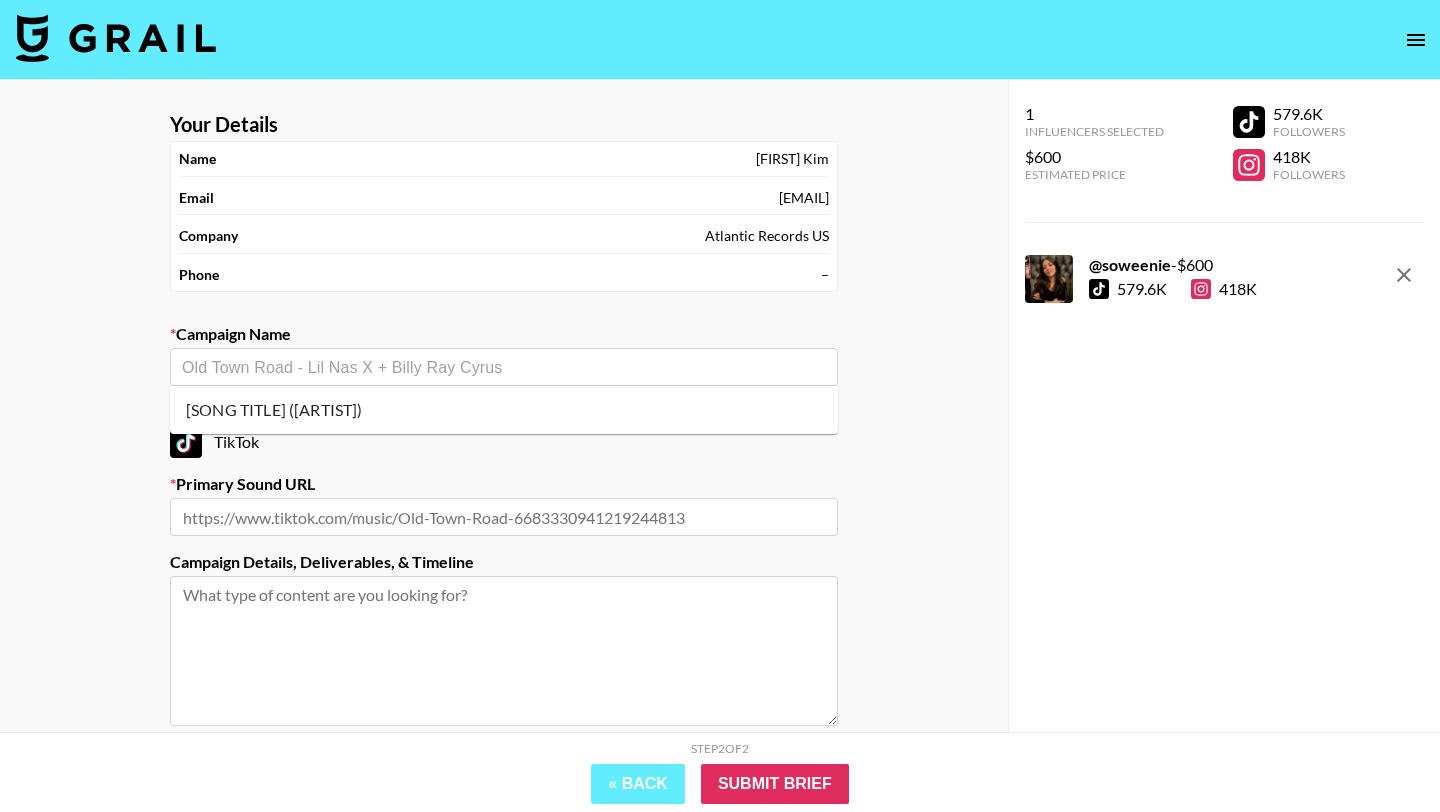 paste on "@soweenie X SAILORR (Itadakimasu)" 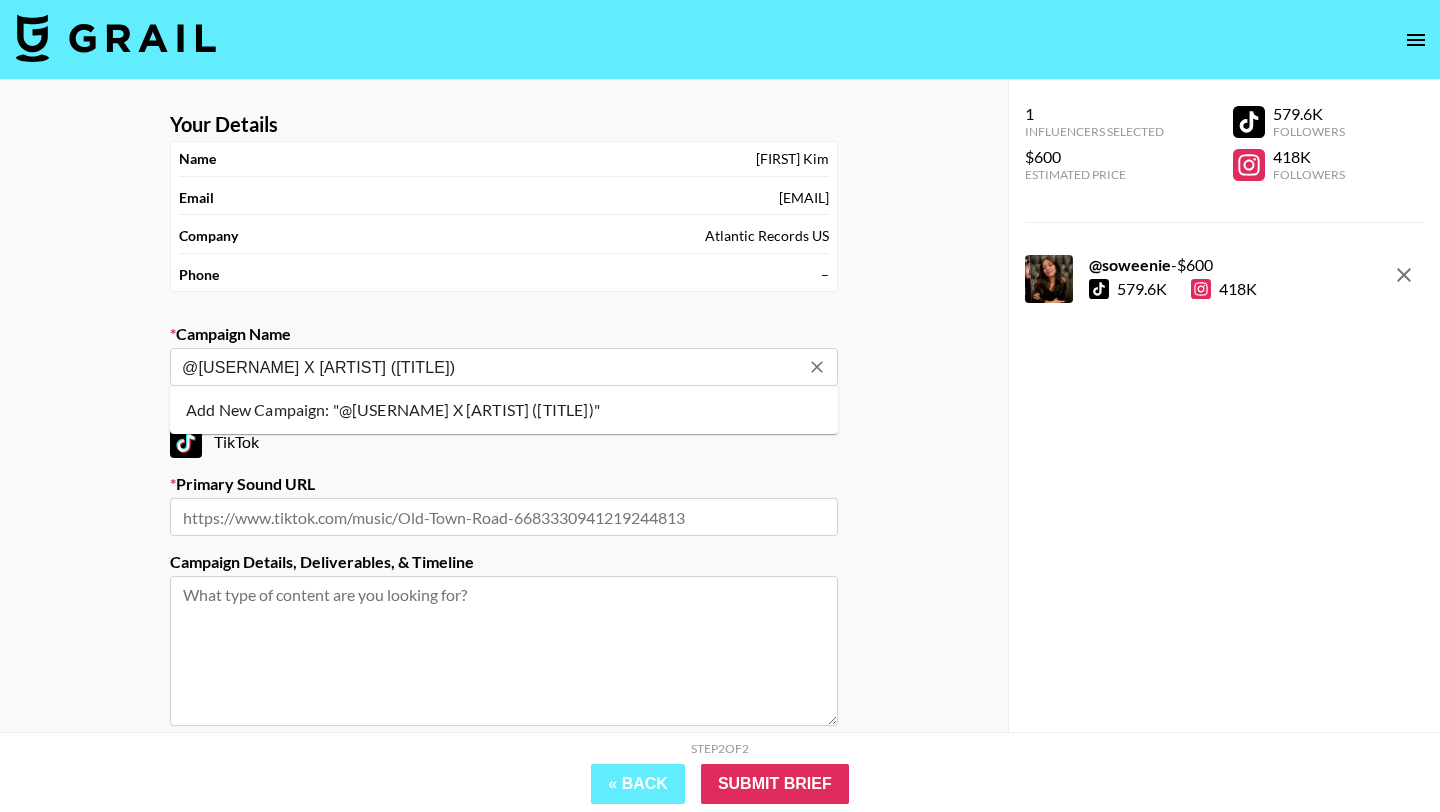 click on "Add New Campaign: "@soweenie X SAILORR (Itadakimasu)"" at bounding box center [504, 410] 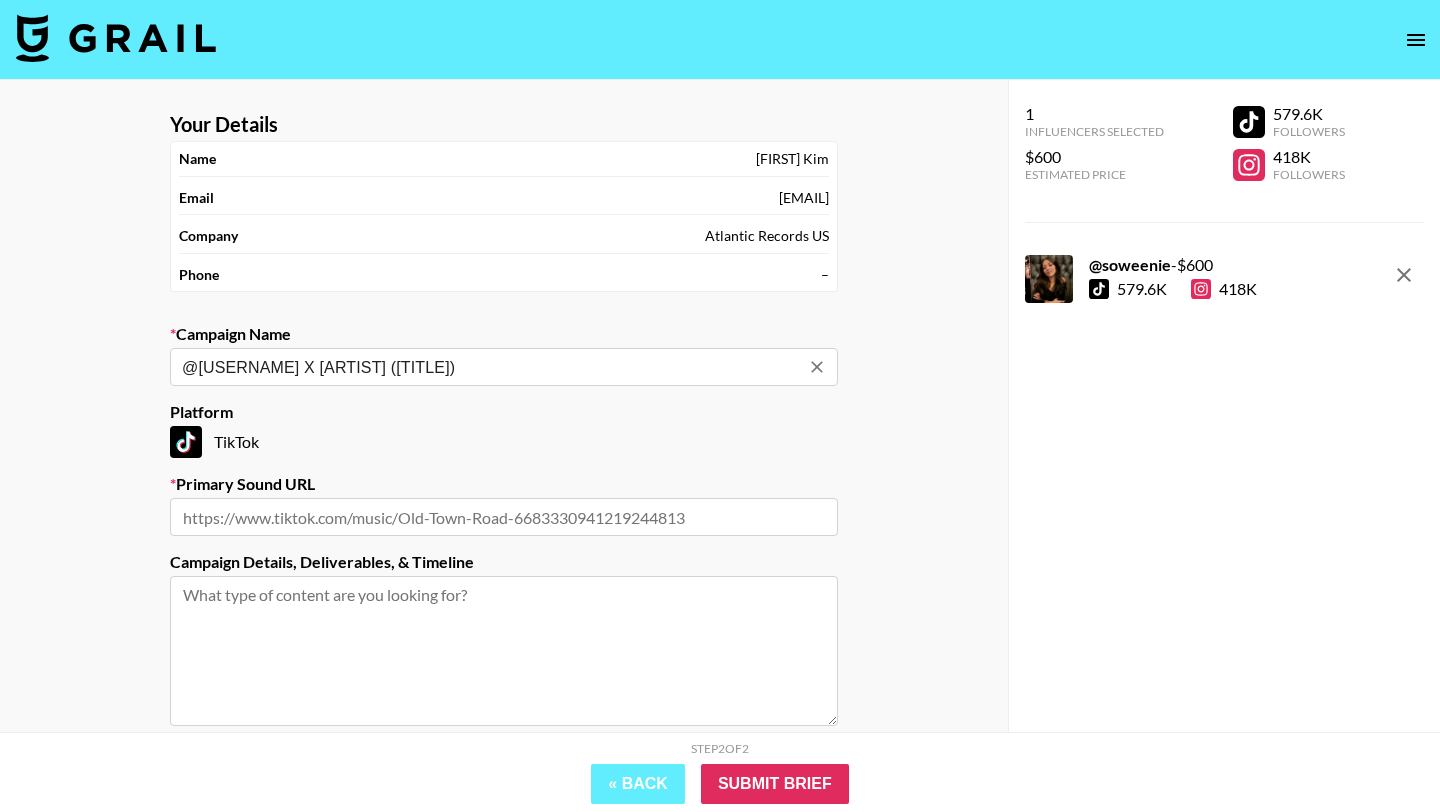 type on "@soweenie X SAILORR (Itadakimasu)" 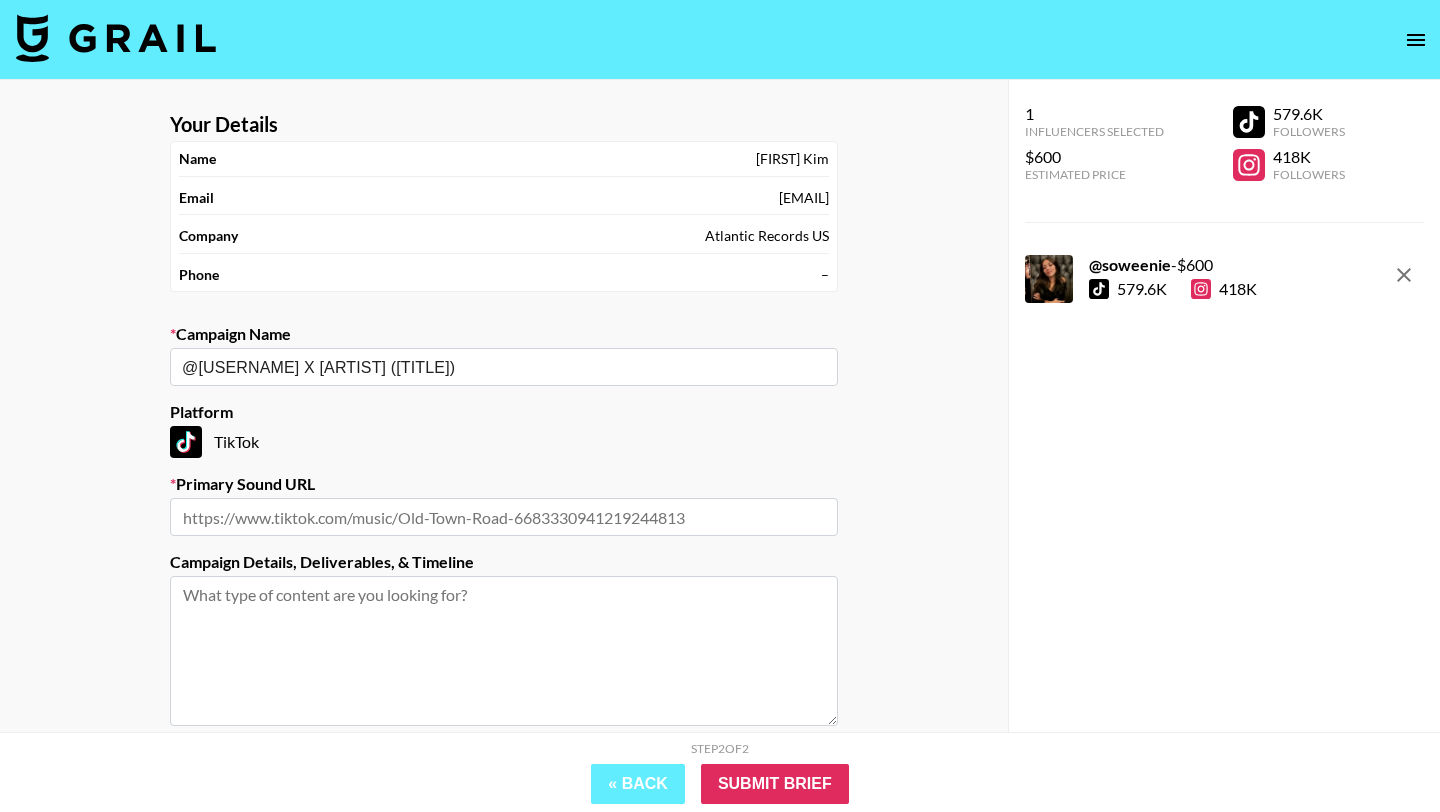 paste on "https://www.tiktok.com/music/ITADAKIMASU-7501127232028461073" 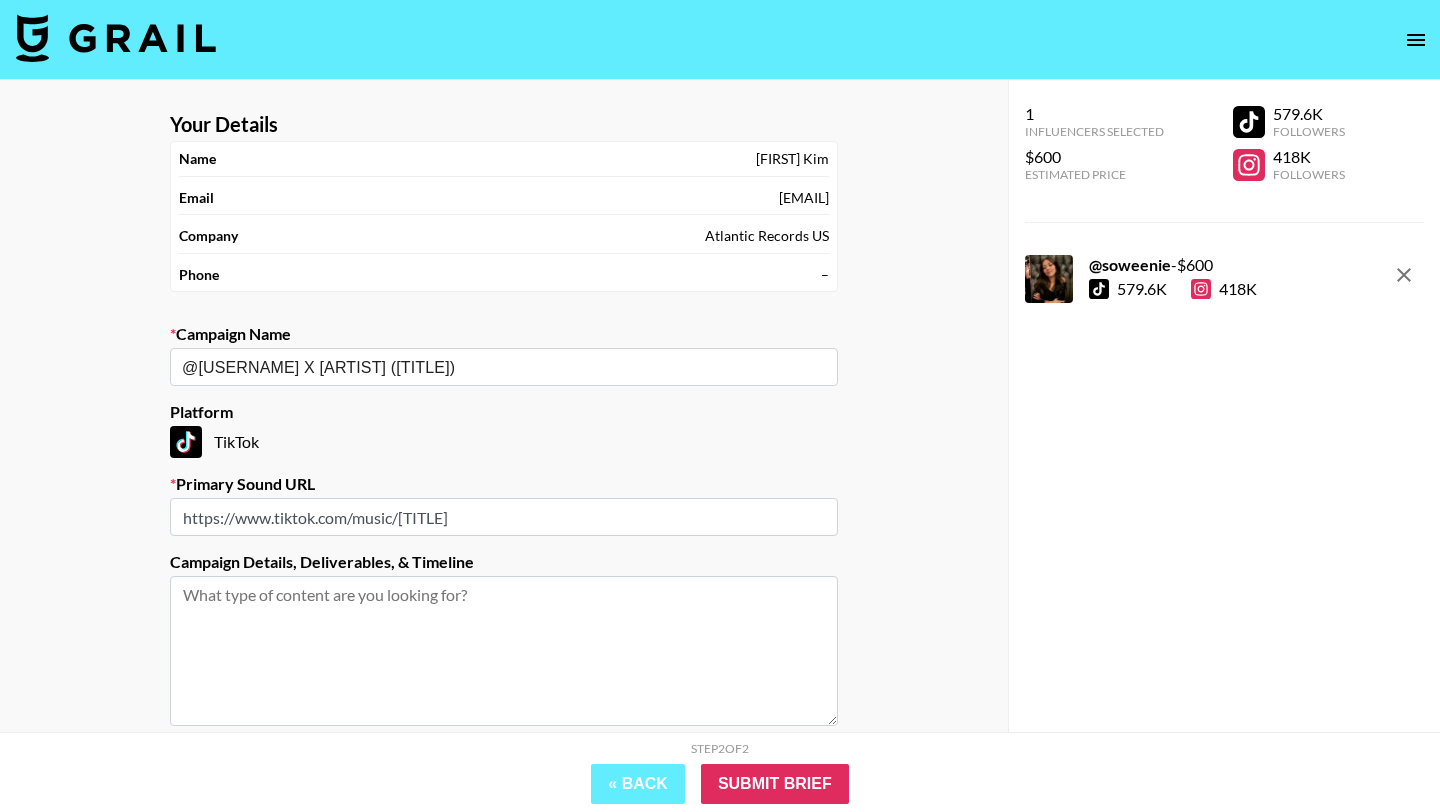 type on "https://www.tiktok.com/music/ITADAKIMASU-7501127232028461073" 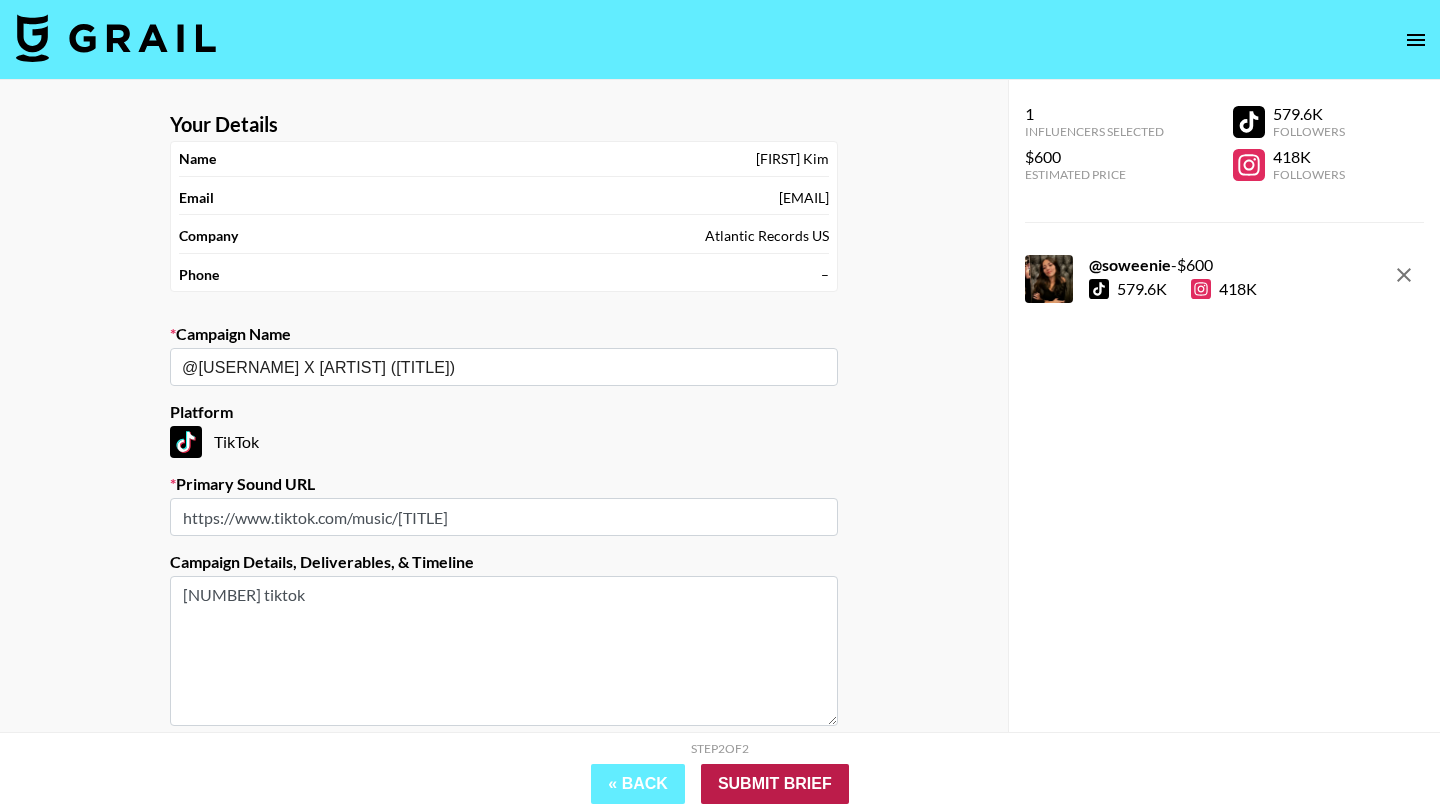type on "1 tiktok" 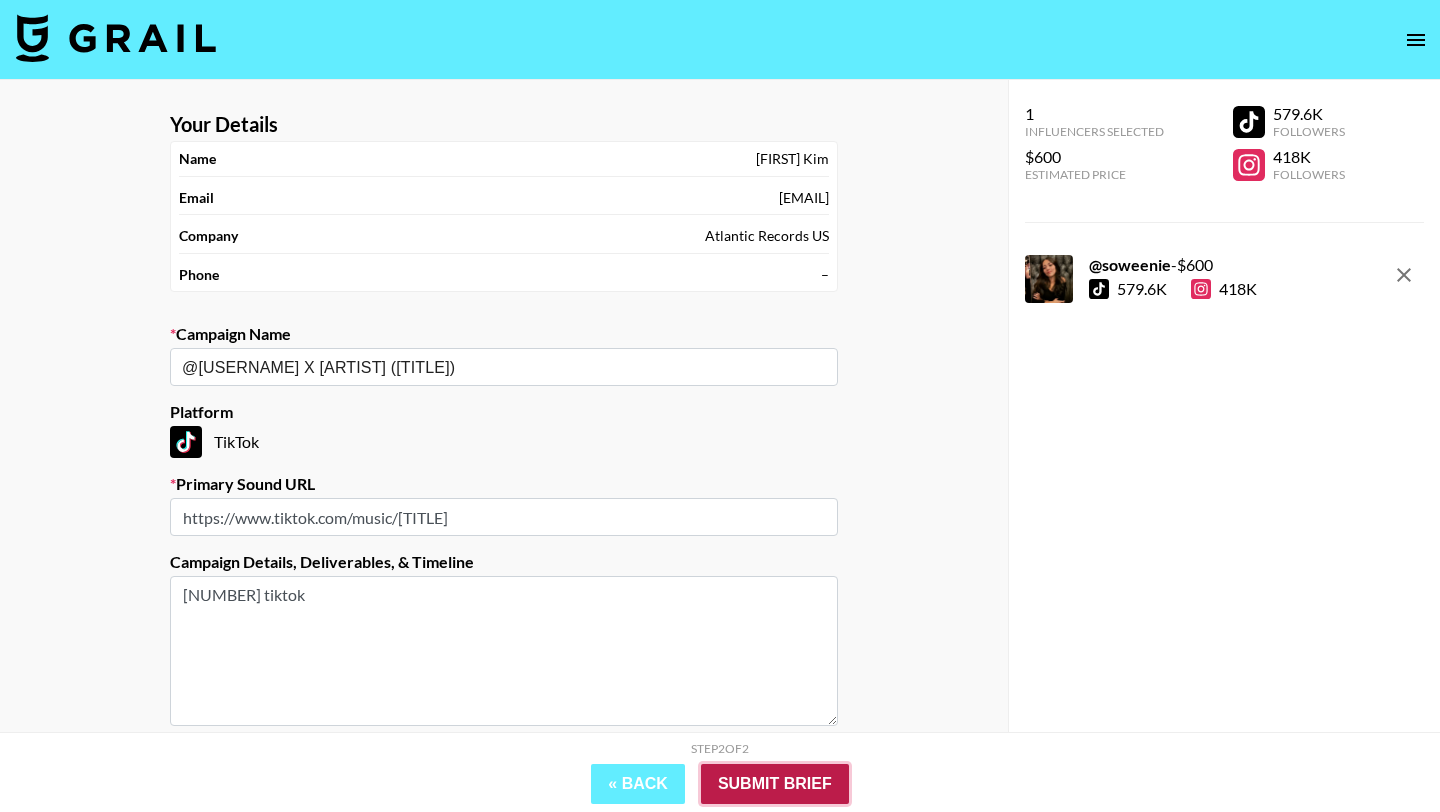 click on "Submit Brief" at bounding box center [775, 784] 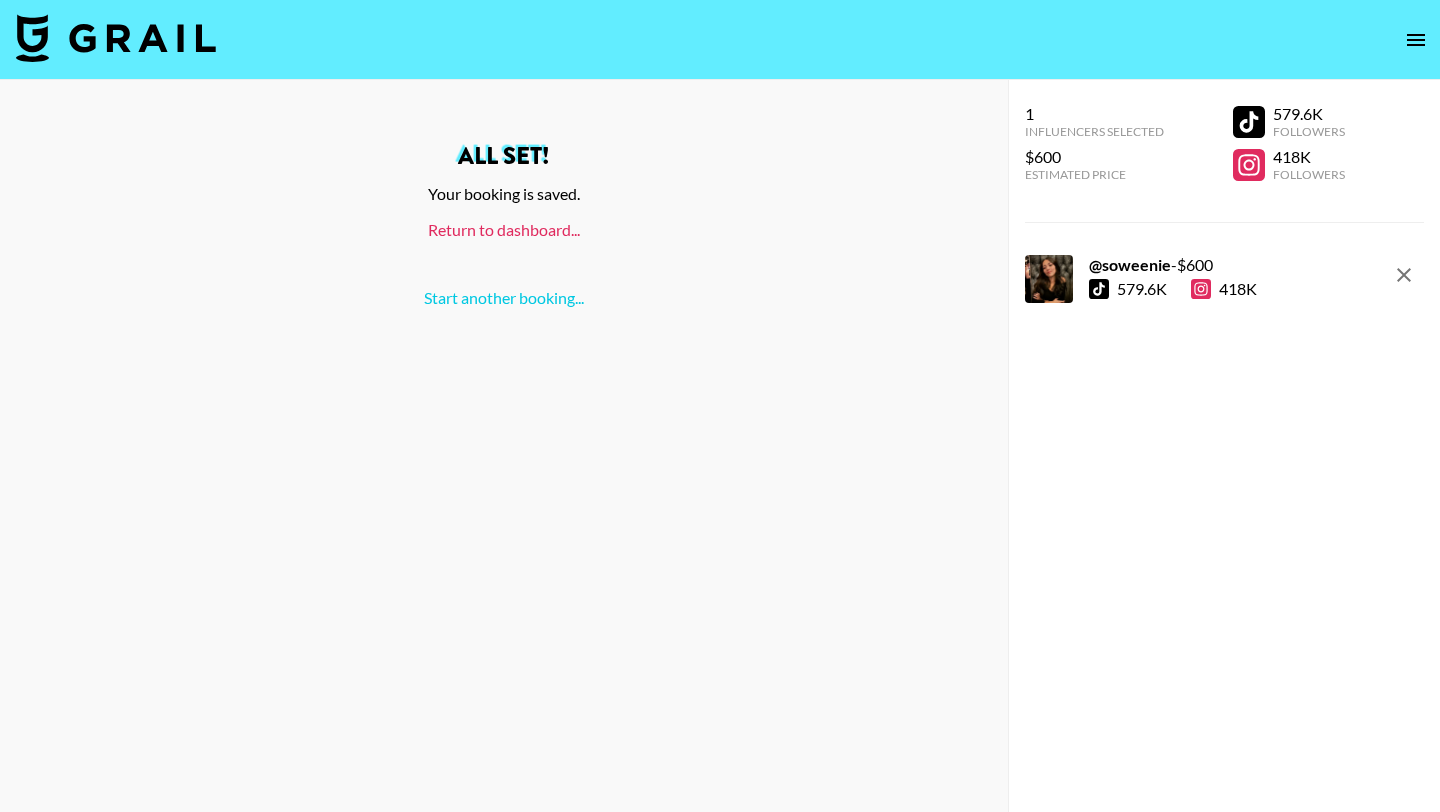 click on "Return to dashboard..." at bounding box center [504, 229] 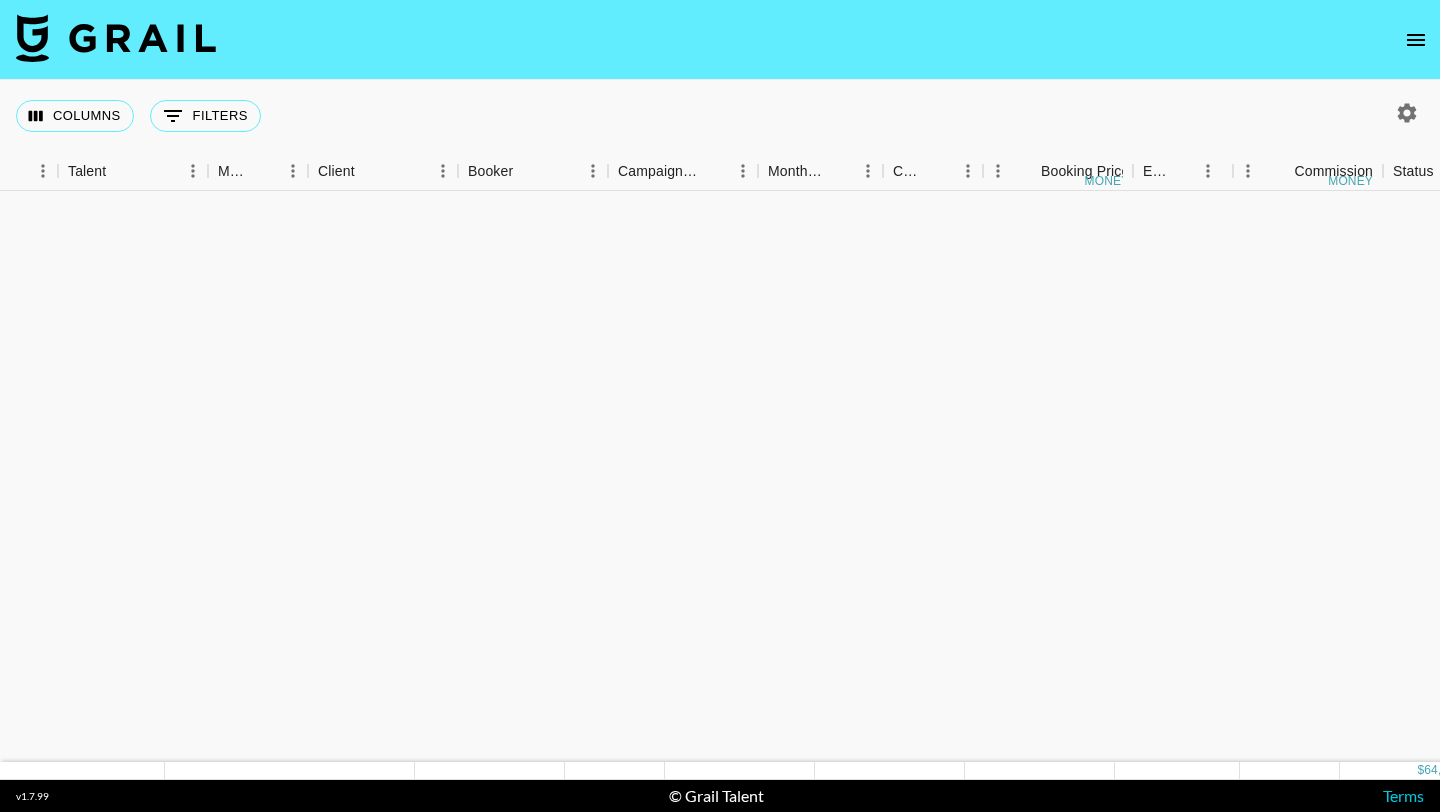 scroll, scrollTop: 0, scrollLeft: 0, axis: both 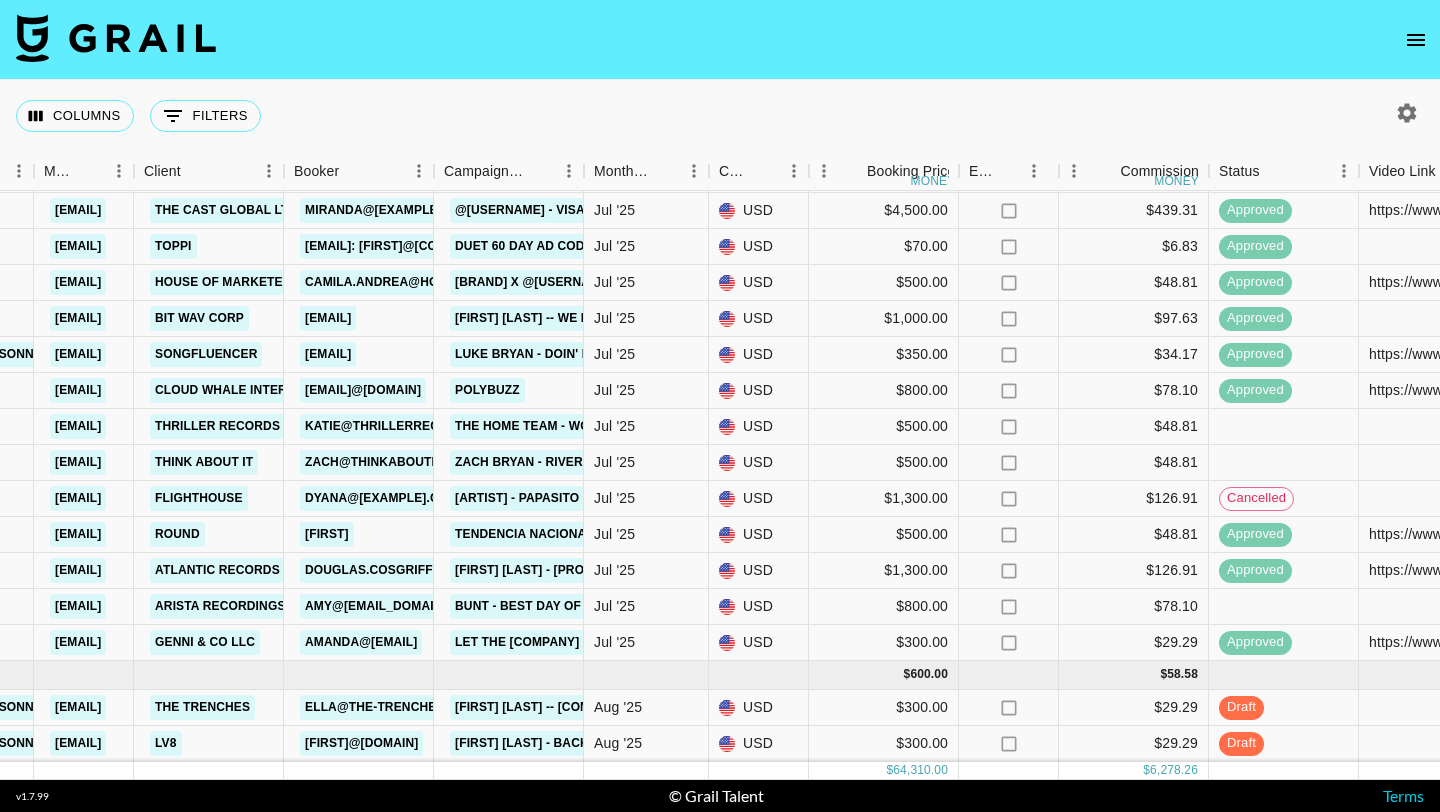click 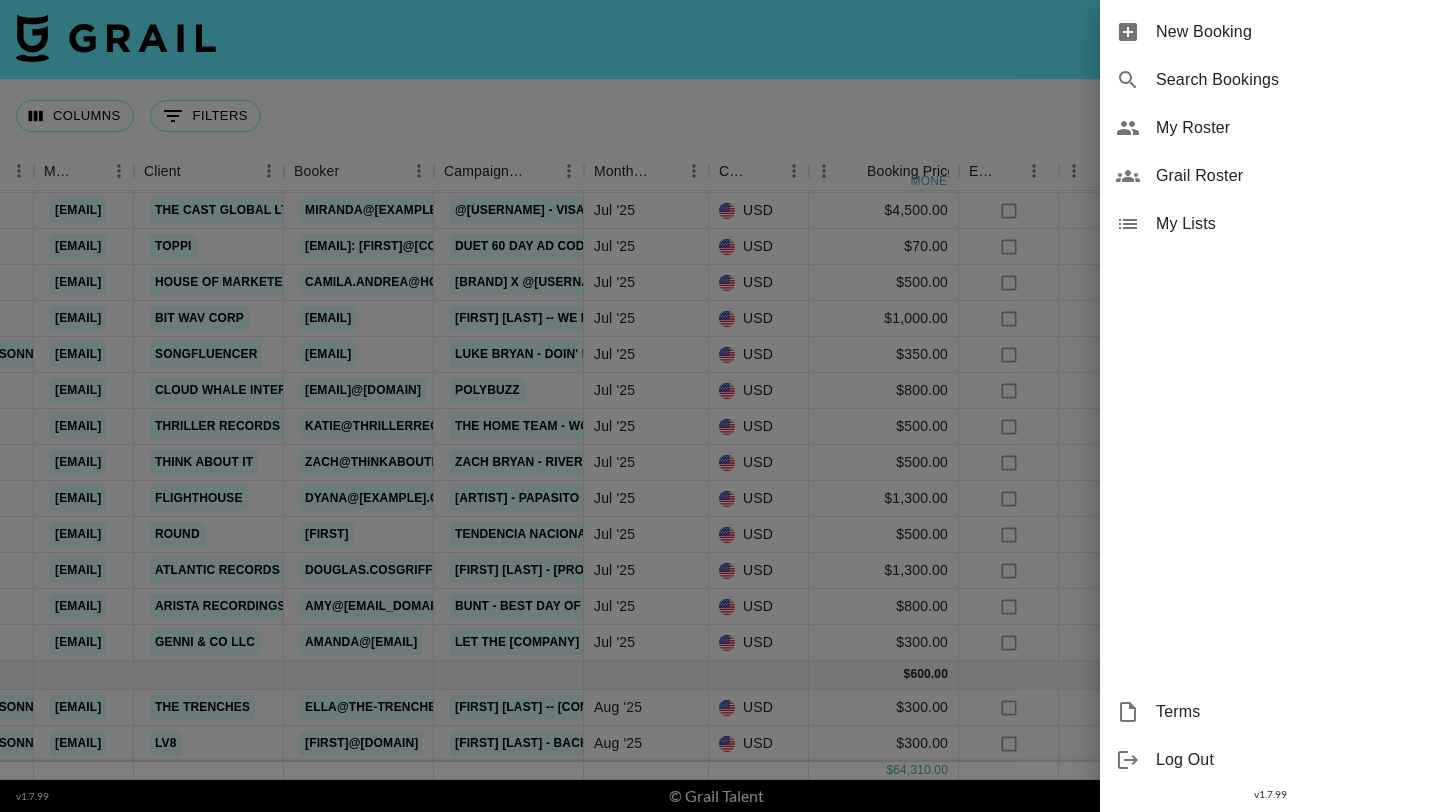 click on "New Booking" at bounding box center (1290, 32) 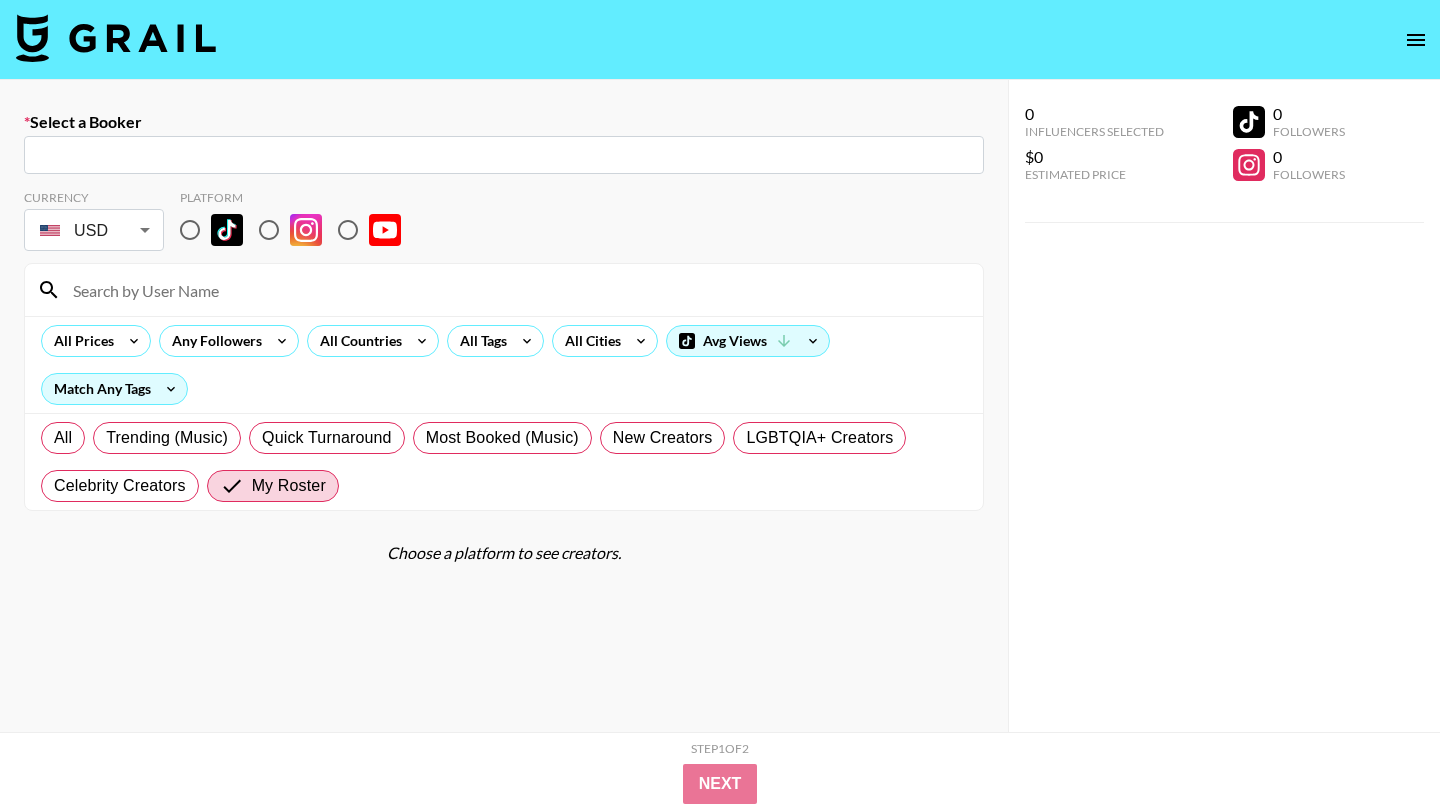 click at bounding box center [504, 155] 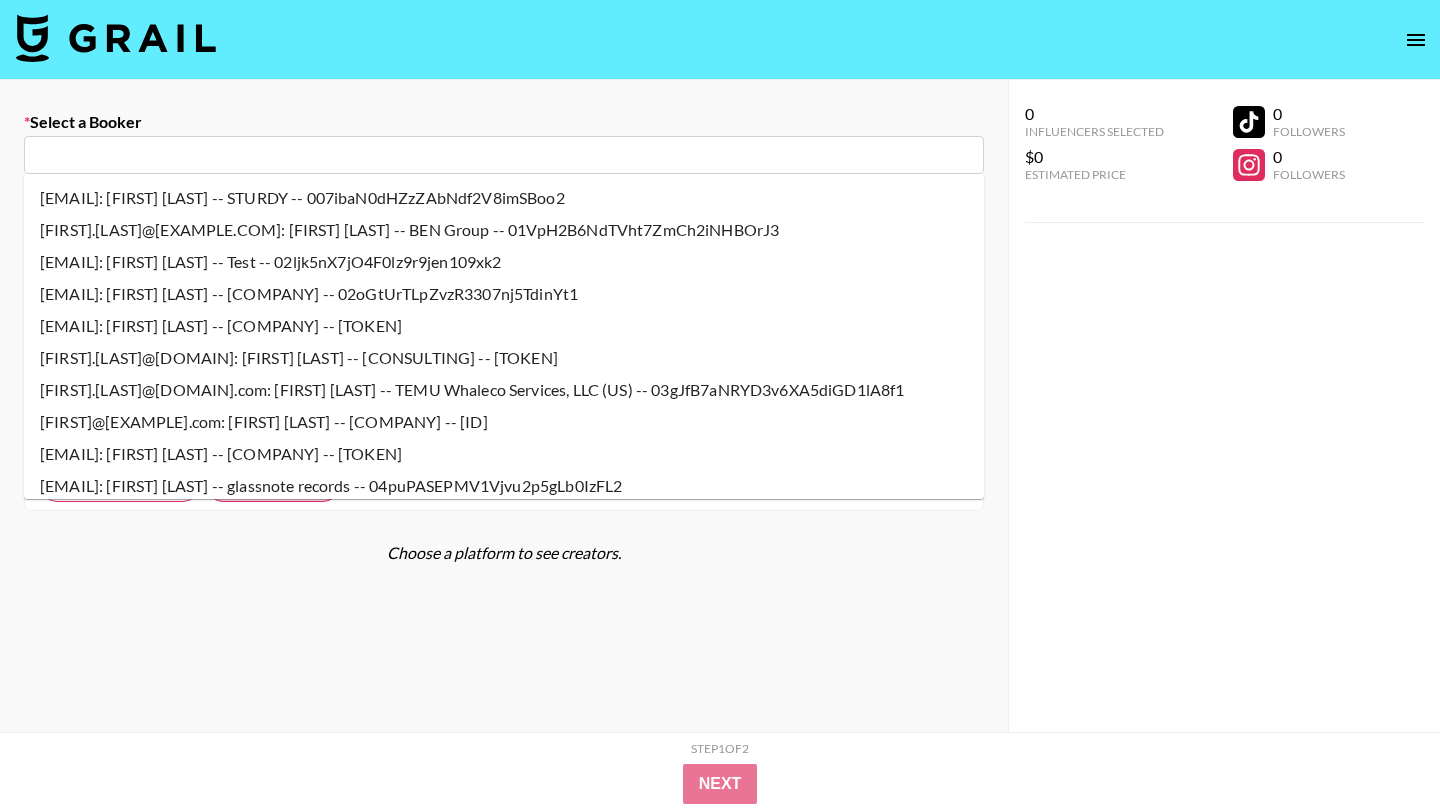 paste on "abby@10kprojects.com" 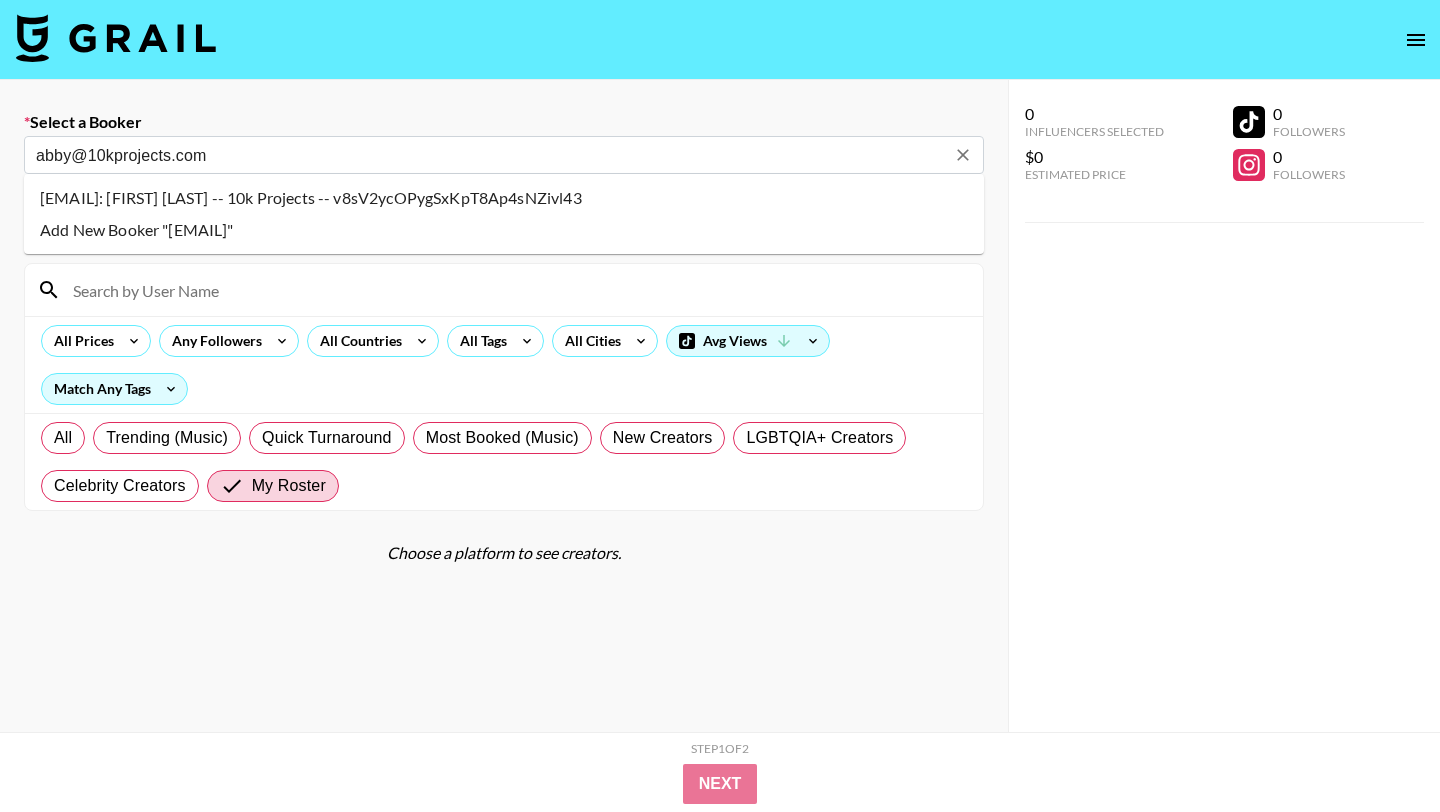 click on "[EMAIL]: [FIRST] [LAST] -- 10k Projects -- v8sV2ycOPygSxKpT8Ap4sNZivl43" at bounding box center (504, 198) 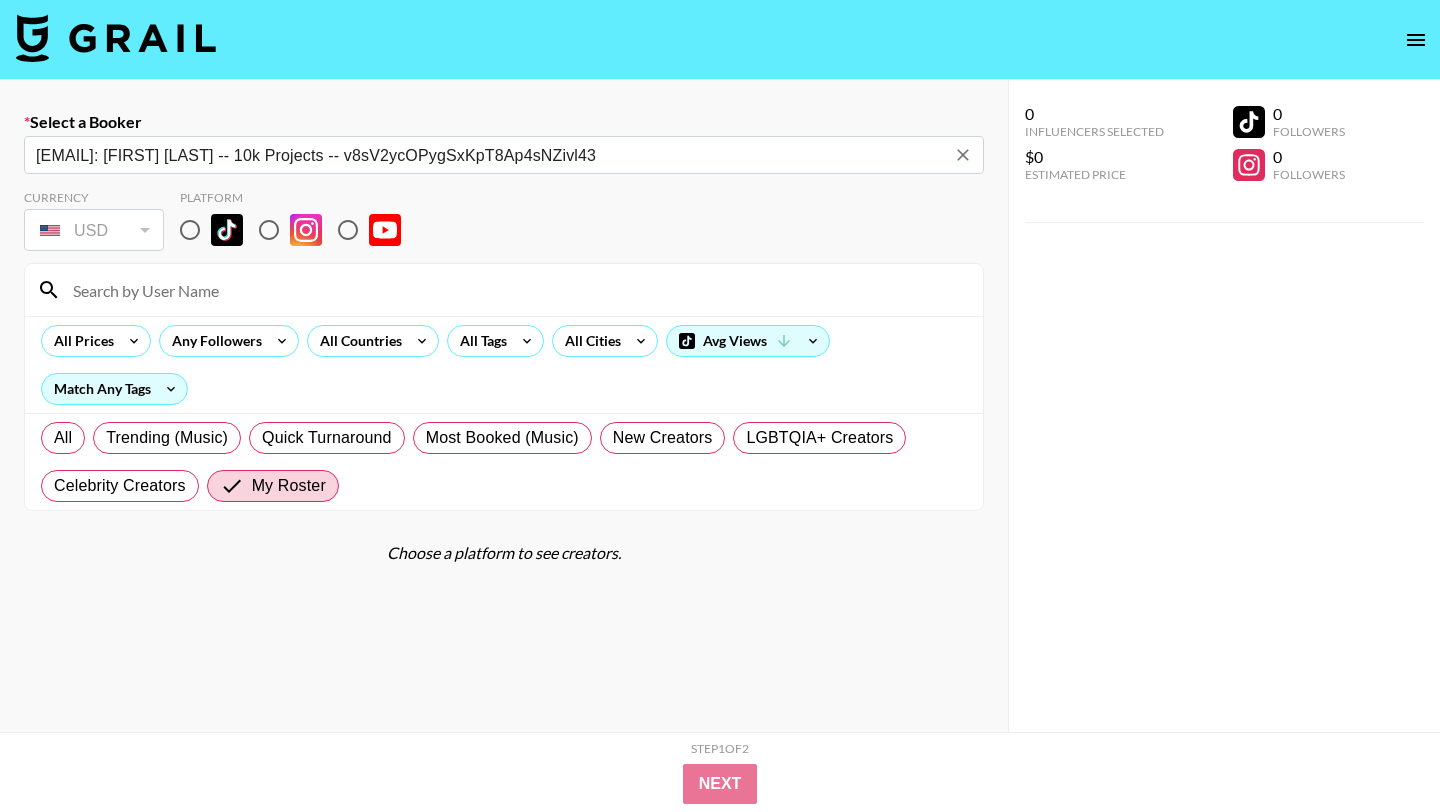 type on "[EMAIL]: [FIRST] [LAST] -- 10k Projects -- v8sV2ycOPygSxKpT8Ap4sNZivl43" 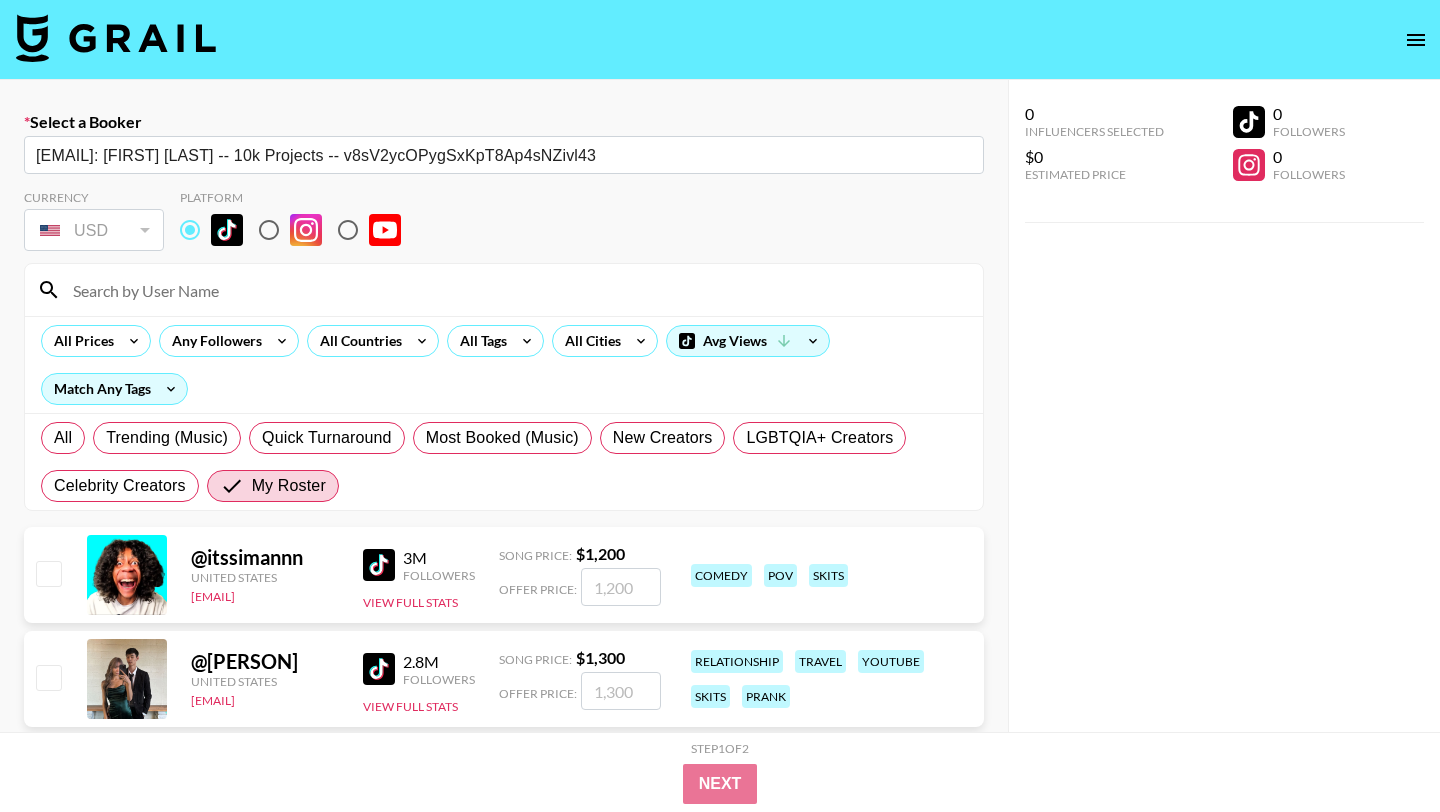 click at bounding box center (516, 290) 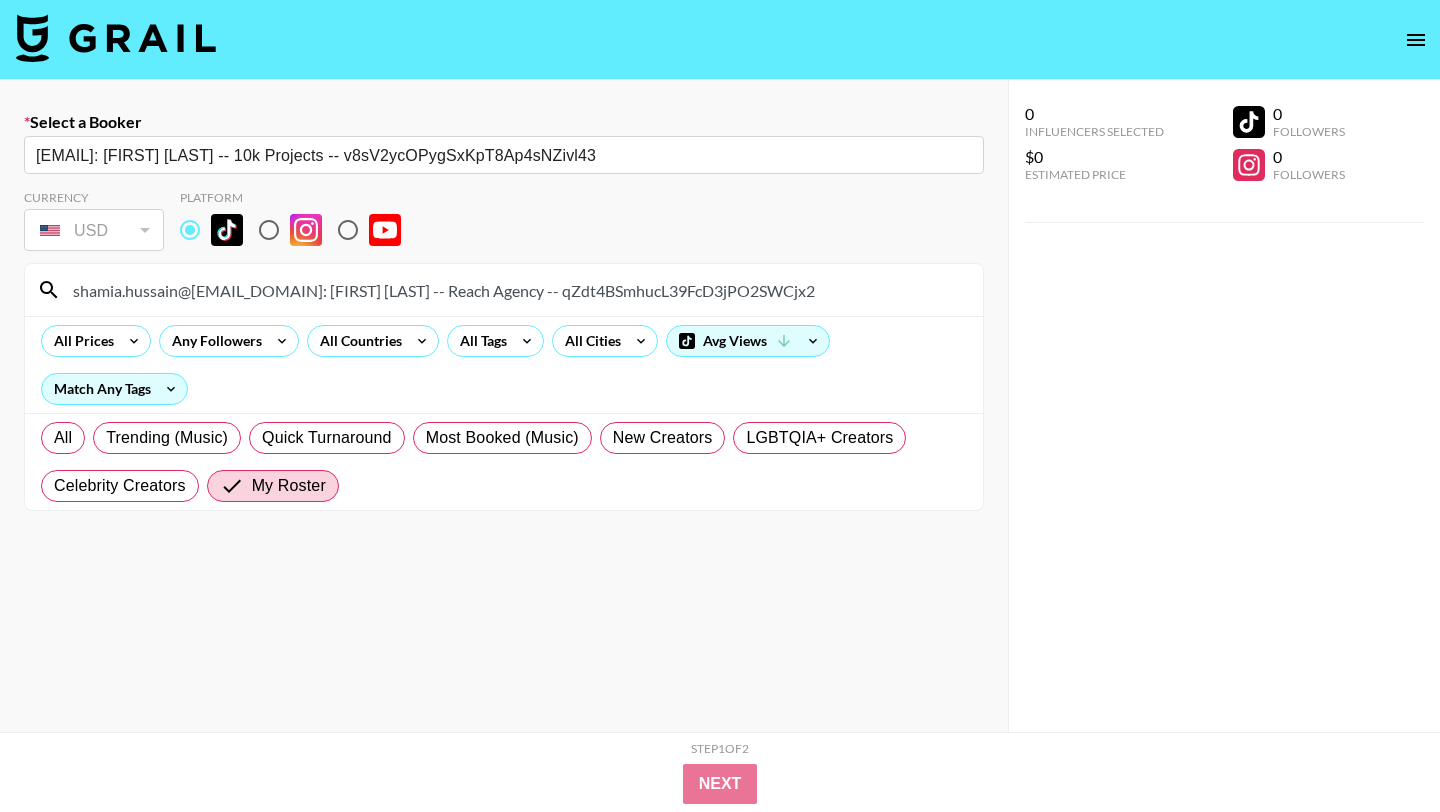 type on "soweenie" 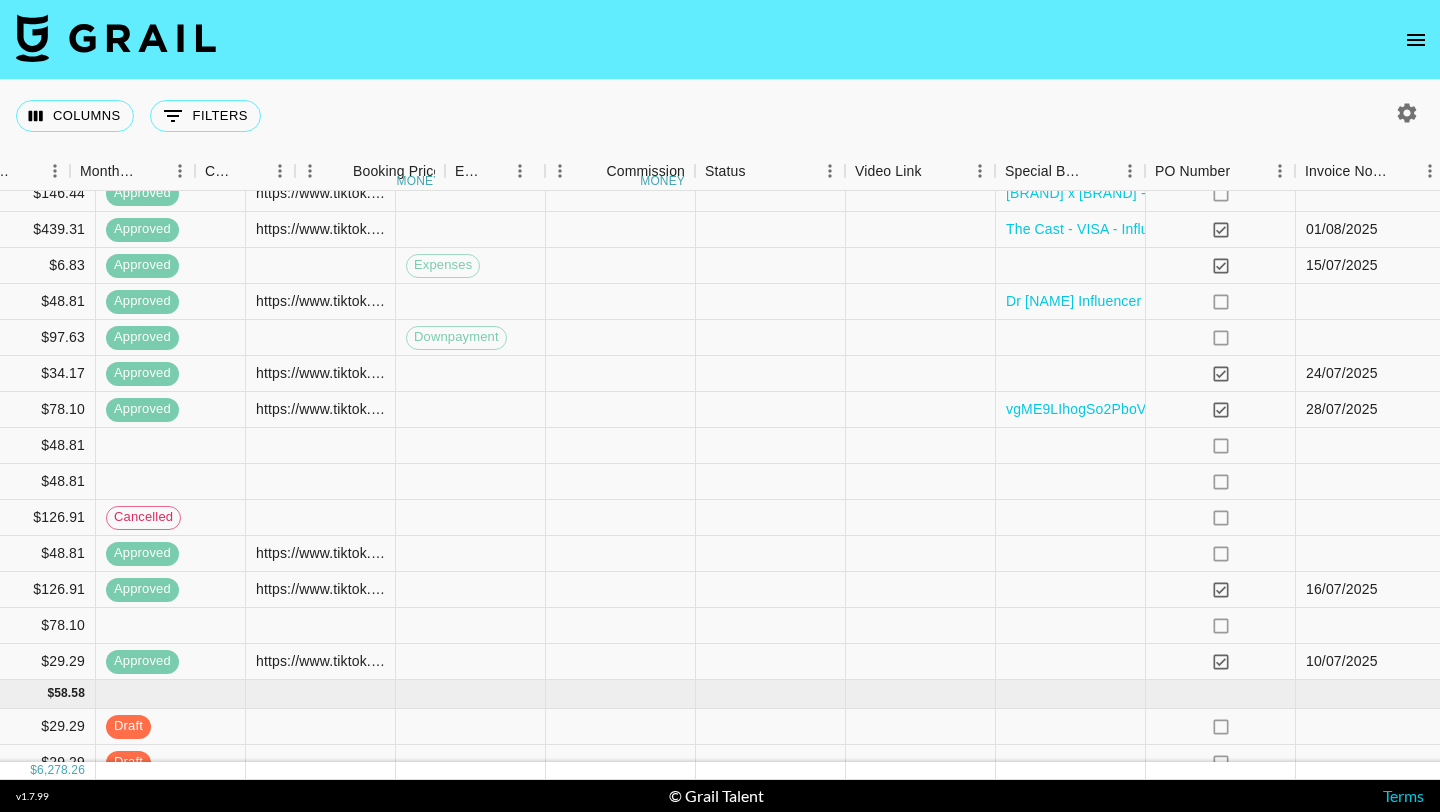 scroll, scrollTop: 1693, scrollLeft: 1880, axis: both 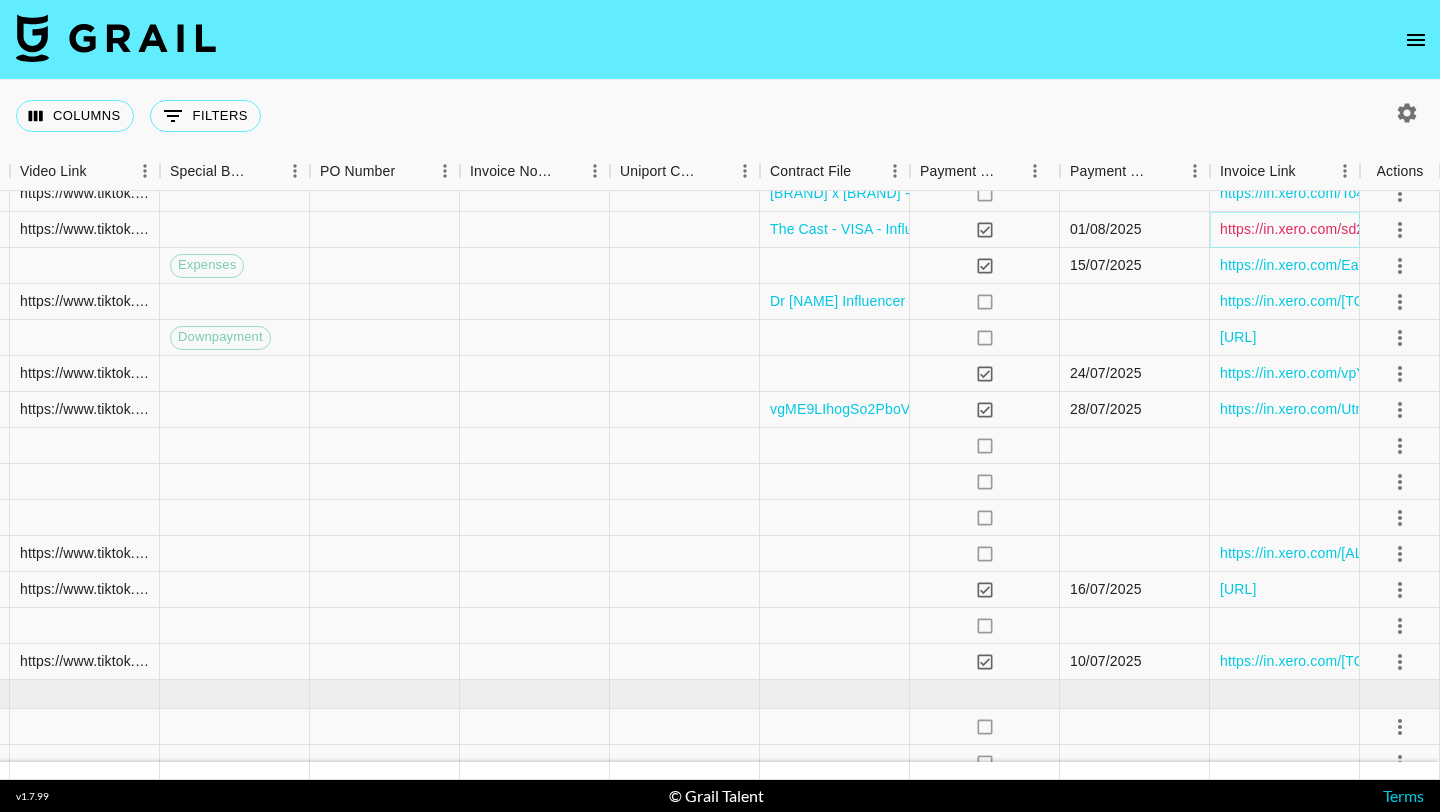 click on "https://in.xero.com/sd2lzk0sOLTUwUJRsmUJQlZbzl2OEQ67RIDFf17l" at bounding box center (1440, 229) 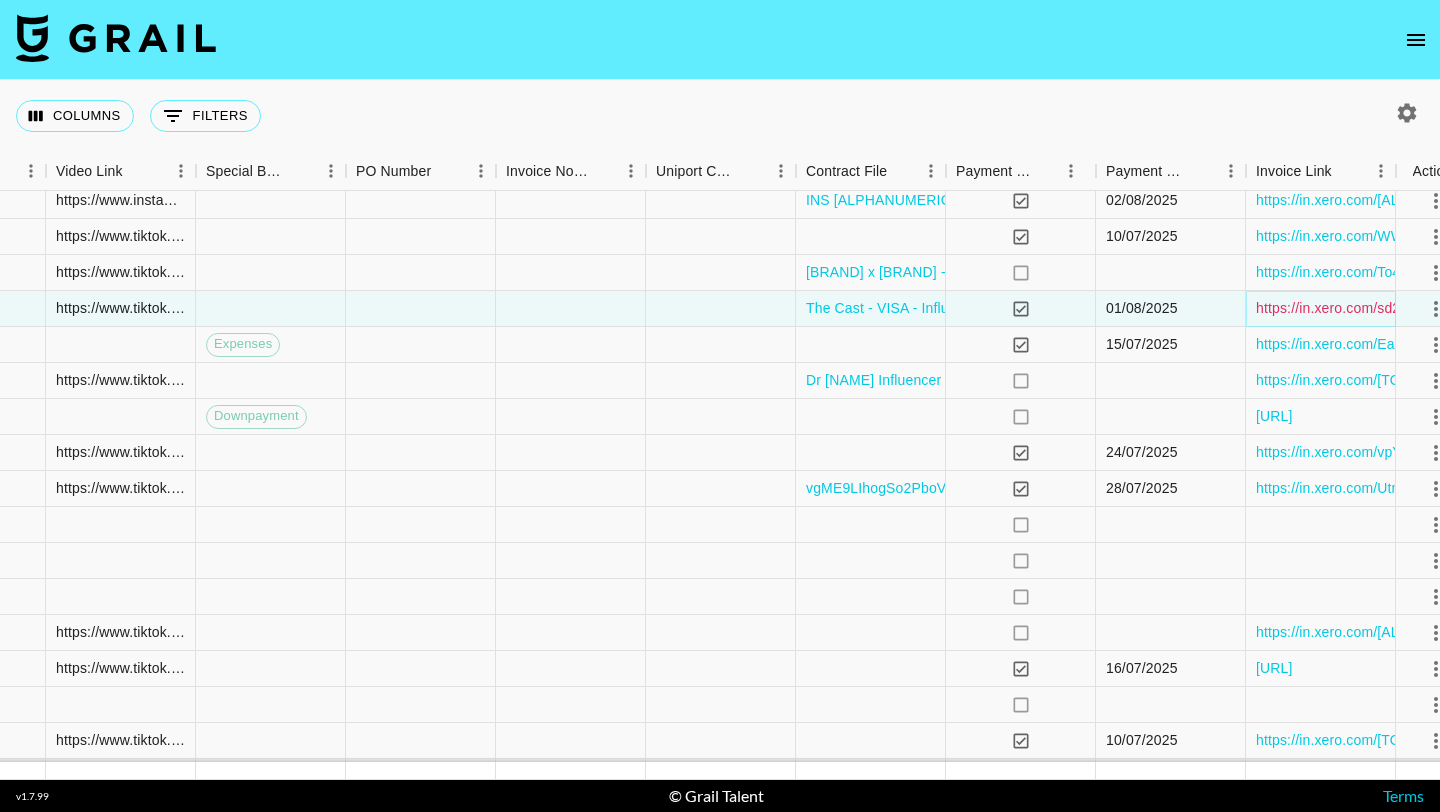 scroll, scrollTop: 1607, scrollLeft: 1844, axis: both 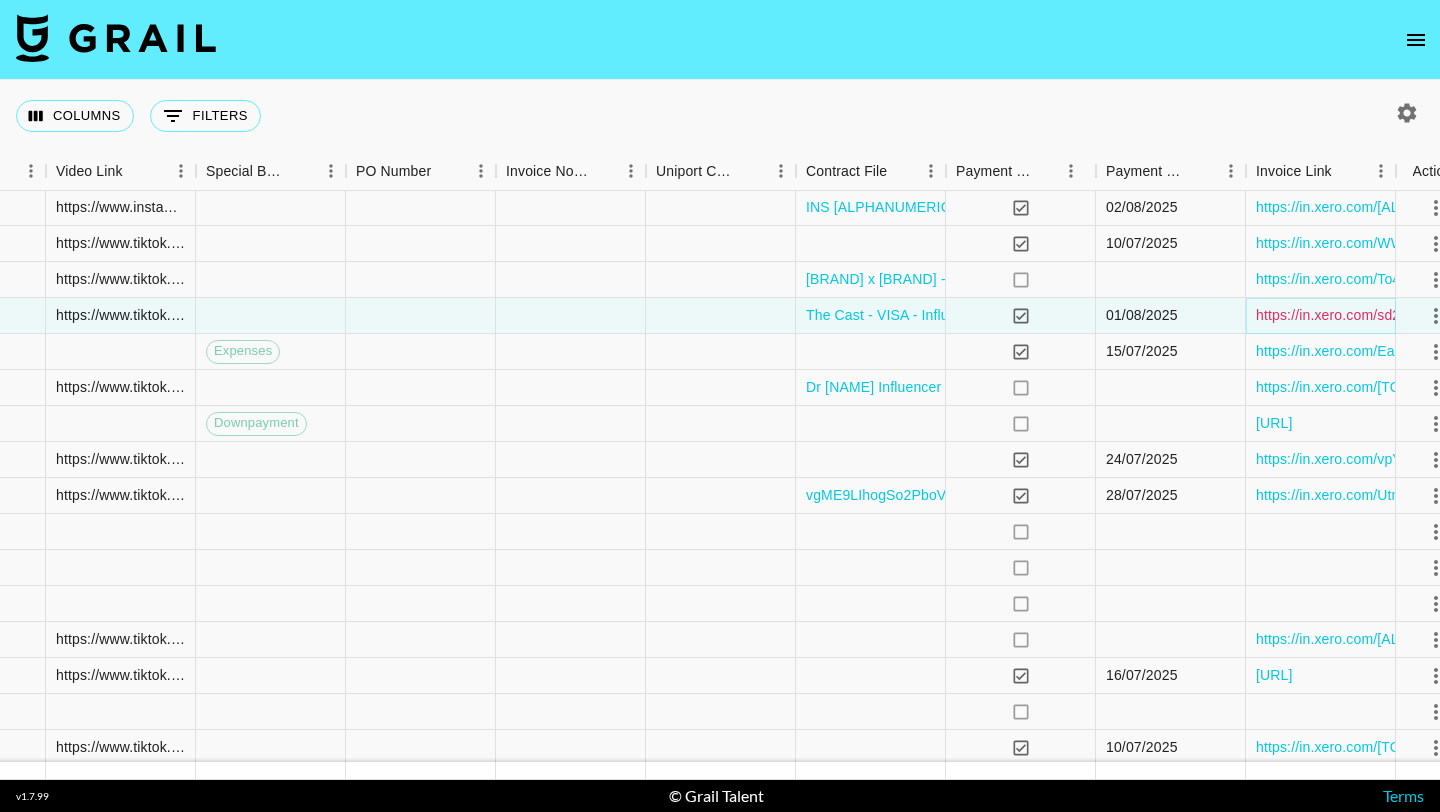 click on "https://in.xero.com/sd2lzk0sOLTUwUJRsmUJQlZbzl2OEQ67RIDFf17l" at bounding box center (1476, 315) 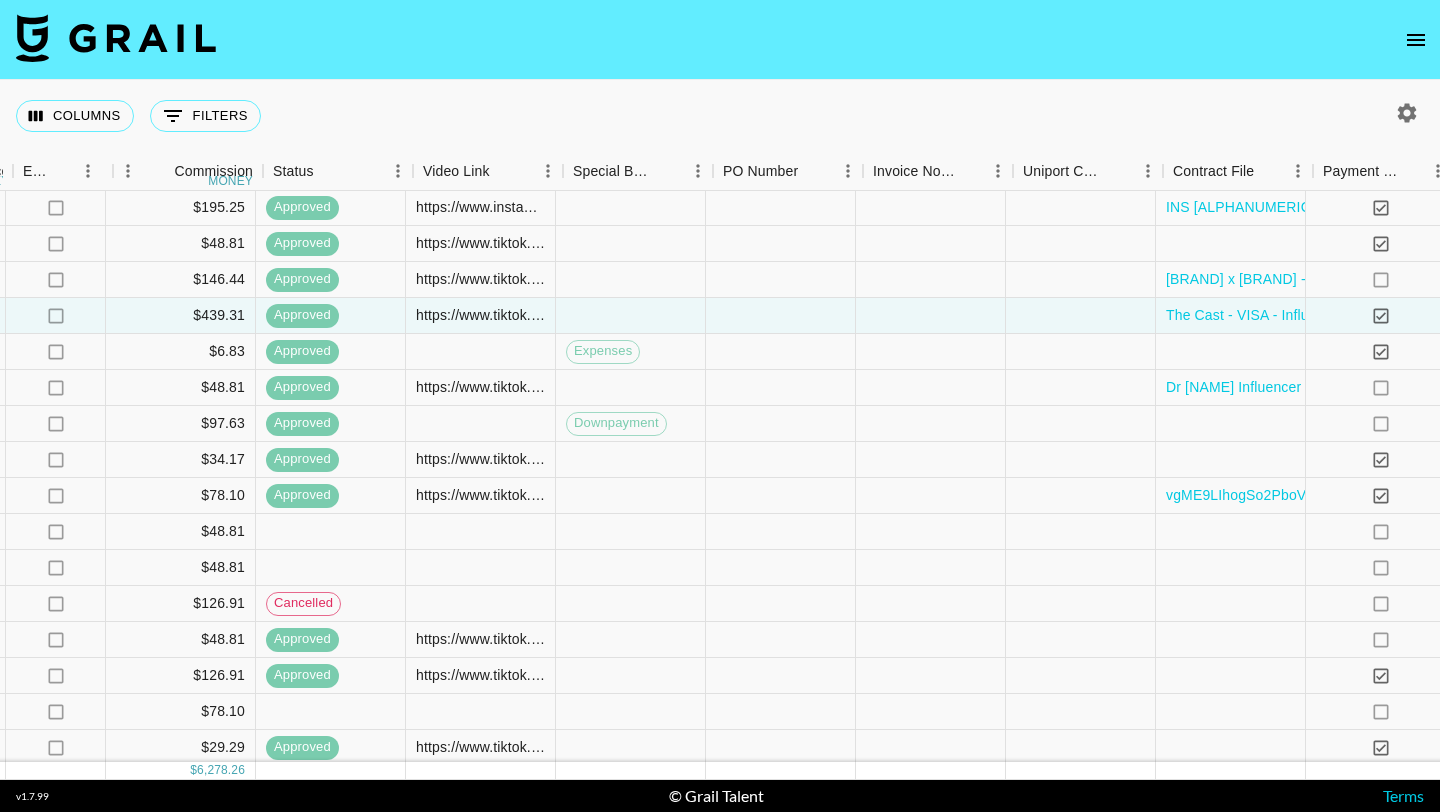 scroll, scrollTop: 1607, scrollLeft: 1471, axis: both 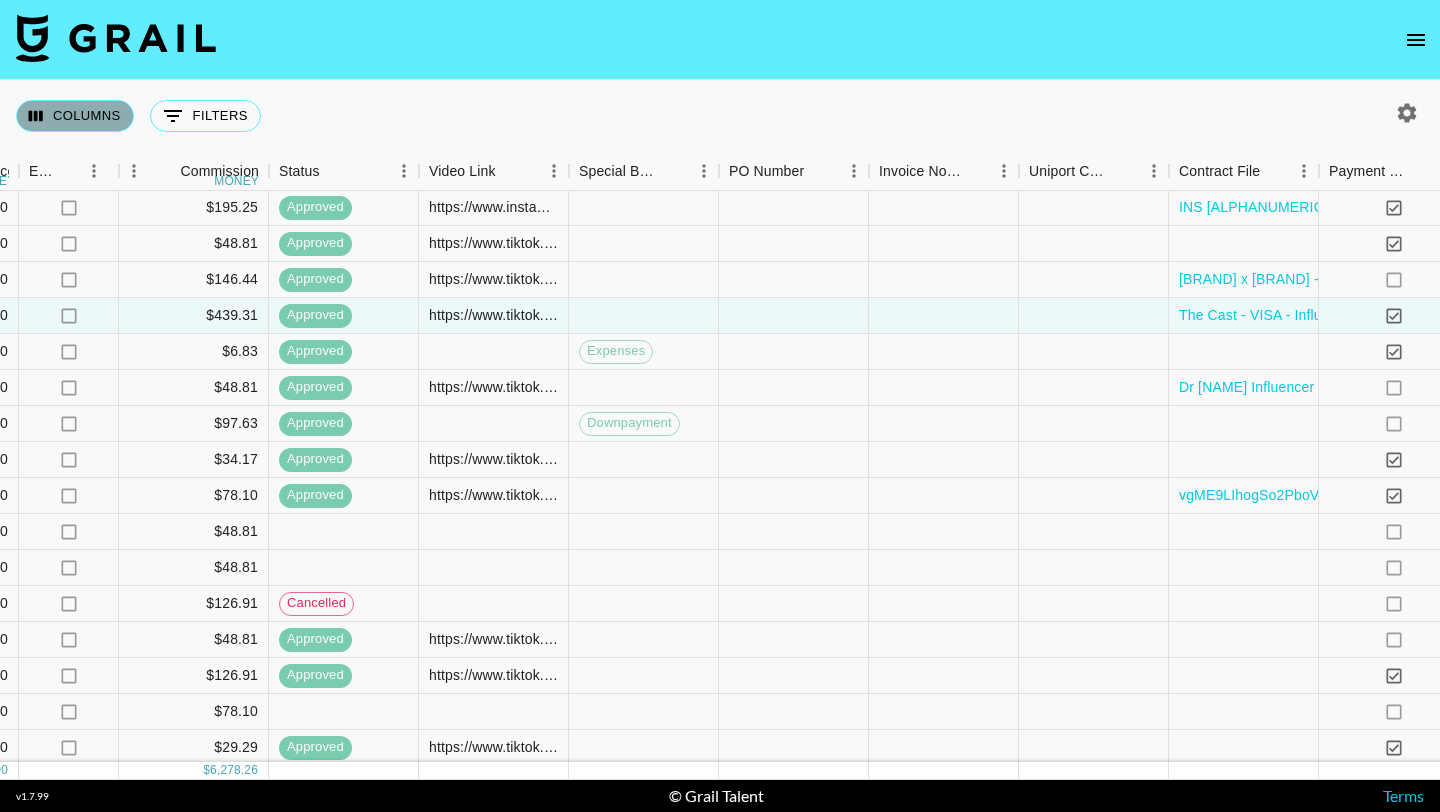 click on "Columns" at bounding box center (75, 116) 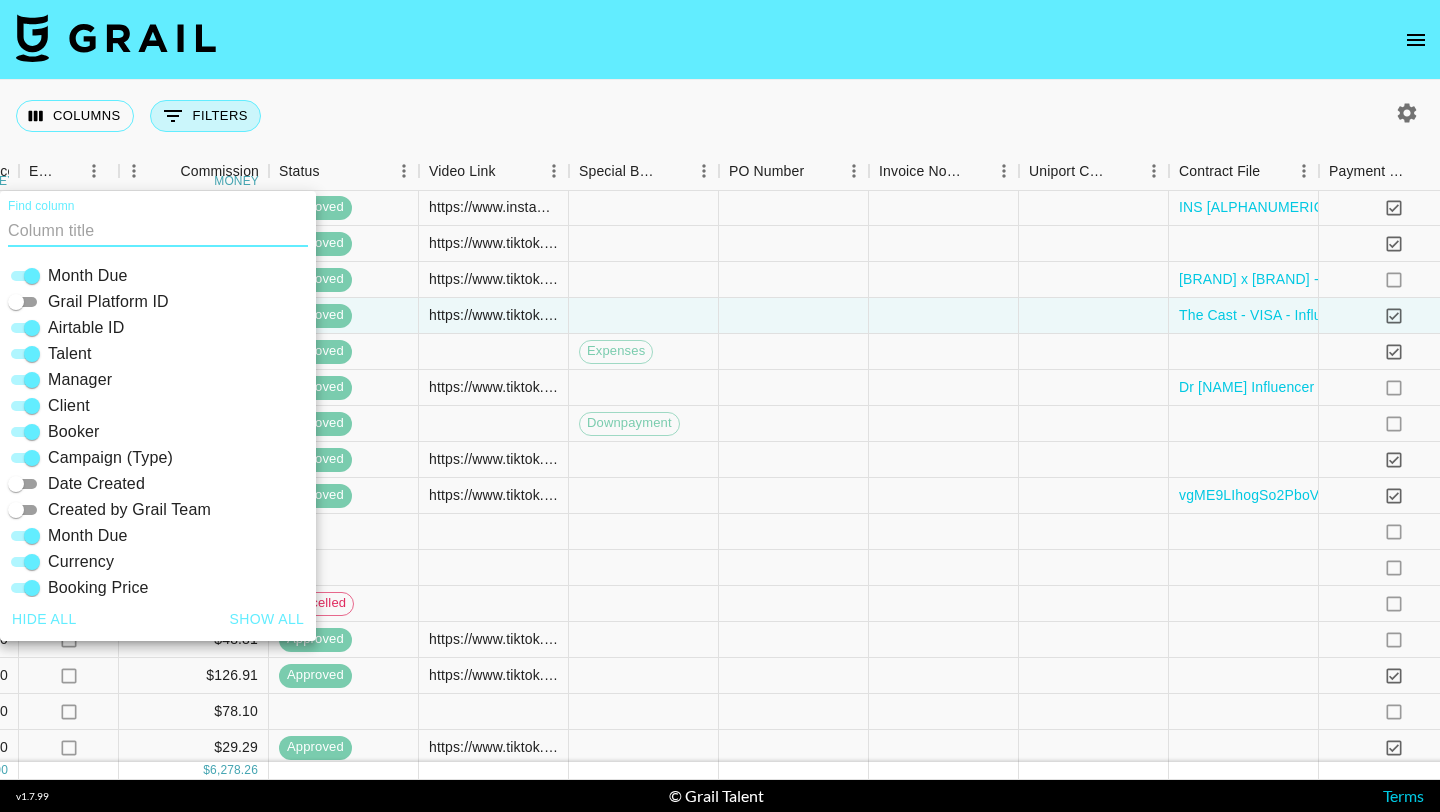 click on "0 Filters" at bounding box center (205, 116) 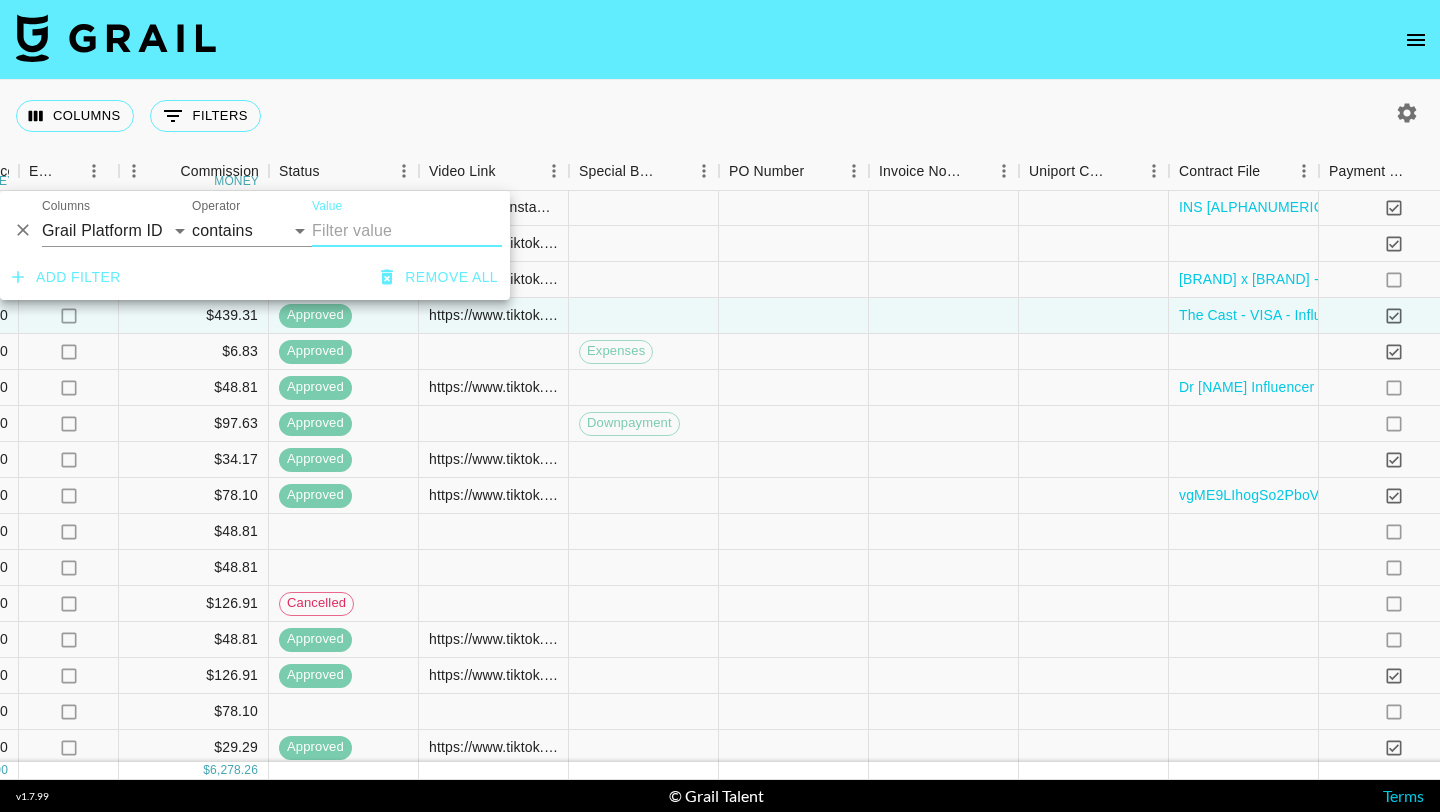 click on "Value" at bounding box center [407, 231] 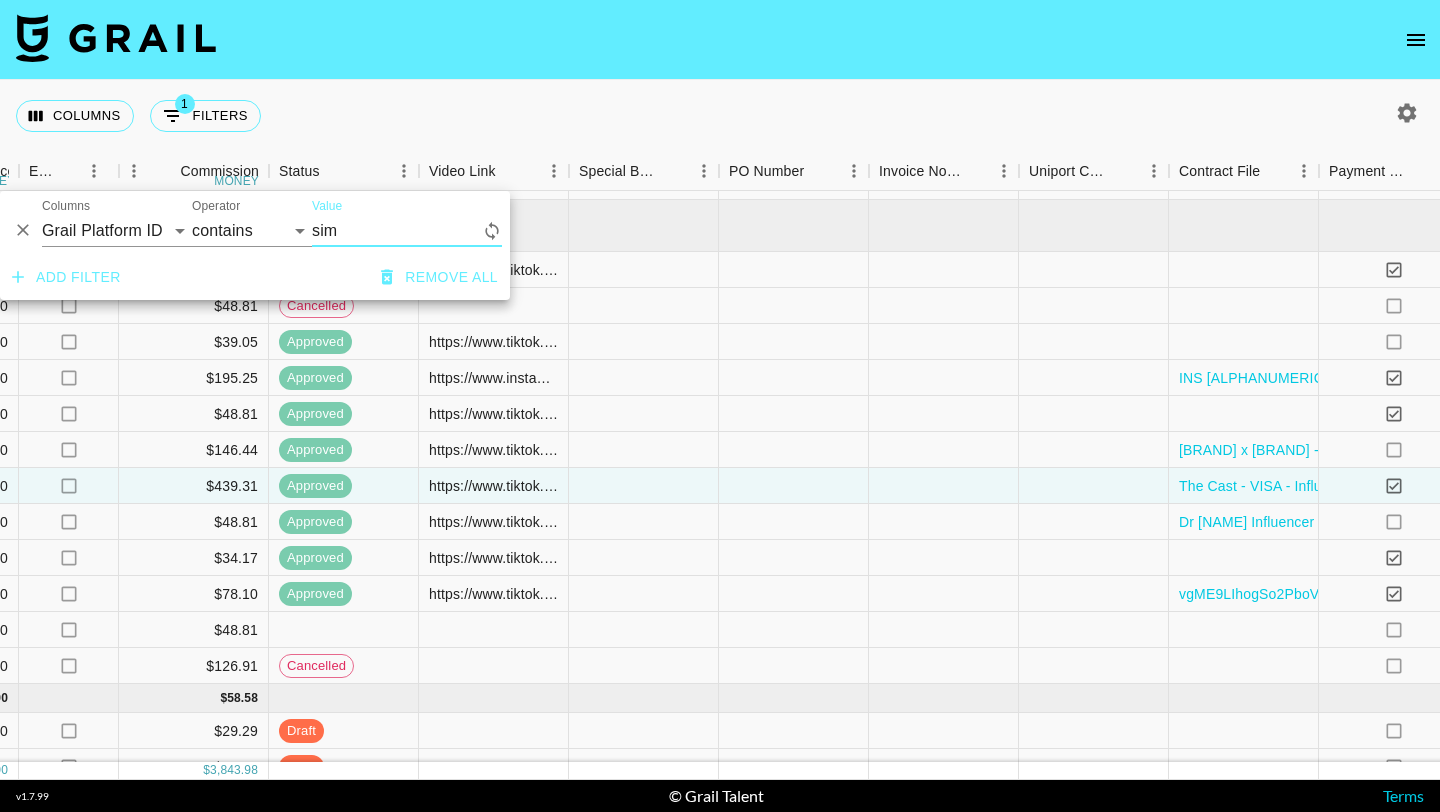 scroll, scrollTop: 0, scrollLeft: 1471, axis: horizontal 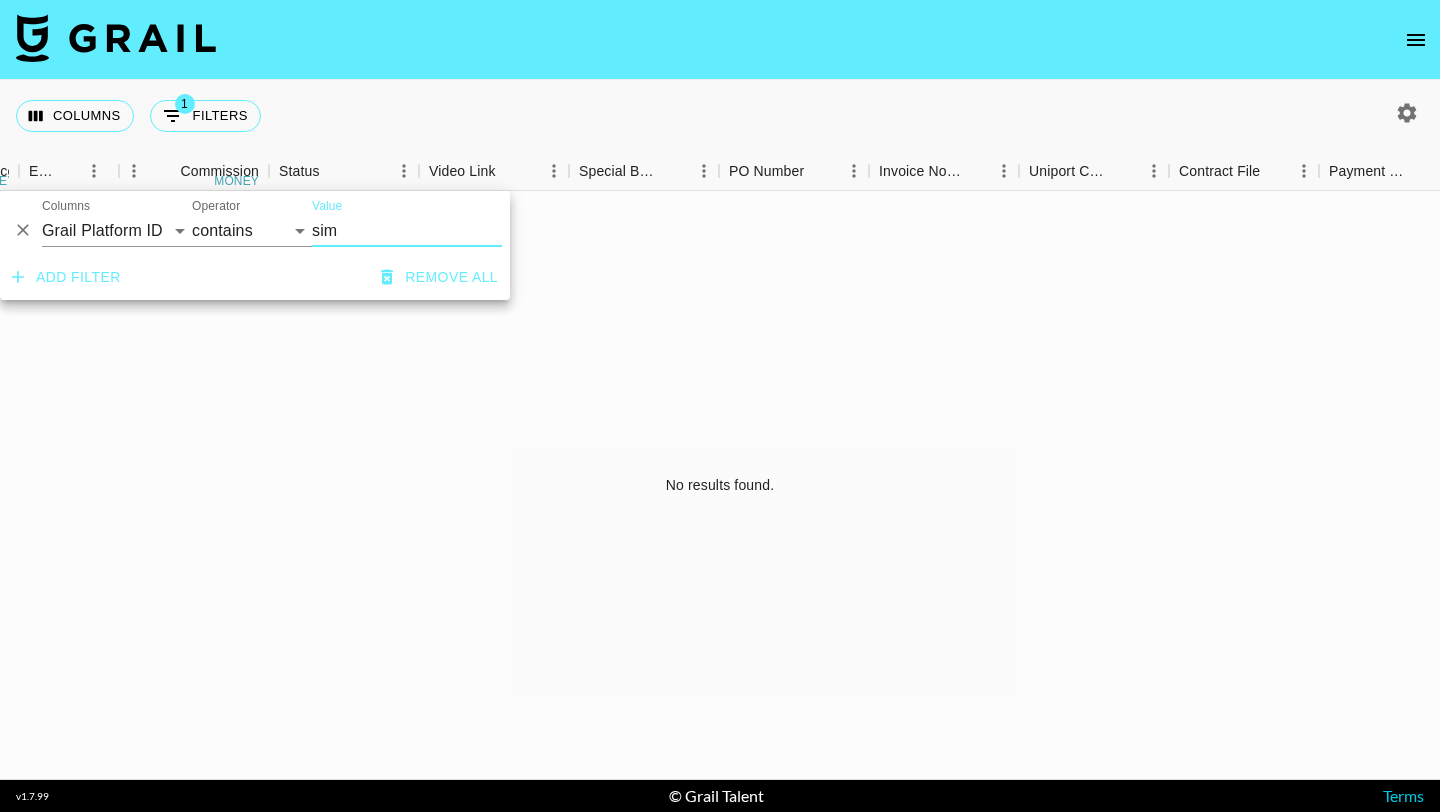 type on "sim" 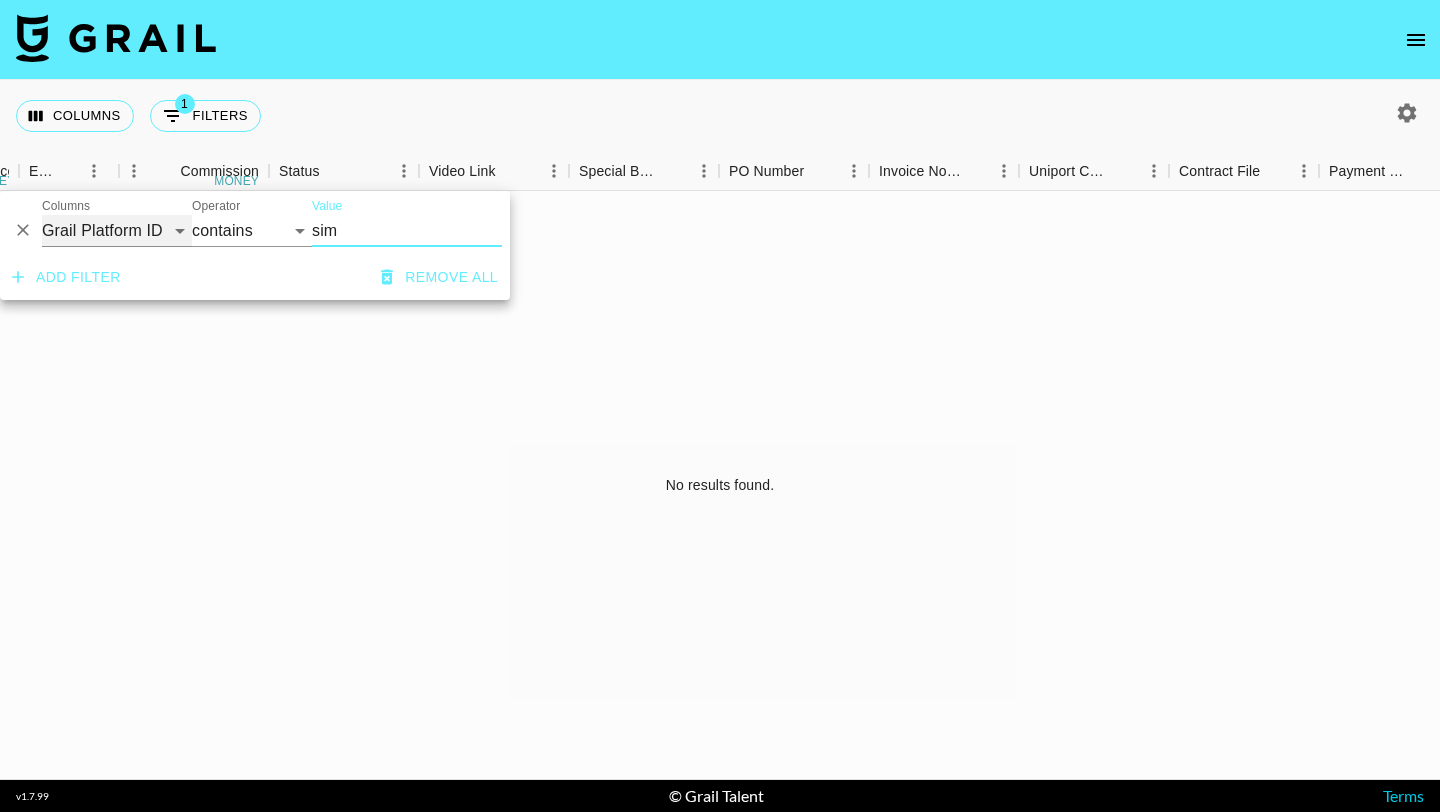 click on "Grail Platform ID Airtable ID Talent Manager Client Booker Campaign (Type) Date Created Created by Grail Team Month Due Currency Booking Price Creator Commmission Override External Commission Expenses: Remove Commission? Commission Status Video Link Boost Code Special Booking Type PO Number Invoice Notes Uniport Contact Email Contract File Payment Sent Payment Sent Date Invoice Link" at bounding box center (117, 231) 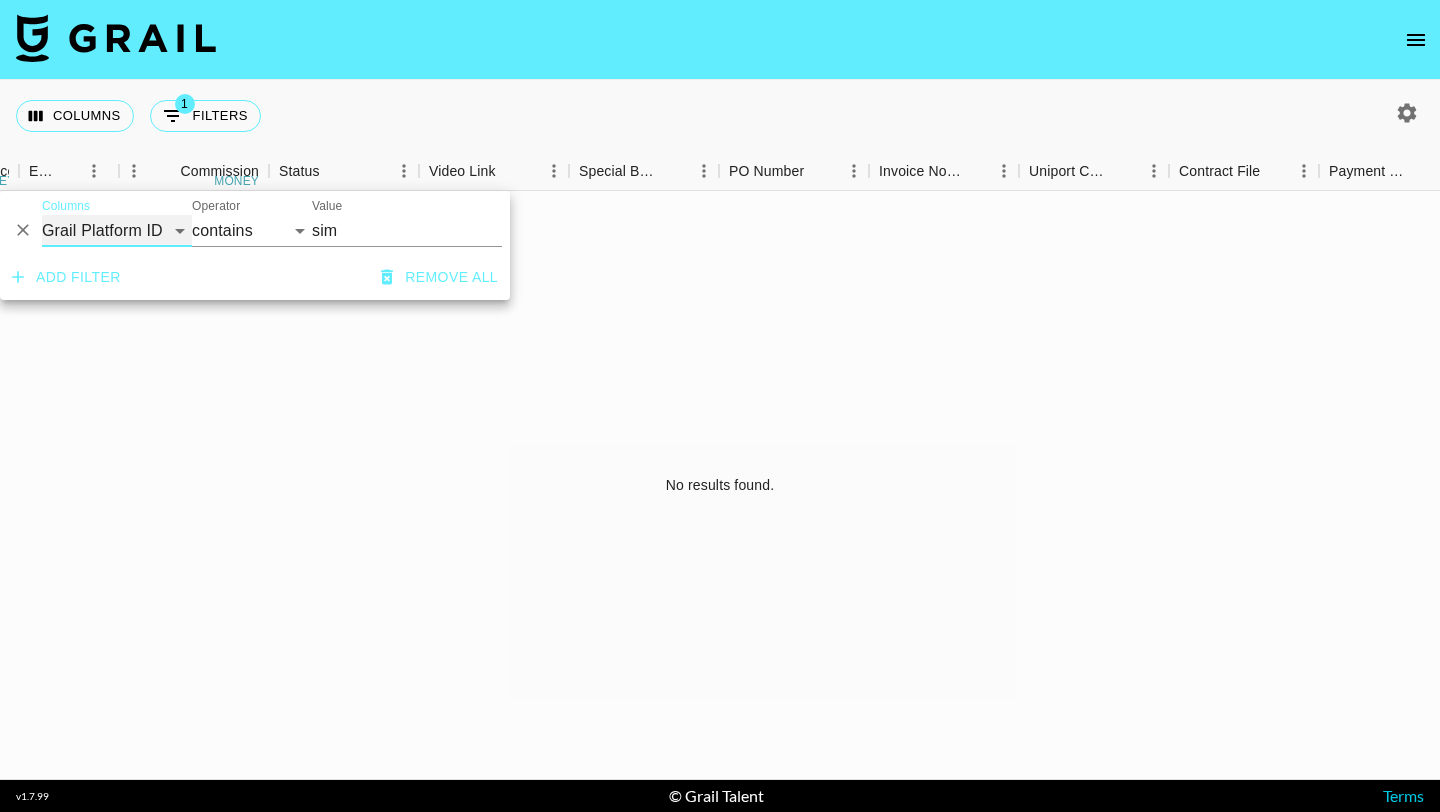 select on "talentName" 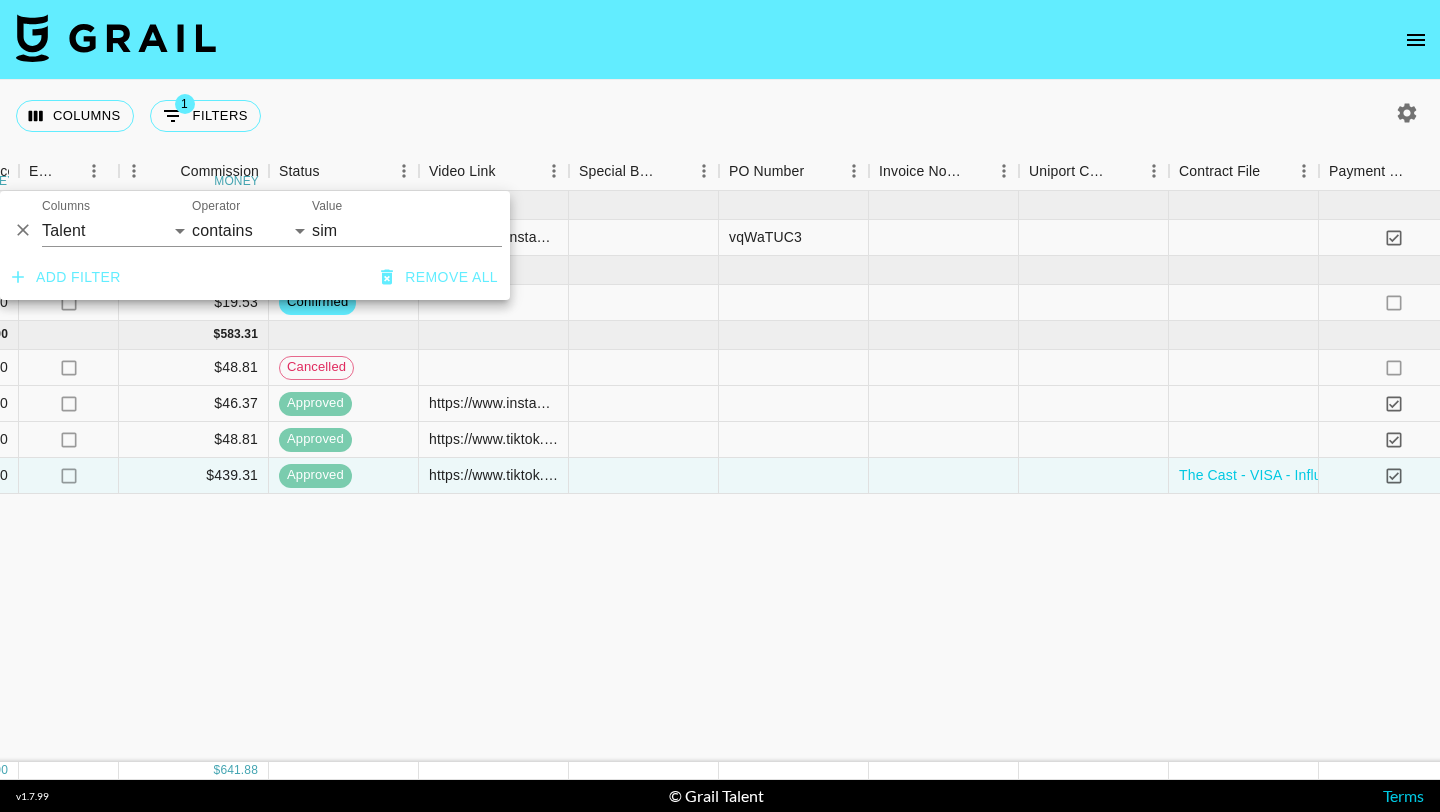 click on "[MONTH] '[YEAR]  ( [NUMBER] ) $[PRICE] $[PRICE] [ID] [ID] [DOMAIN] [COMPANY] ([CAMPAIGNS]) [DOMAIN] [COMPANY] ([MIX]) [MONTH] '[YEAR]  USD $[PRICE] no $[PRICE] [STATUS] no [URL] [URL] [MONTH] '[YEAR]  ( [NUMBER] ) $[PRICE] $[PRICE] [ID] [ID] [DOMAIN] [COMPANY] [COMPANY] [COMPANY] [MONTH] '[YEAR]  USD $[PRICE] no $[PRICE] [STATUS] no [MONTH] '[YEAR]  ( [NUMBER] ) $[PRICE] $[PRICE] [ID] [ID] [DOMAIN] [COMPANY] [COMPANY] [FIRST] [LAST] - [SONG] [MONTH] '[YEAR]  USD $[PRICE] no $[PRICE] [STATUS] [URL] [URL] yes [DATE] [ID] [ID] [DOMAIN] [COMPANY]" at bounding box center [189, 476] 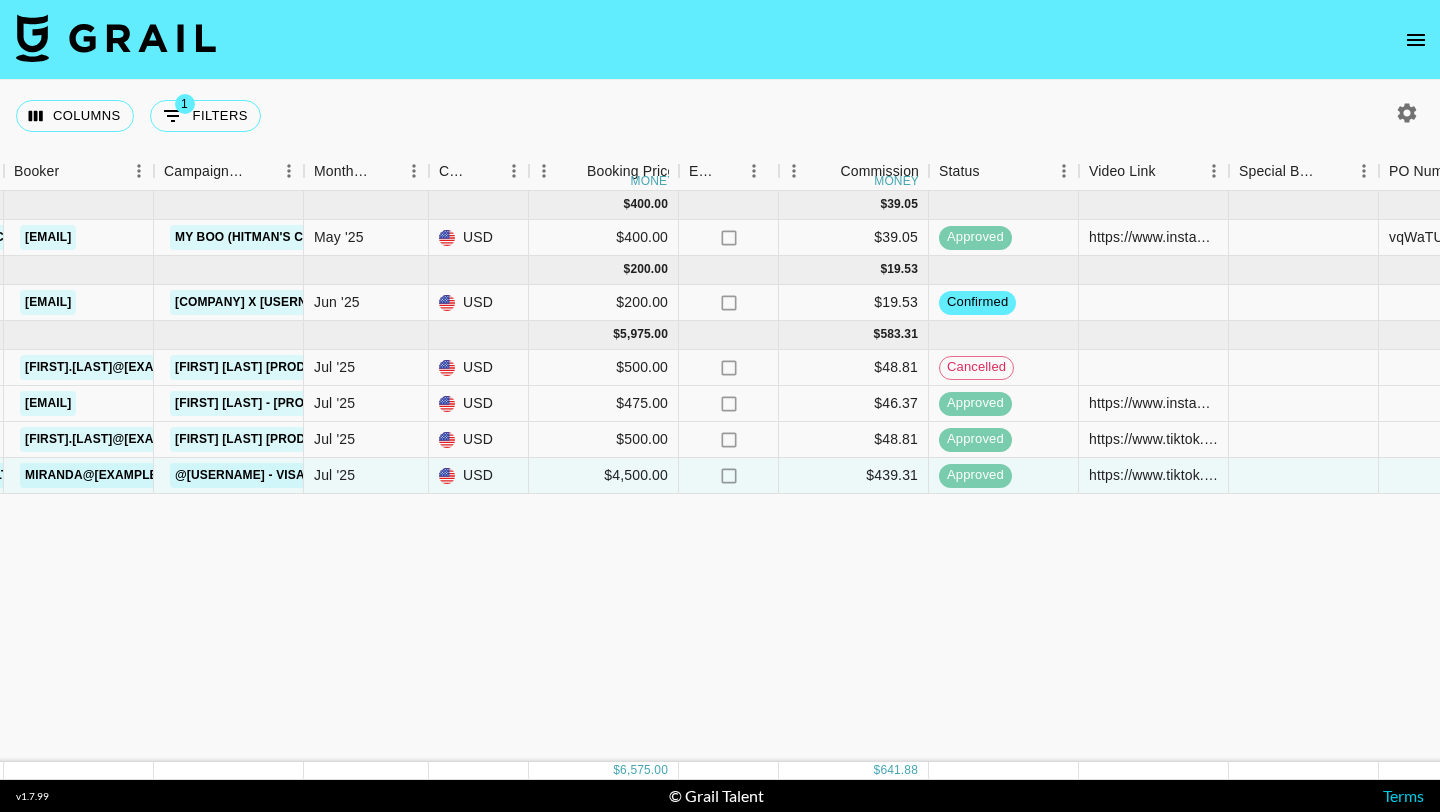 scroll, scrollTop: 0, scrollLeft: 809, axis: horizontal 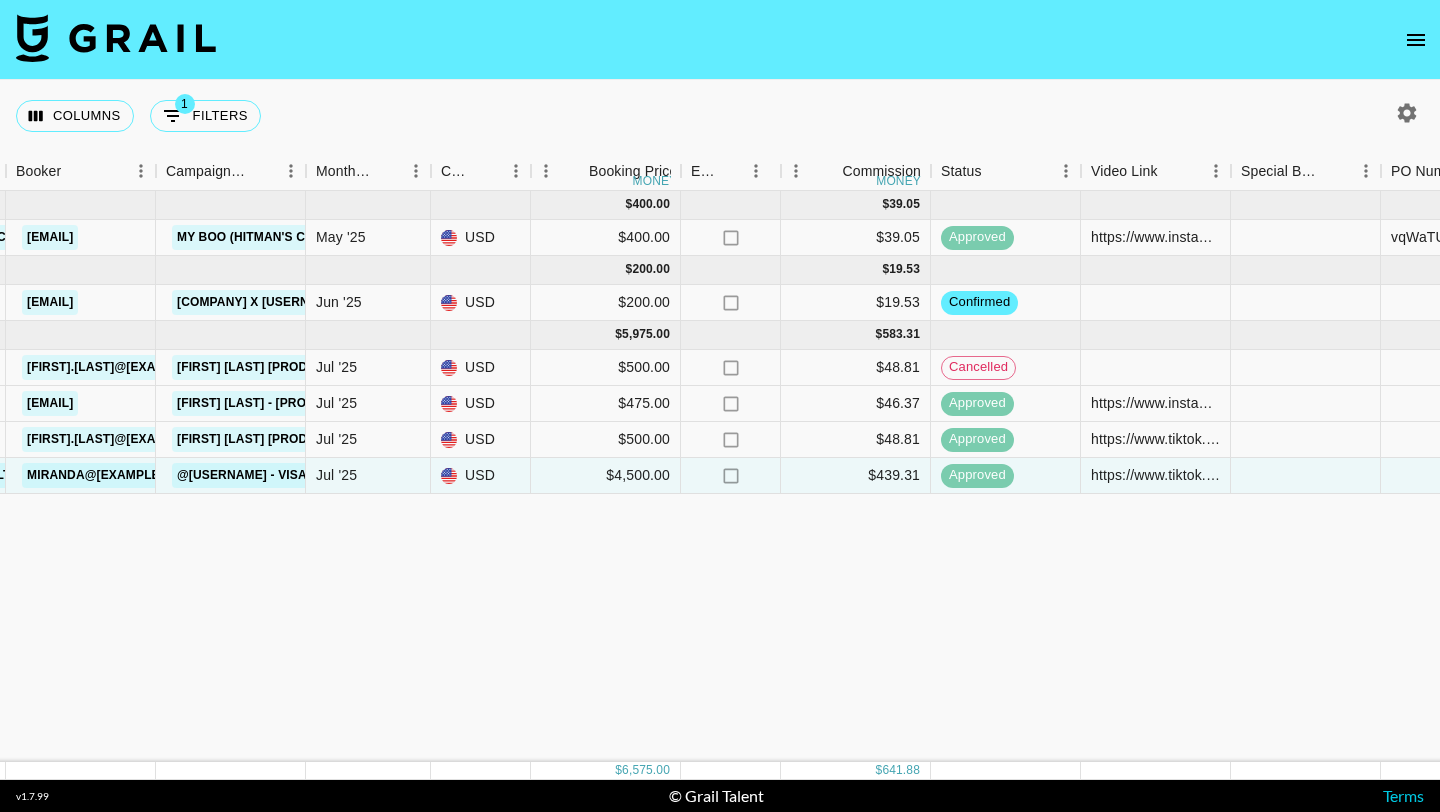 click on "Columns 1 Filters + Booking" at bounding box center [142, 116] 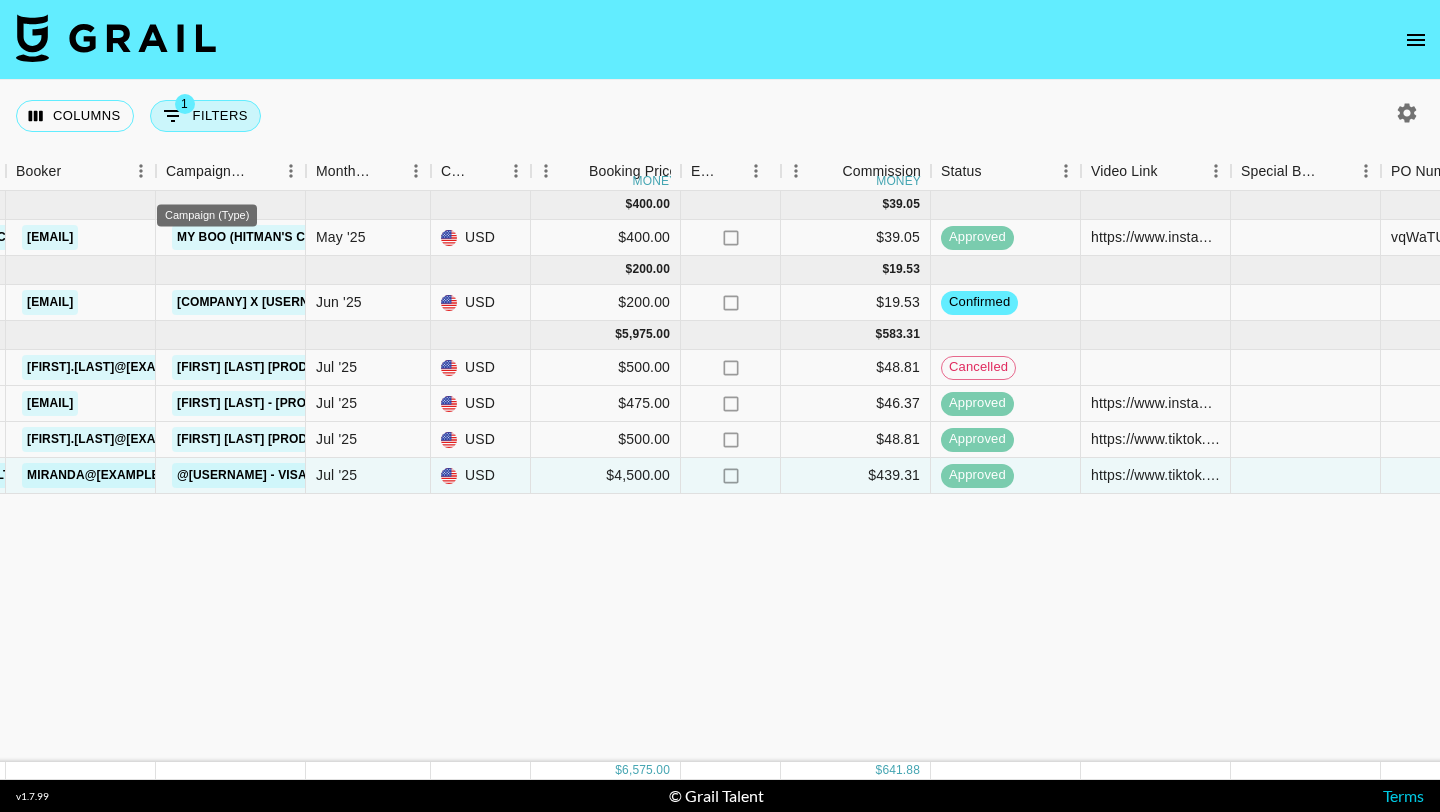 click on "1 Filters" at bounding box center [205, 116] 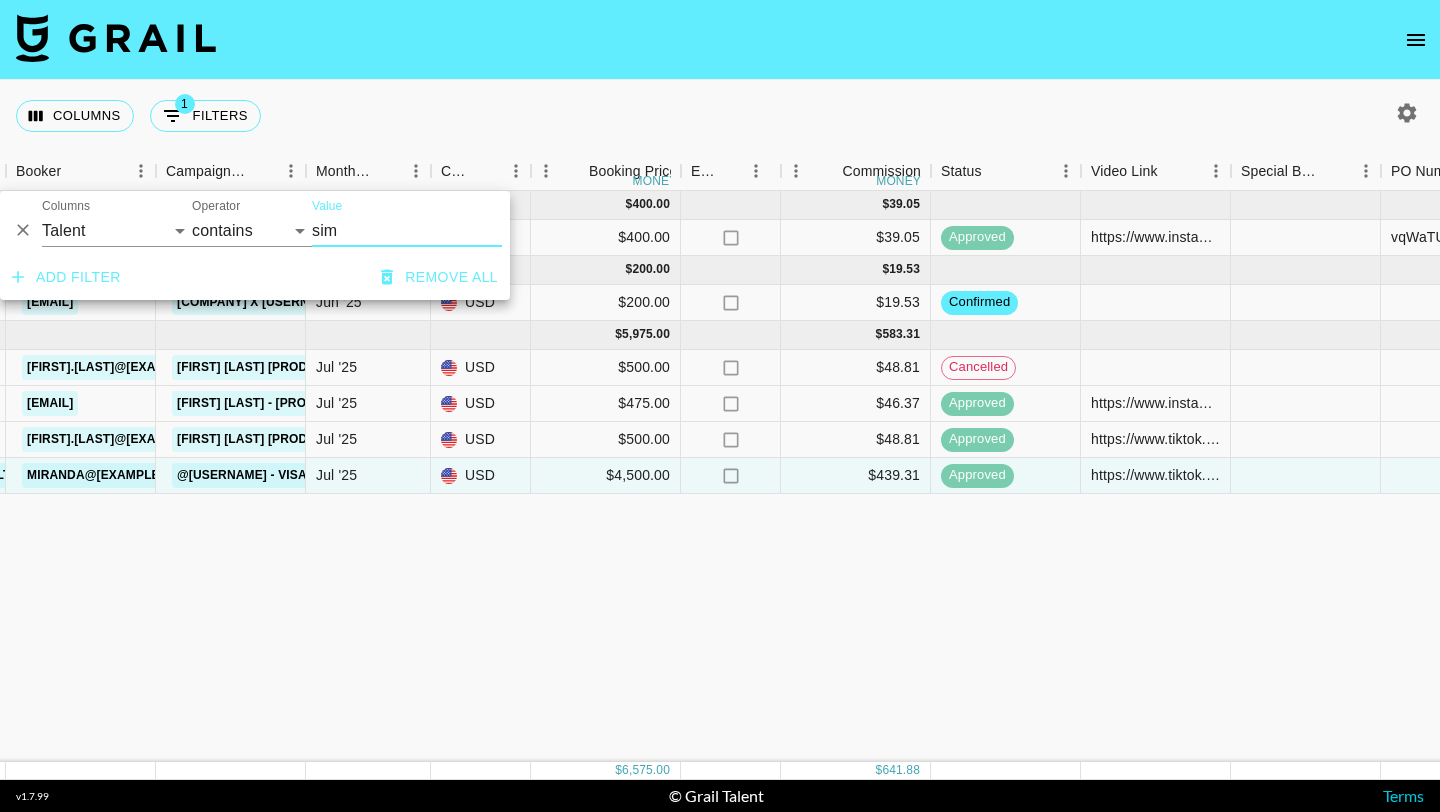 click 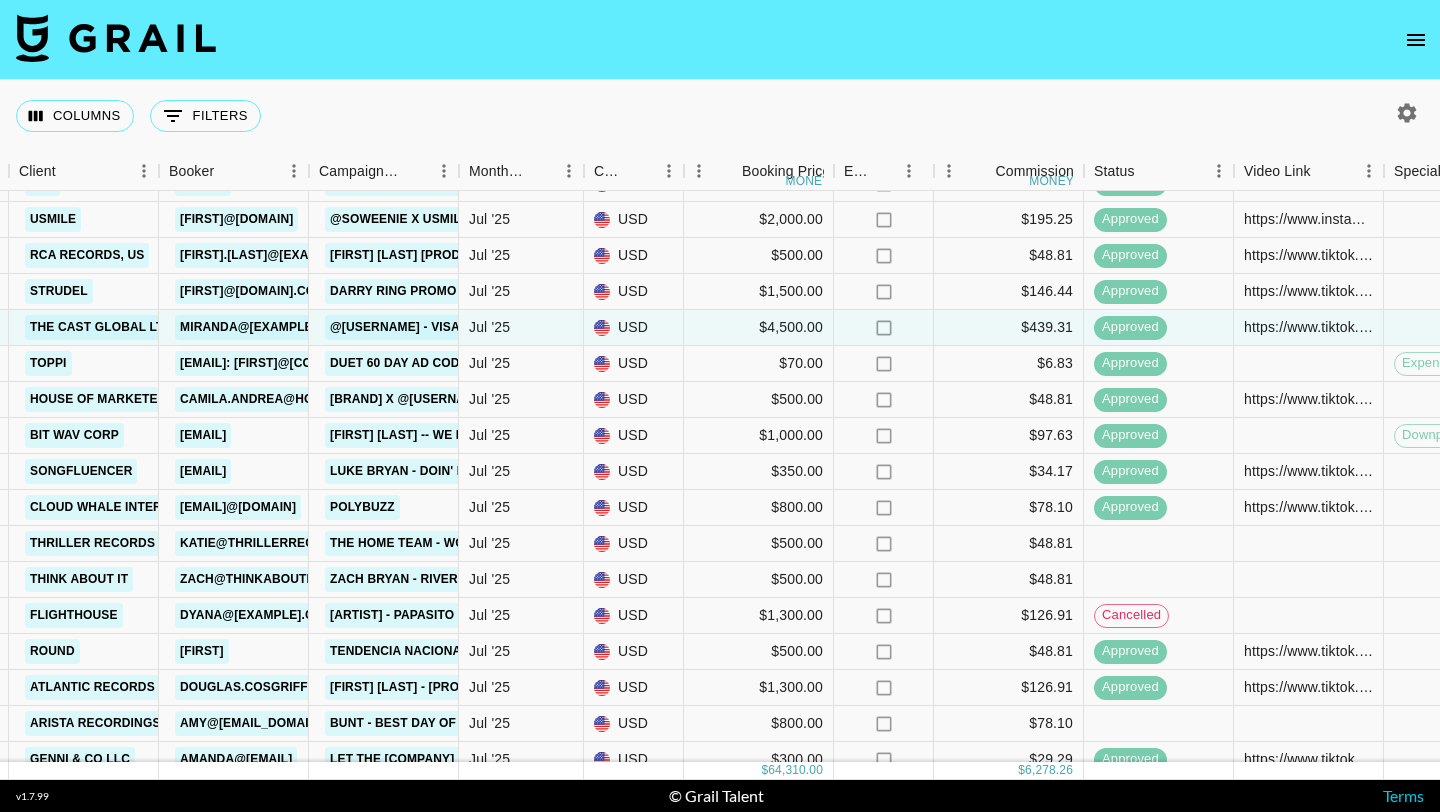 scroll, scrollTop: 1705, scrollLeft: 656, axis: both 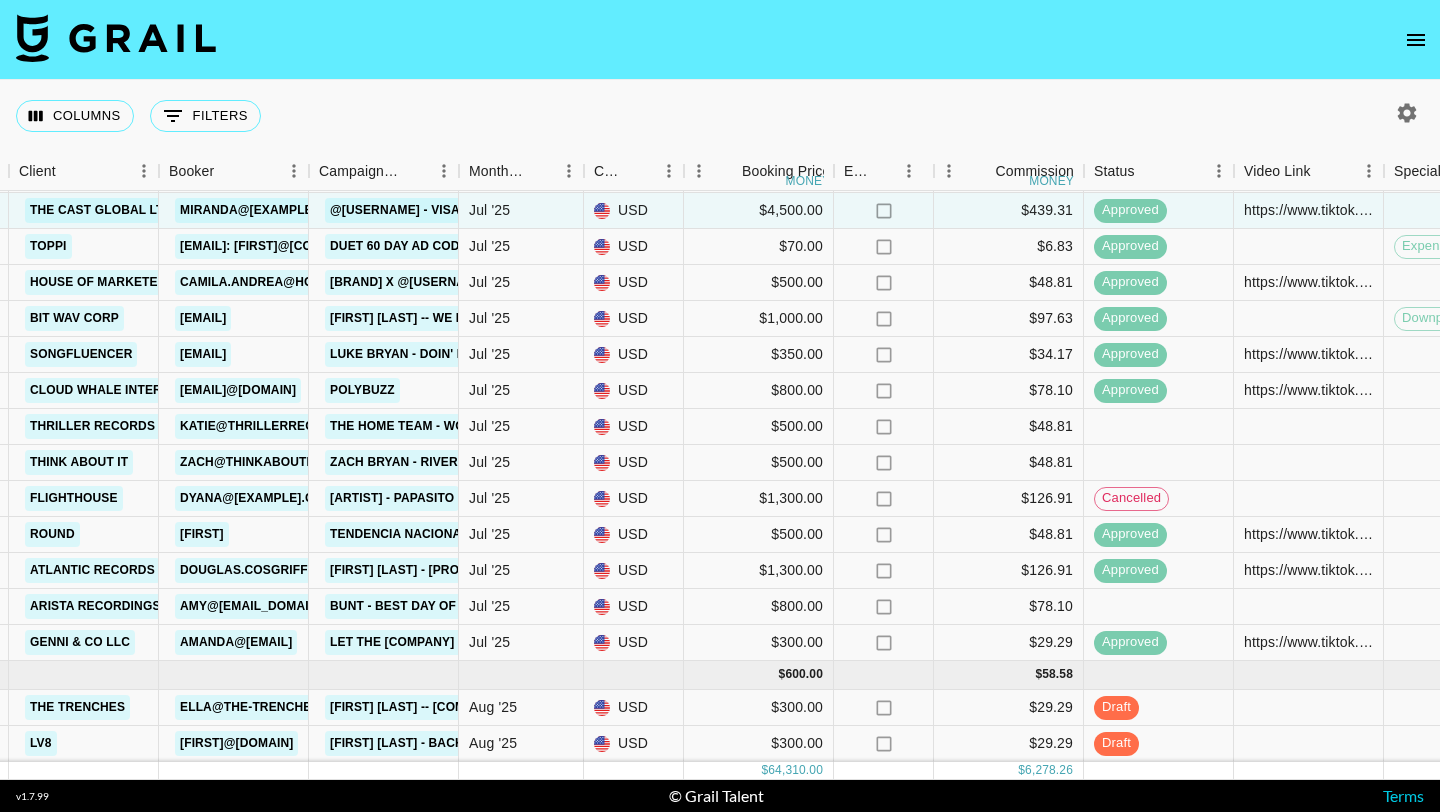 click at bounding box center [1416, 40] 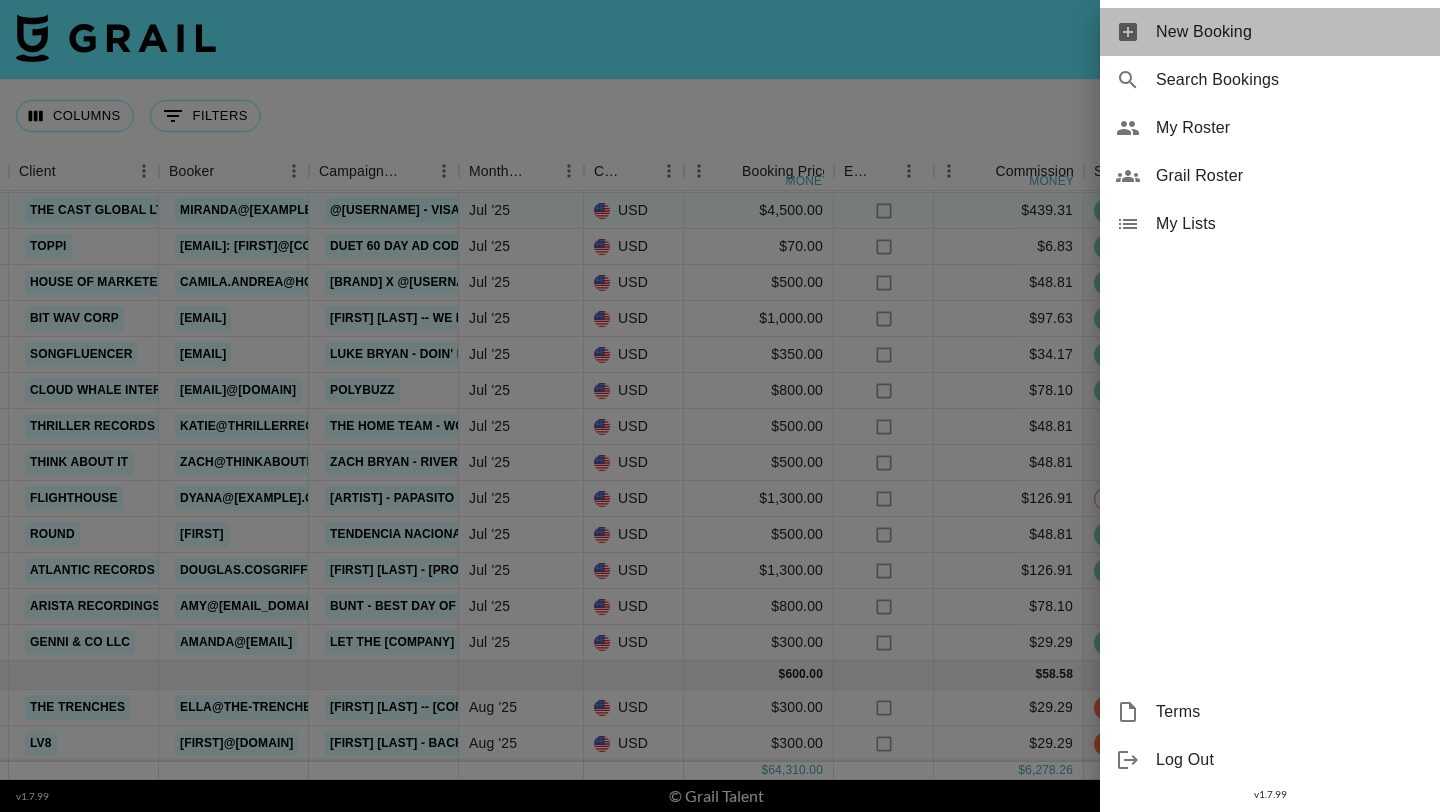 click on "New Booking" at bounding box center [1290, 32] 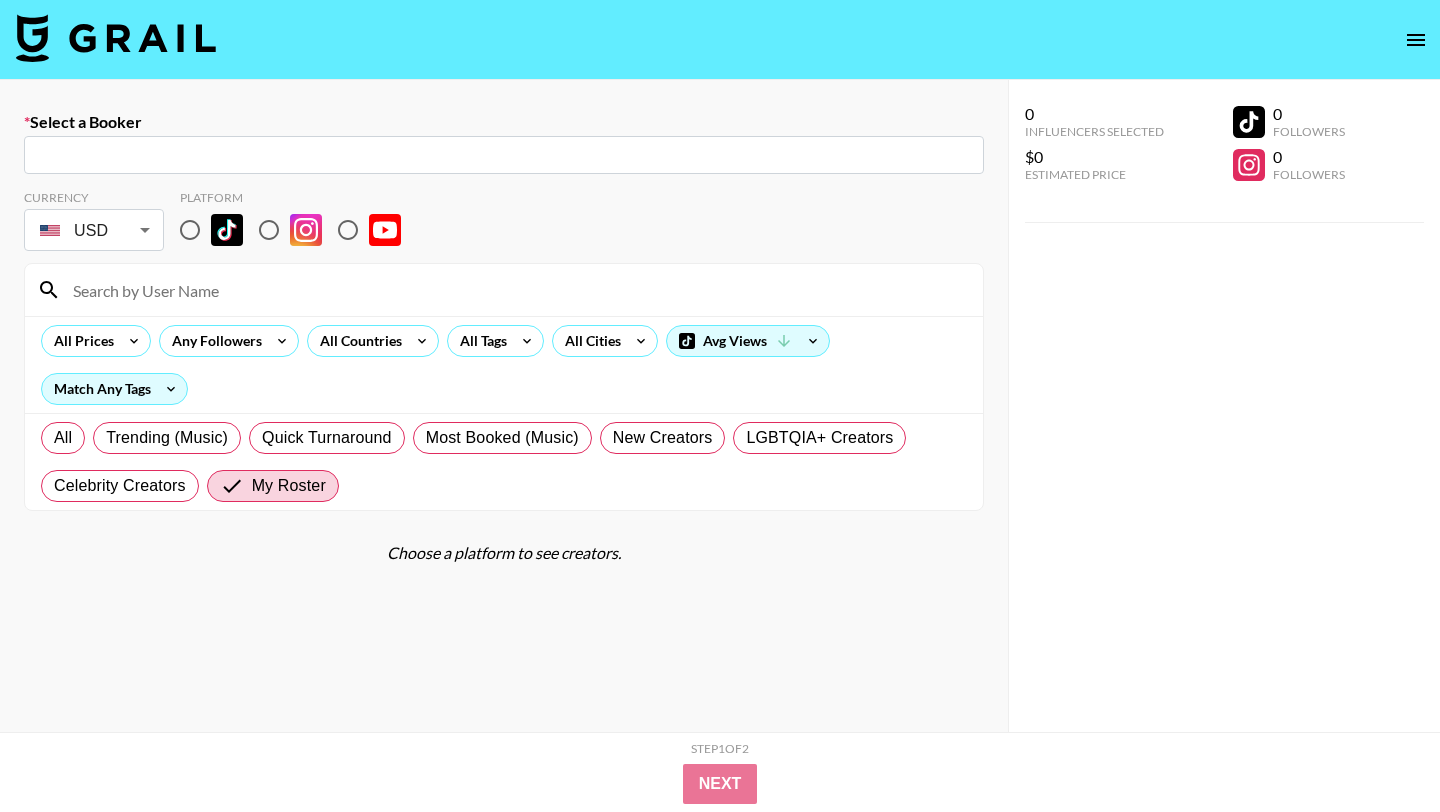 click at bounding box center [504, 155] 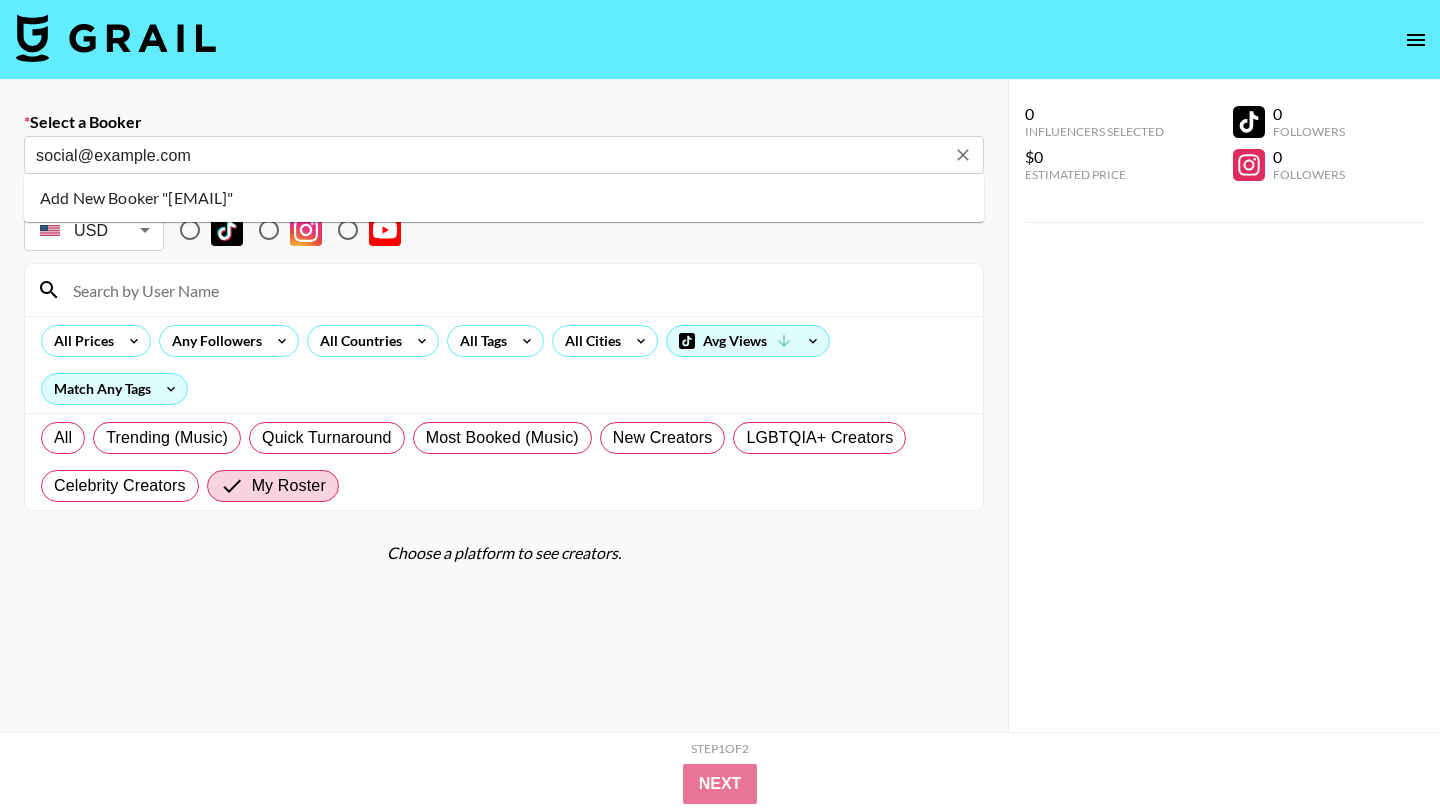 click on "Add New Booker "social@yvesrocher.us"" at bounding box center (504, 198) 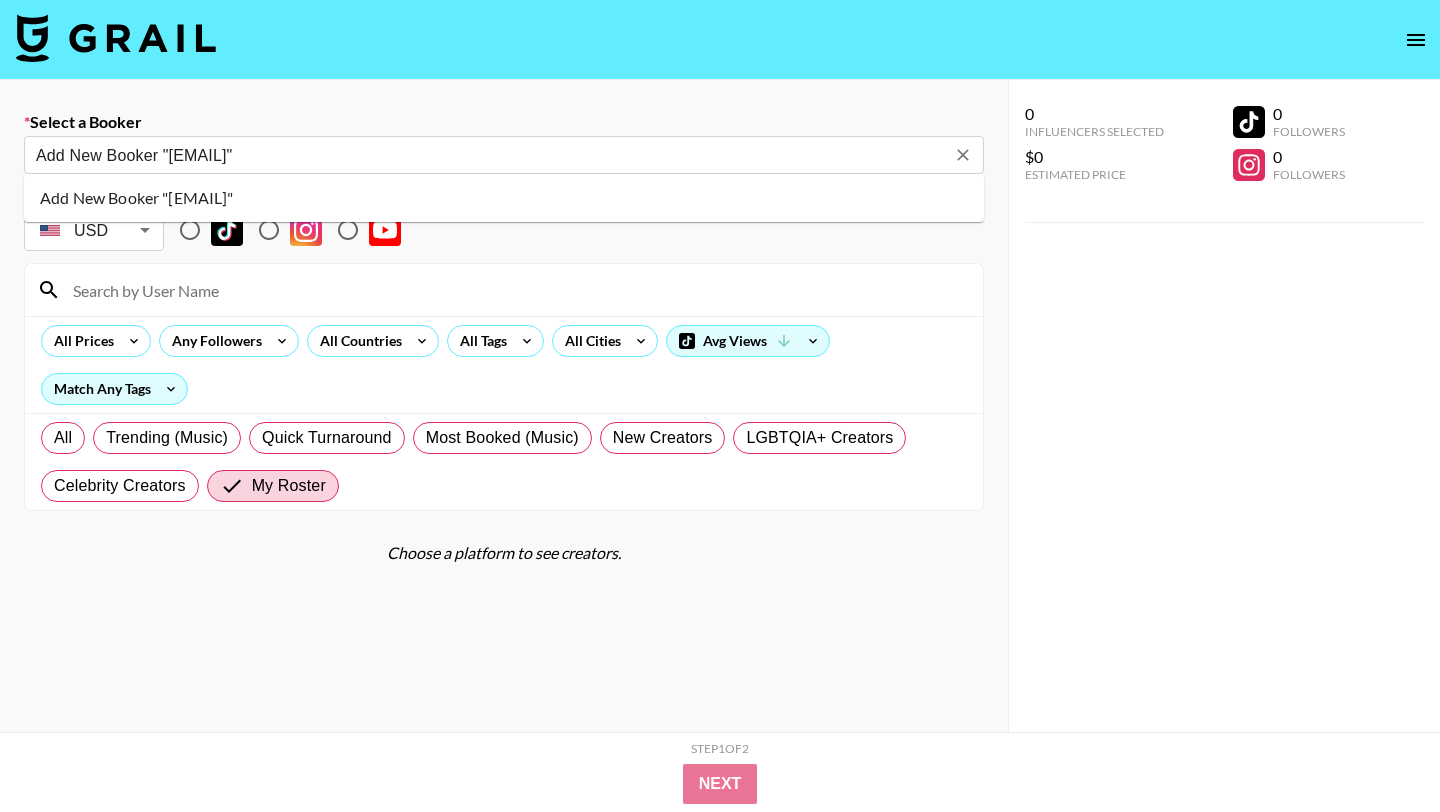type 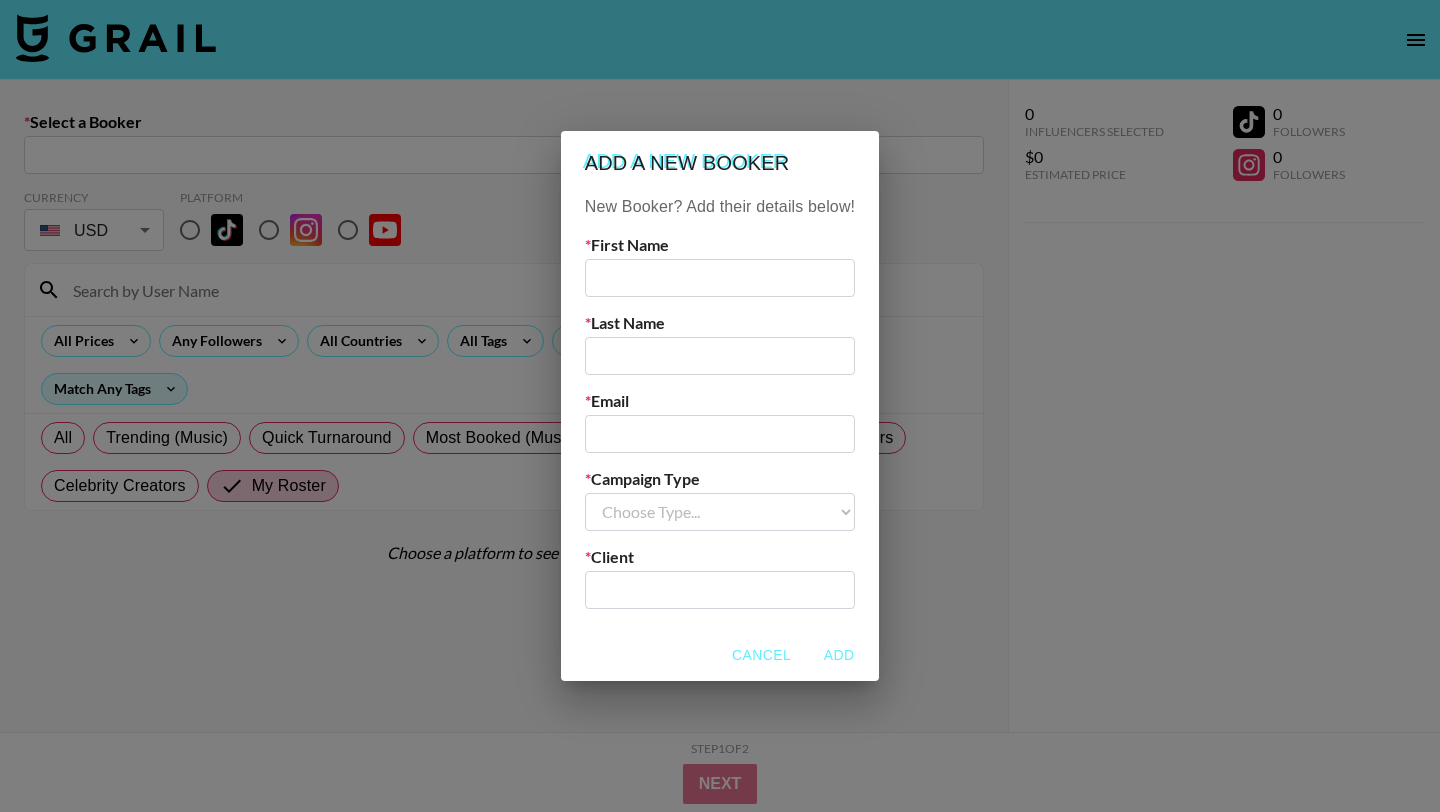 click at bounding box center [720, 278] 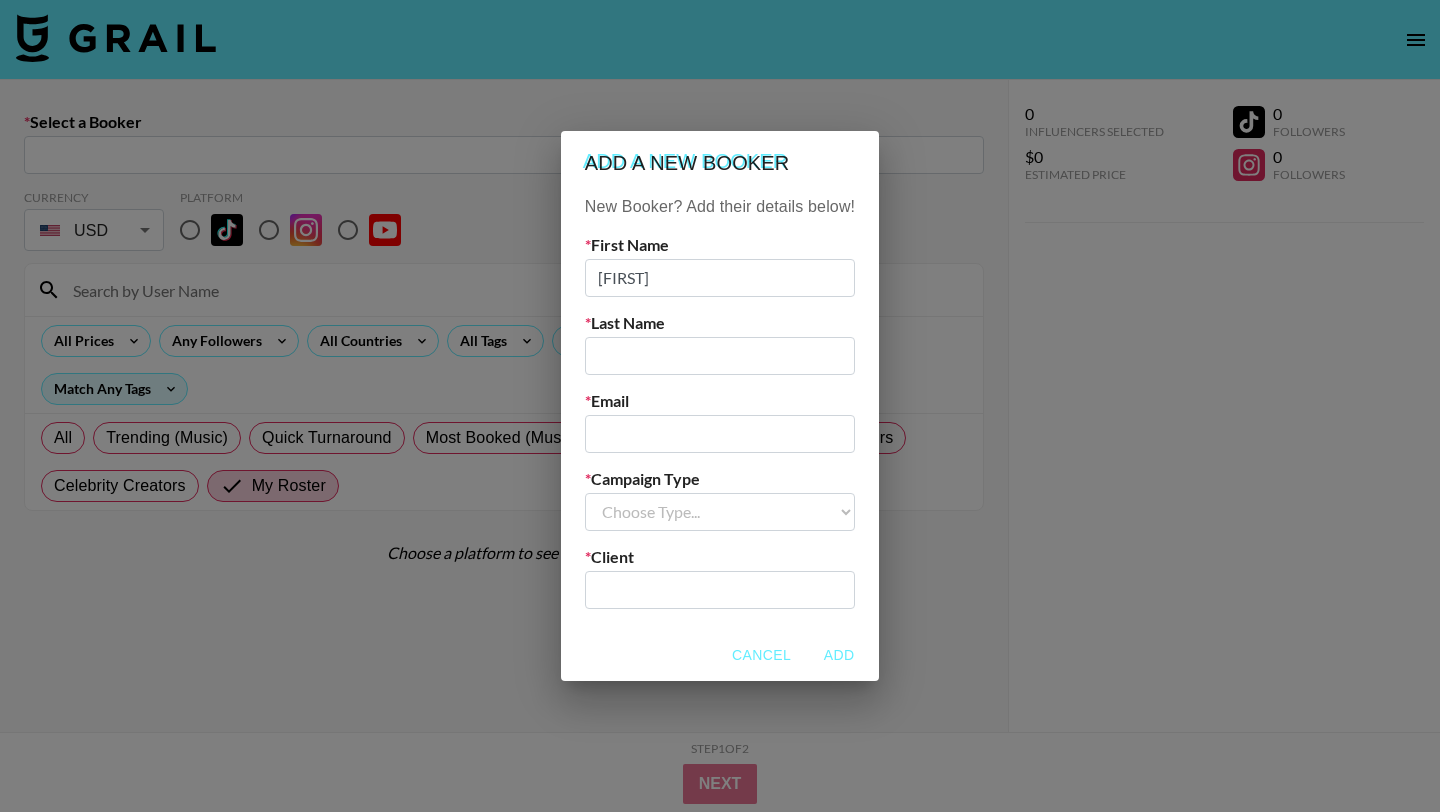 type on "Yves" 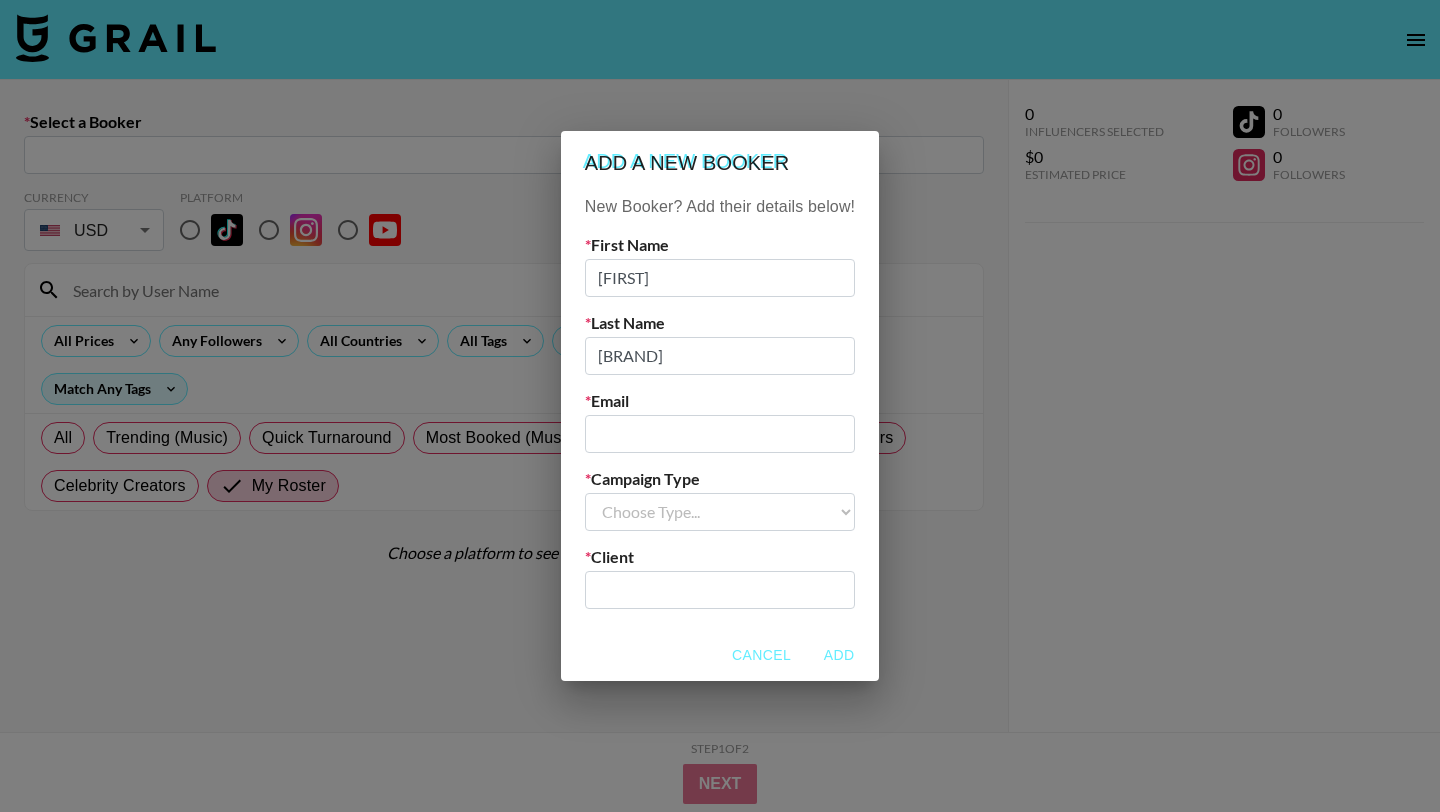 type on "Rocher" 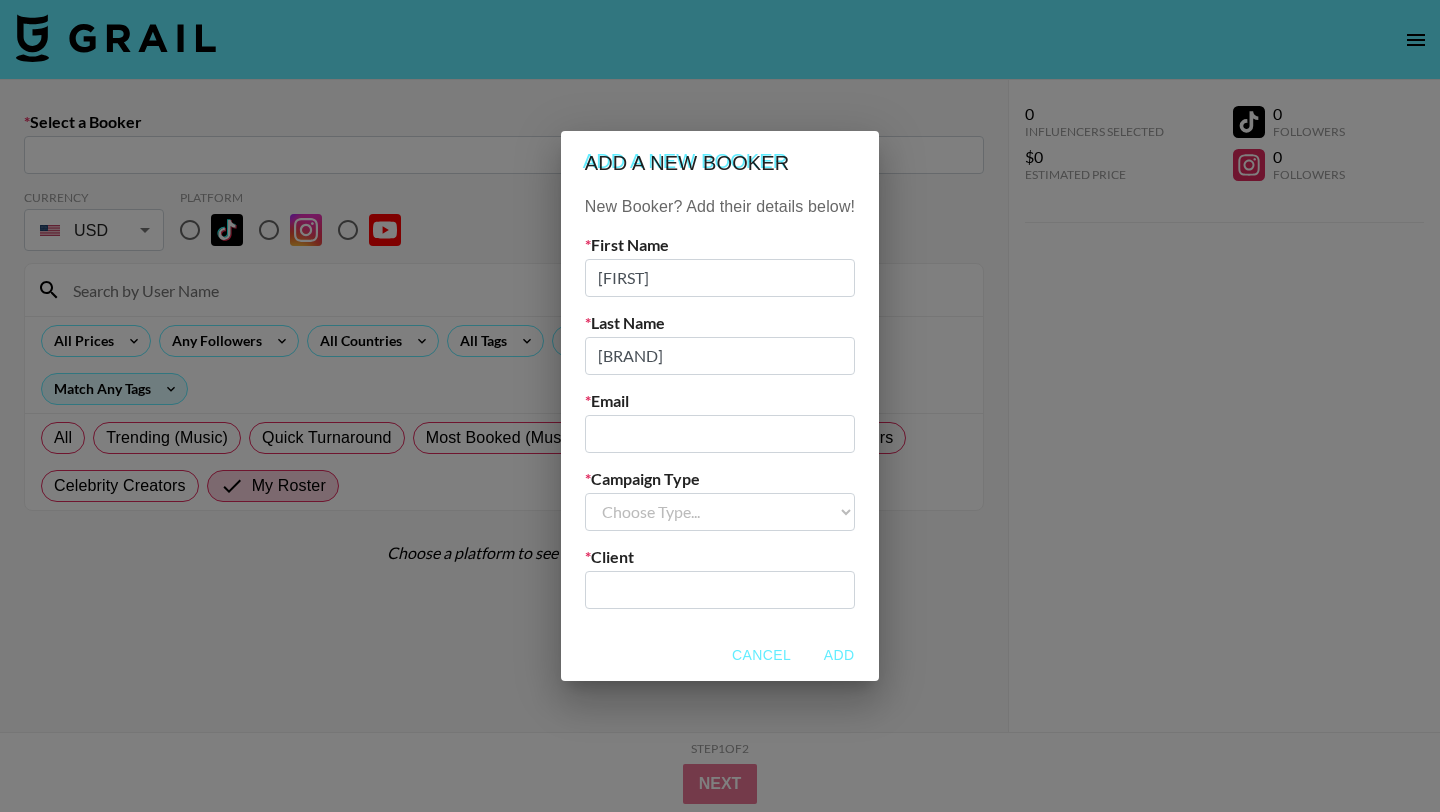 click on "Email" at bounding box center [720, 422] 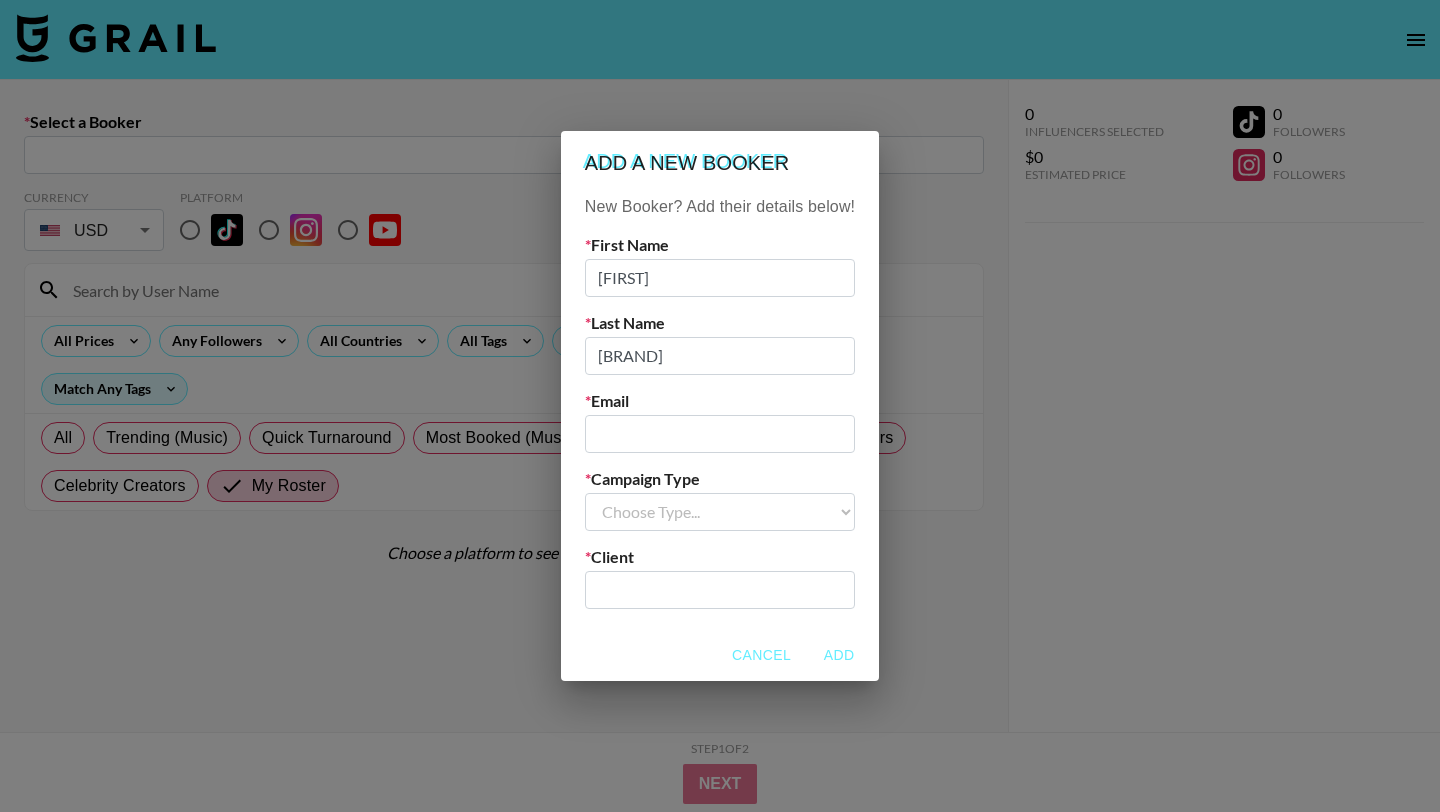 click at bounding box center (720, 434) 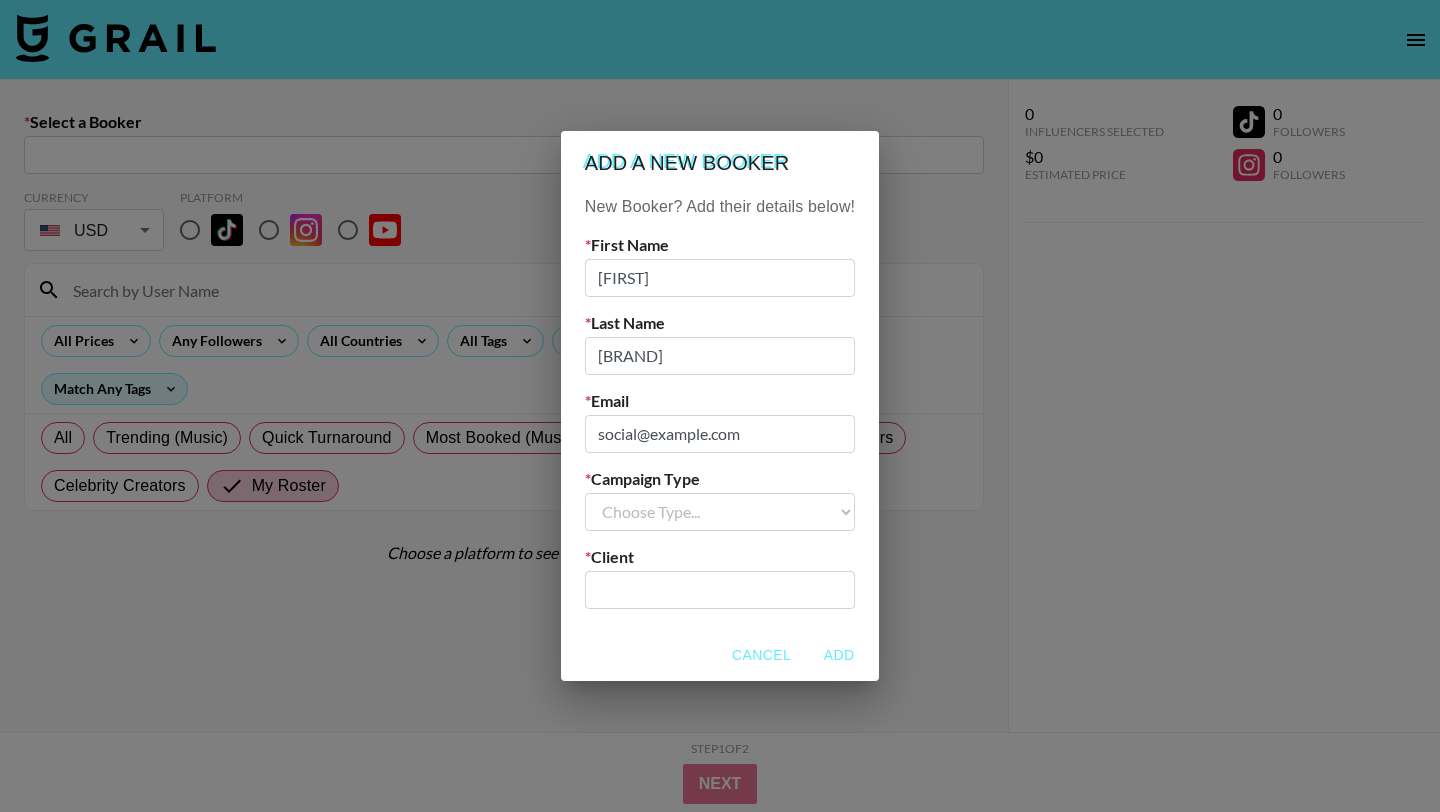 type on "social@example.com" 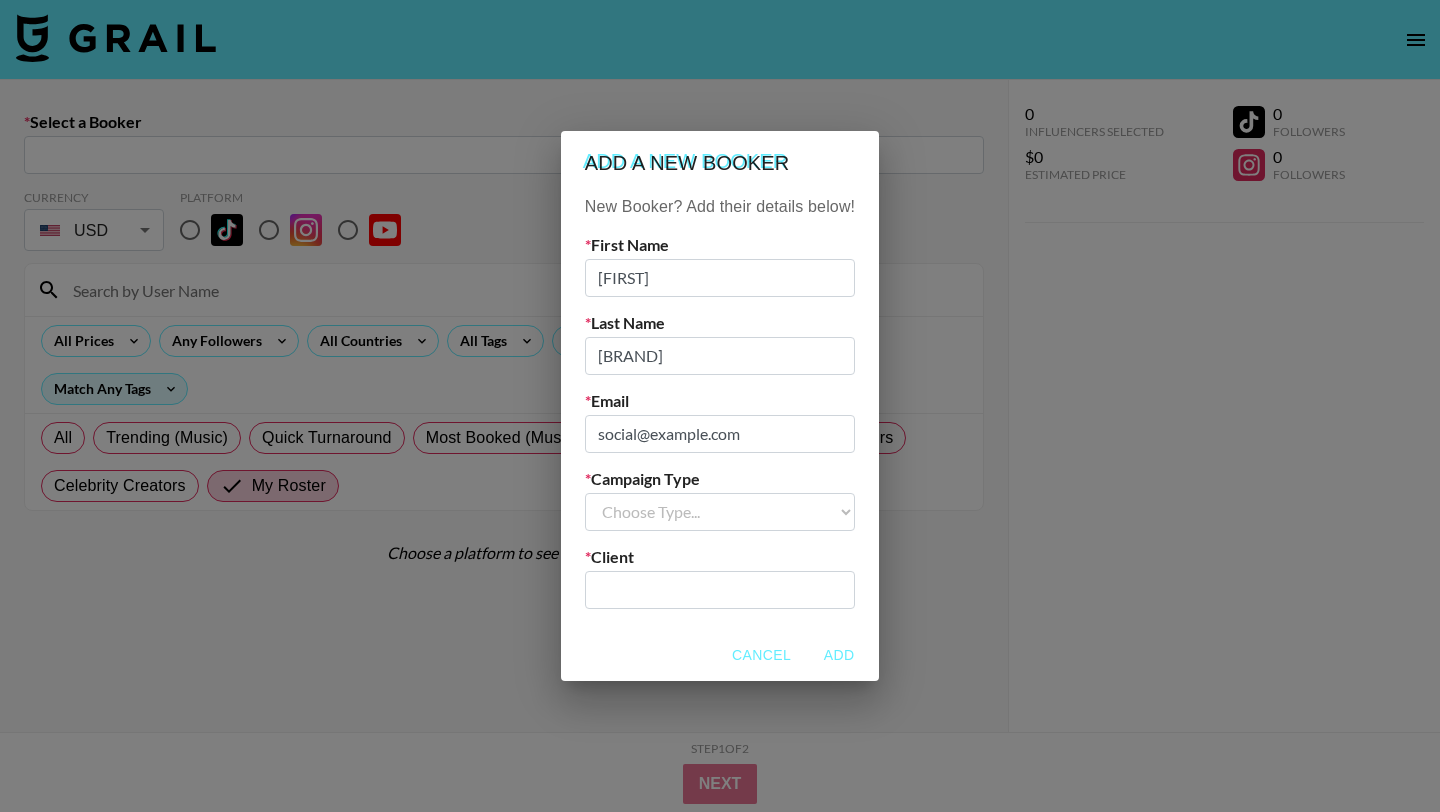 select on "Brand" 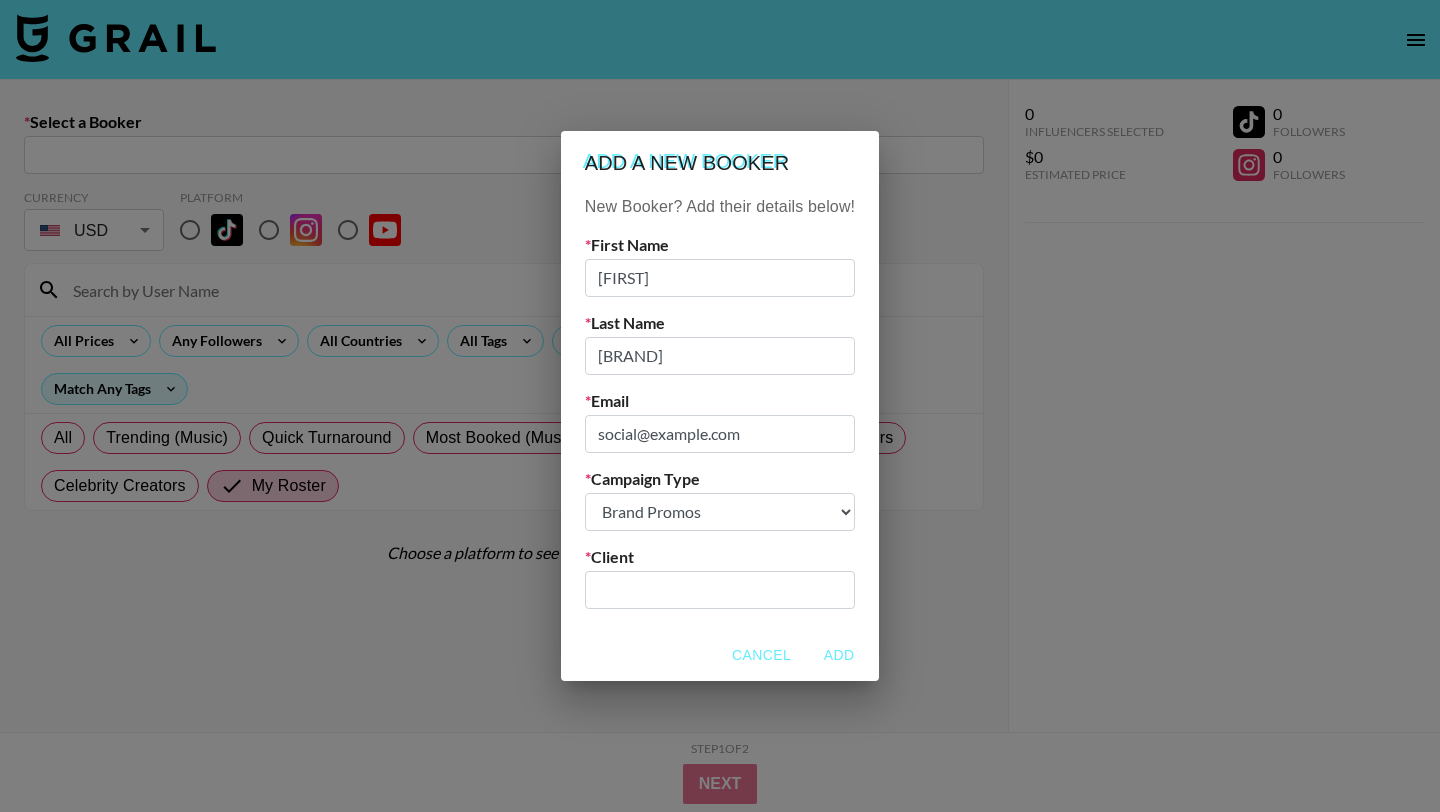 click at bounding box center [720, 589] 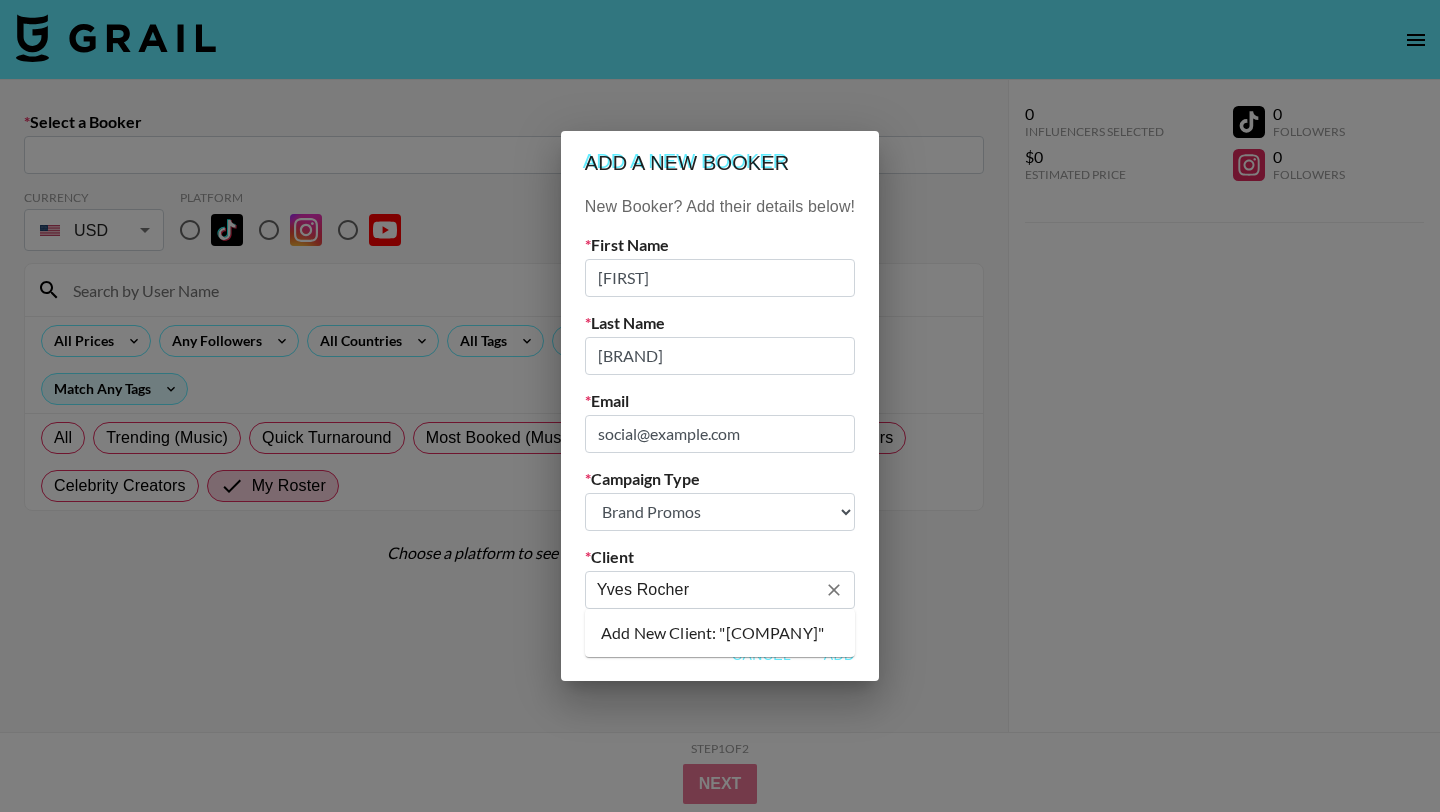 click on "Add New Client: "Yves Rocher"" at bounding box center [720, 633] 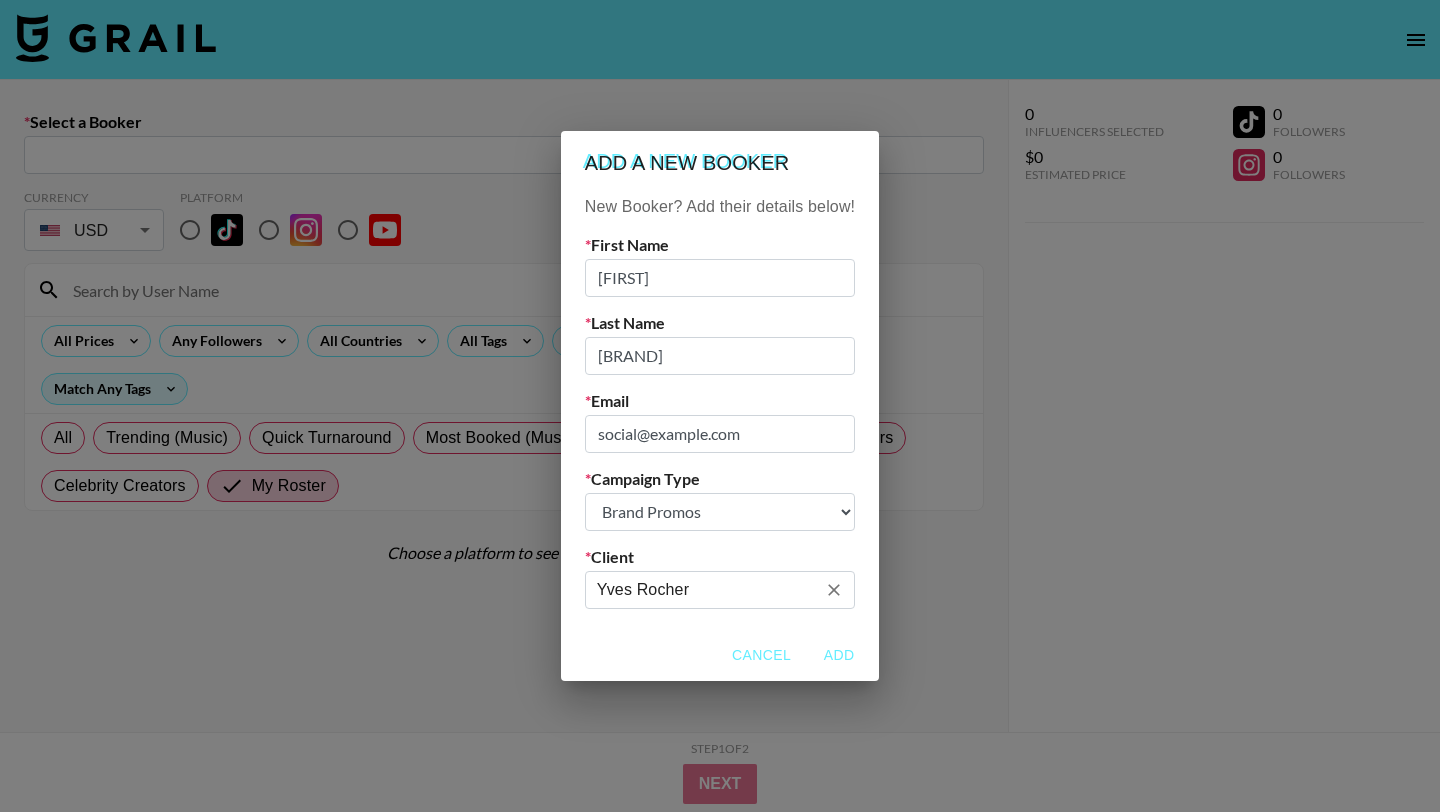 type on "Yves Rocher" 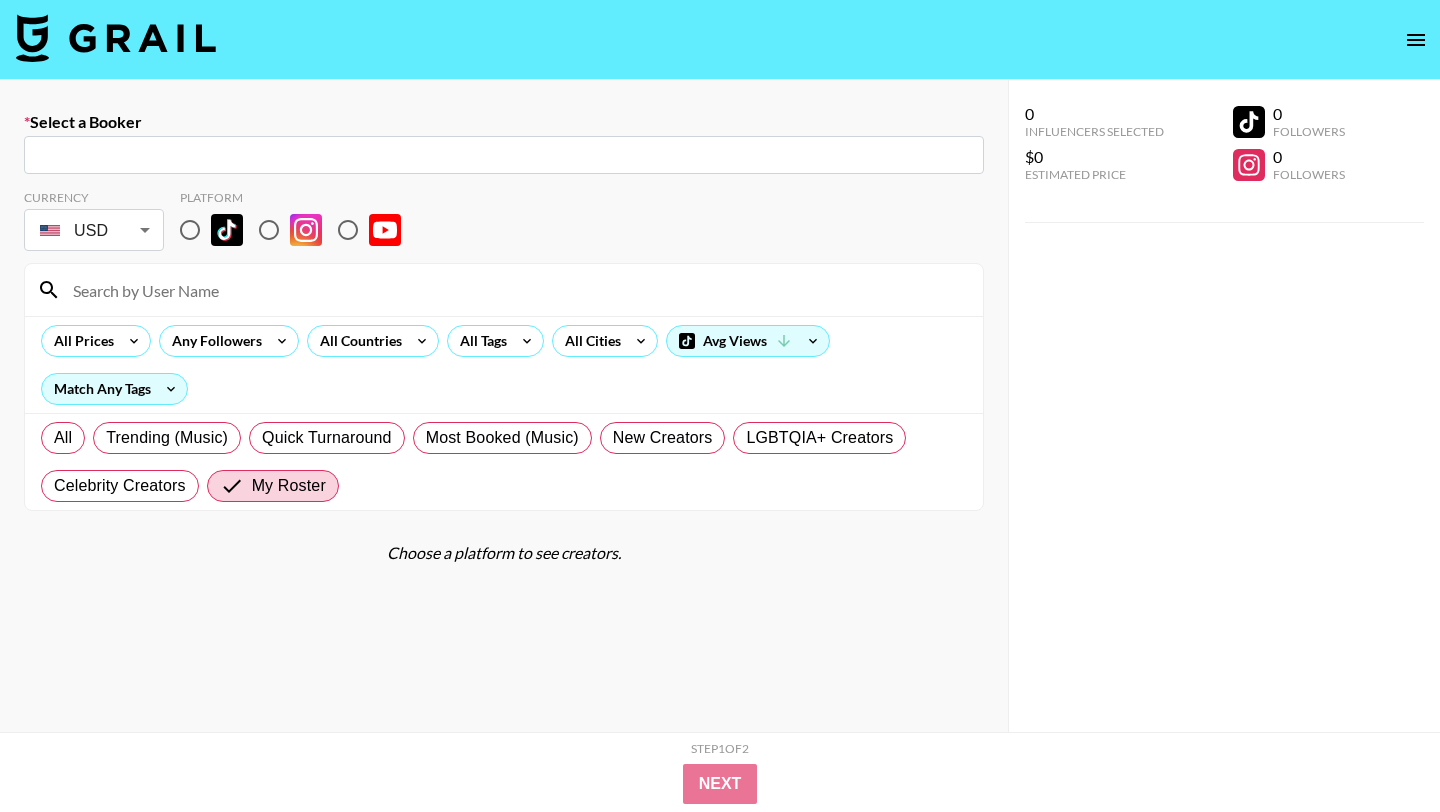 click at bounding box center (504, 155) 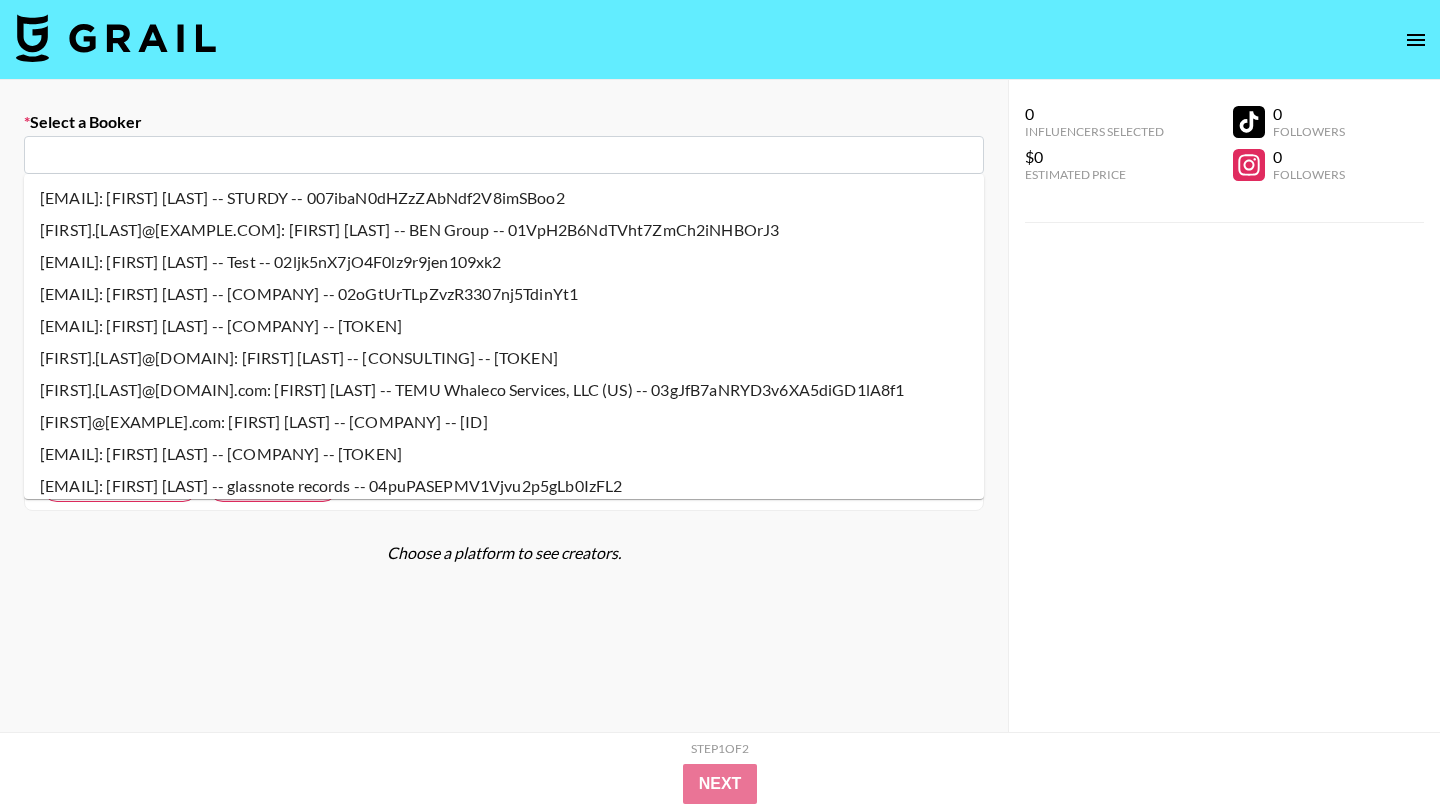 paste on "social@example.com" 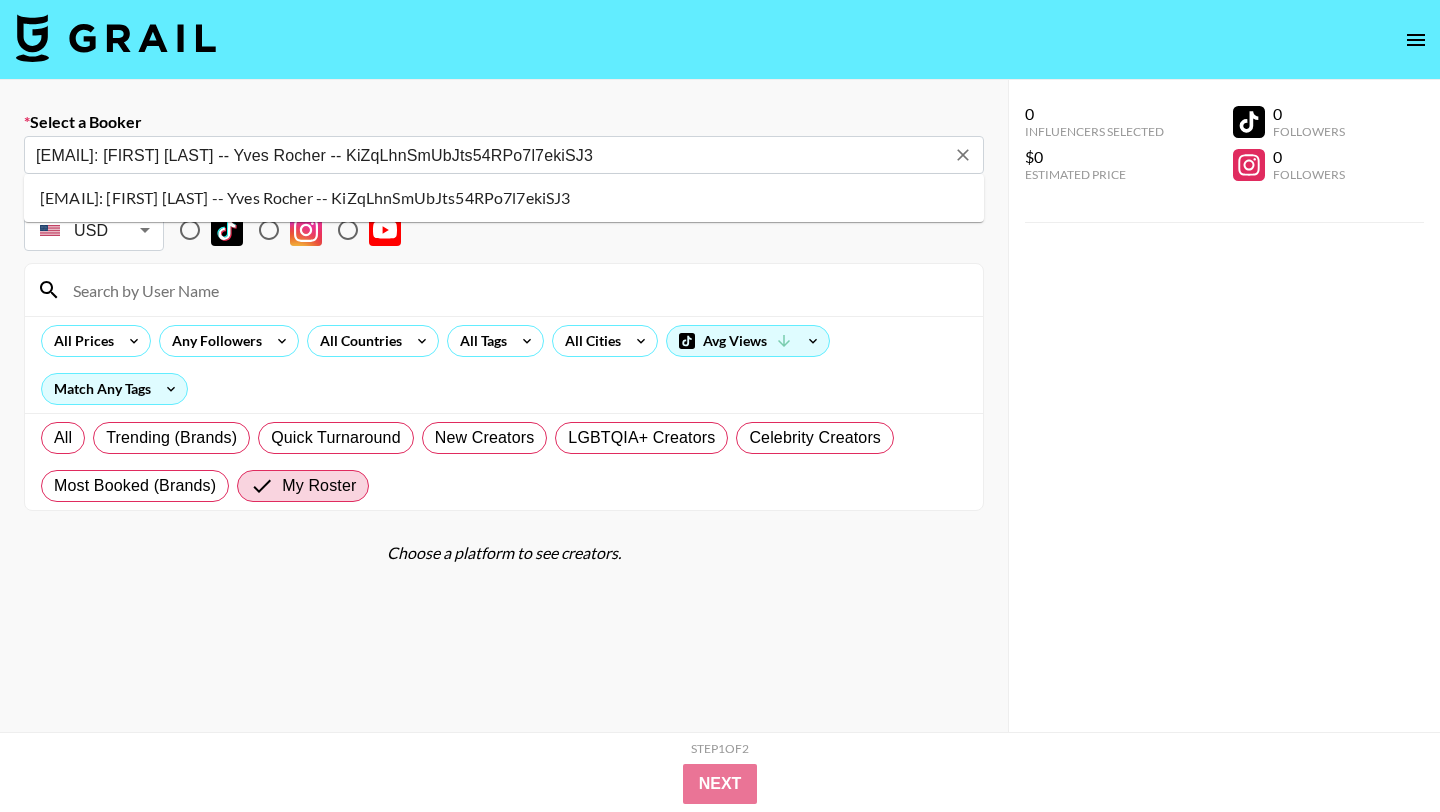 click on "[NAME]@[DOMAIN]: [FIRST] [LAST] -- [COMPANY] -- [ID]" at bounding box center (504, 198) 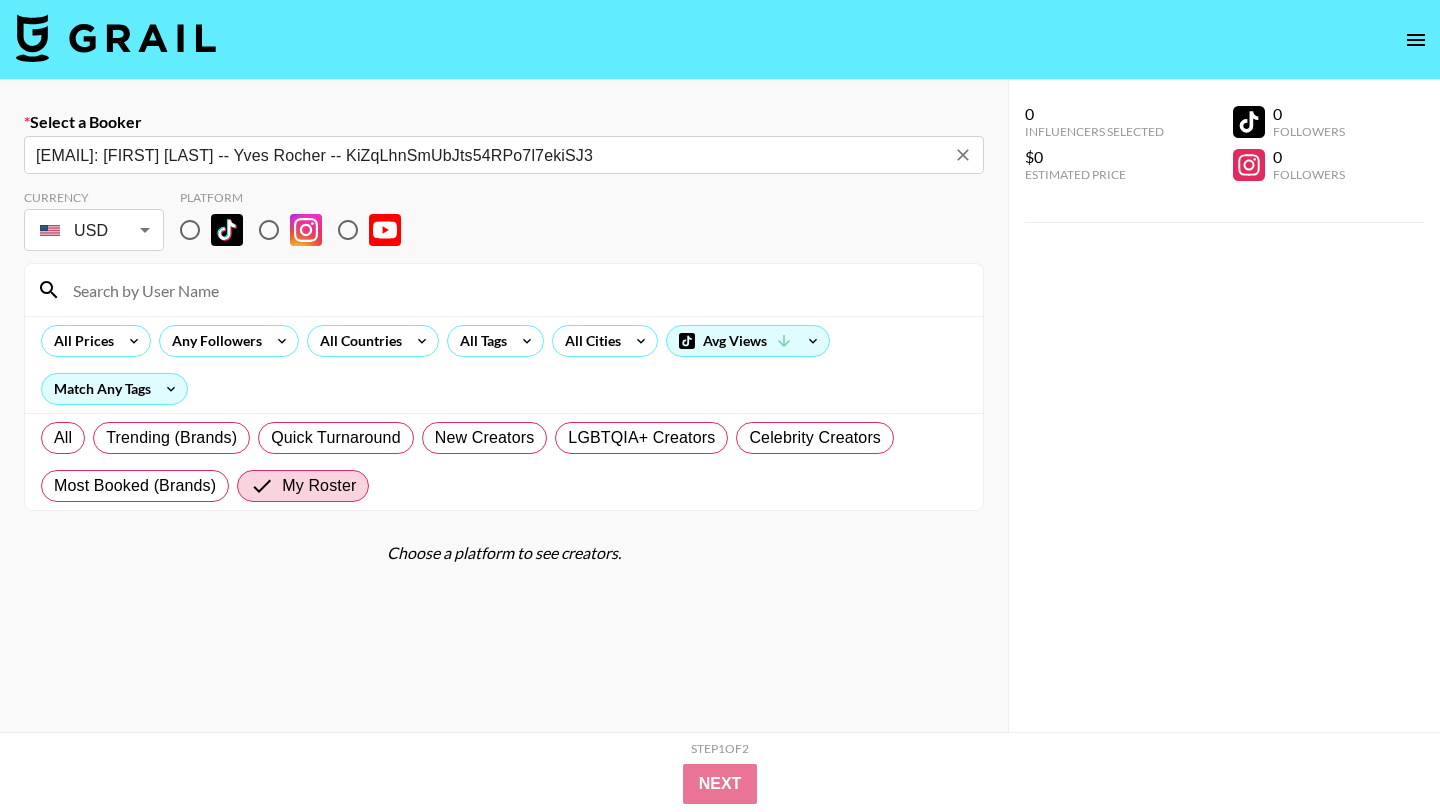 type on "[NAME]@[DOMAIN]: [FIRST] [LAST] -- [COMPANY] -- [ID]" 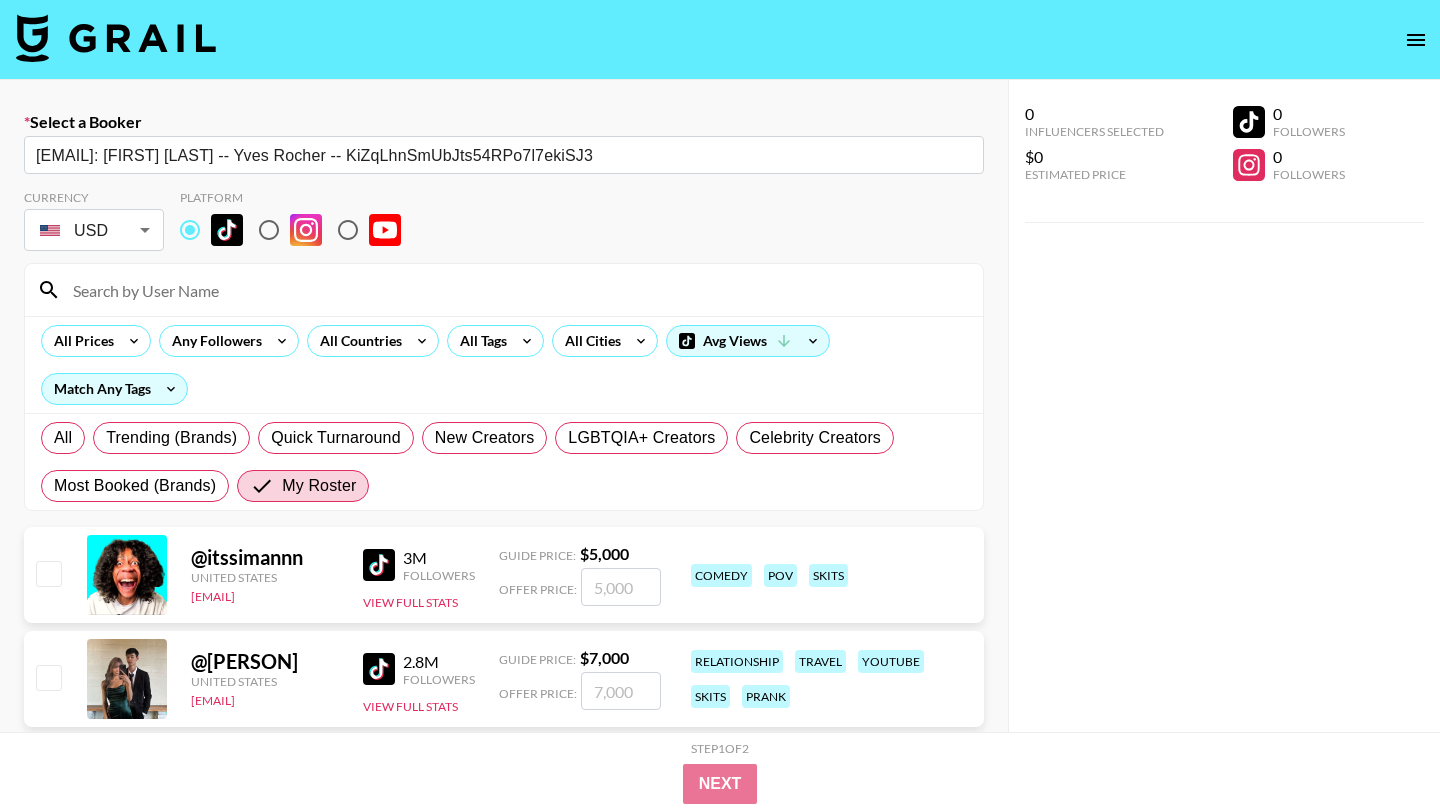 click at bounding box center (516, 290) 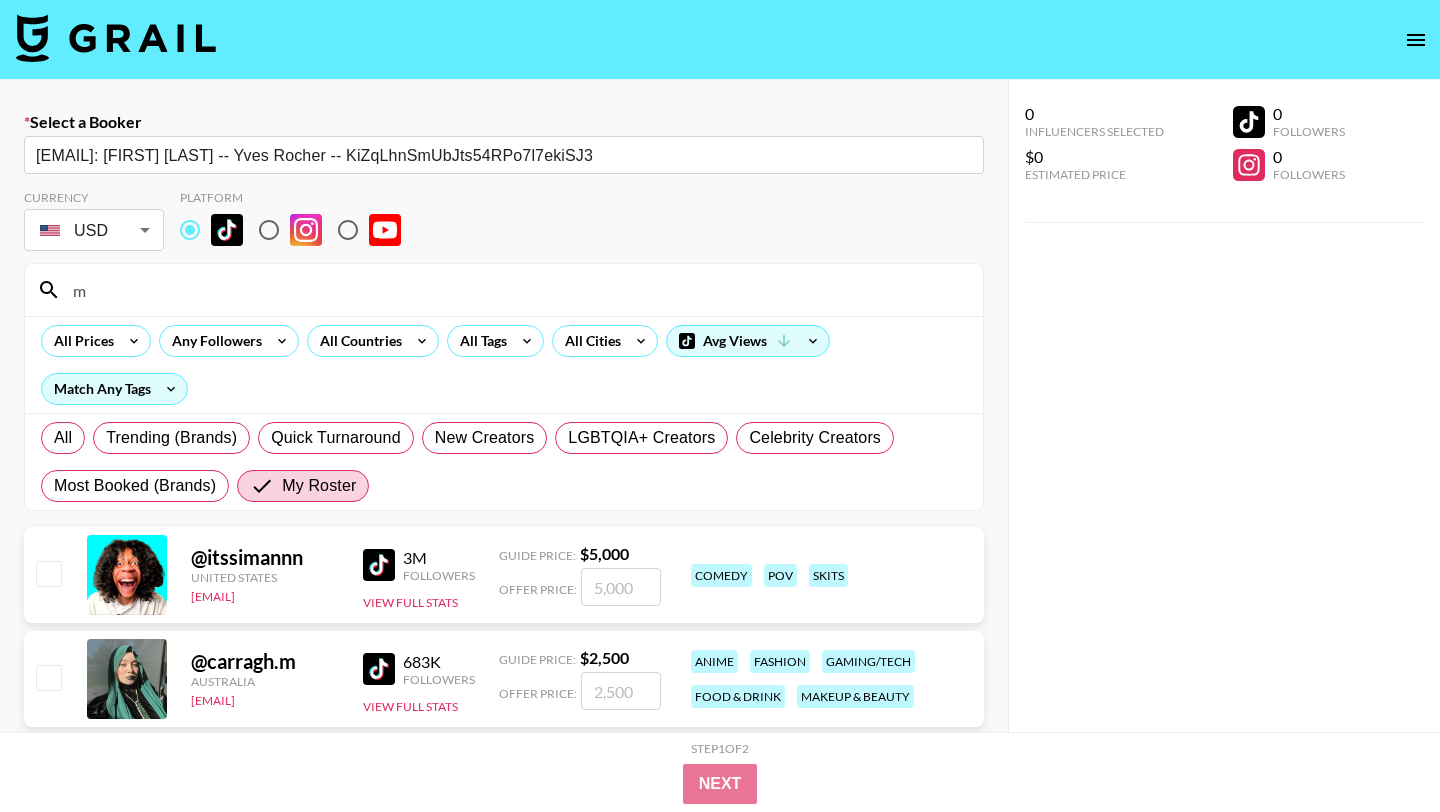 type on "madisda" 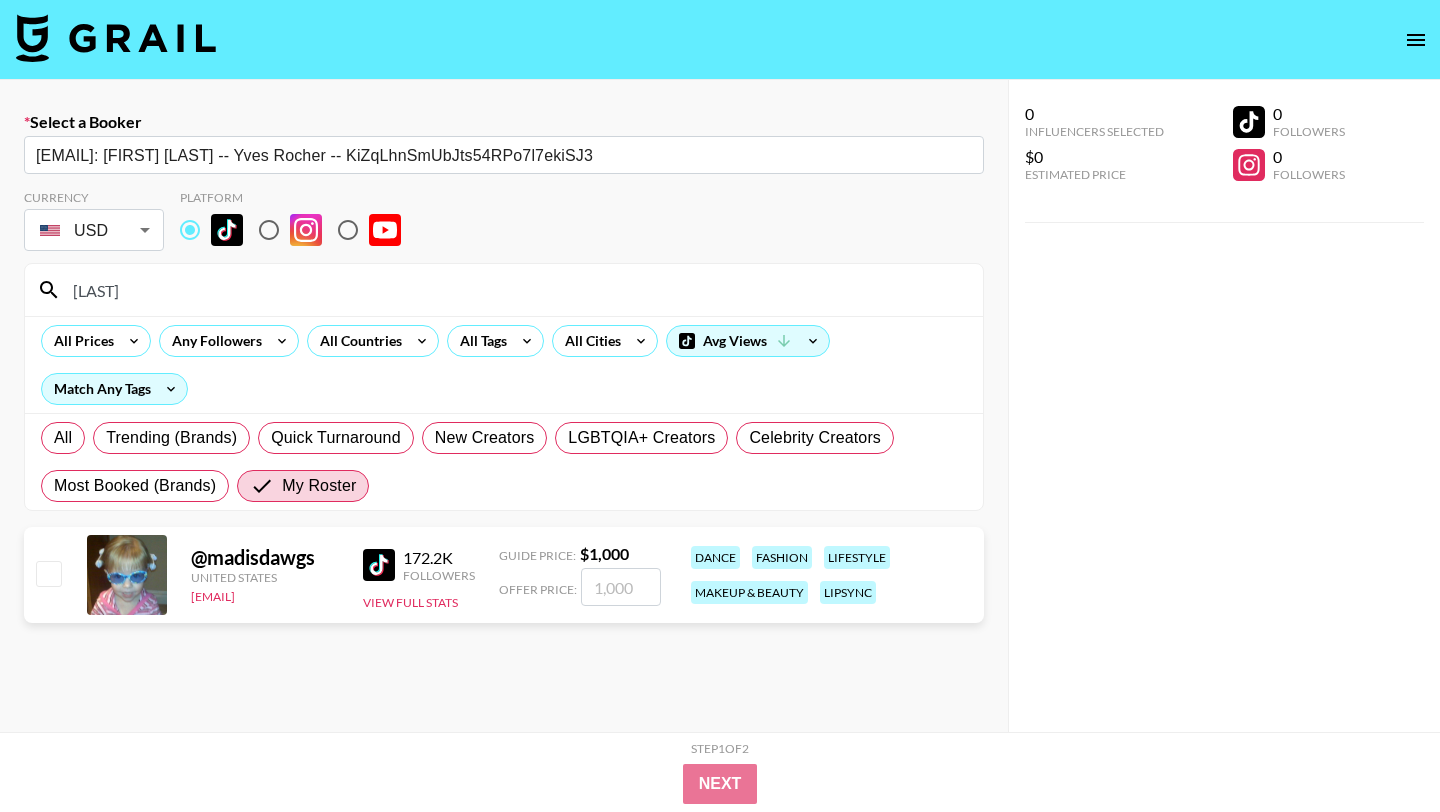 click at bounding box center [621, 587] 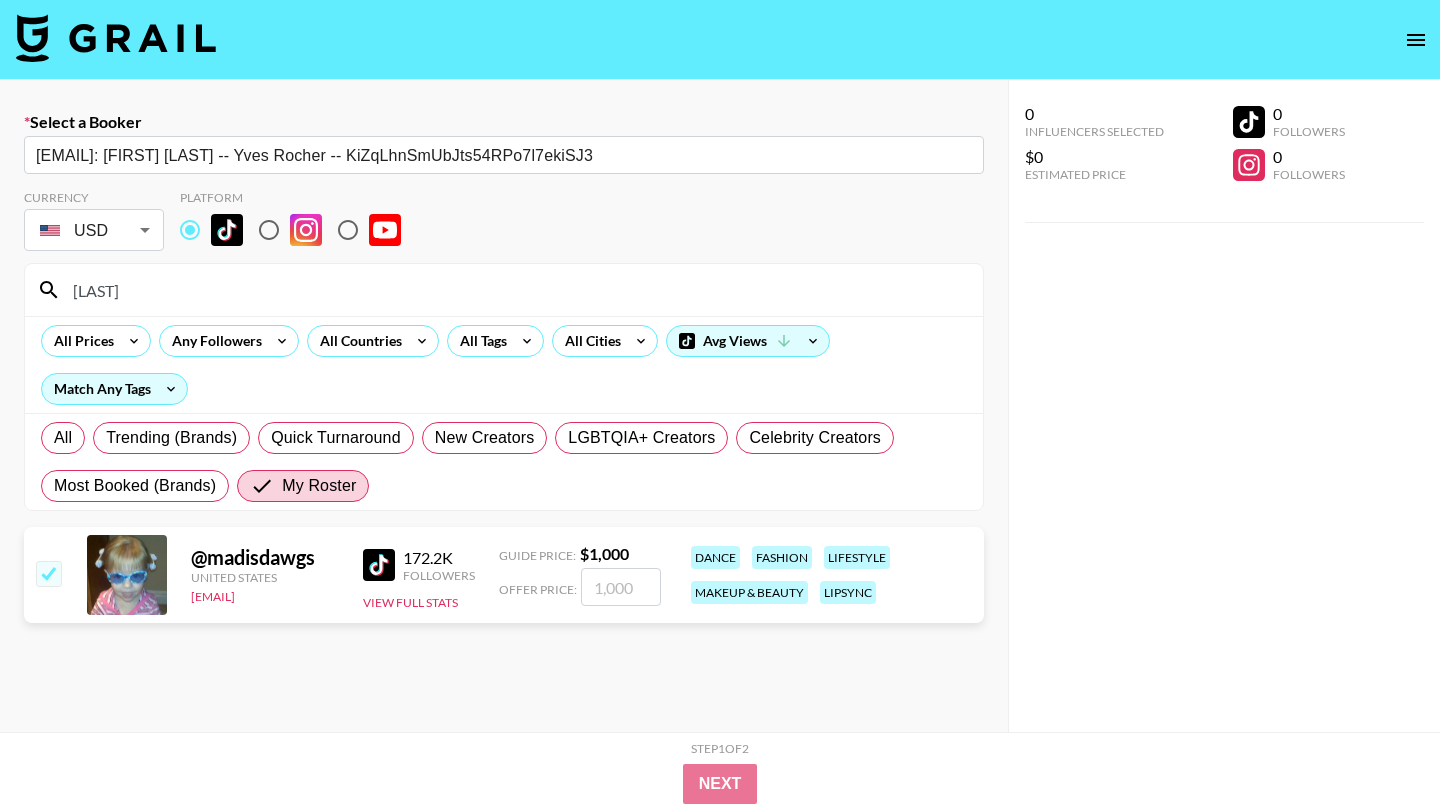 checkbox on "true" 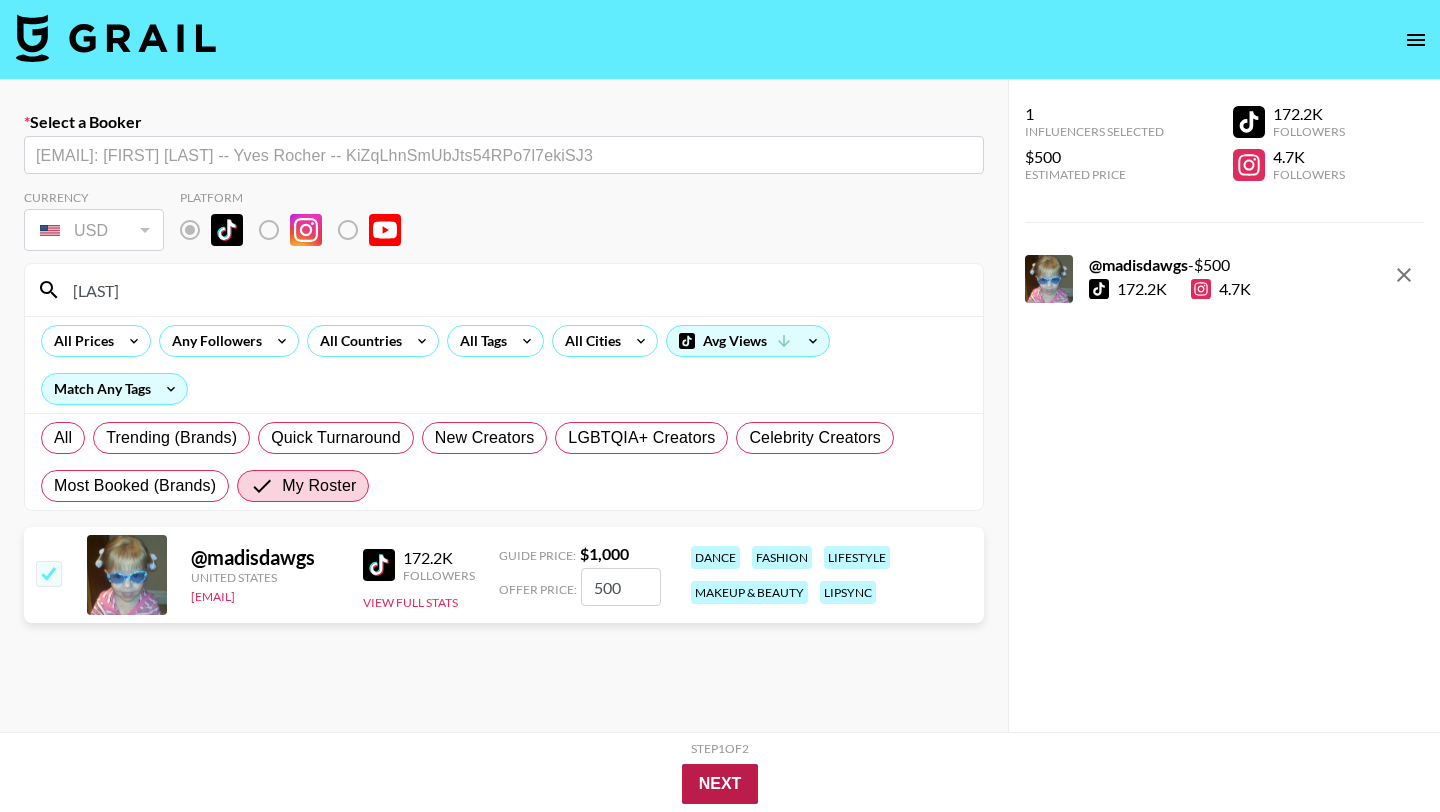 type on "500" 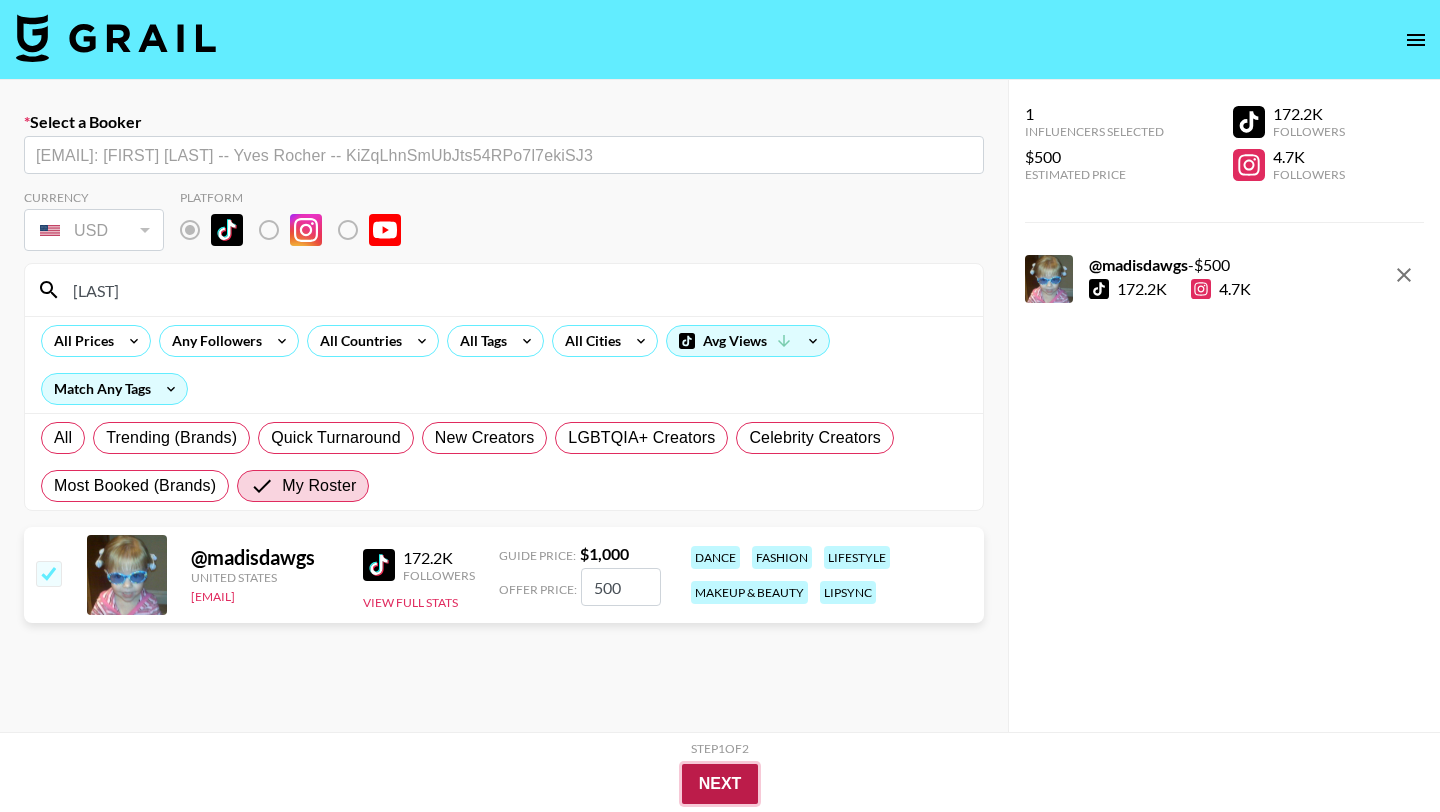 click on "Next" at bounding box center (720, 784) 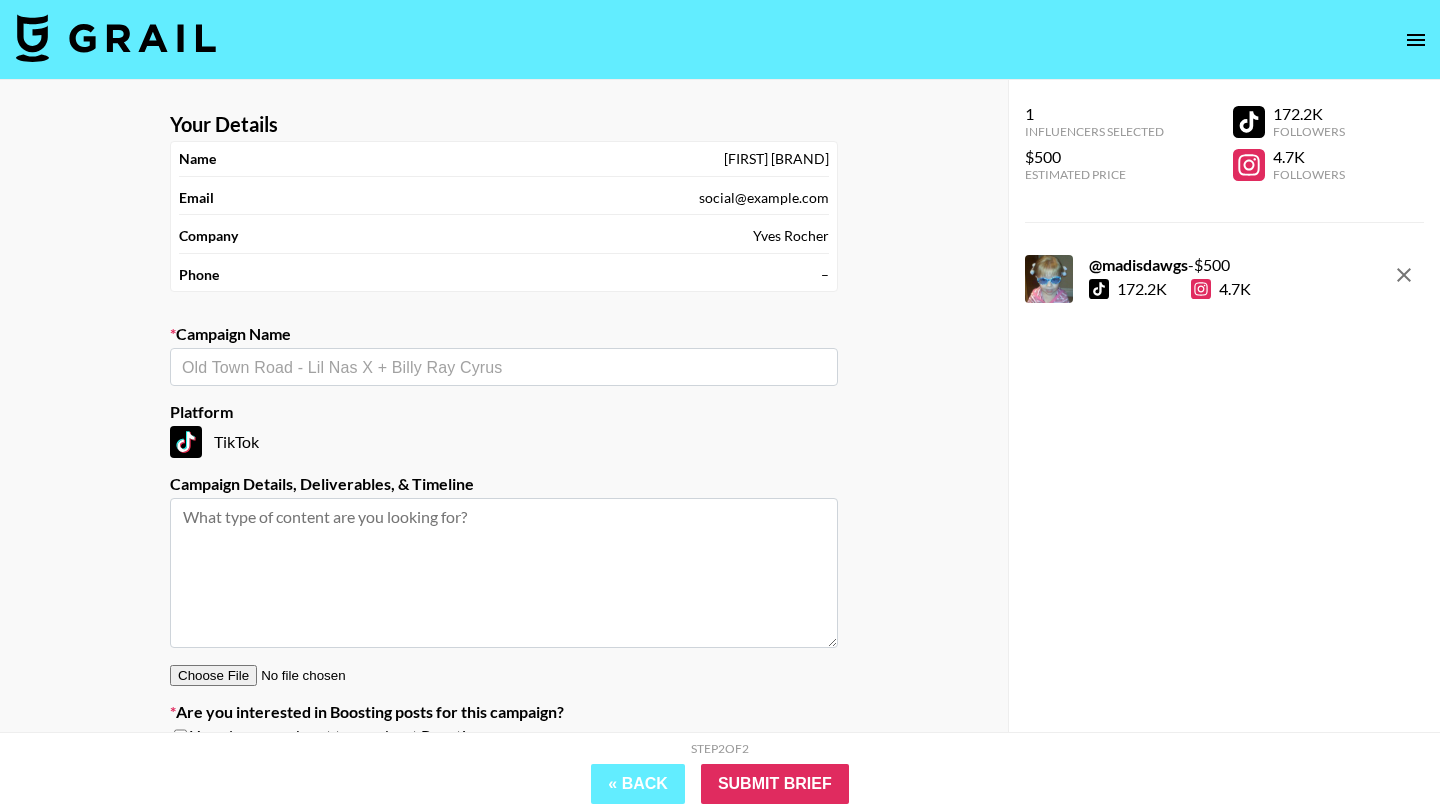 click at bounding box center [504, 367] 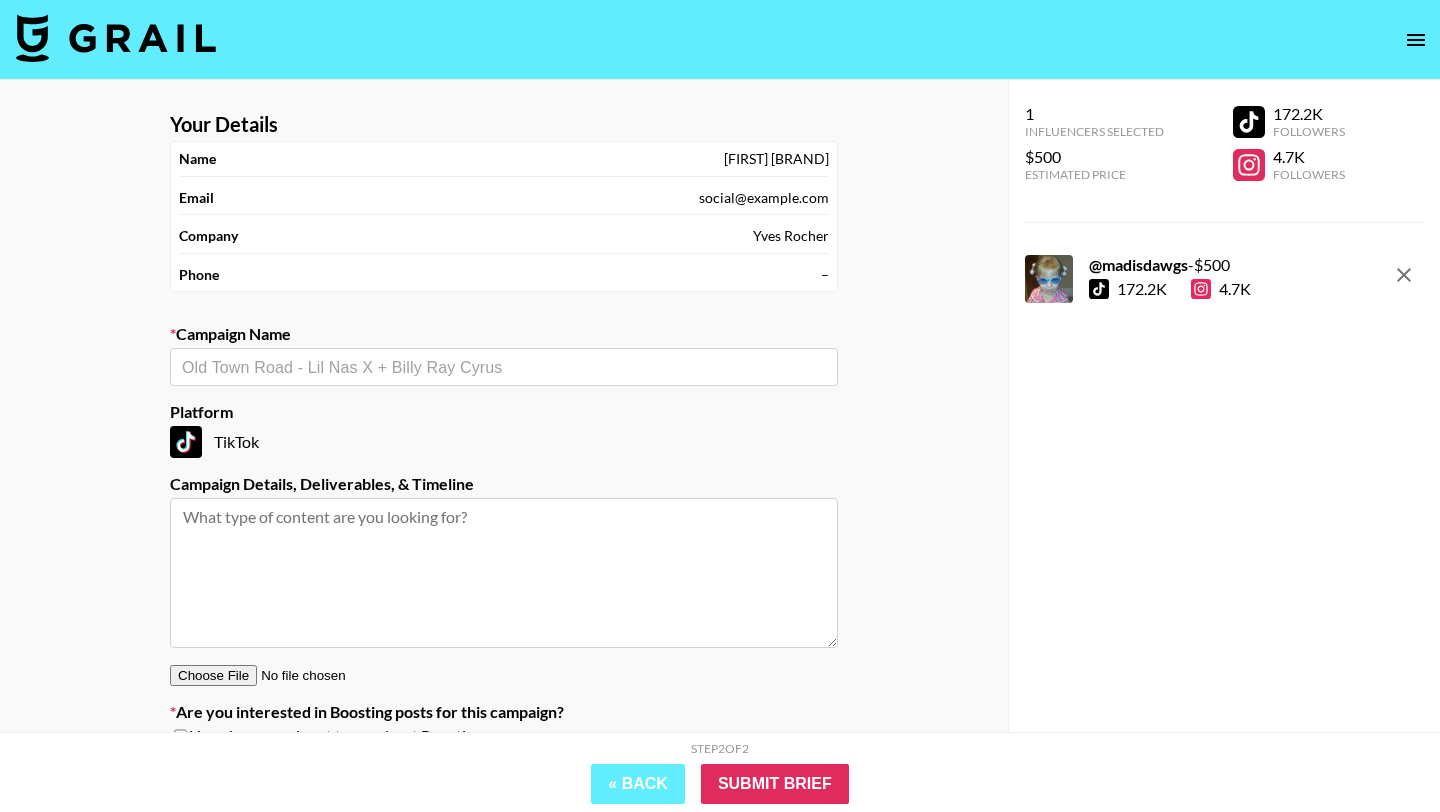 type on "@" 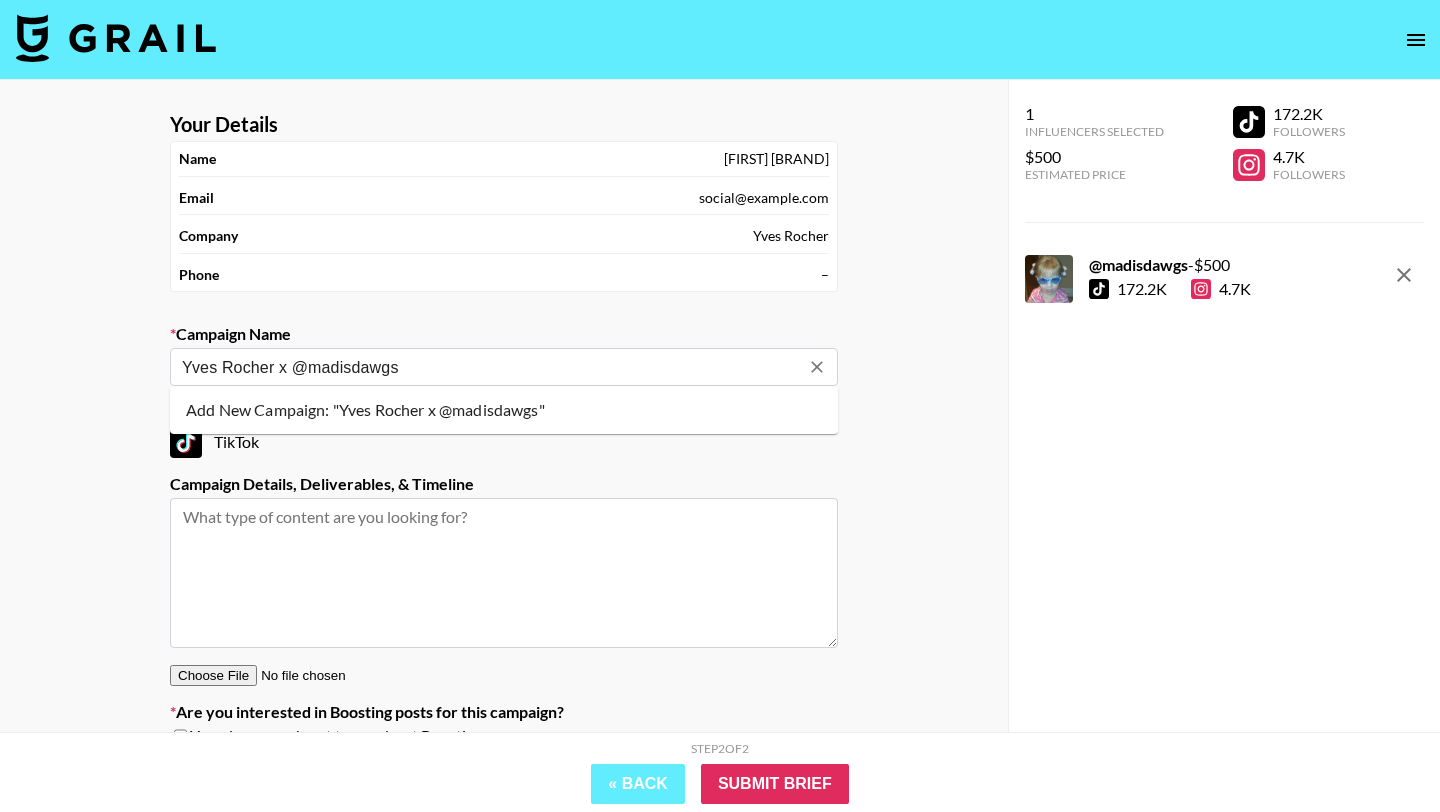 click on "Add New Campaign: "Yves Rocher x @madisdawgs"" at bounding box center (504, 410) 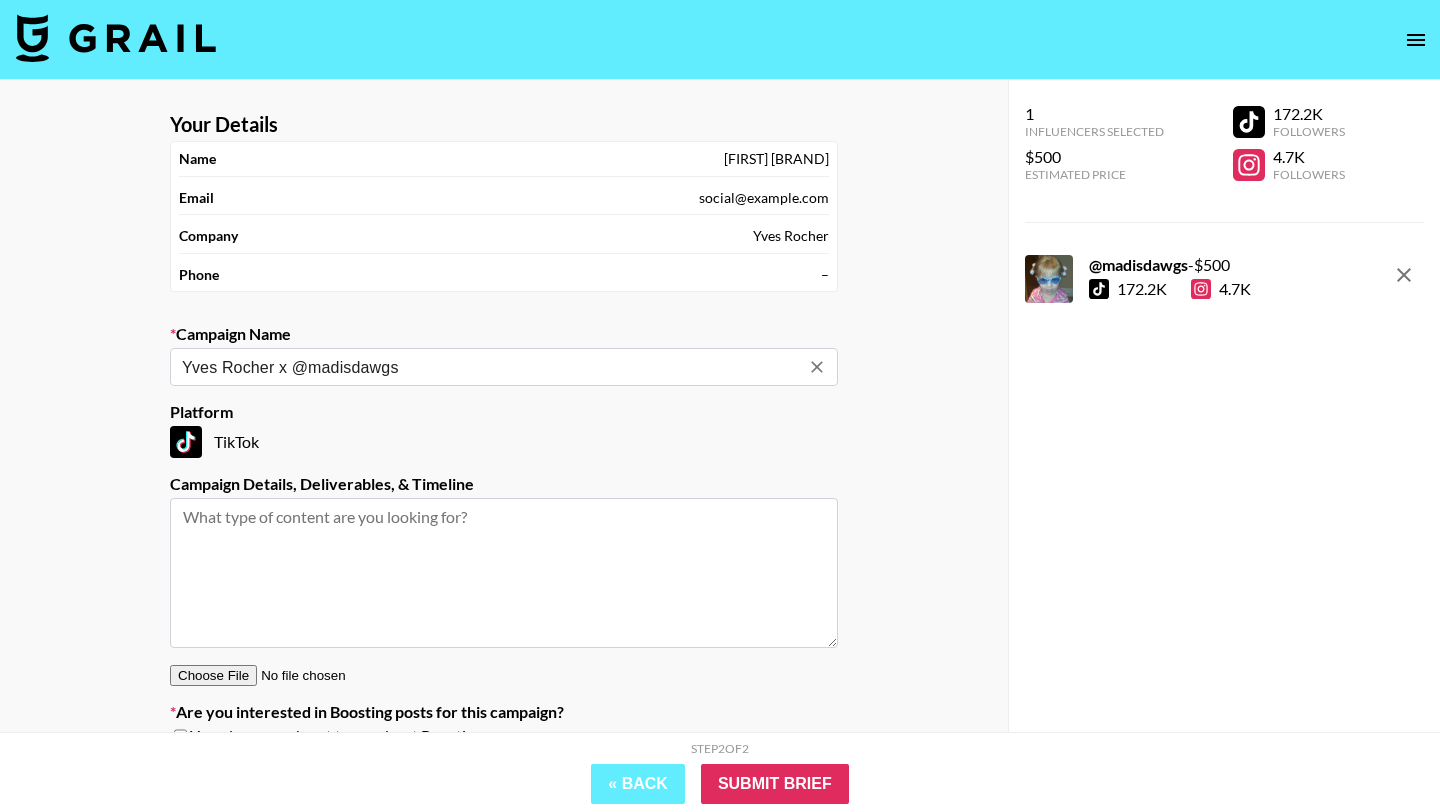 type on "Yves Rocher x @madisdawgs" 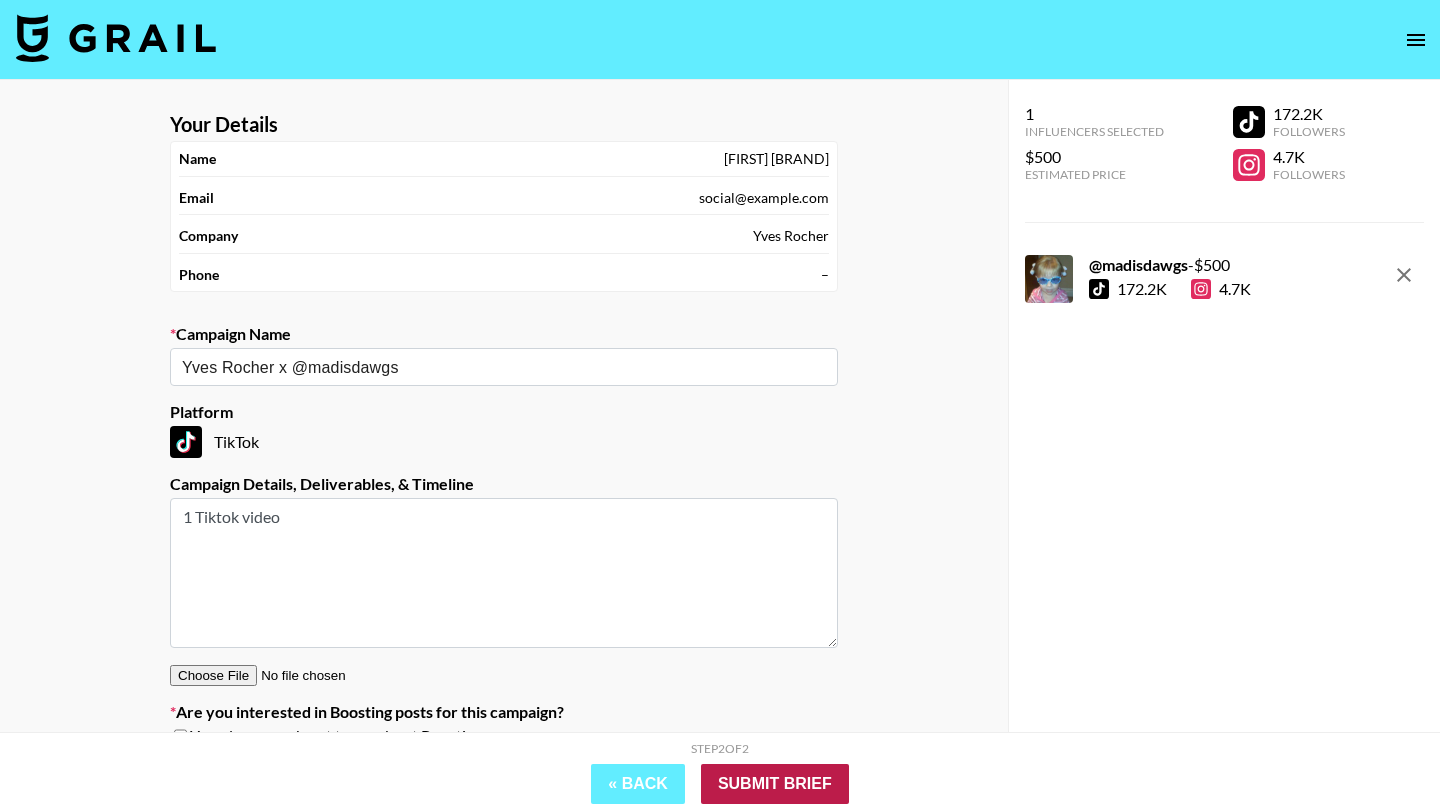 type on "1 Tiktok video" 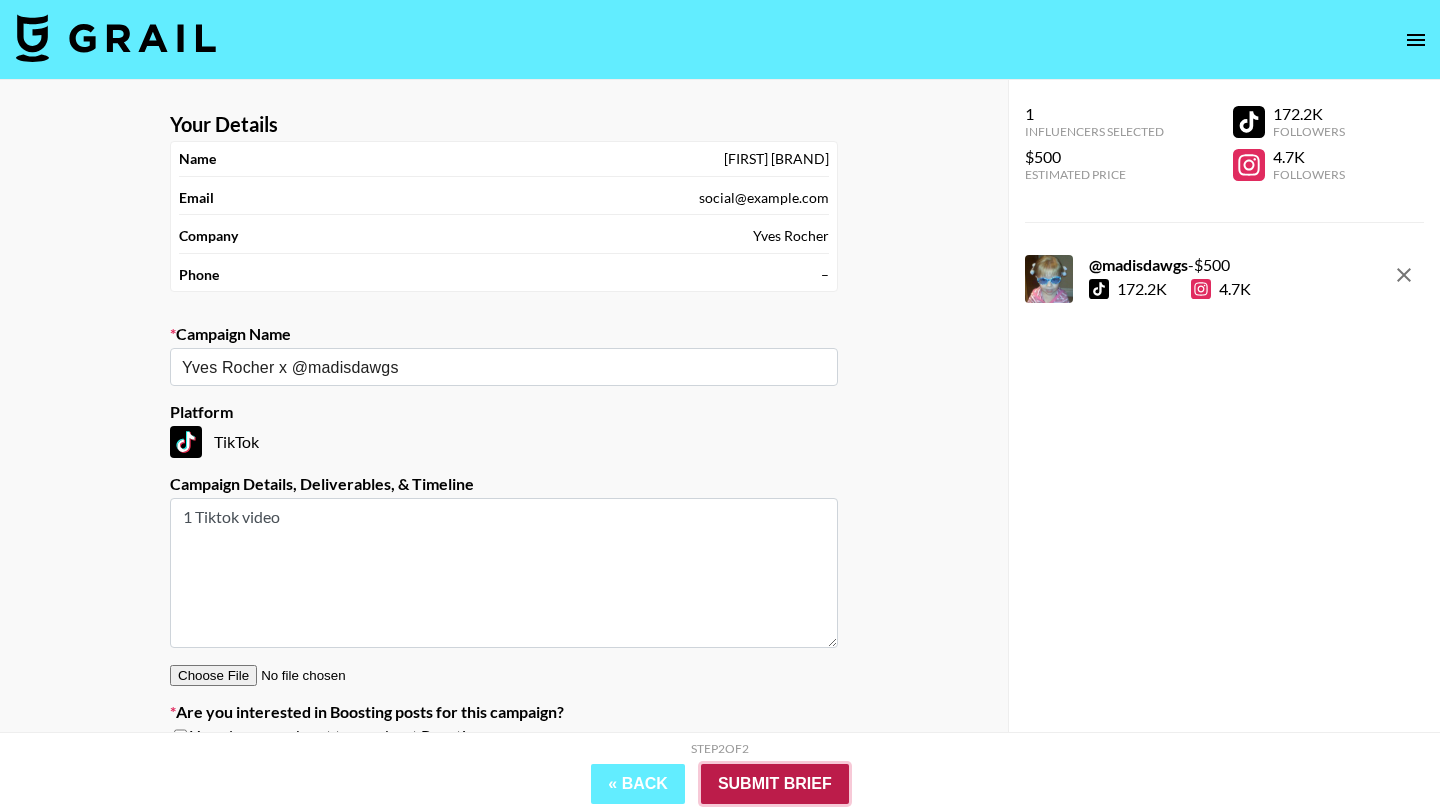 click on "Submit Brief" at bounding box center [775, 784] 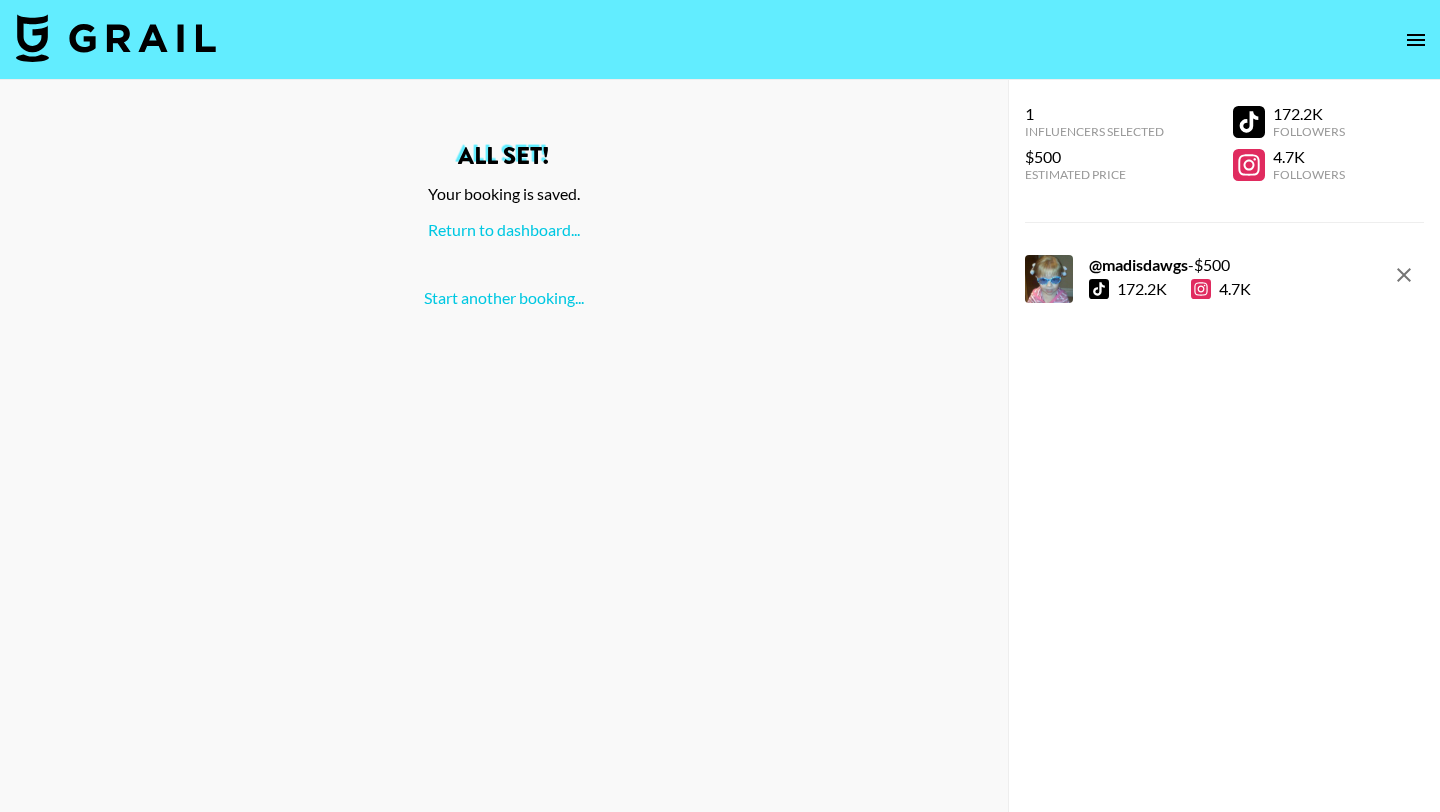 click on "All set! Your booking is saved. Return to dashboard... Start another booking..." at bounding box center (504, 226) 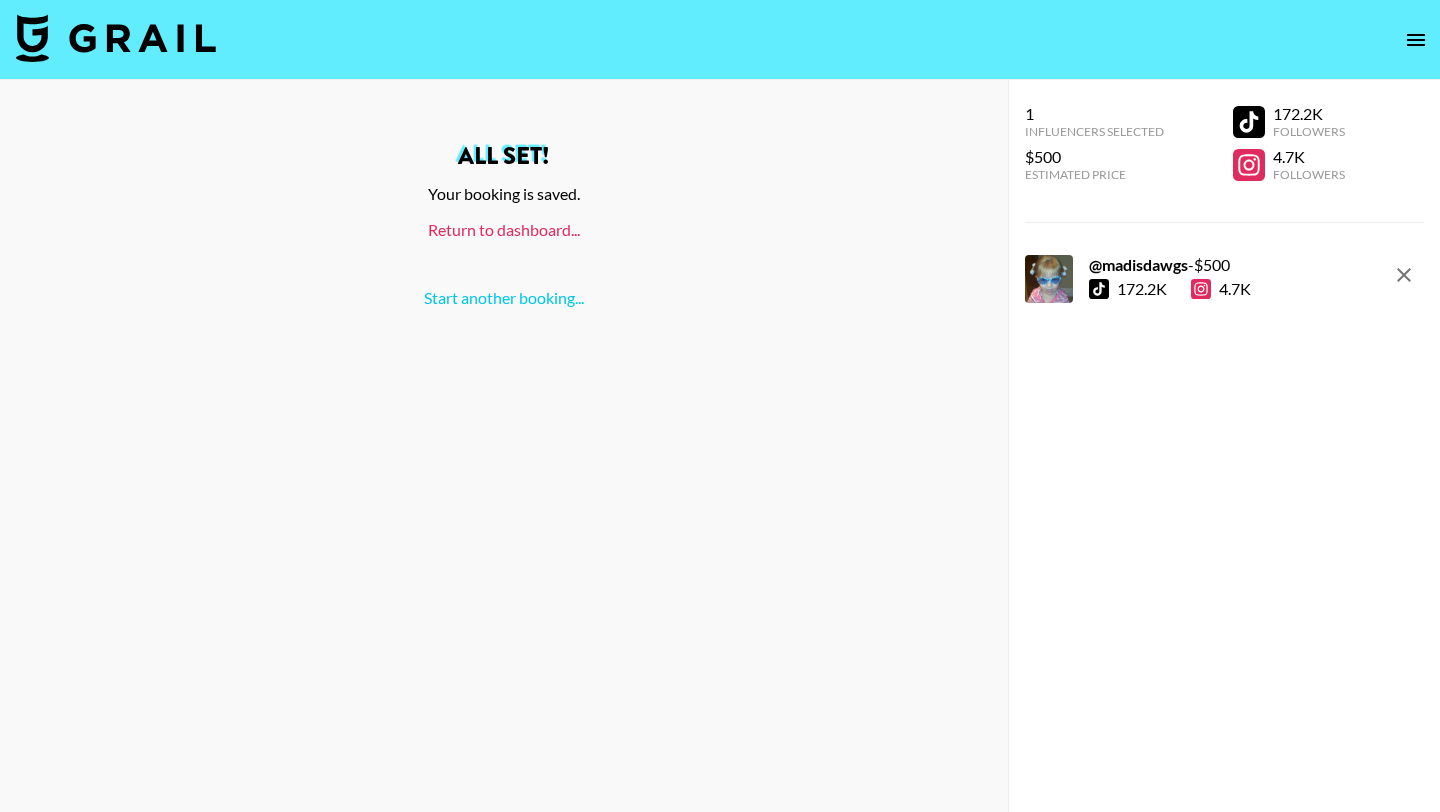click on "Return to dashboard..." at bounding box center [504, 229] 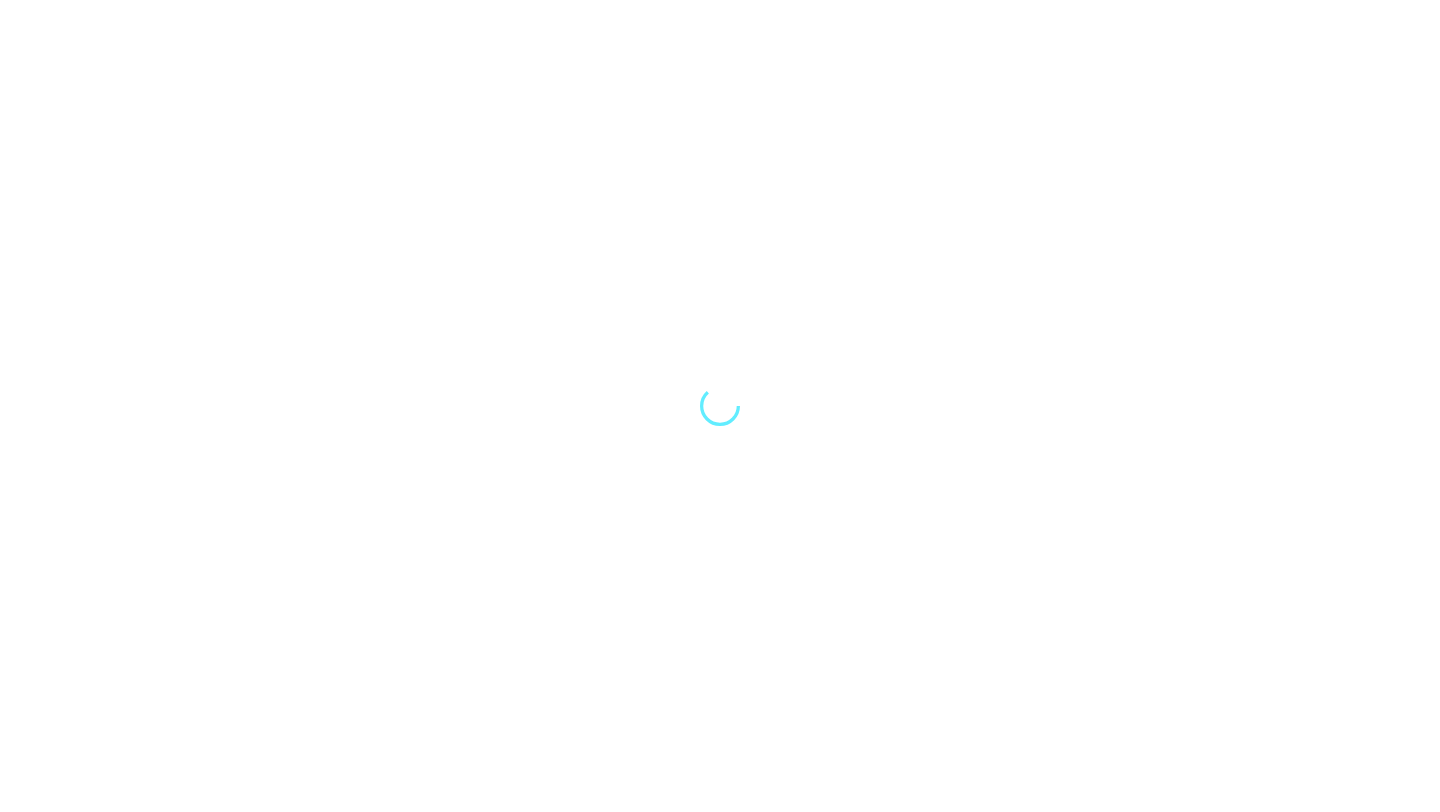 scroll, scrollTop: 0, scrollLeft: 0, axis: both 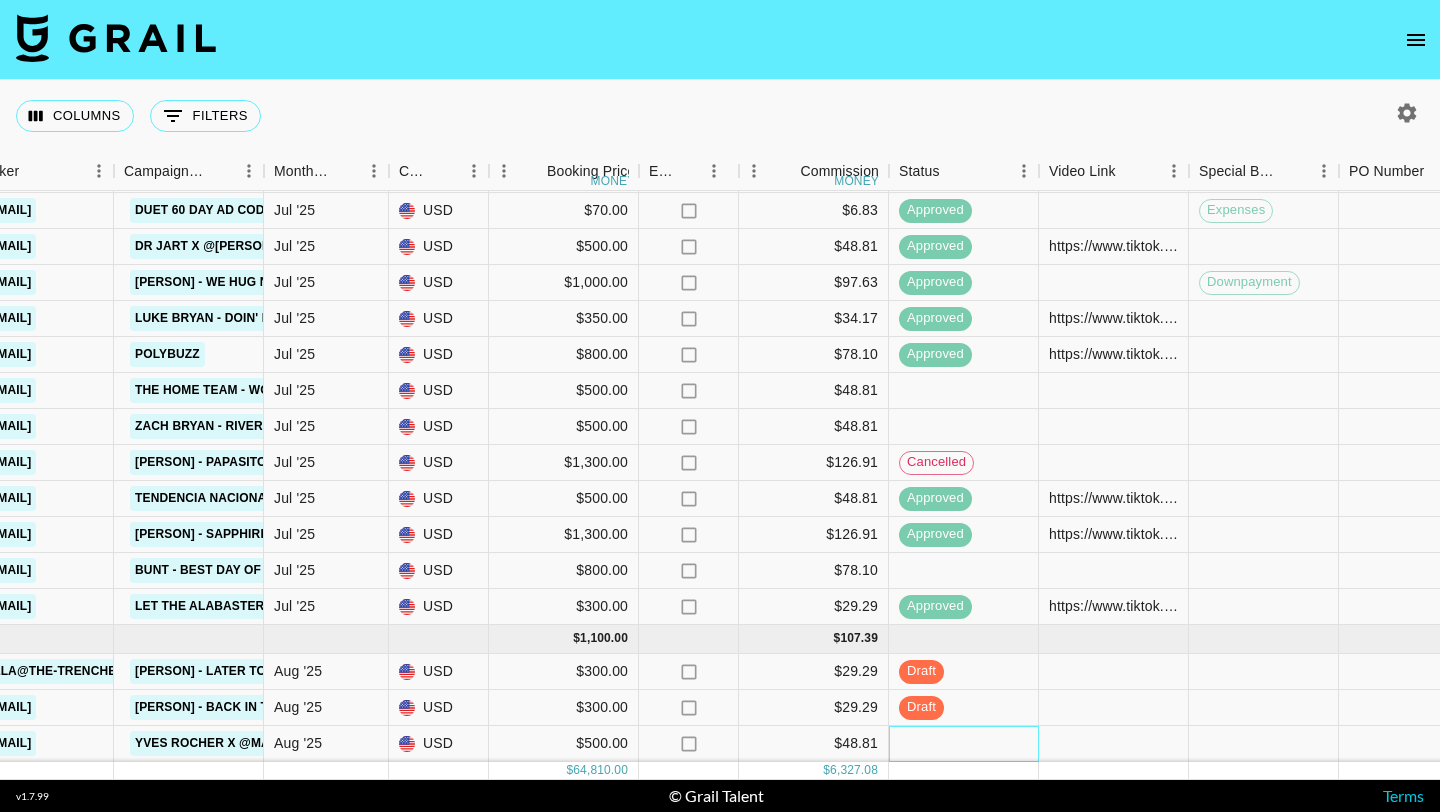click at bounding box center (964, 744) 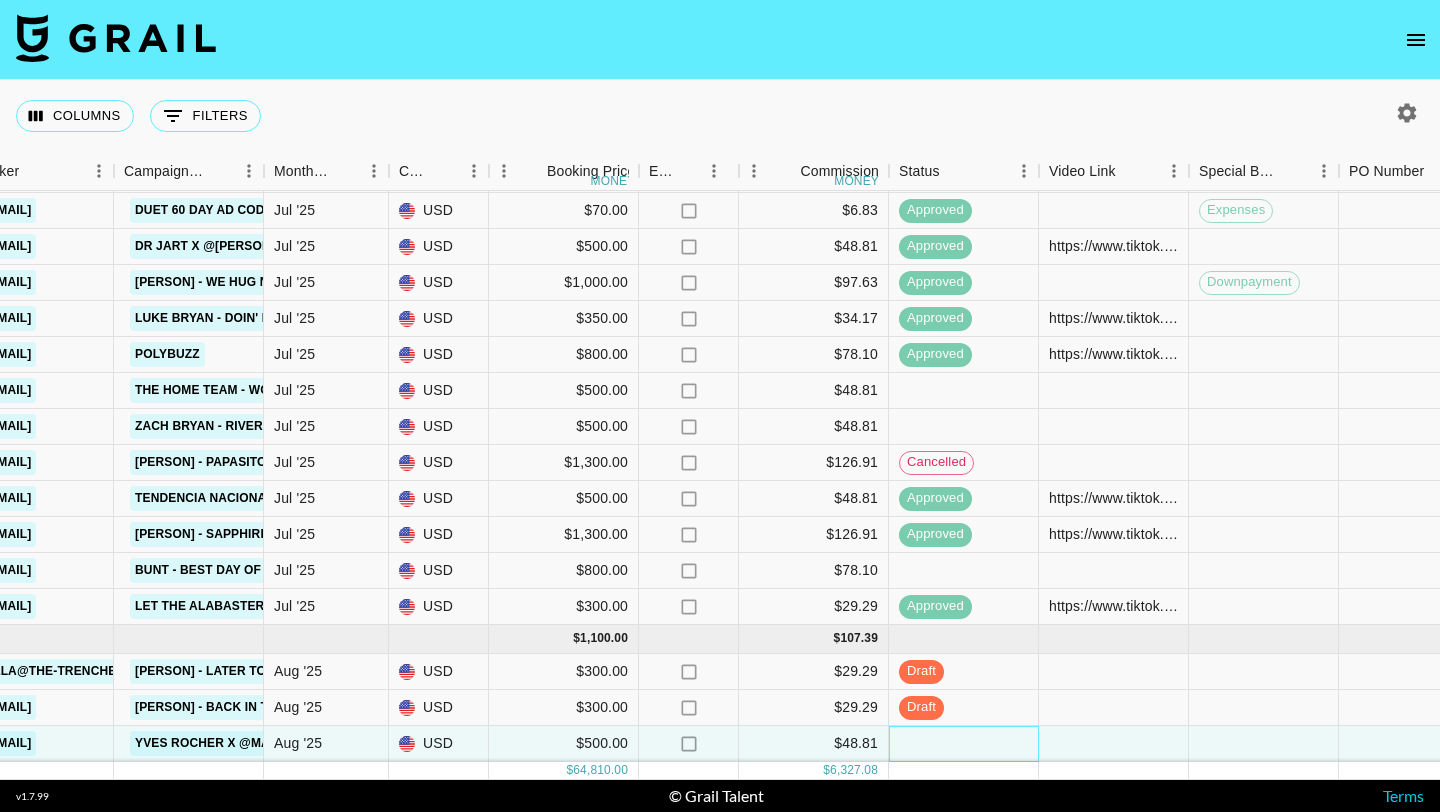 scroll, scrollTop: 1741, scrollLeft: 852, axis: both 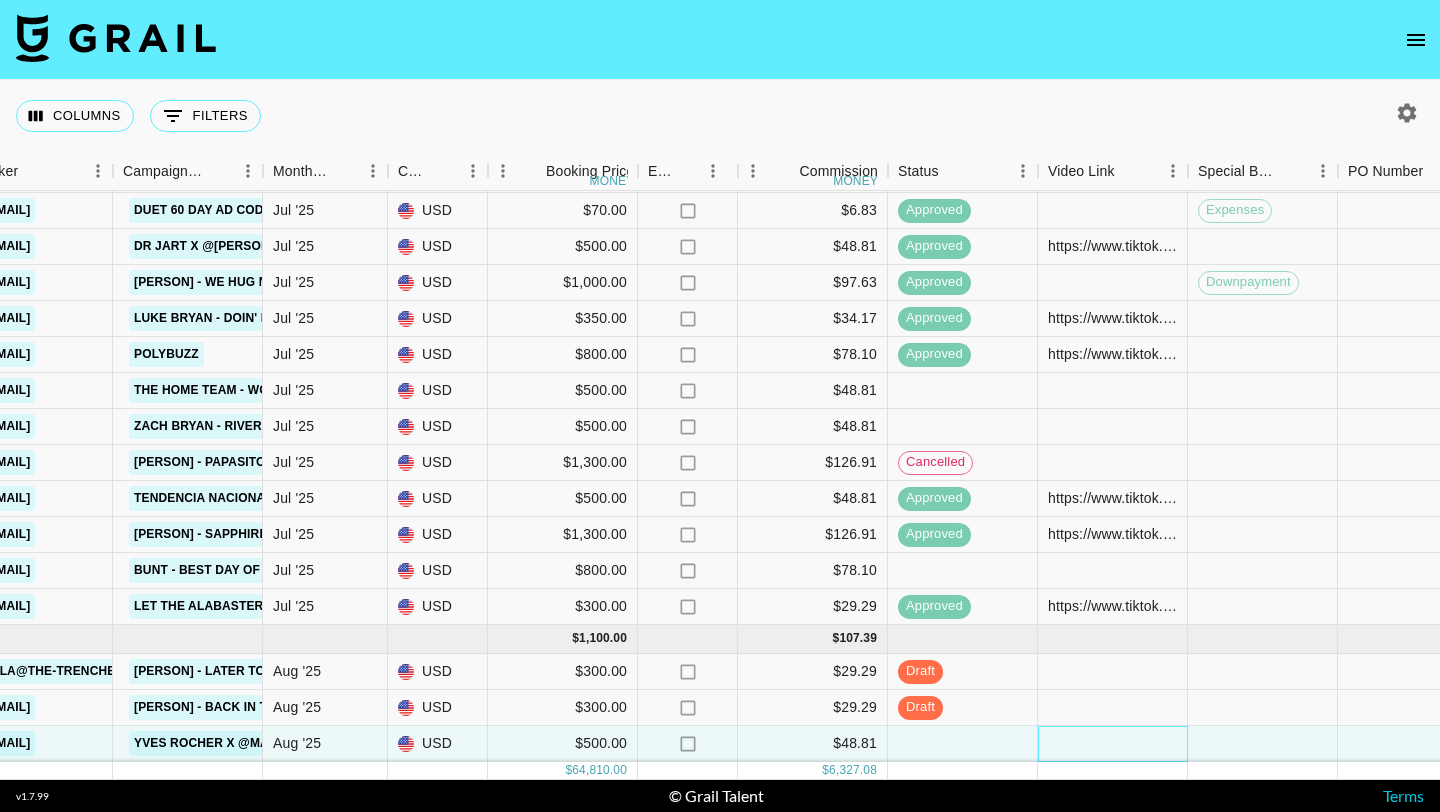click at bounding box center [1113, 744] 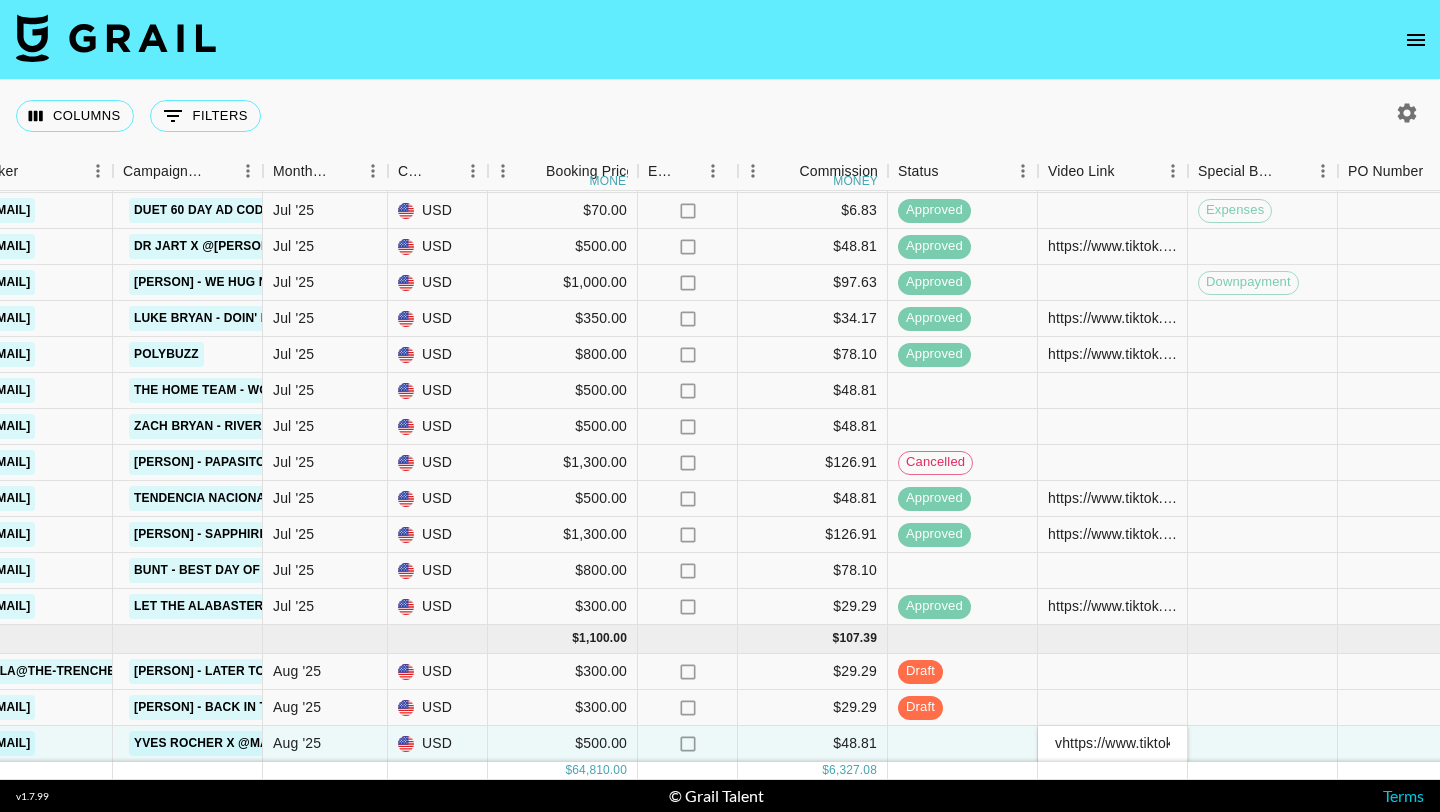 scroll, scrollTop: 0, scrollLeft: 514, axis: horizontal 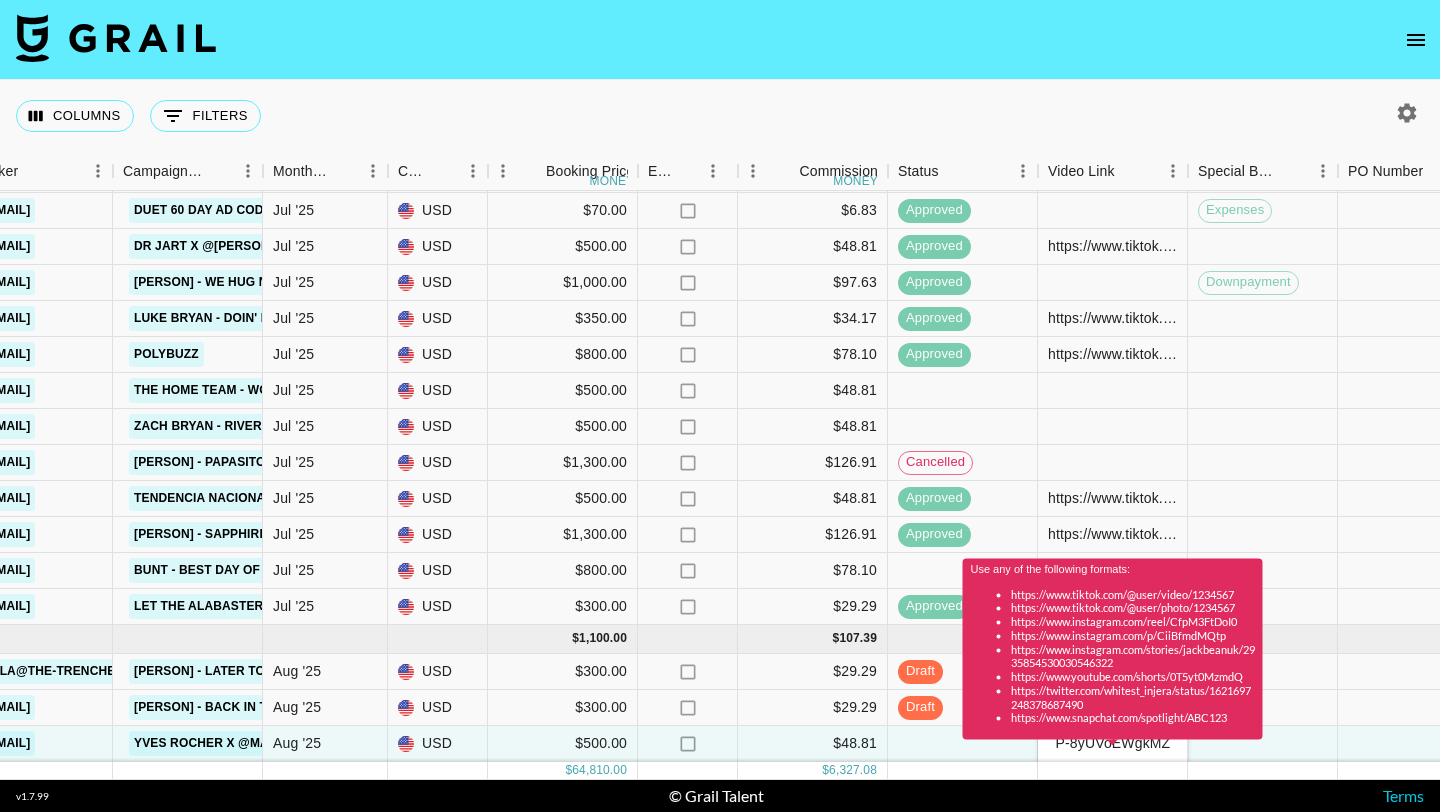 type on "vhttps://www.tiktok.com/@[PERSON]/video/[ID]?_r=1&_t=ZP-8yUVoEWgkMZ" 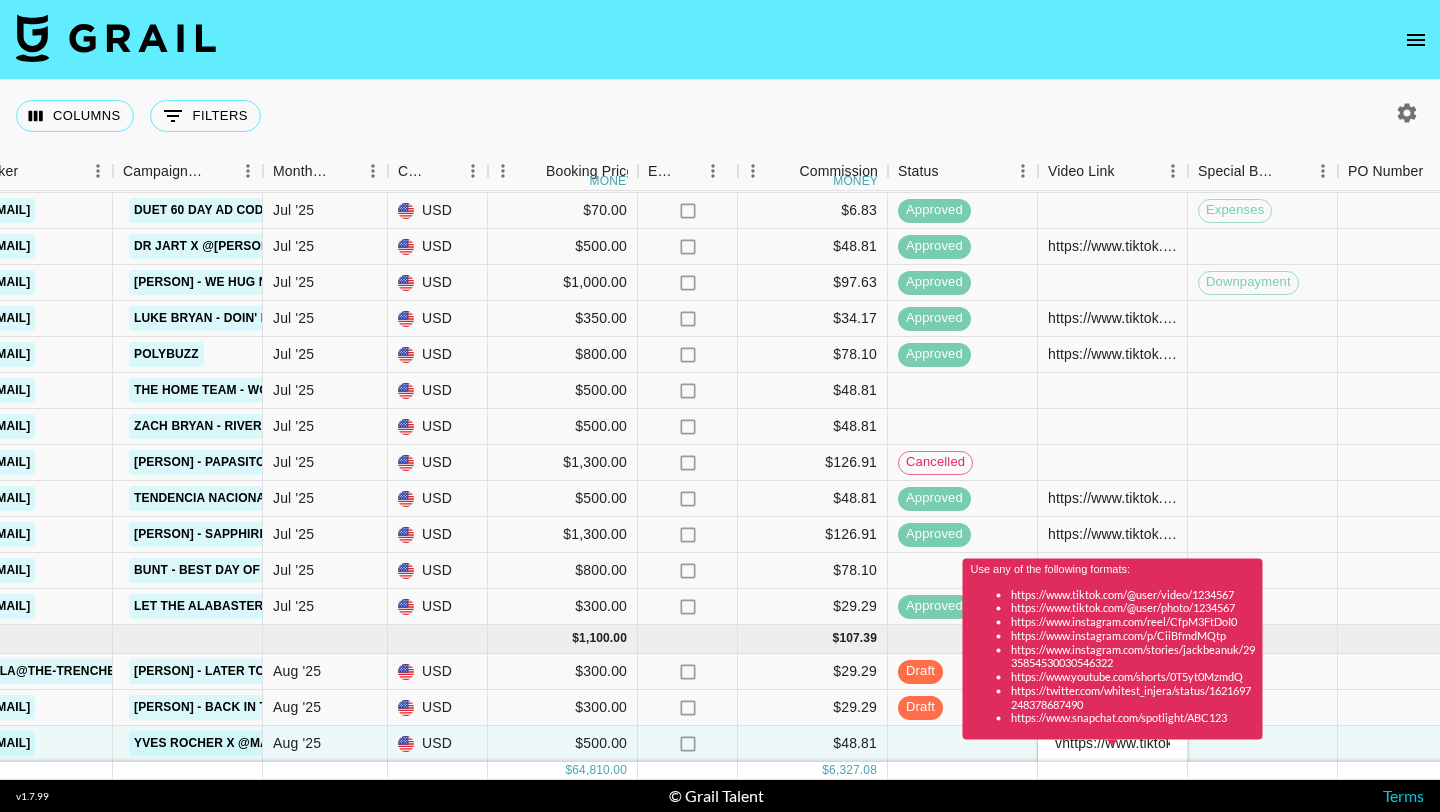 click on "Use any of the following formats: https://www.tiktok.com/@user/video/1234567 https://www.tiktok.com/@user/photo/1234567 https://www.instagram.com/reel/CfpM3FtDoI0 https://www.instagram.com/p/CiiBfmdMQtp https://www.instagram.com/stories/jackbeanuk/2935854530030546322 https://www.youtube.com/shorts/0T5yt0MzmdQ https://twitter.com/whitest_injera/status/1621697248378687490 https://www.snapchat.com/spotlight/ABC123" at bounding box center [1113, 655] 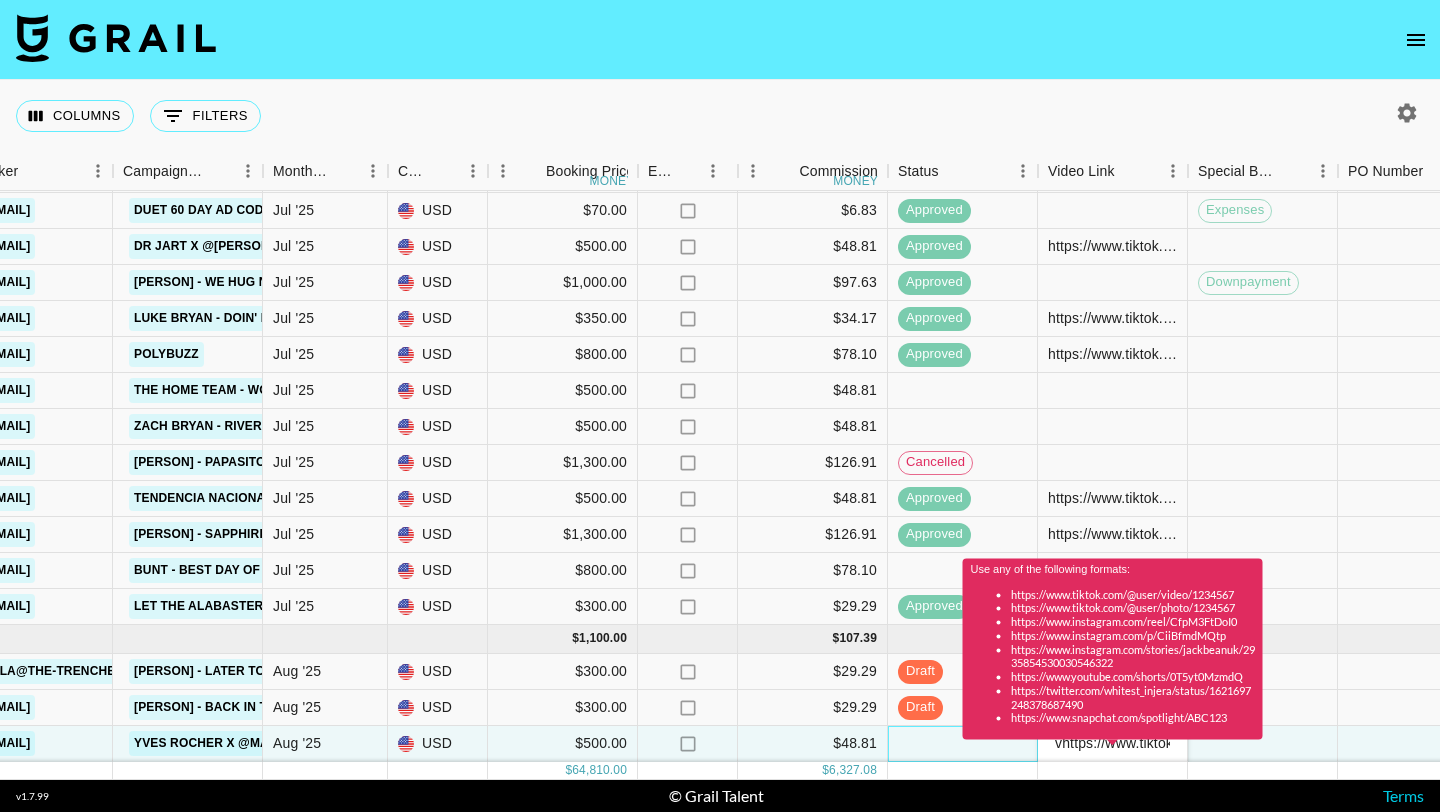 click at bounding box center (963, 744) 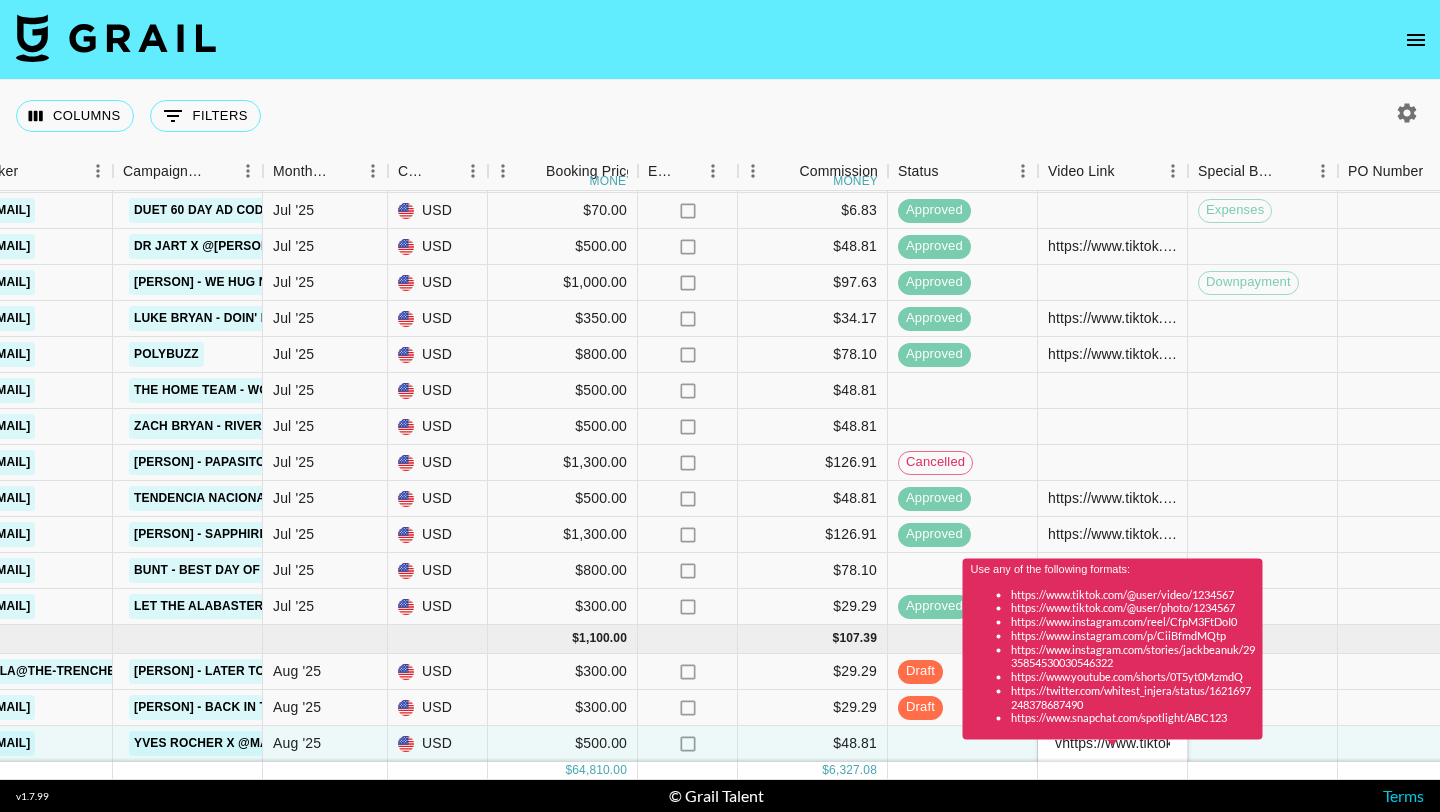 click on "v 1.7.99 © Grail Talent Terms" at bounding box center [720, 796] 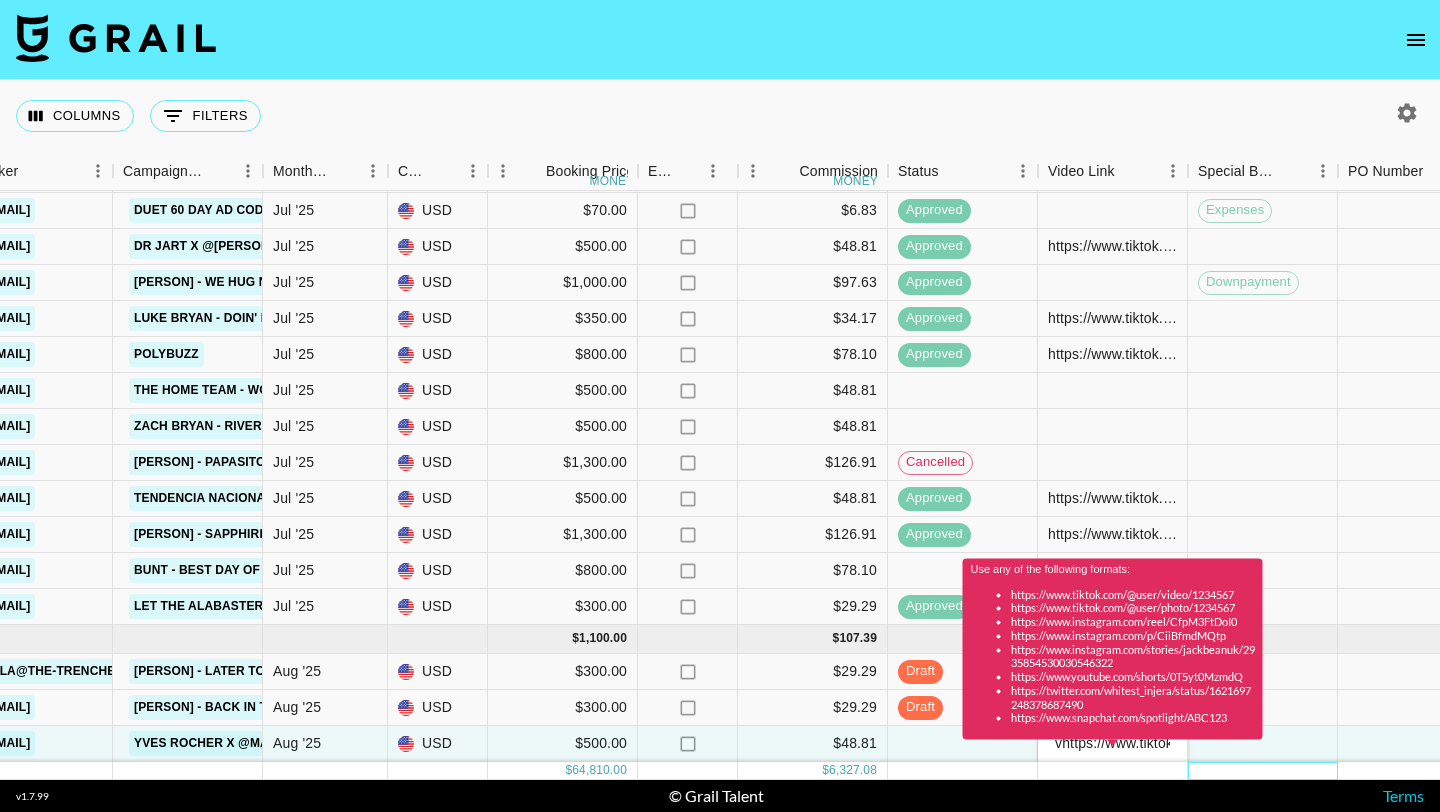 click at bounding box center (1263, 771) 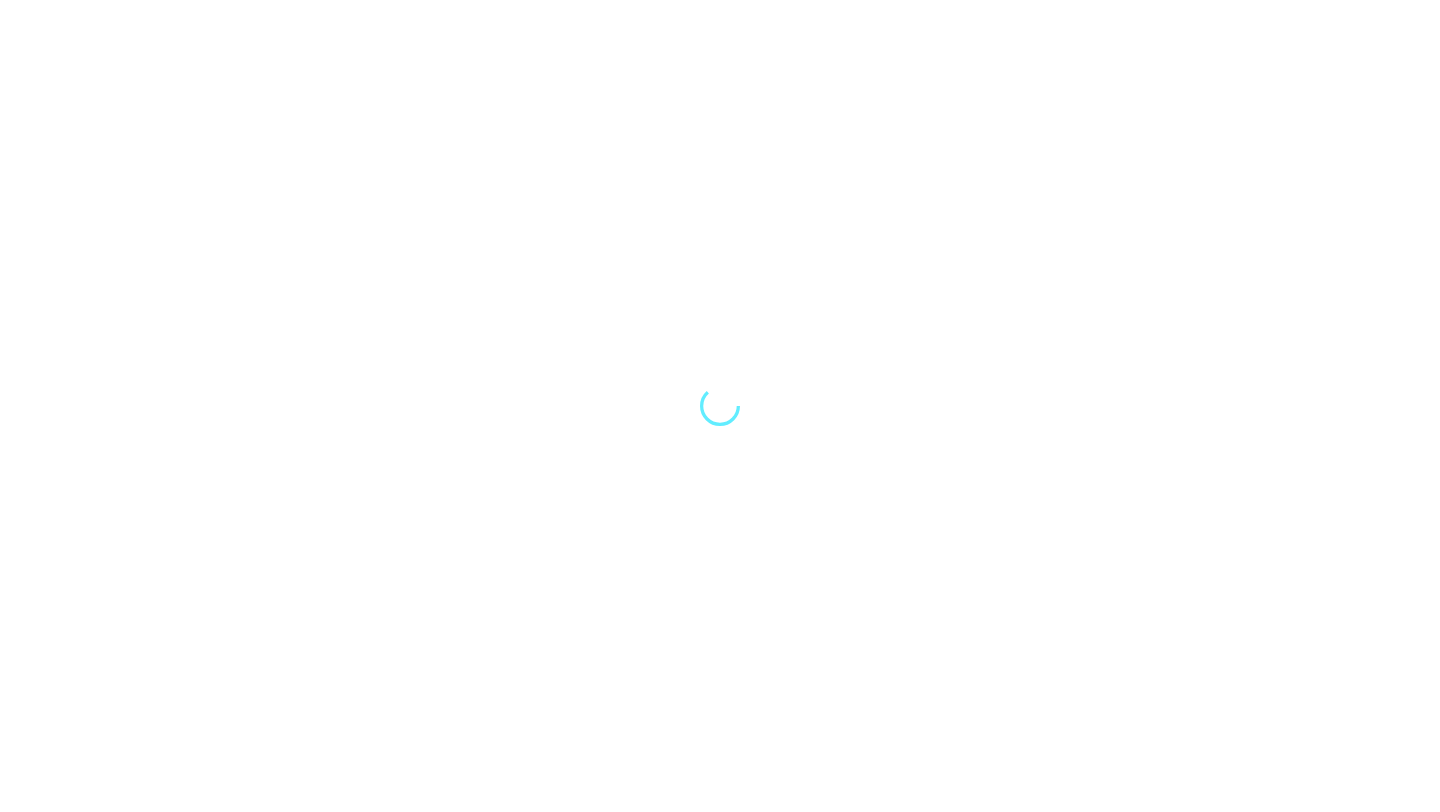 scroll, scrollTop: 0, scrollLeft: 0, axis: both 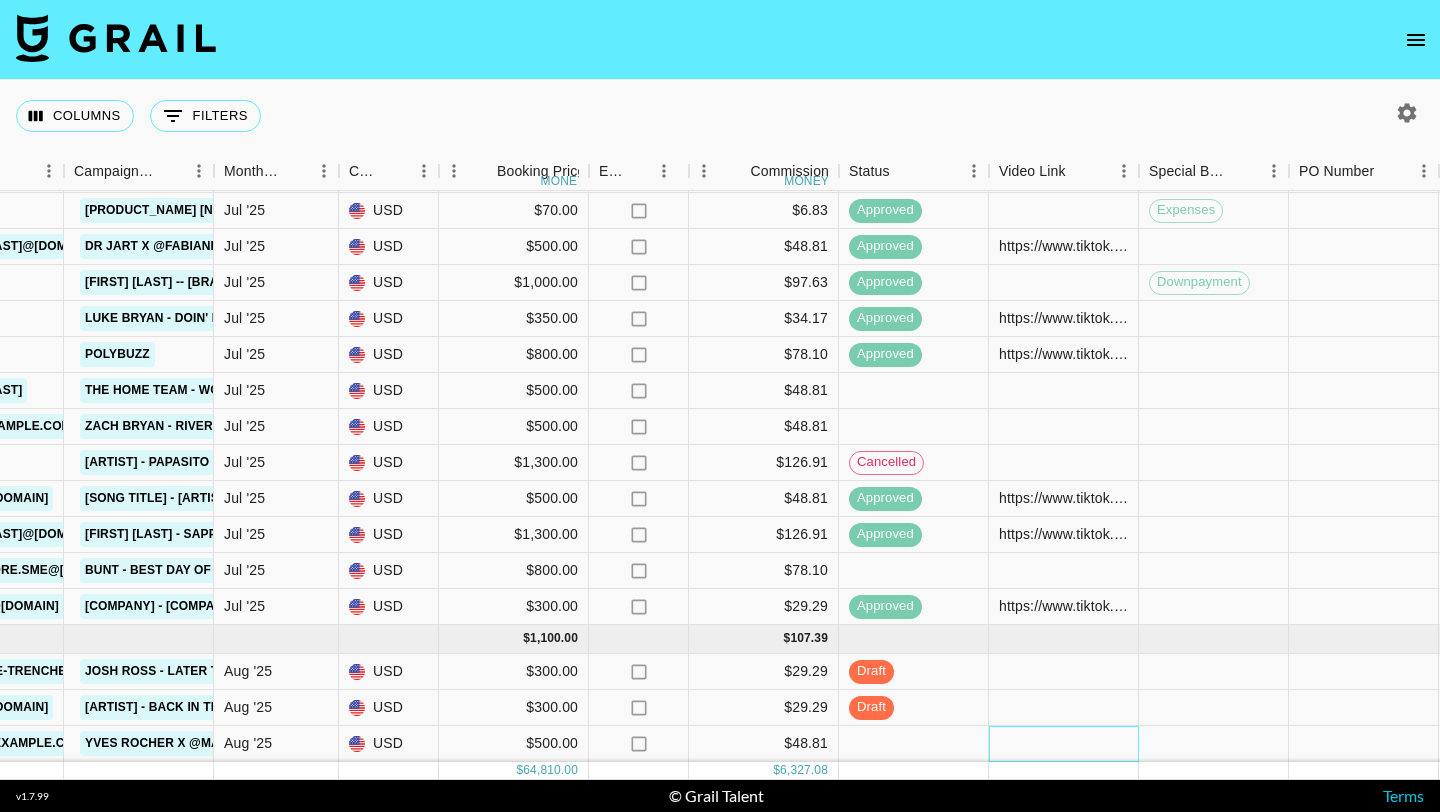 click at bounding box center [1064, 744] 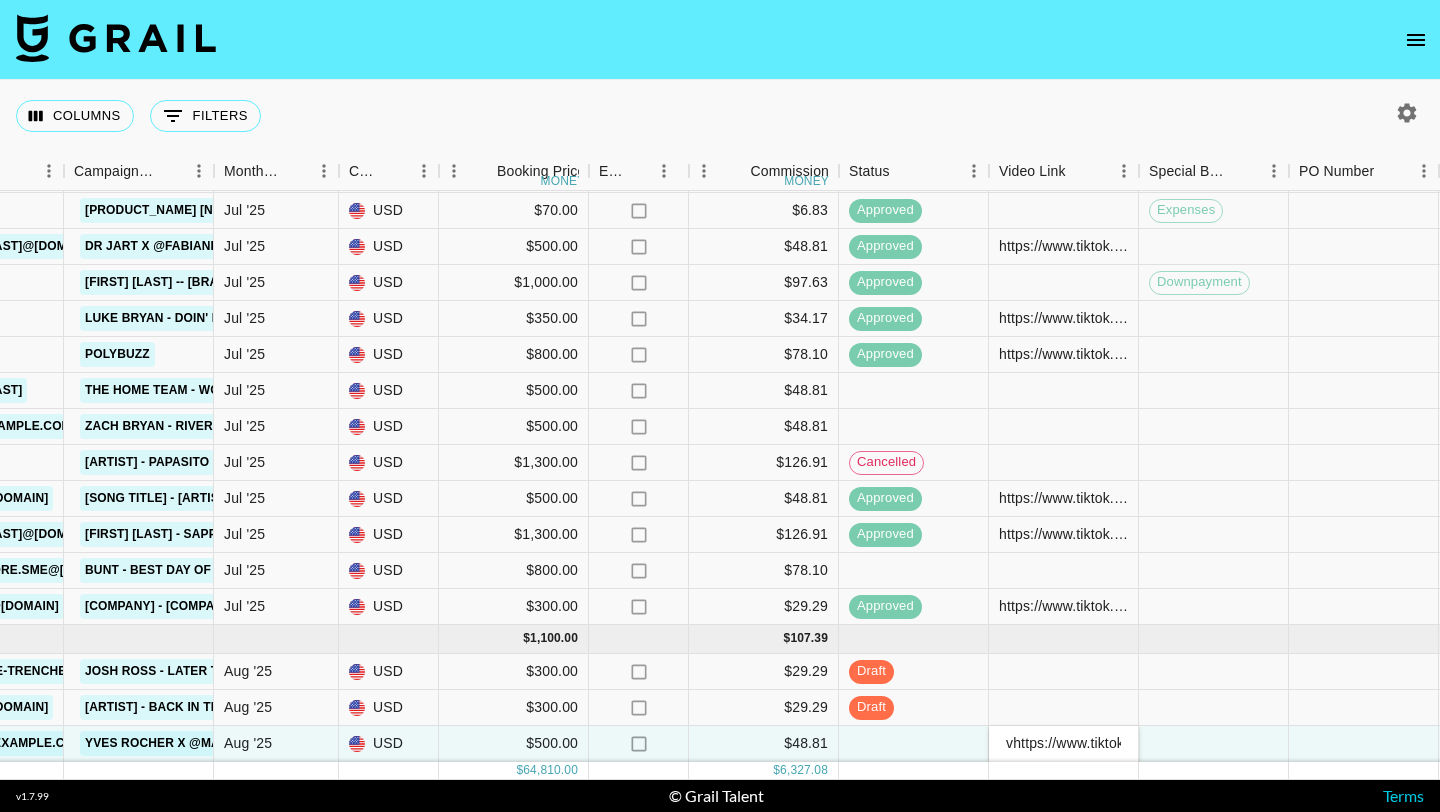 scroll, scrollTop: 0, scrollLeft: 514, axis: horizontal 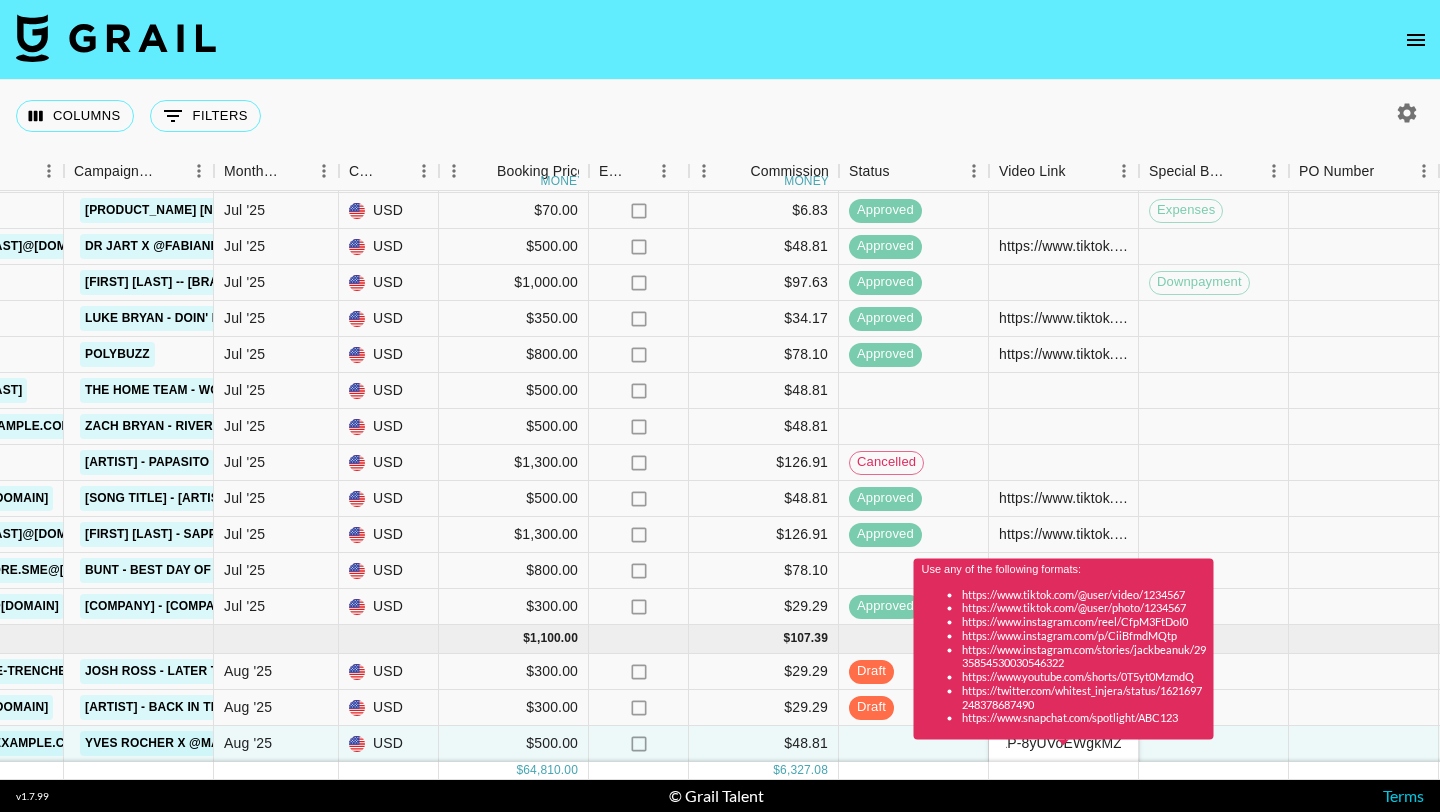 click on "Use any of the following formats: https://www.tiktok.com/@user/video/1234567 https://www.tiktok.com/@user/photo/1234567 https://www.instagram.com/reel/CfpM3FtDoI0 https://www.instagram.com/p/CiiBfmdMQtp https://www.instagram.com/stories/jackbeanuk/2935854530030546322 https://www.youtube.com/shorts/0T5yt0MzmdQ https://twitter.com/whitest_injera/status/1621697248378687490 https://www.snapchat.com/spotlight/ABC123" at bounding box center (1064, 648) 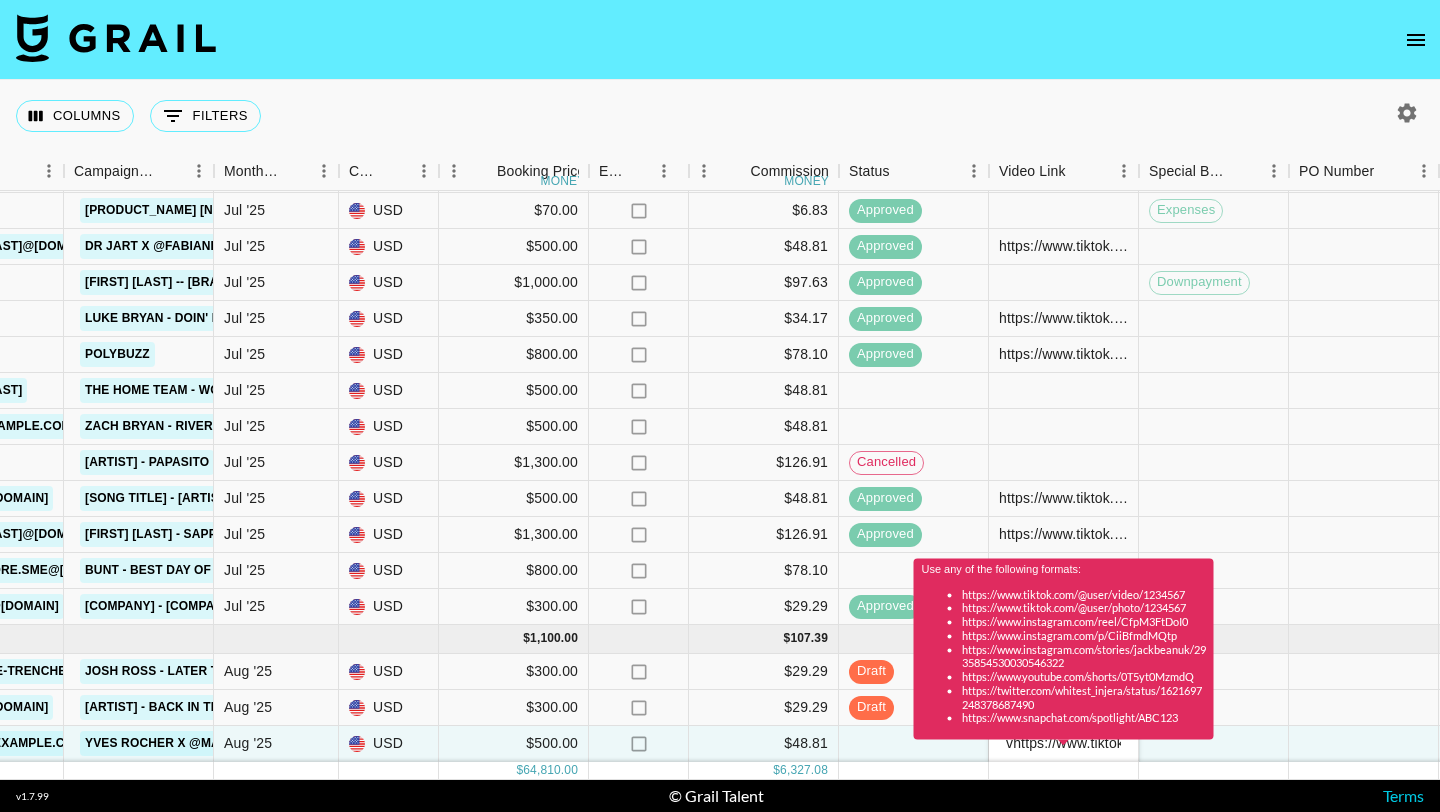 click on "Use any of the following formats: https://www.tiktok.com/@user/video/1234567 https://www.tiktok.com/@user/photo/1234567 https://www.instagram.com/reel/CfpM3FtDoI0 https://www.instagram.com/p/CiiBfmdMQtp https://www.instagram.com/stories/jackbeanuk/2935854530030546322 https://www.youtube.com/shorts/0T5yt0MzmdQ https://twitter.com/whitest_injera/status/1621697248378687490 https://www.snapchat.com/spotlight/ABC123" at bounding box center (1064, 655) 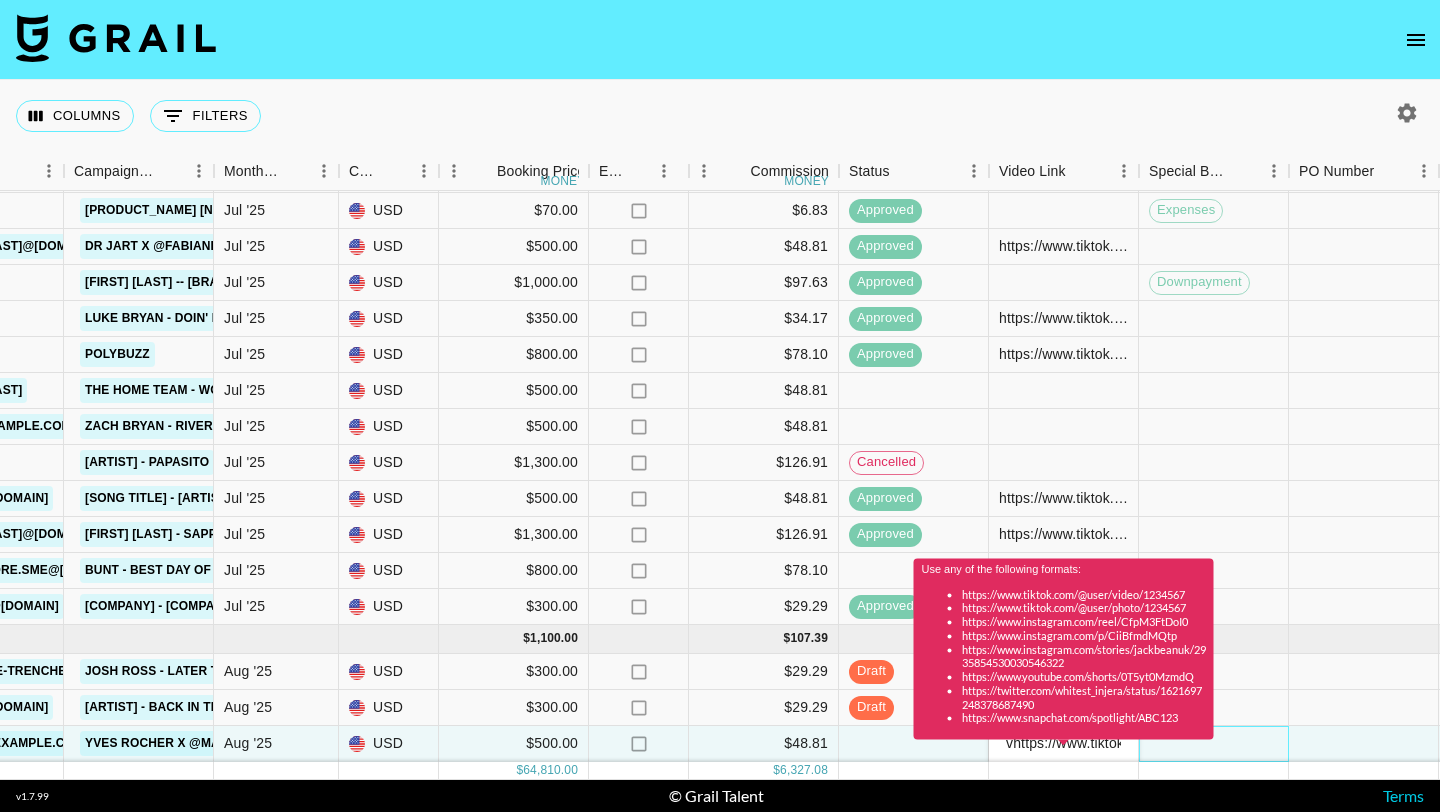 click at bounding box center (1214, 744) 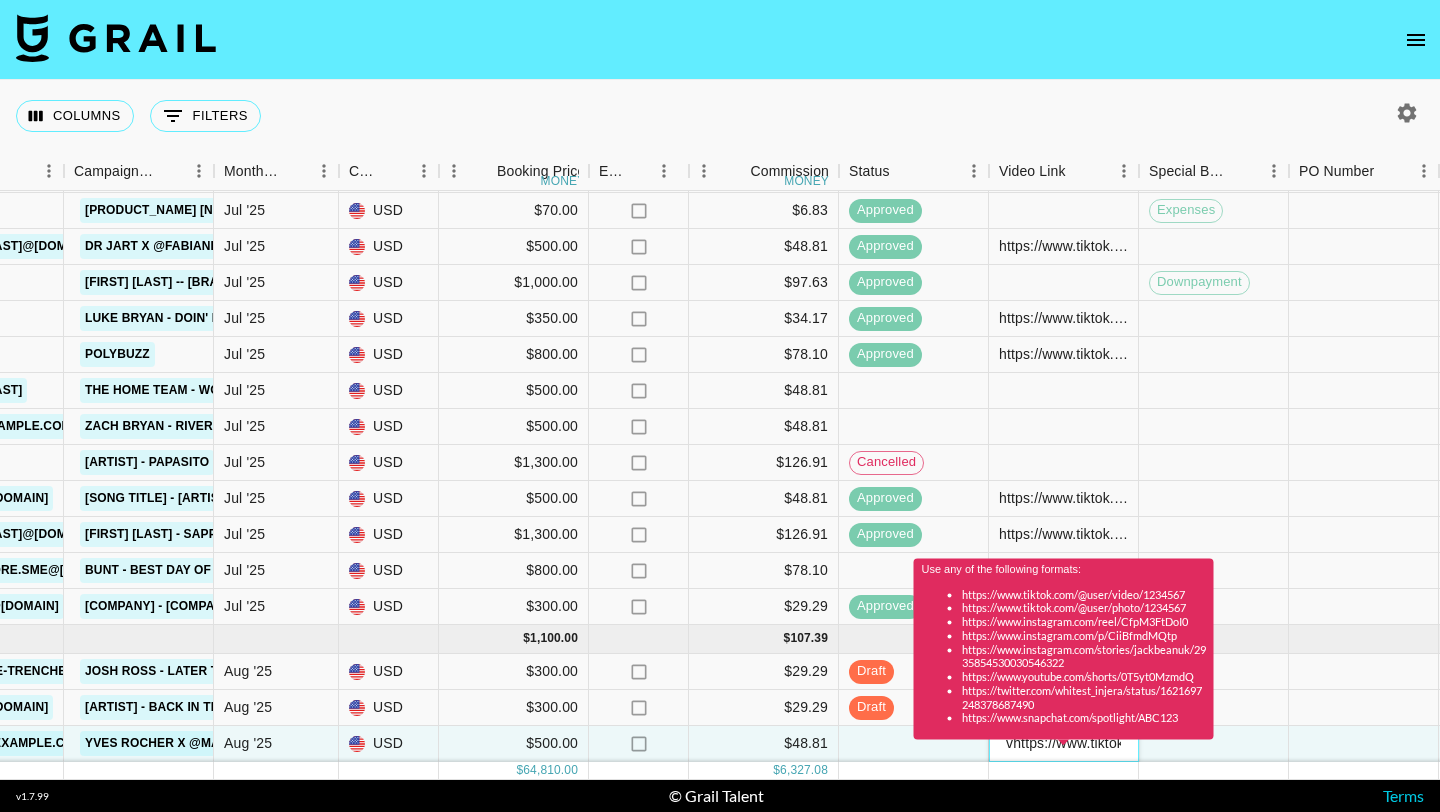 type on "v" 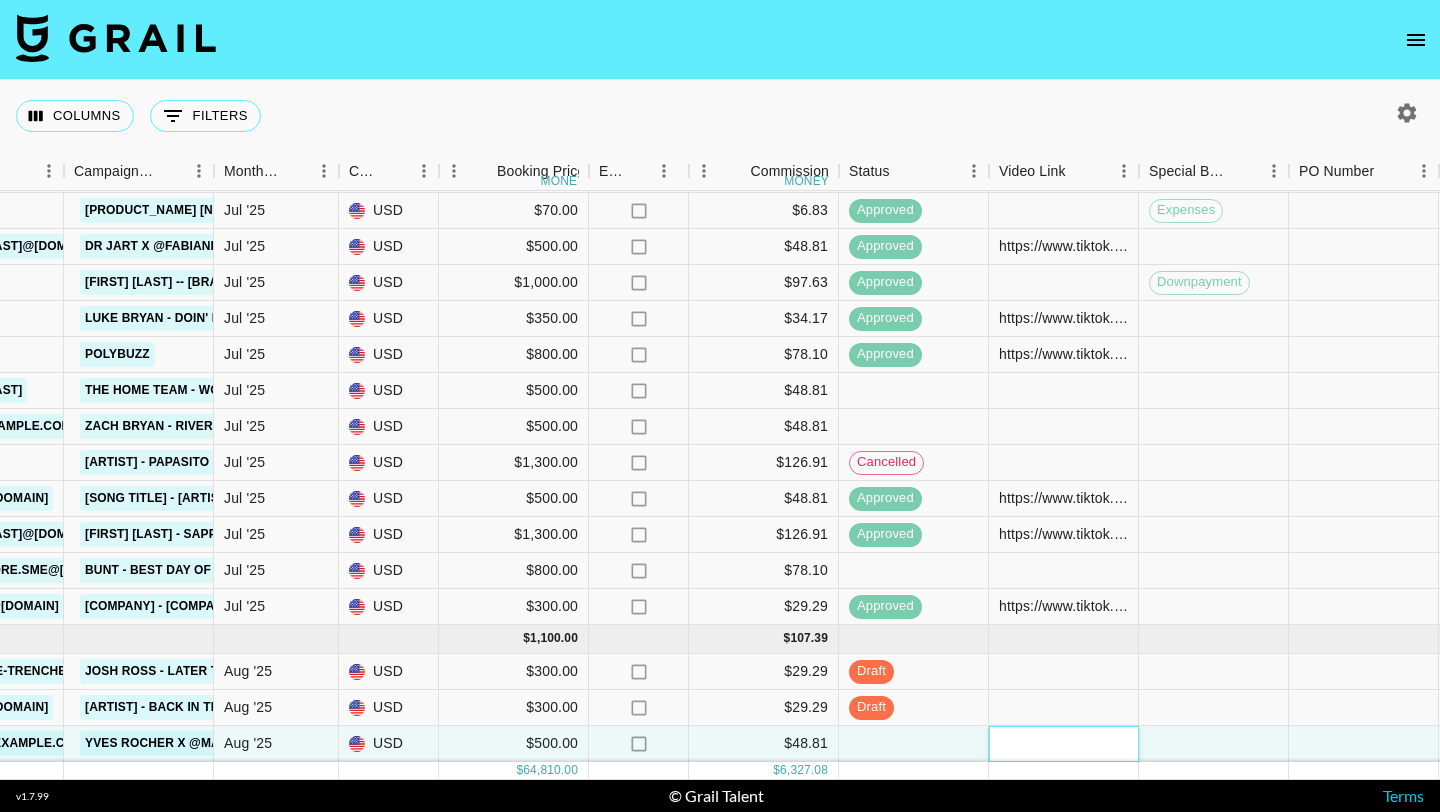 paste on "https://www.tiktok.com/@madisdawgs/video/7533281626214747422?_r=1&_t=ZP-8yUVoEWgkMZ" 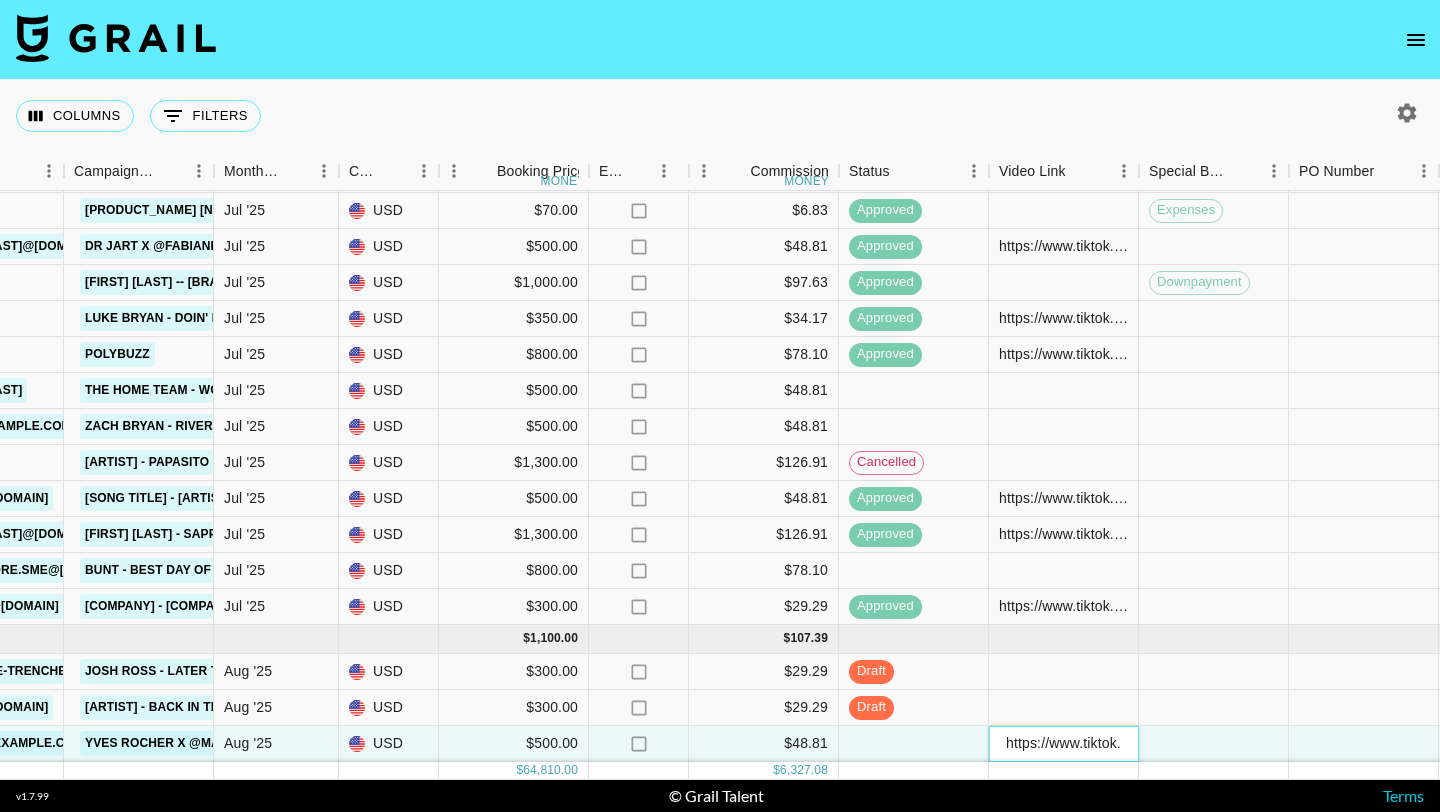 scroll, scrollTop: 0, scrollLeft: 507, axis: horizontal 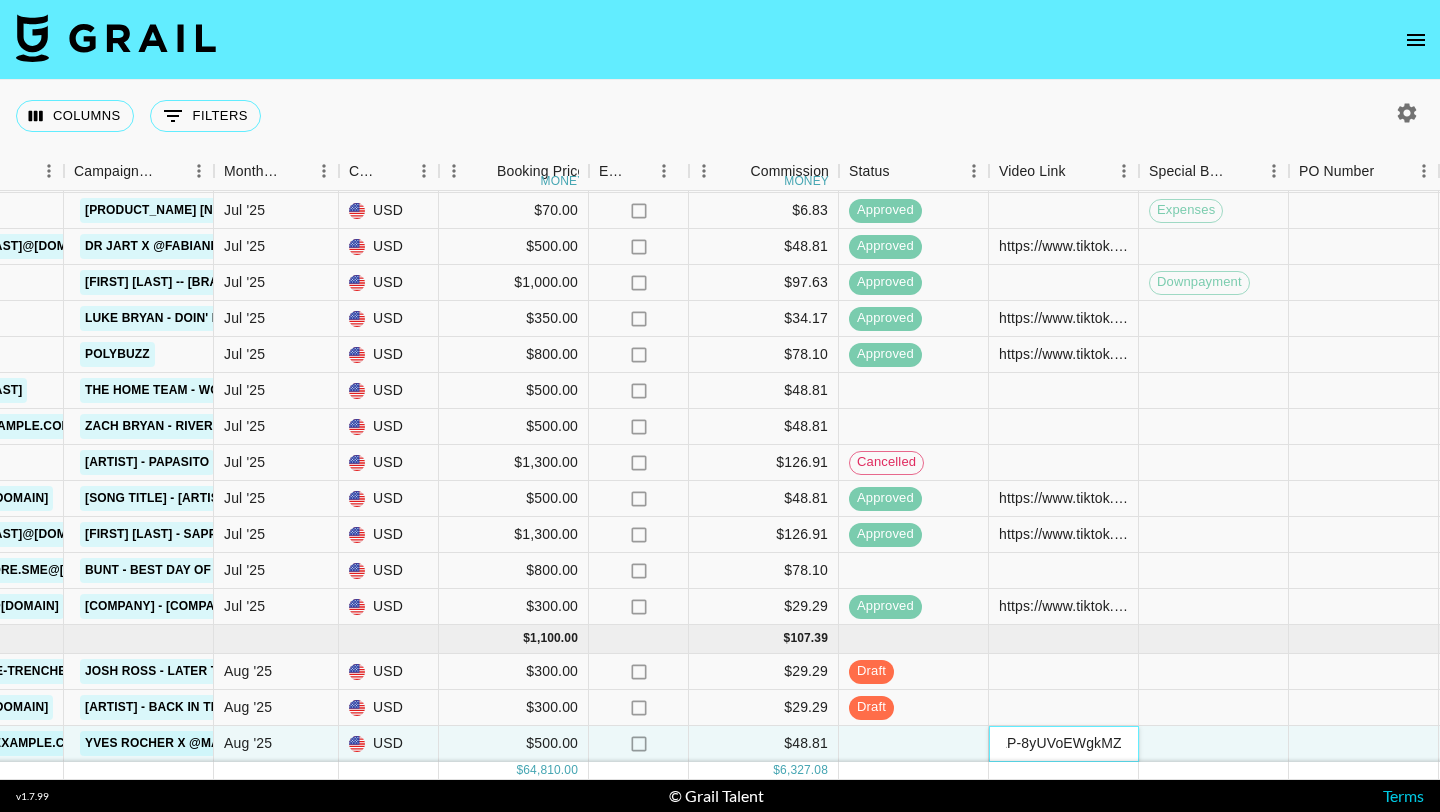 type on "https://www.tiktok.com/@madisdawgs/video/7533281626214747422?_r=1&_t=ZP-8yUVoEWgkMZ" 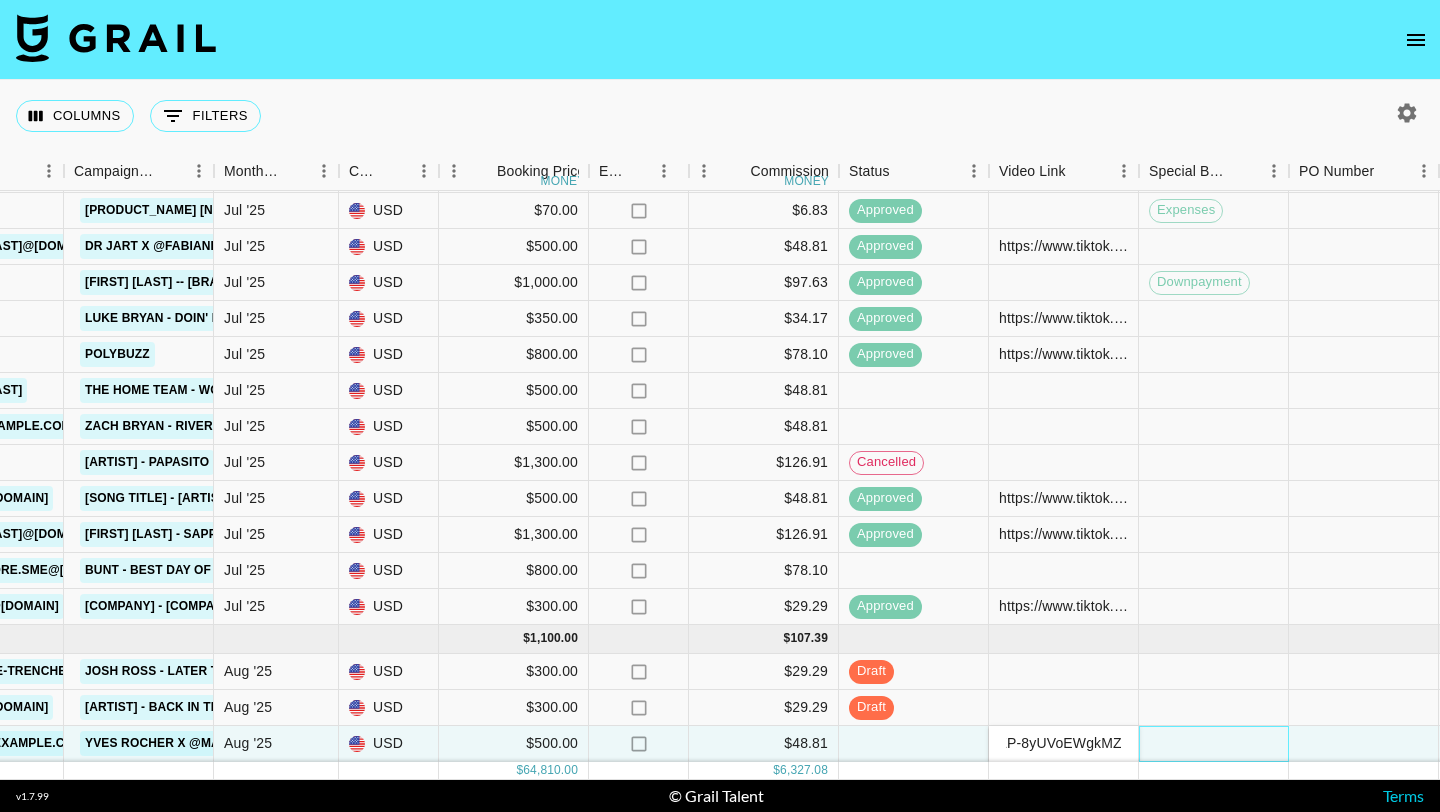 click at bounding box center (1214, 744) 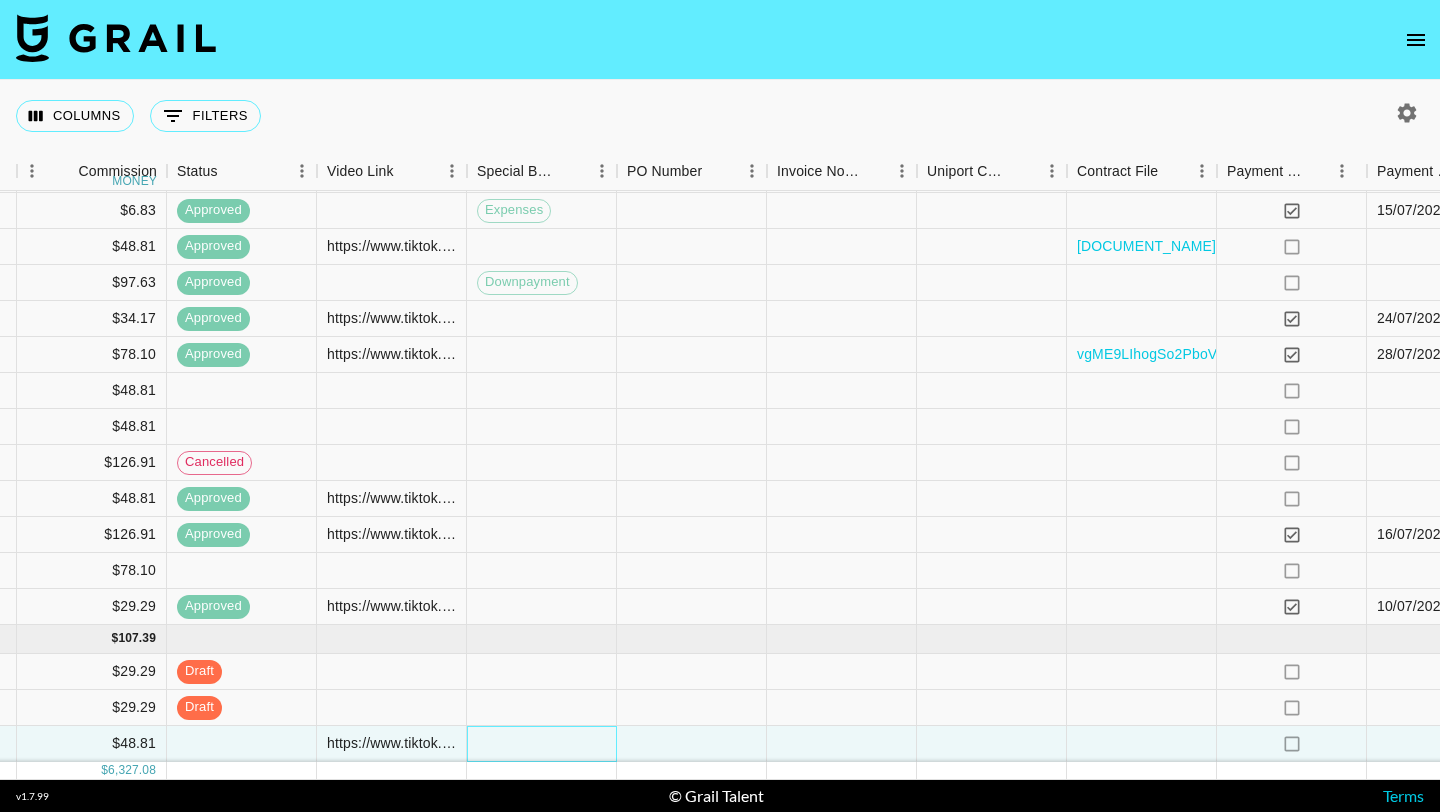 scroll, scrollTop: 1741, scrollLeft: 1880, axis: both 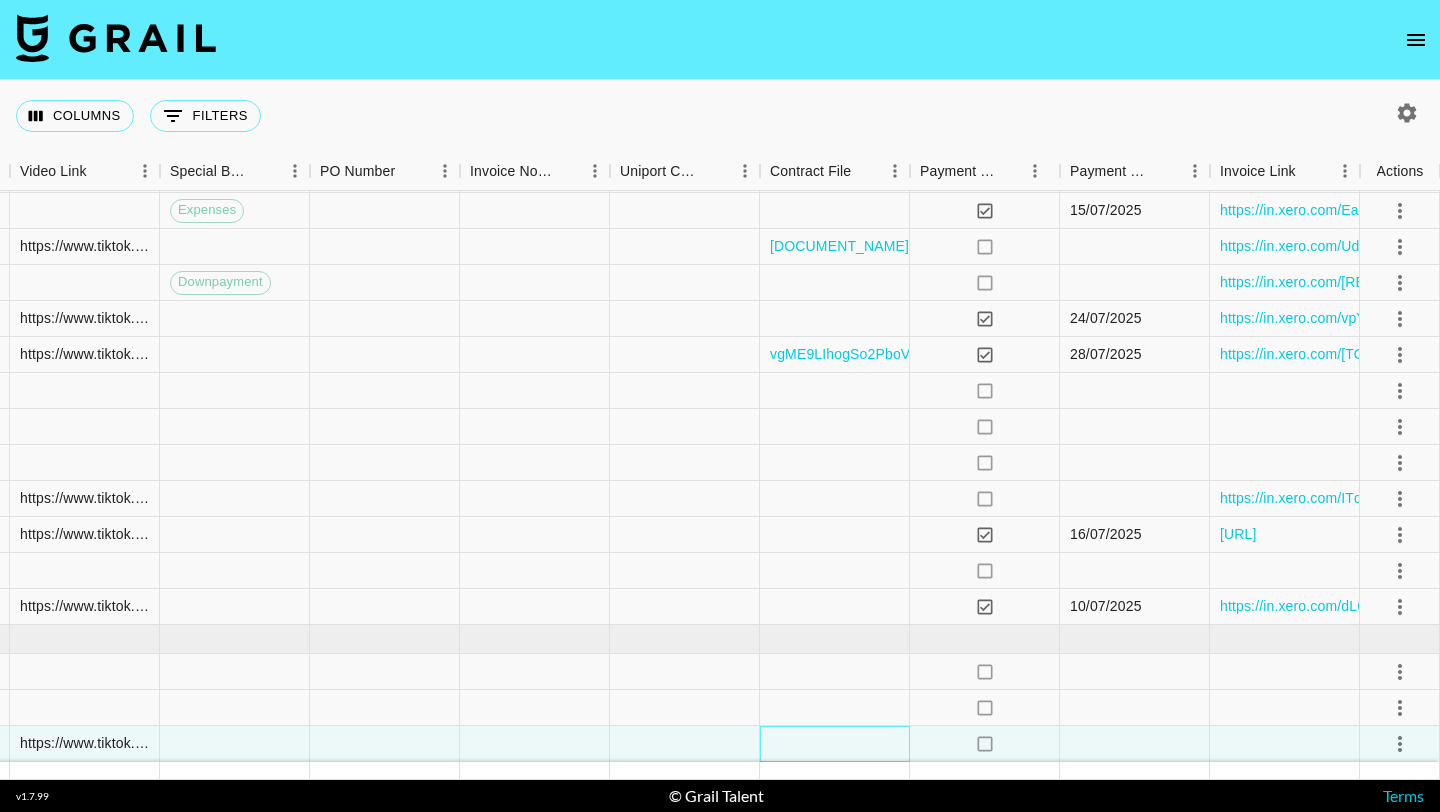 click at bounding box center (835, 744) 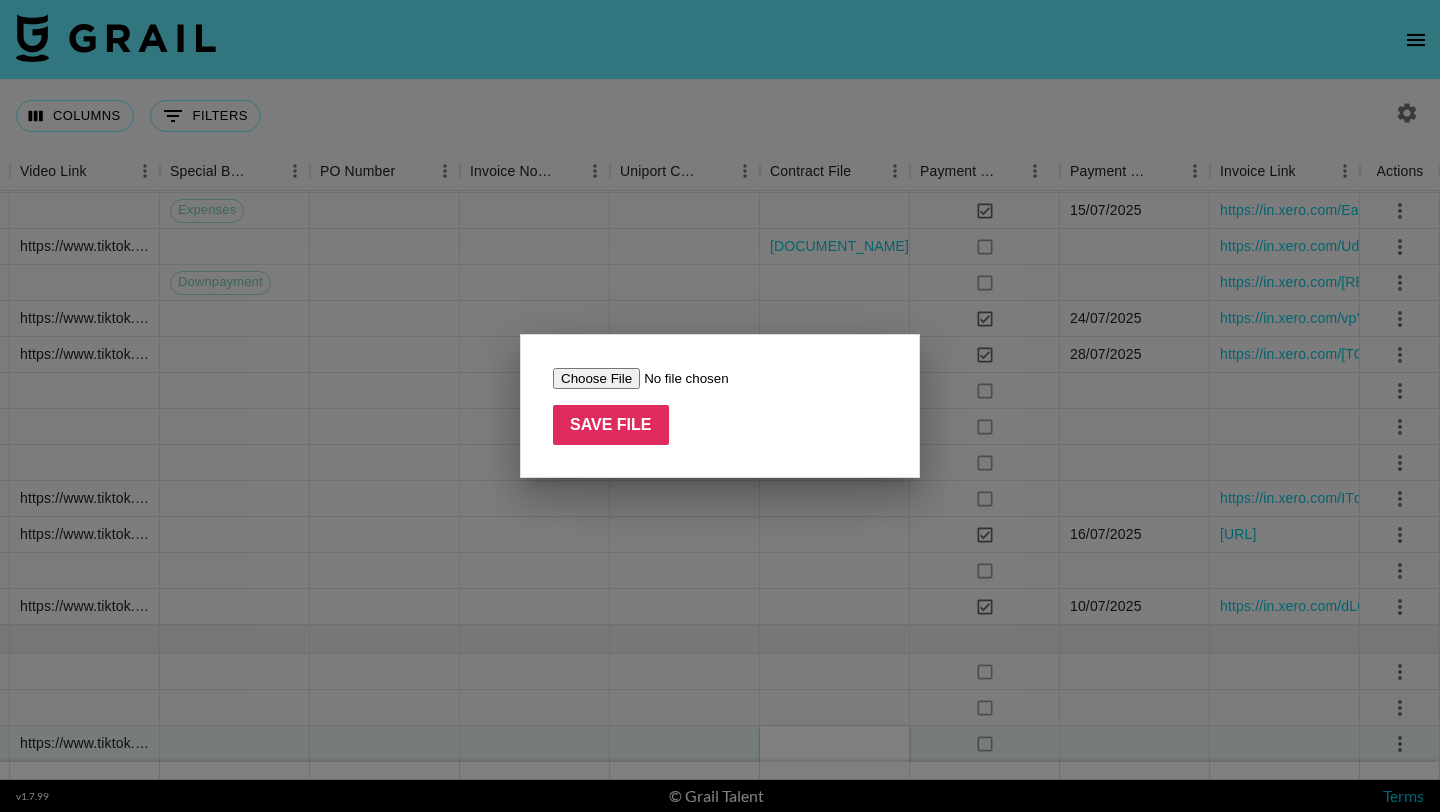 click at bounding box center (679, 378) 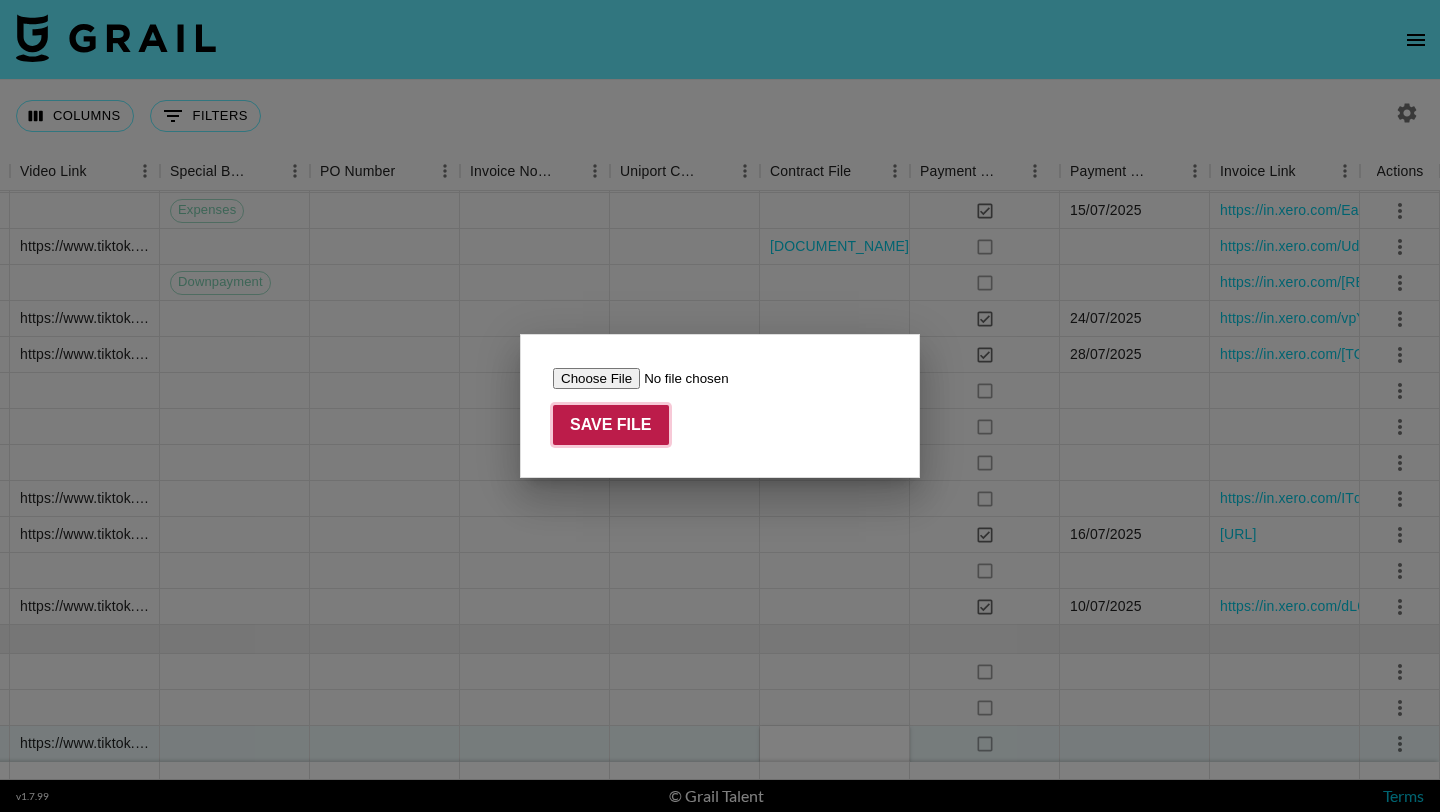 click on "Save File" at bounding box center [611, 425] 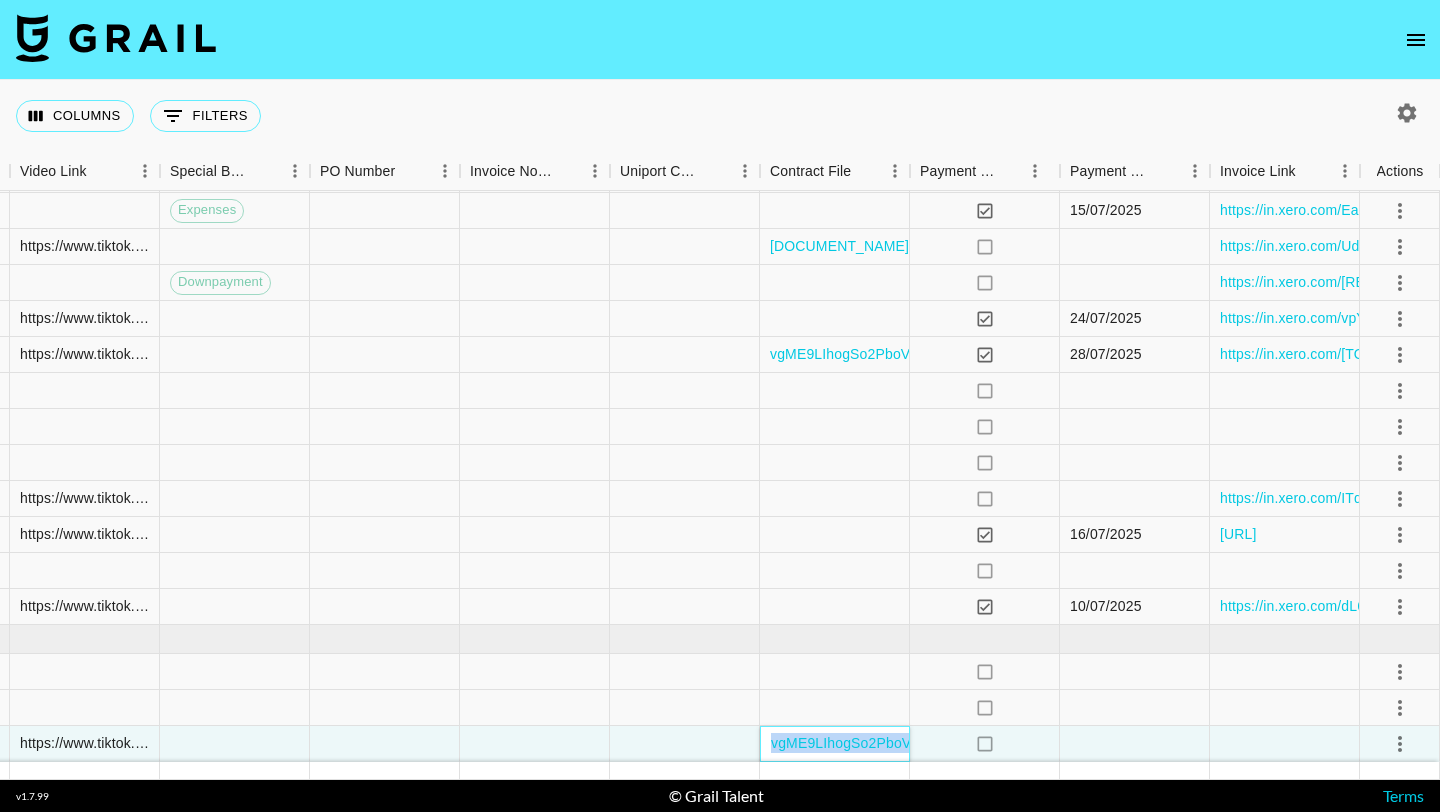scroll, scrollTop: 1740, scrollLeft: 1880, axis: both 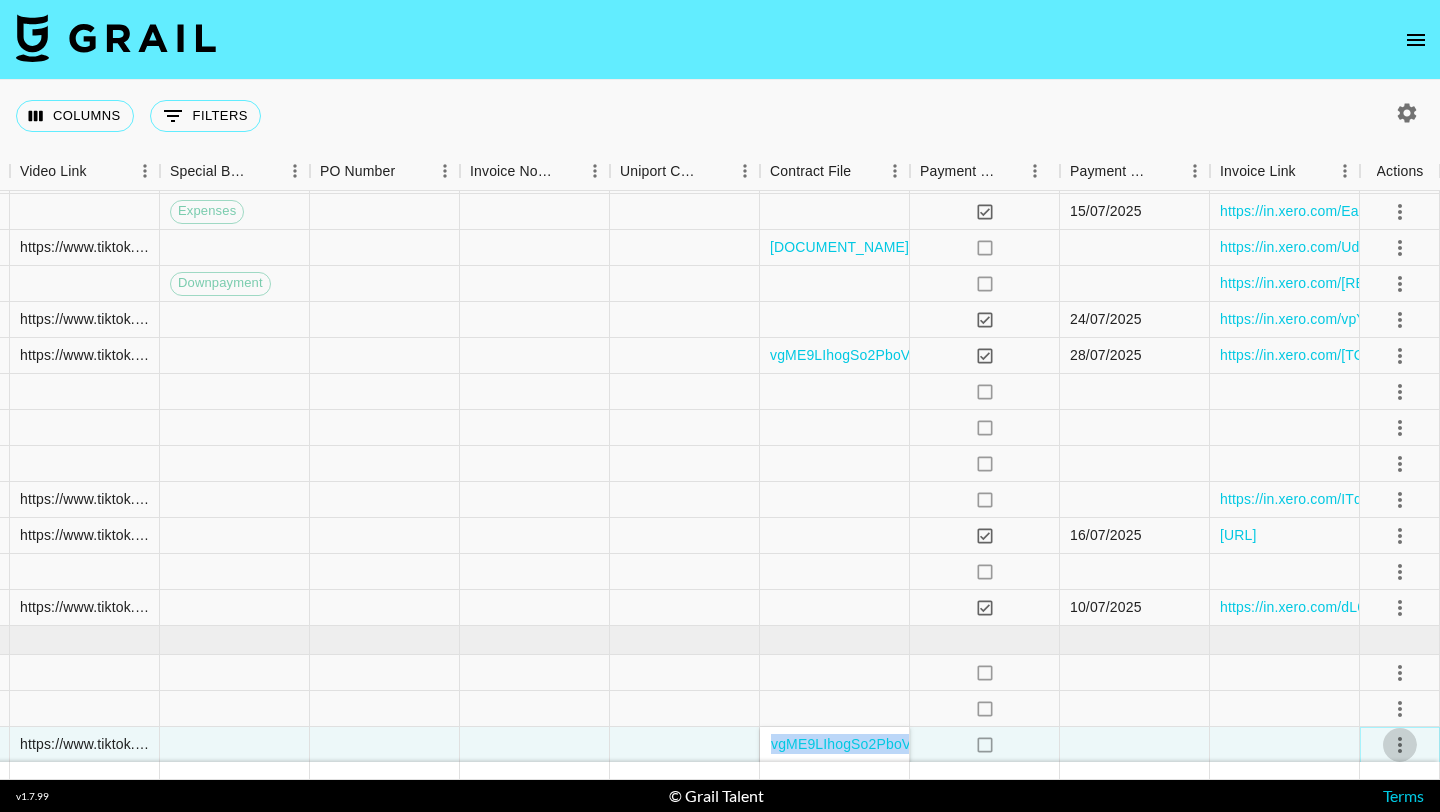 click 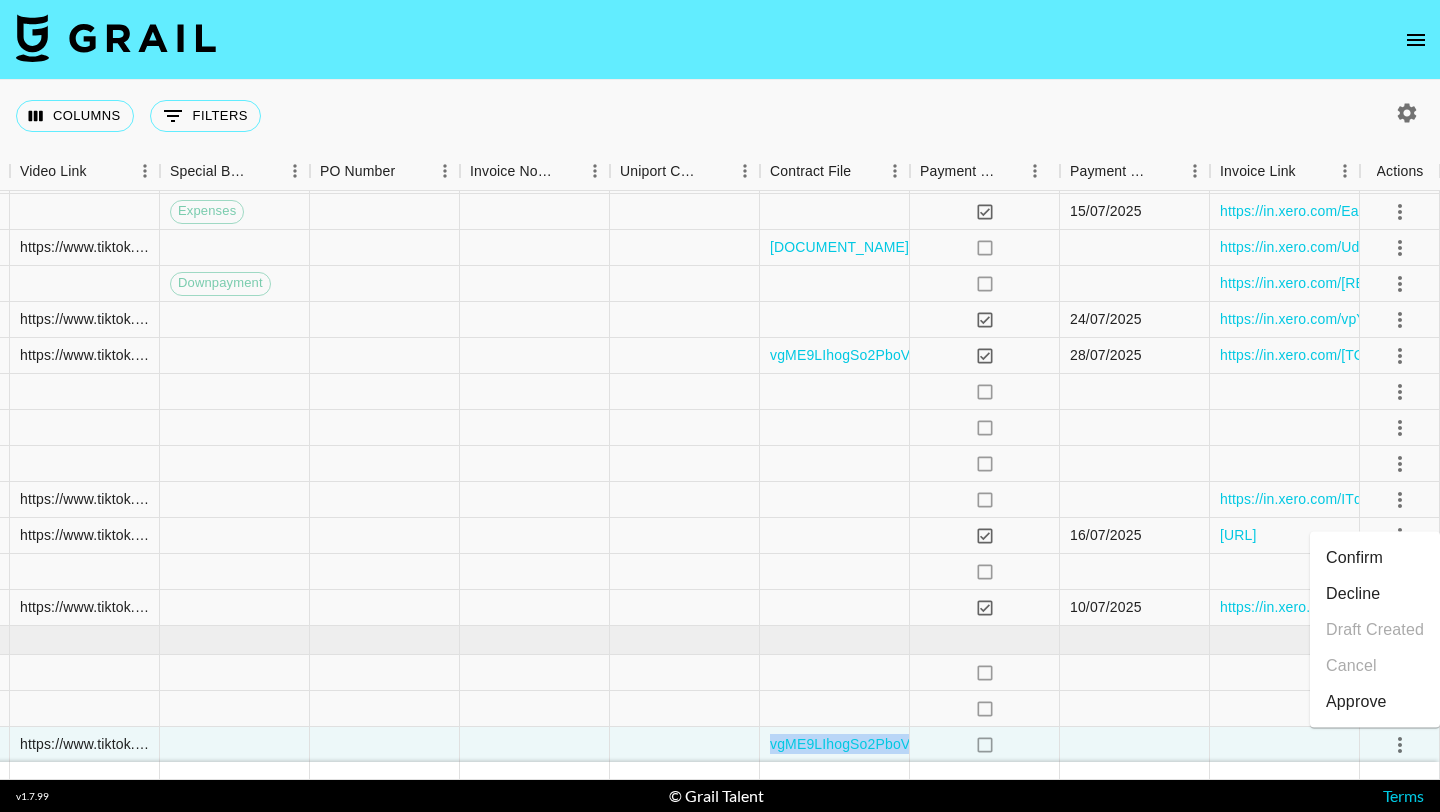 click on "Confirm" at bounding box center (1375, 558) 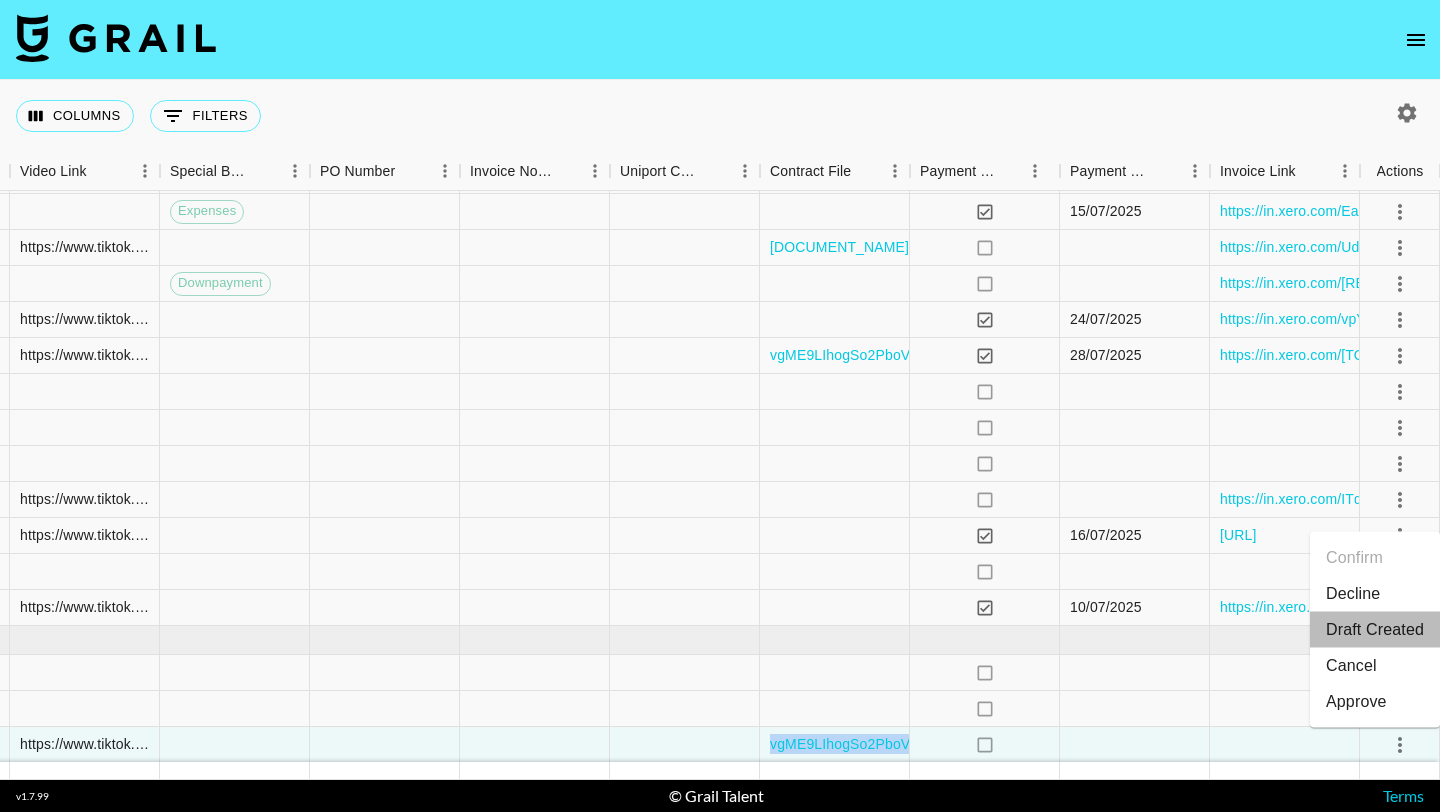 click on "Draft Created" at bounding box center (1375, 630) 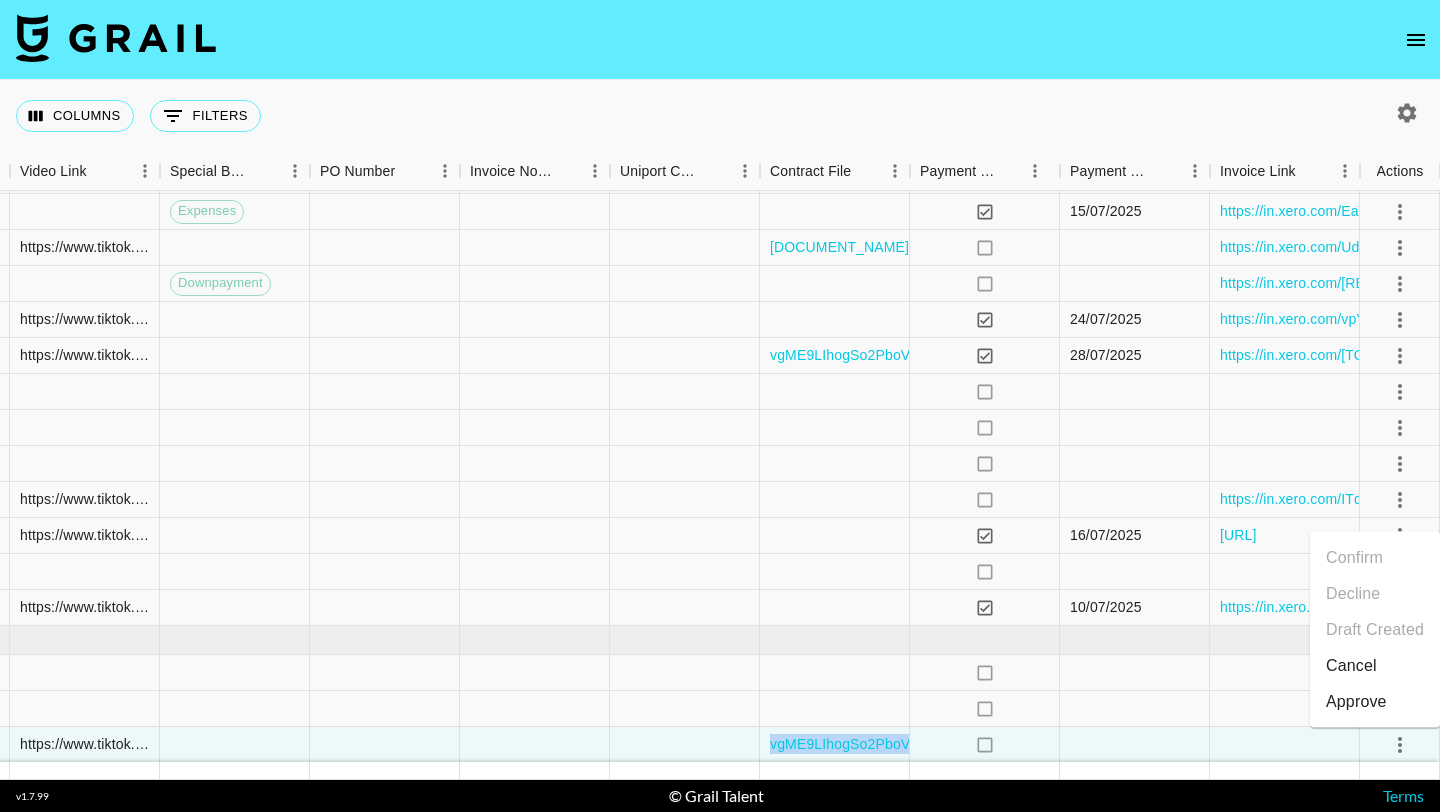 click on "Approve" at bounding box center (1356, 702) 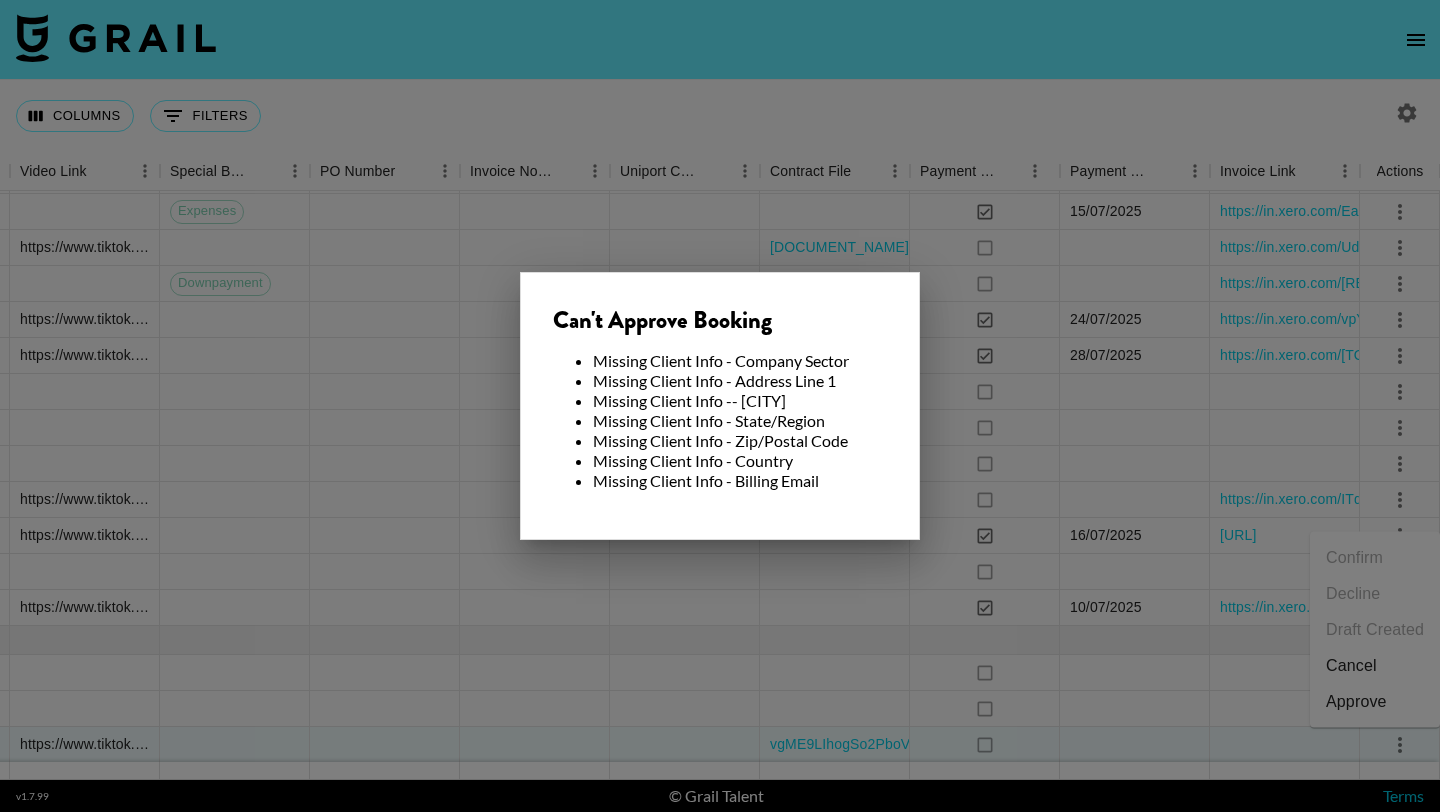 click at bounding box center (720, 406) 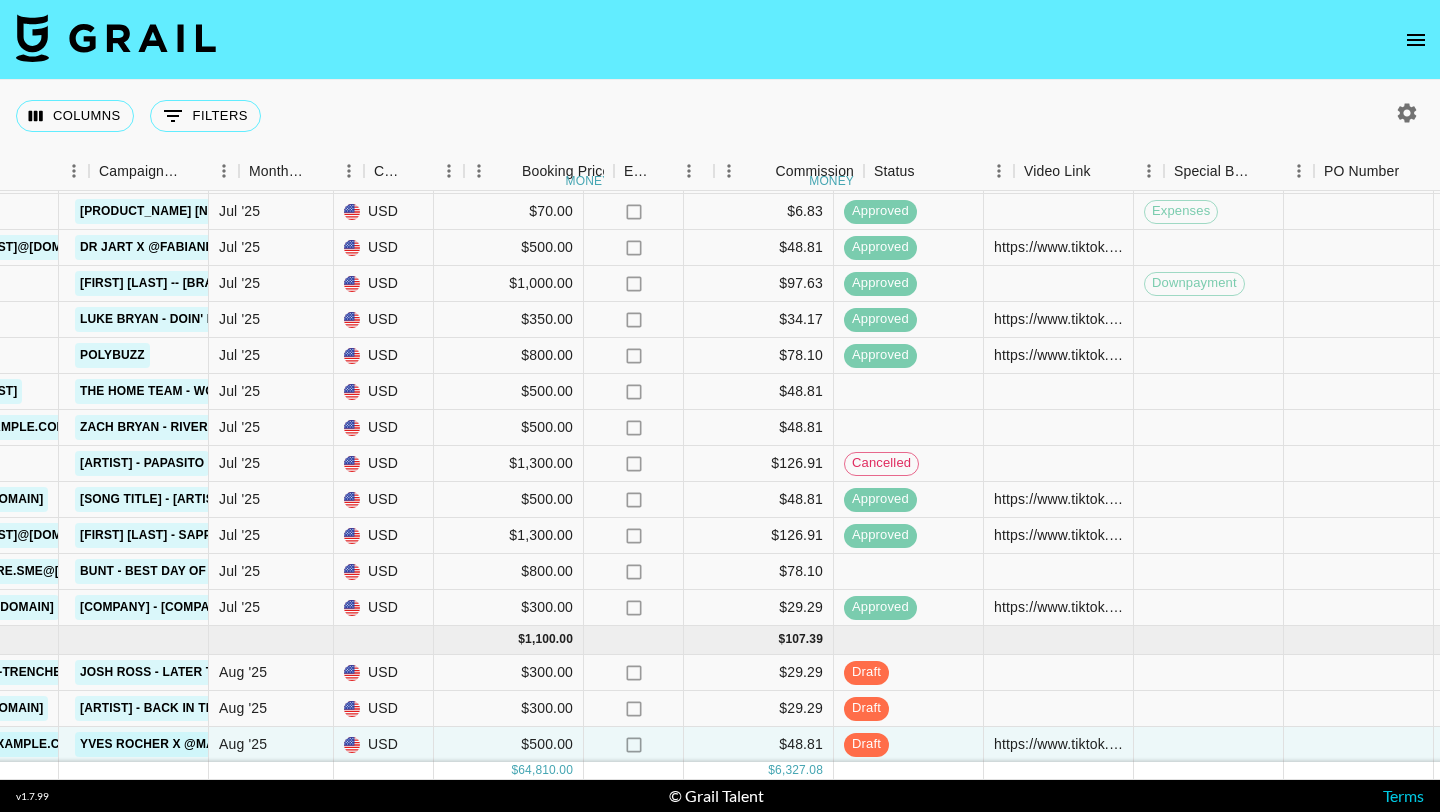 scroll, scrollTop: 1739, scrollLeft: 593, axis: both 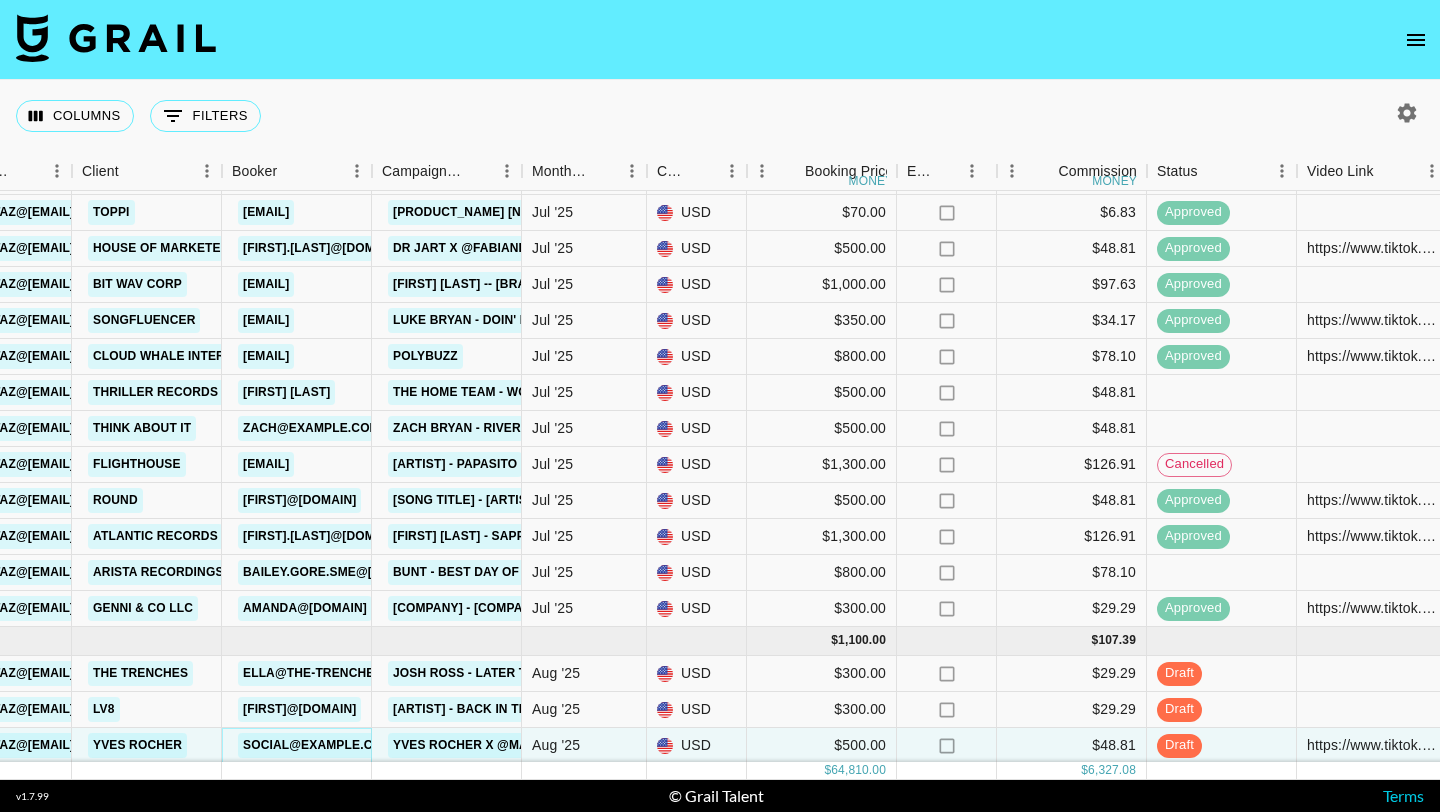 click on "[SOCIAL]@[DOMAIN]" at bounding box center (317, 745) 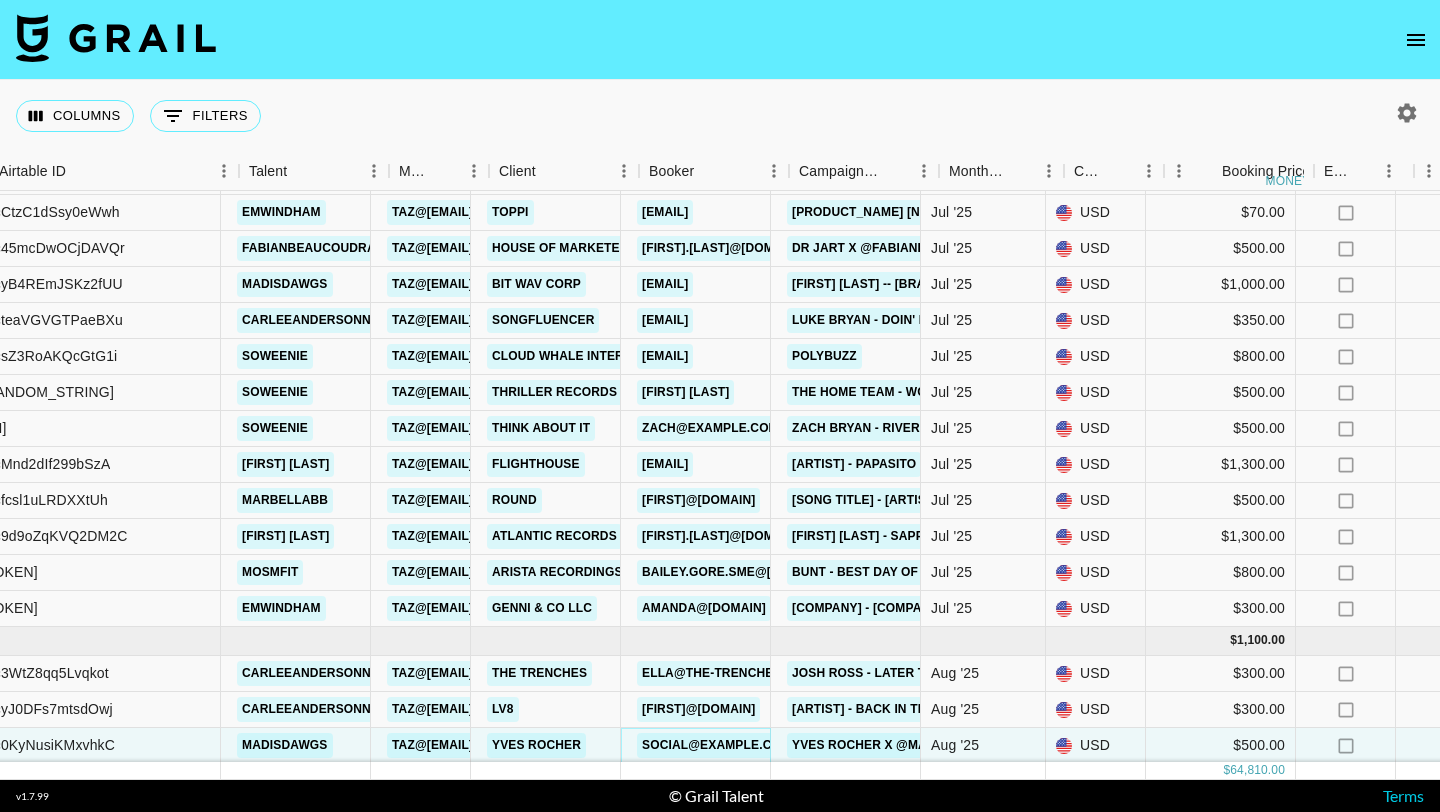 scroll, scrollTop: 1739, scrollLeft: 176, axis: both 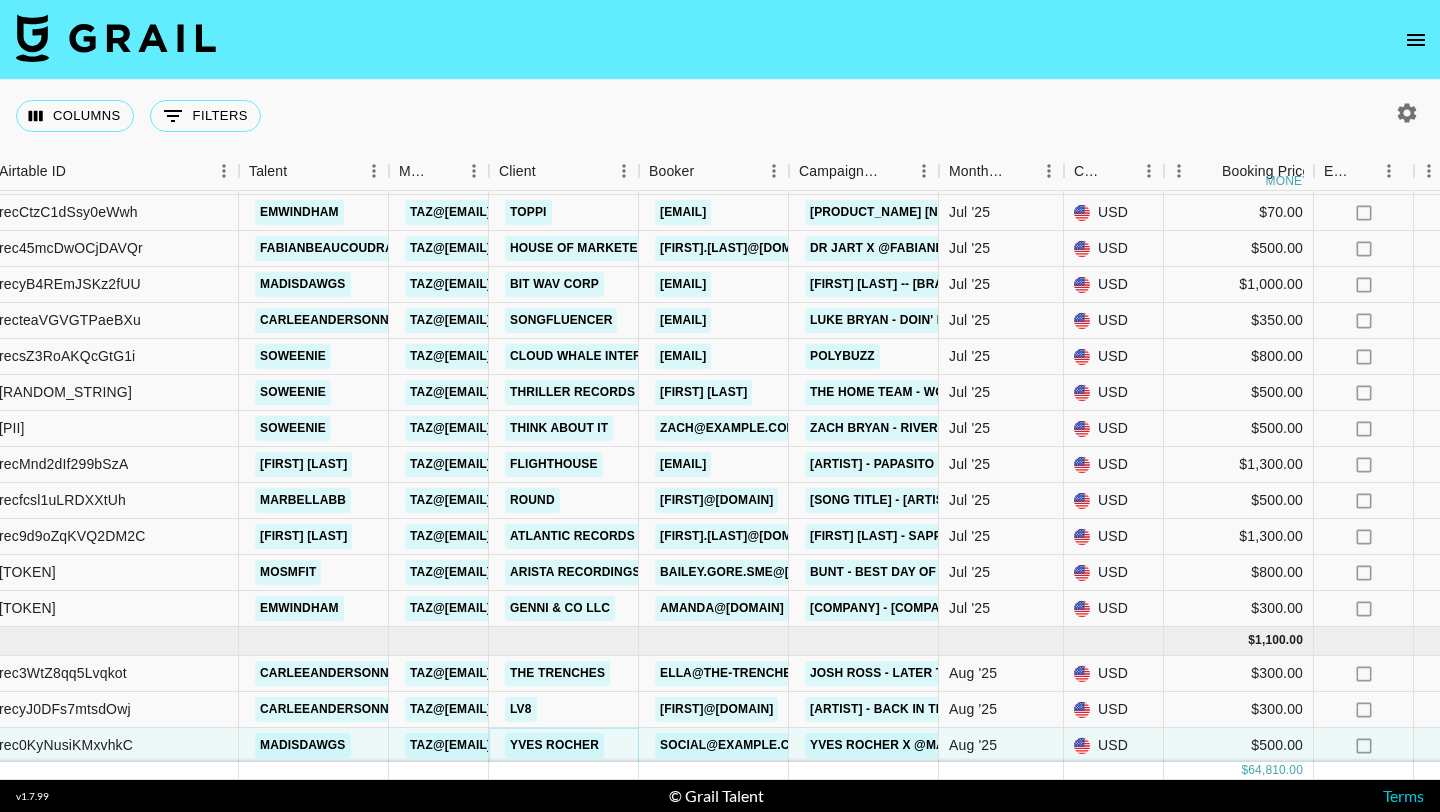 click on "Yves Rocher" at bounding box center [554, 745] 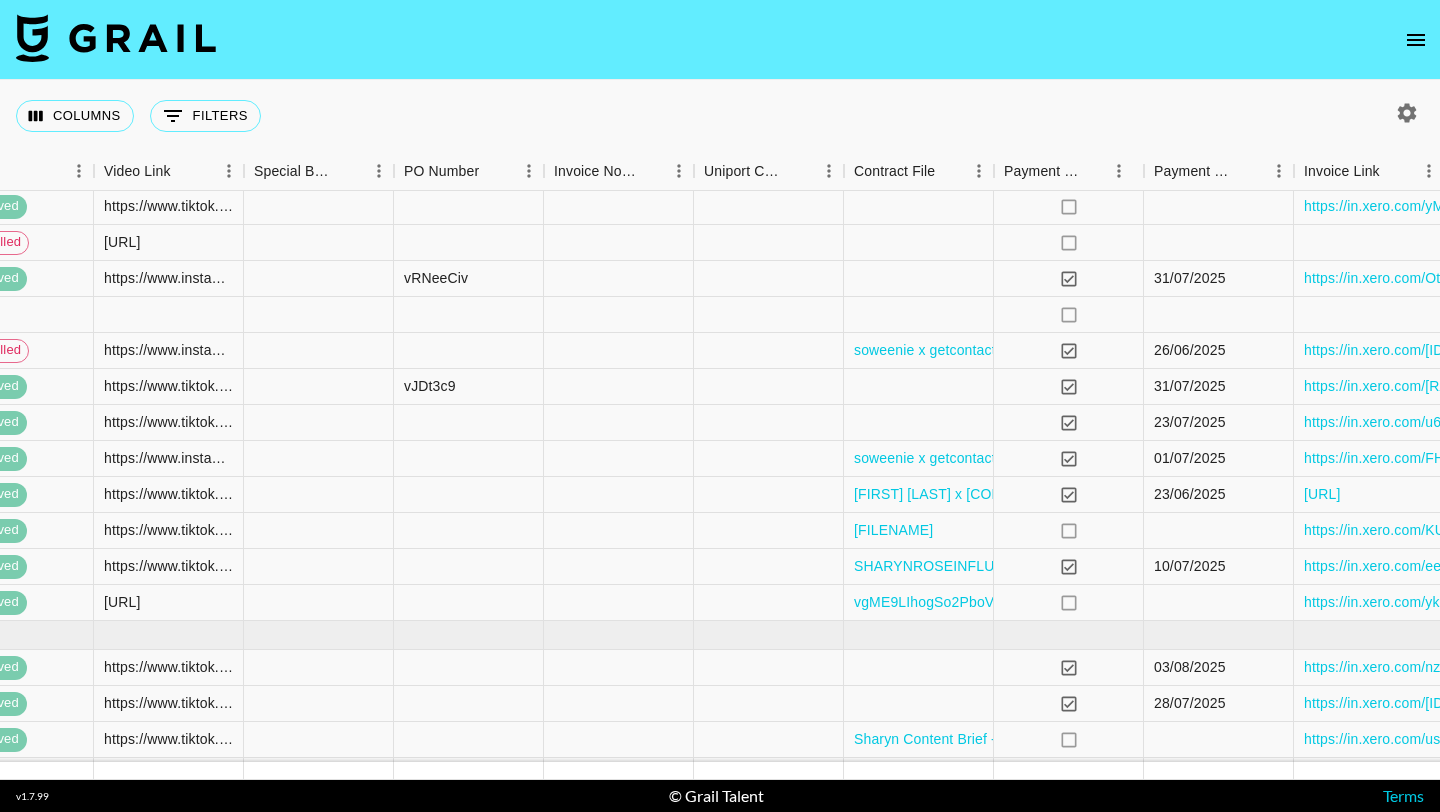 scroll, scrollTop: 888, scrollLeft: 1827, axis: both 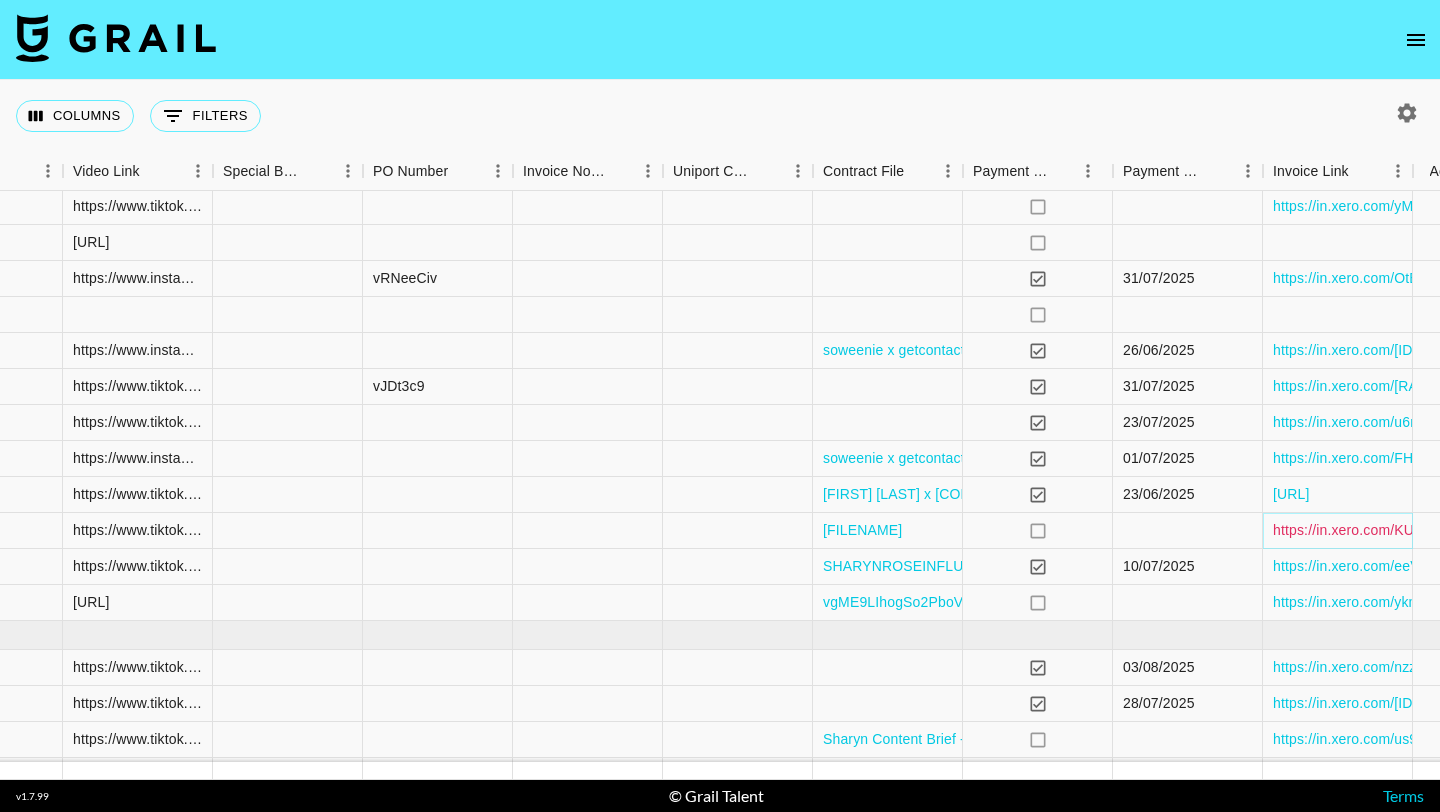 click on "https://in.xero.com/KUt4bQKX042GHD7Ua1C0RhqeQHX2hUts3iZjVXkI" at bounding box center (1500, 530) 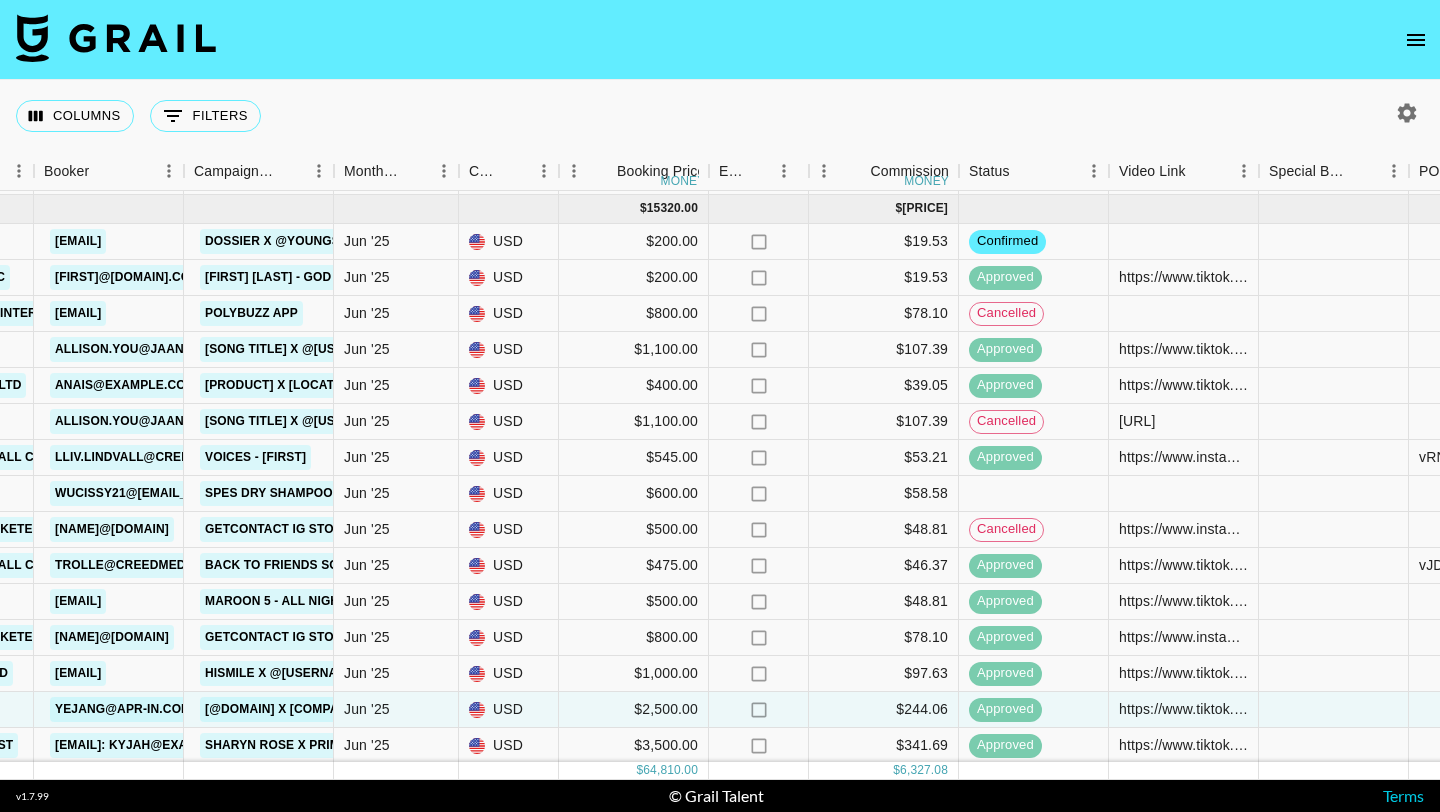scroll, scrollTop: 802, scrollLeft: 781, axis: both 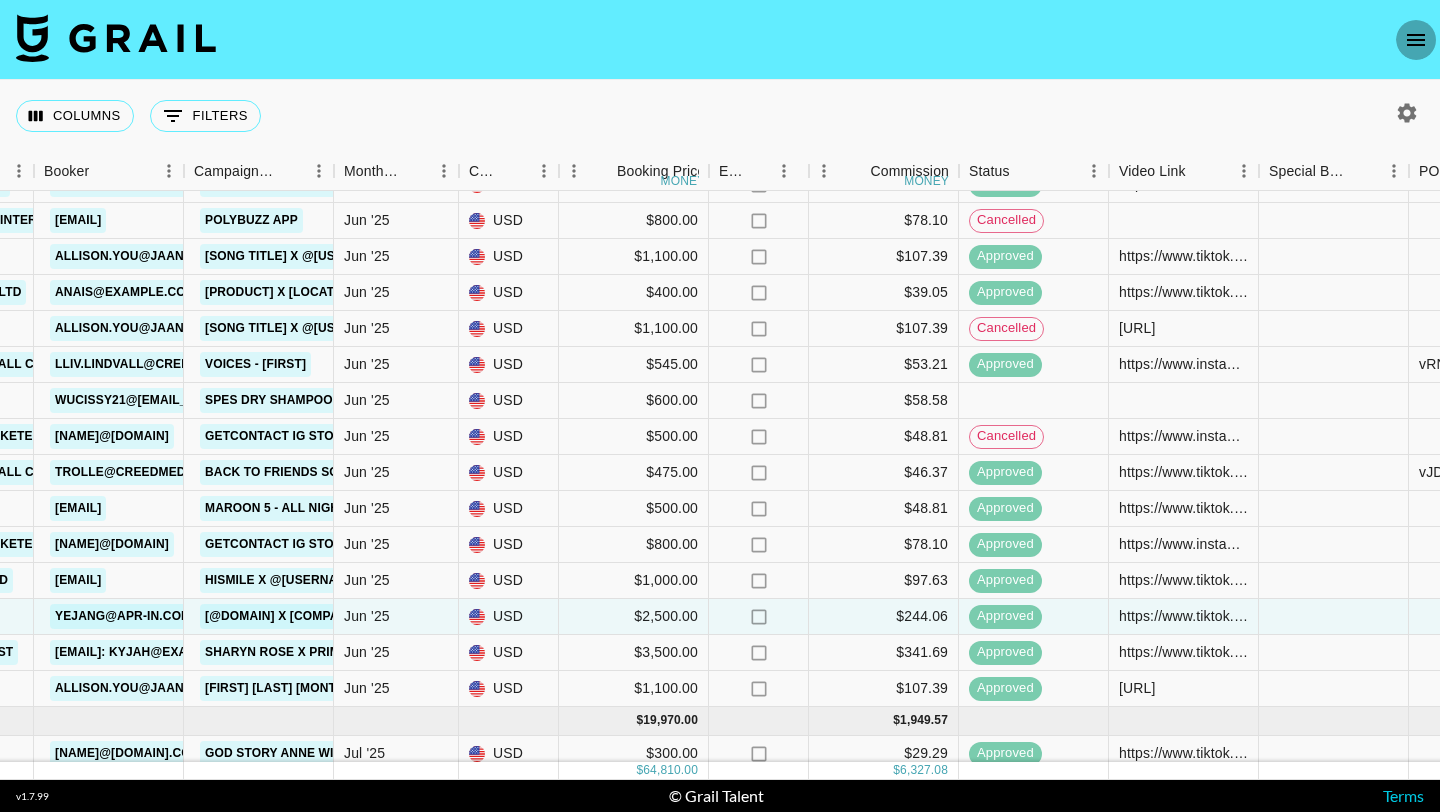 click 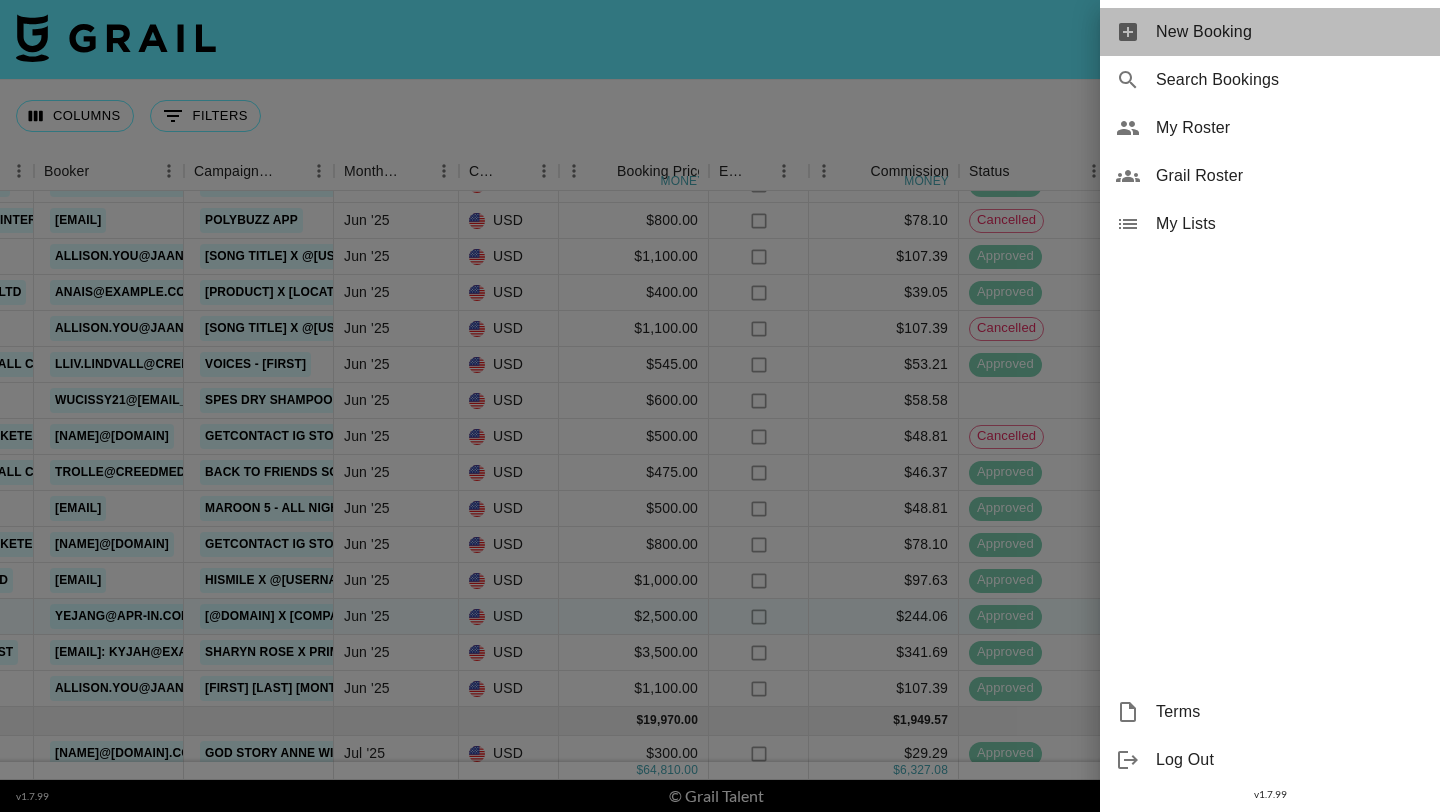 click on "New Booking" at bounding box center (1290, 32) 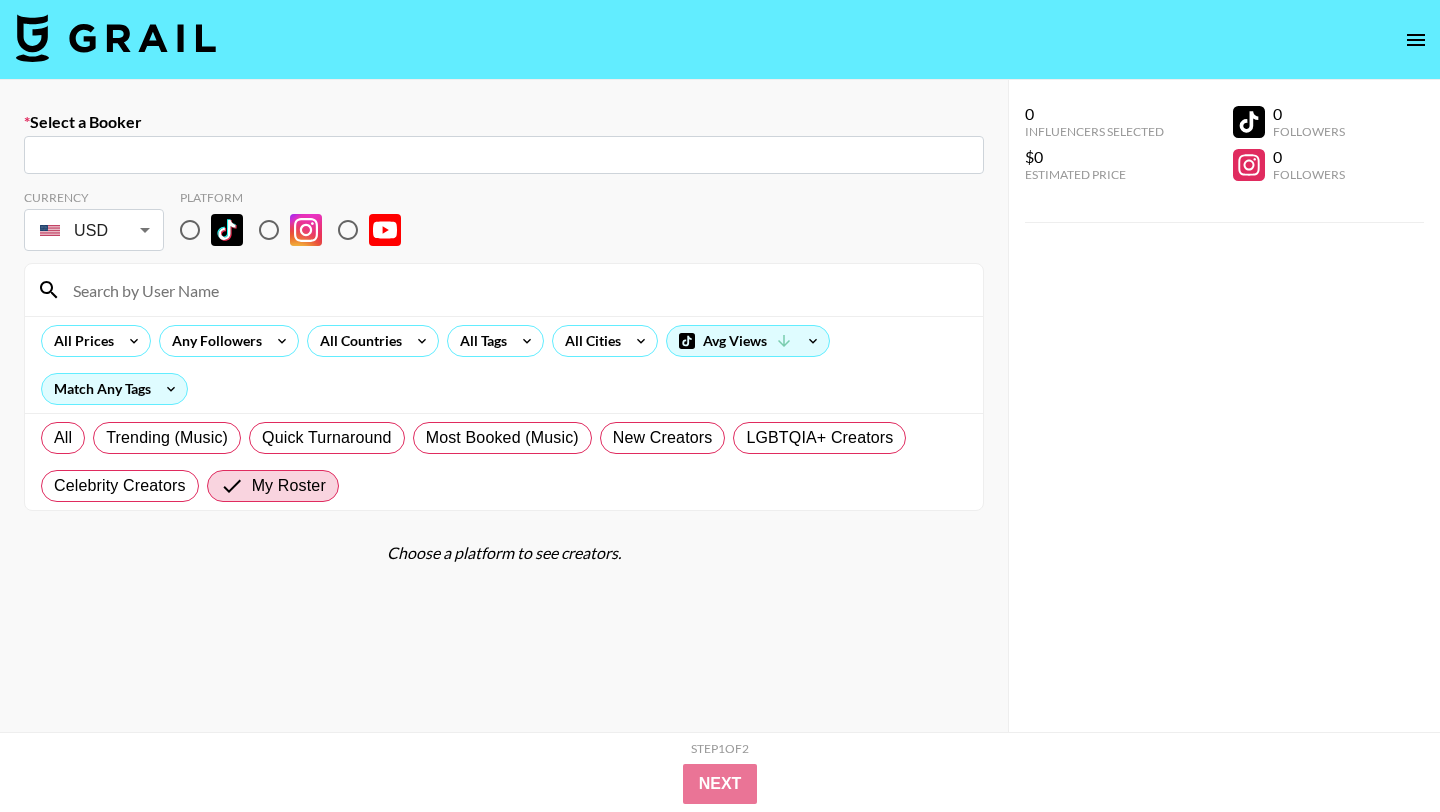 click at bounding box center (504, 155) 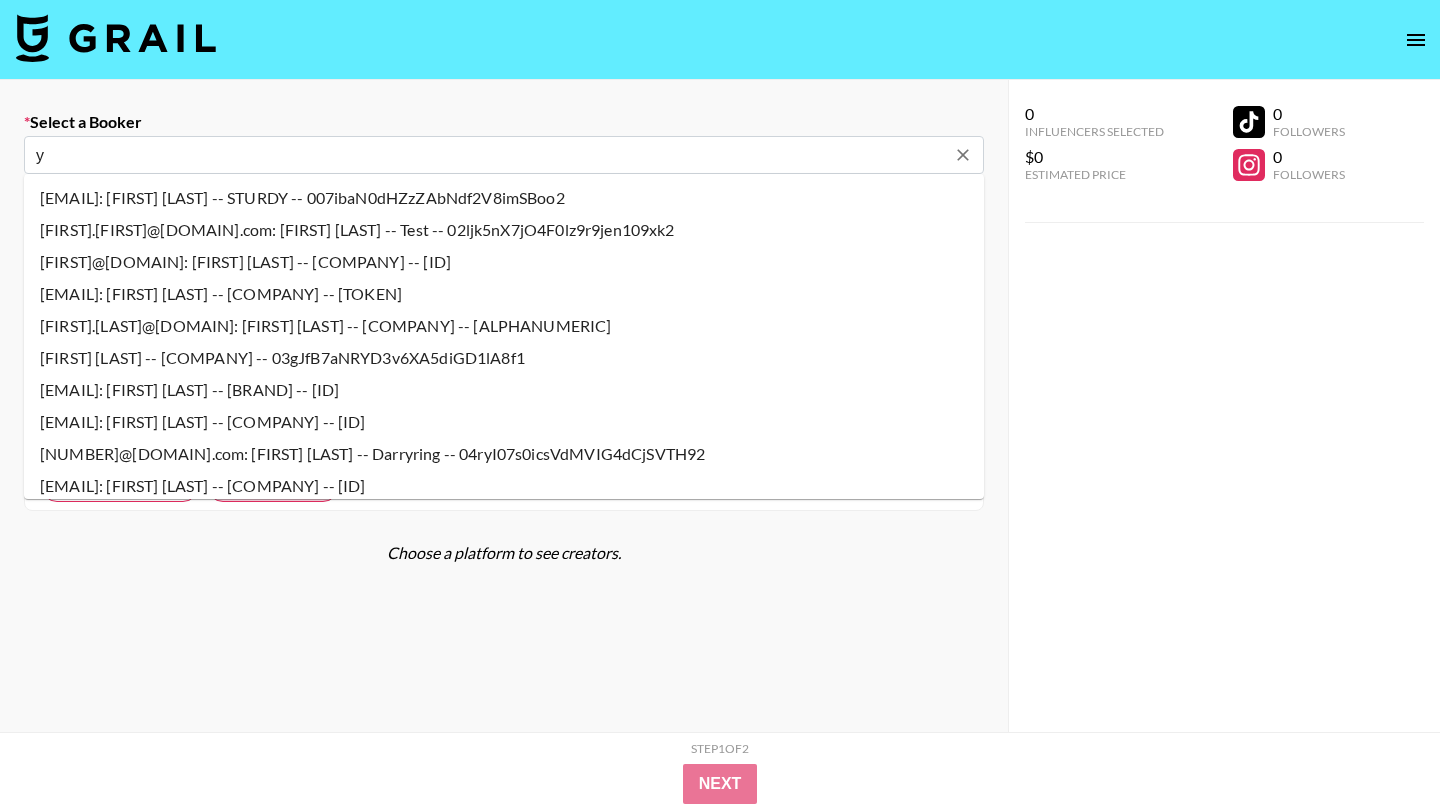 type on "yejang@apr-in.com: Grace Jang -- Medicube -- mbfCUbczyIPCIwQRaqJmoyELmG22" 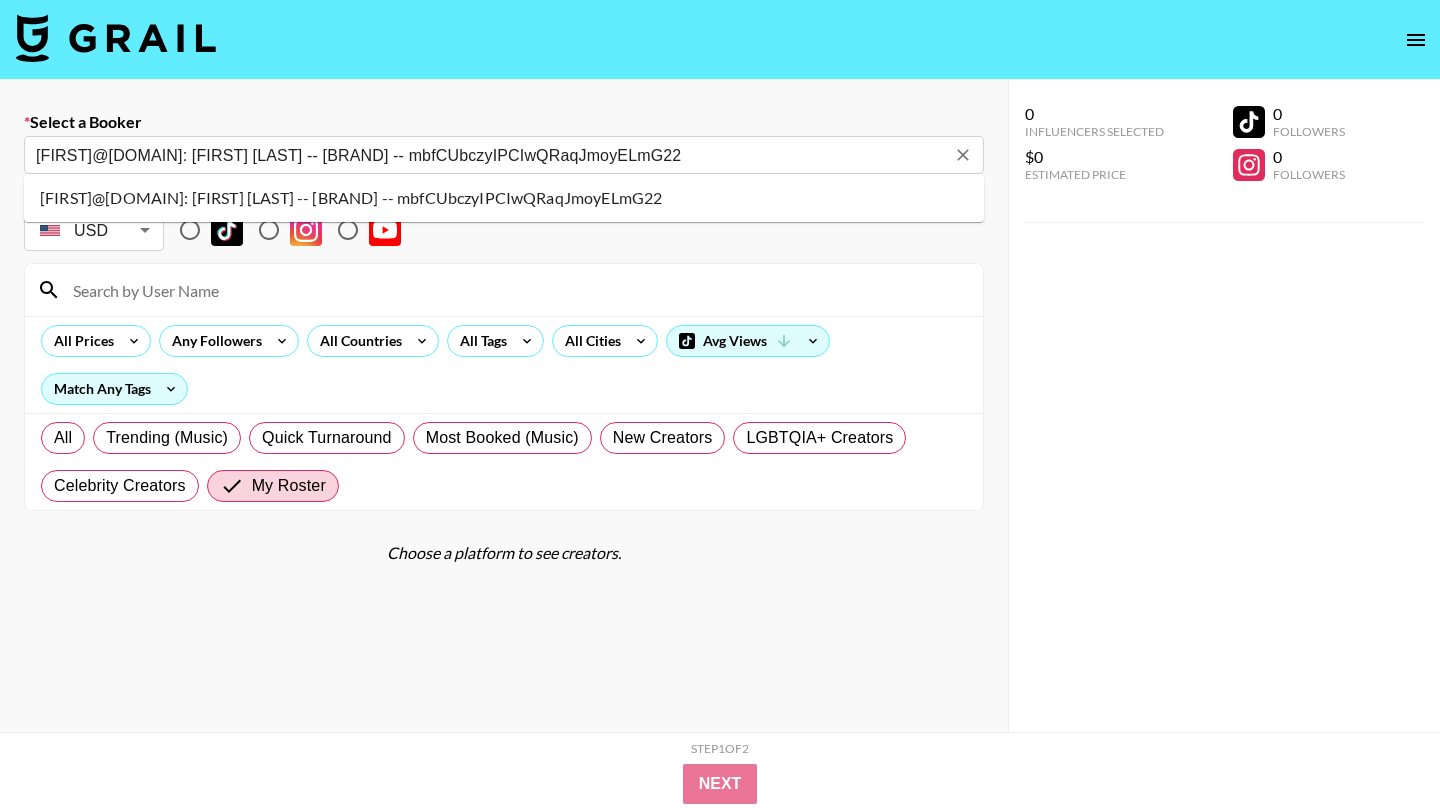 click on "yejang@apr-in.com: Grace Jang -- Medicube -- mbfCUbczyIPCIwQRaqJmoyELmG22" at bounding box center [504, 198] 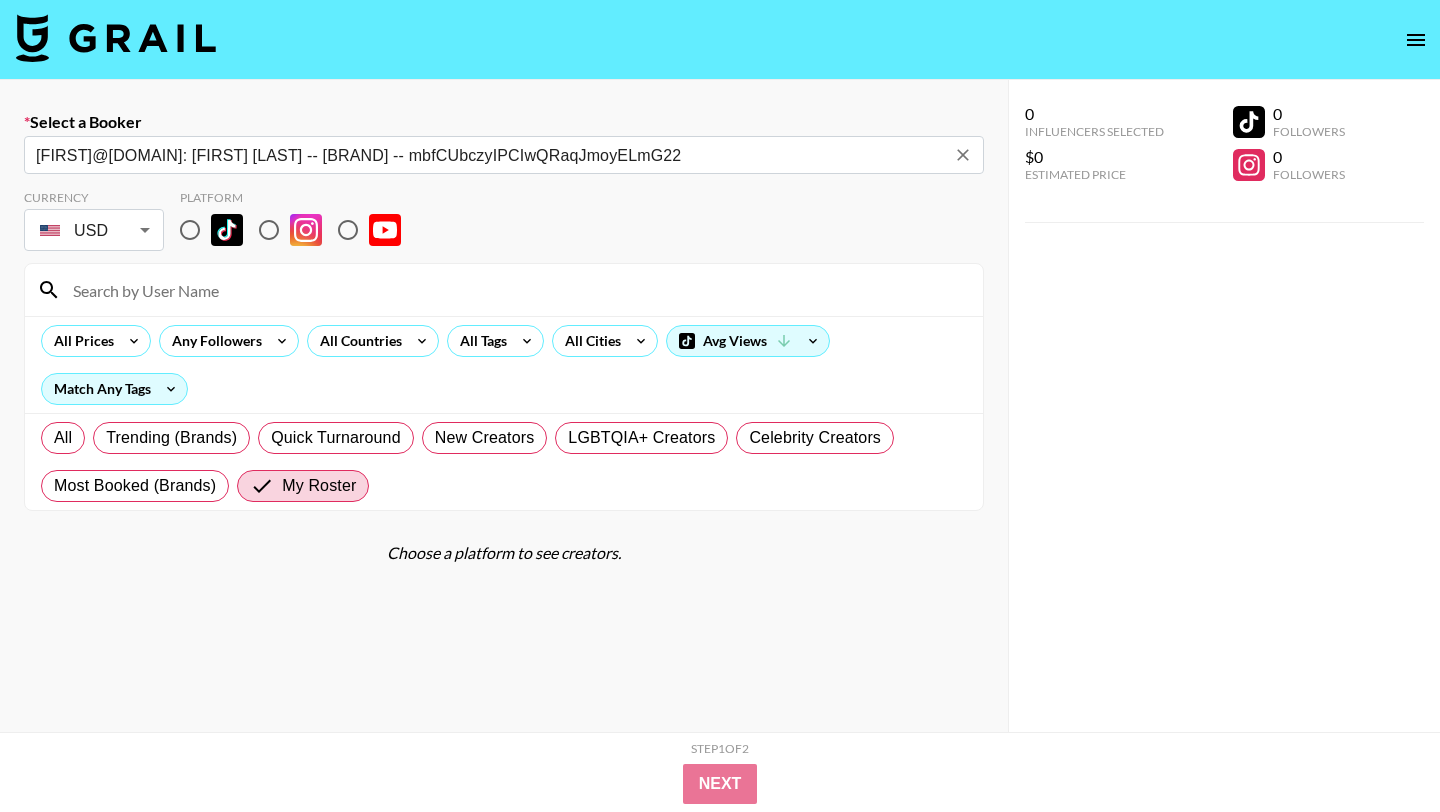 click at bounding box center (190, 230) 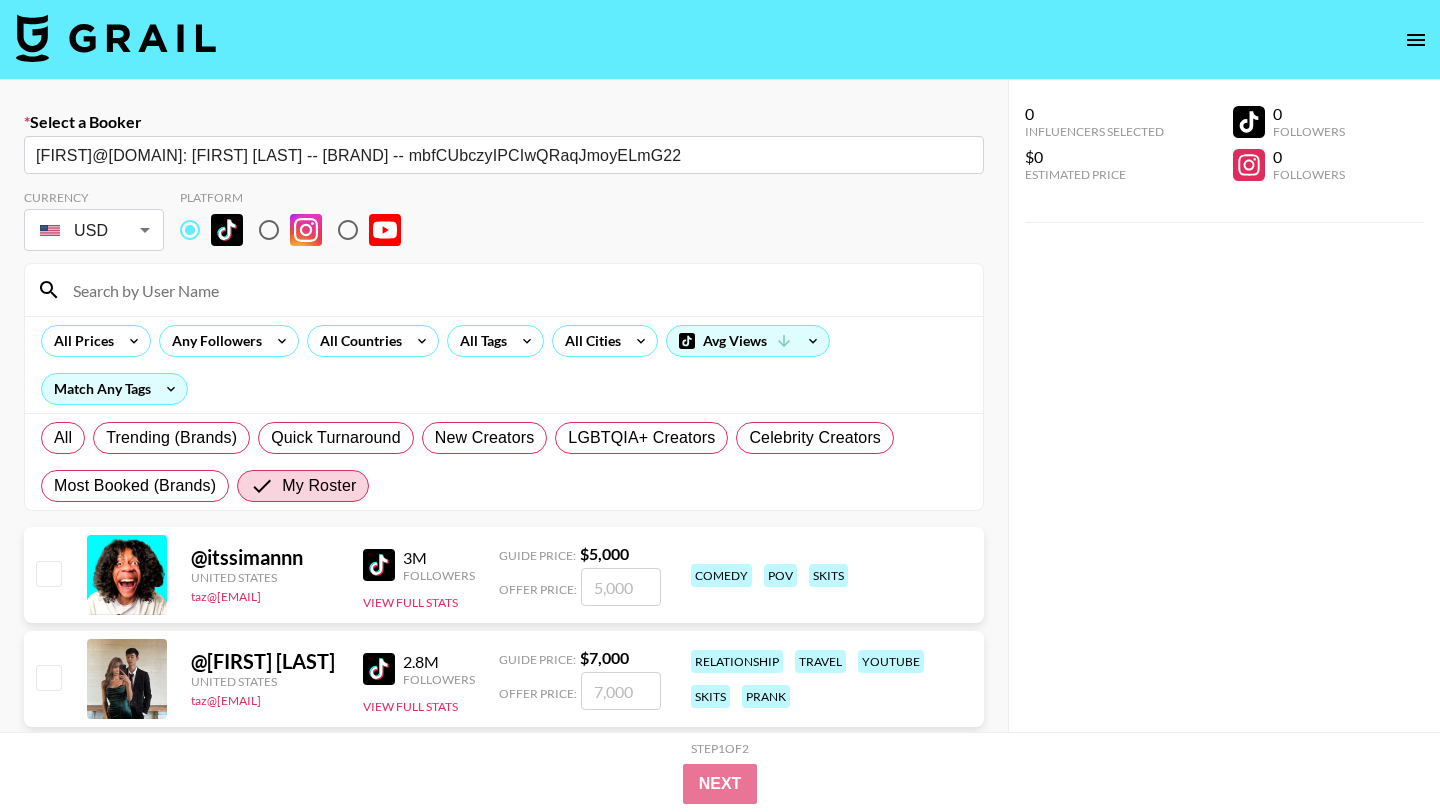 click at bounding box center [516, 290] 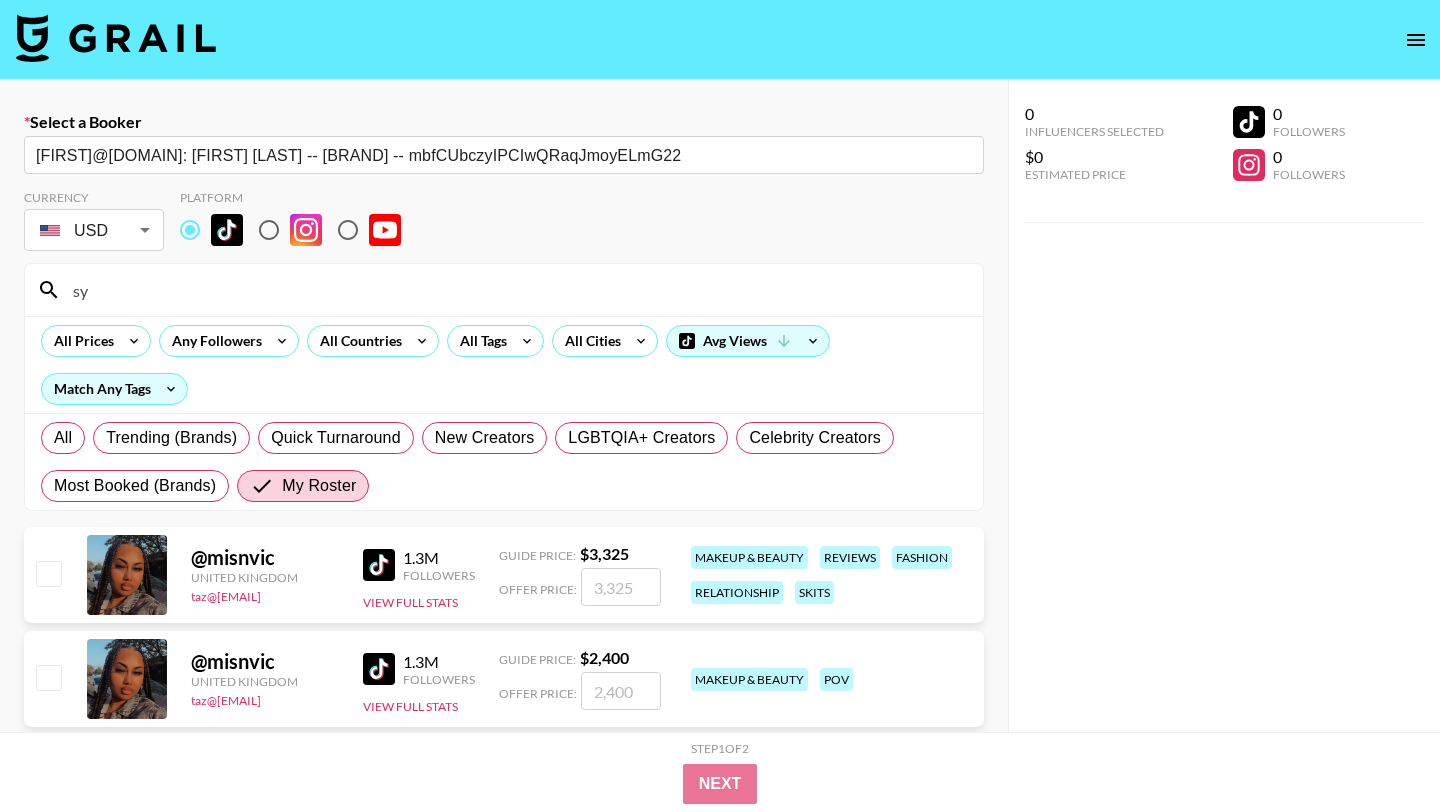 type on "sydneyc" 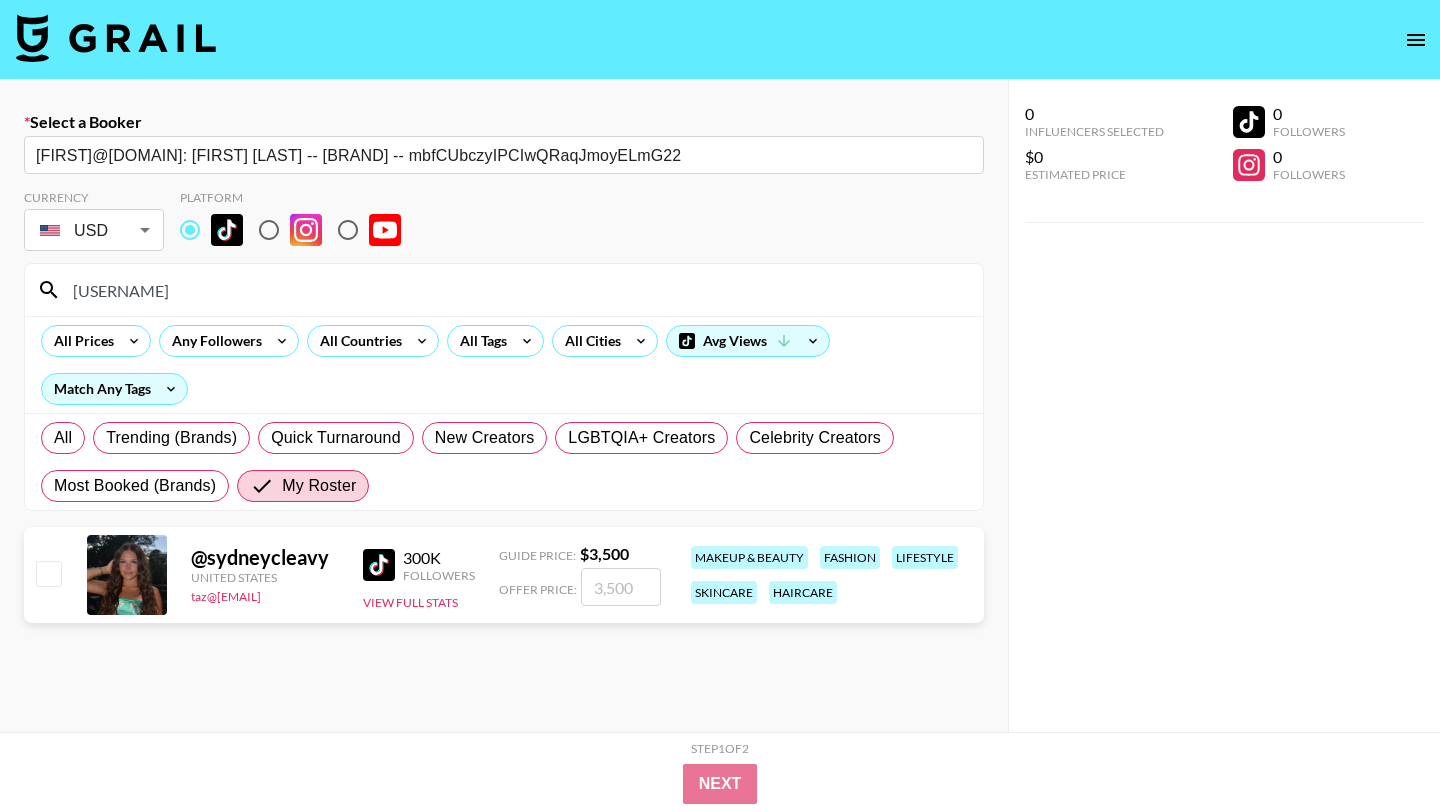 click at bounding box center [48, 573] 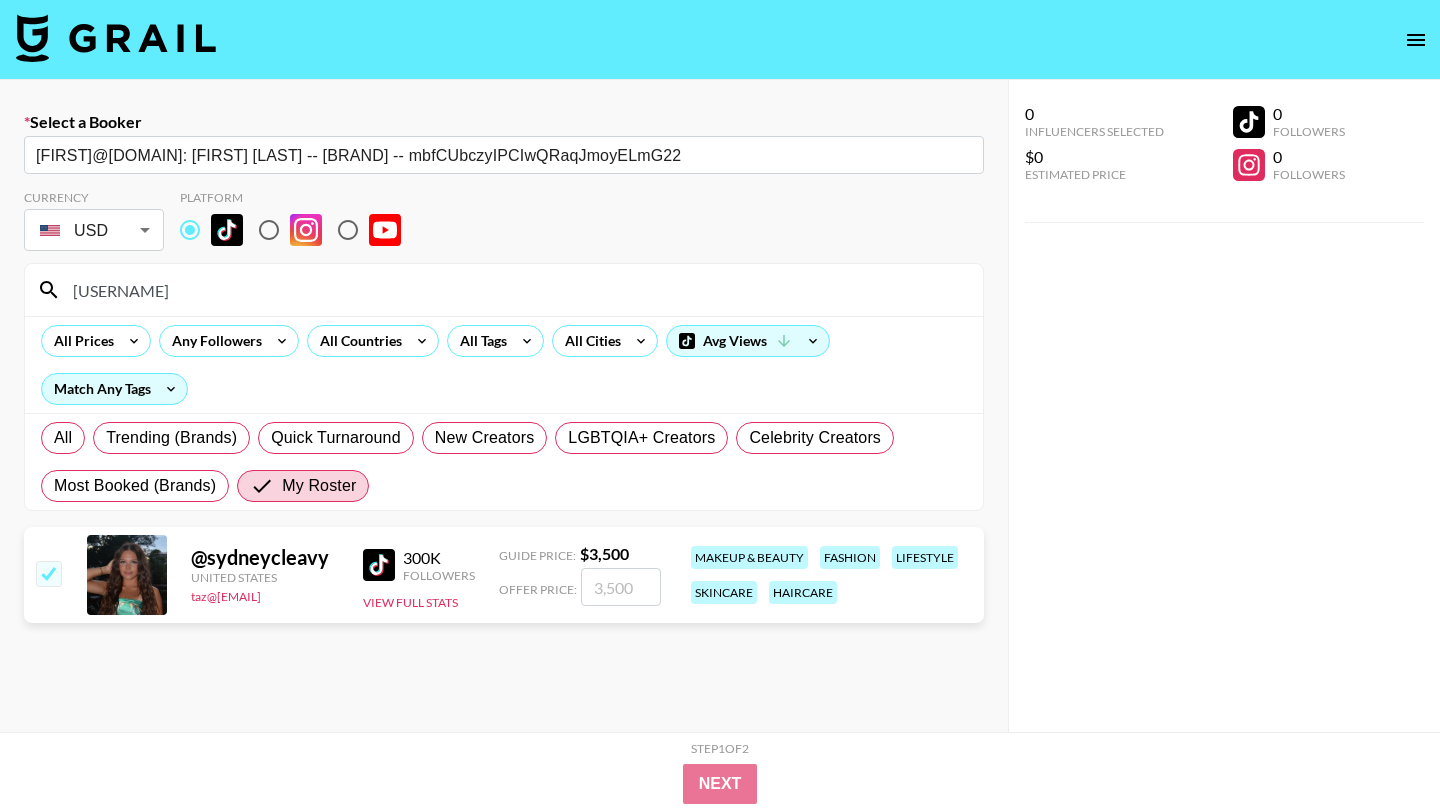 checkbox on "true" 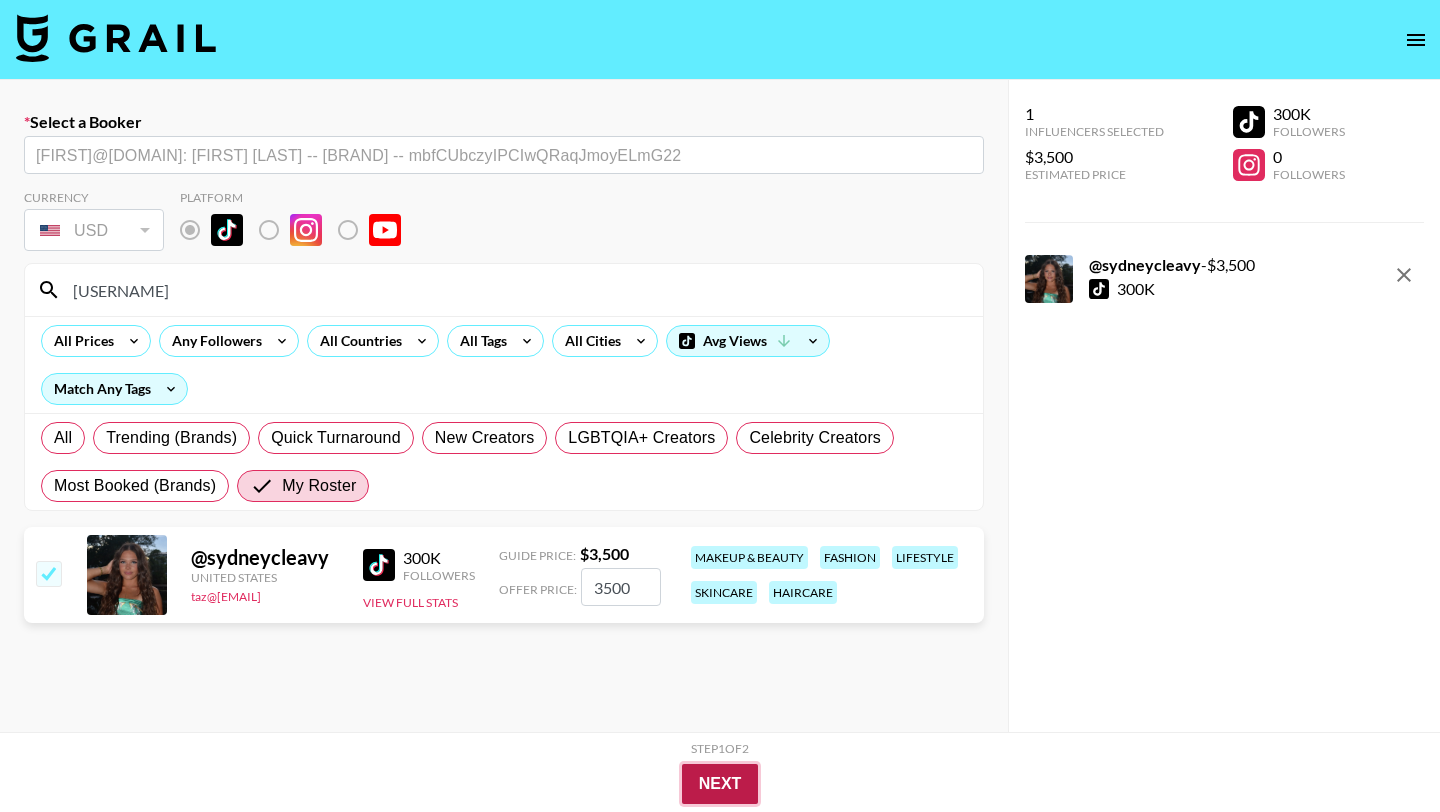 click on "Next" at bounding box center (720, 784) 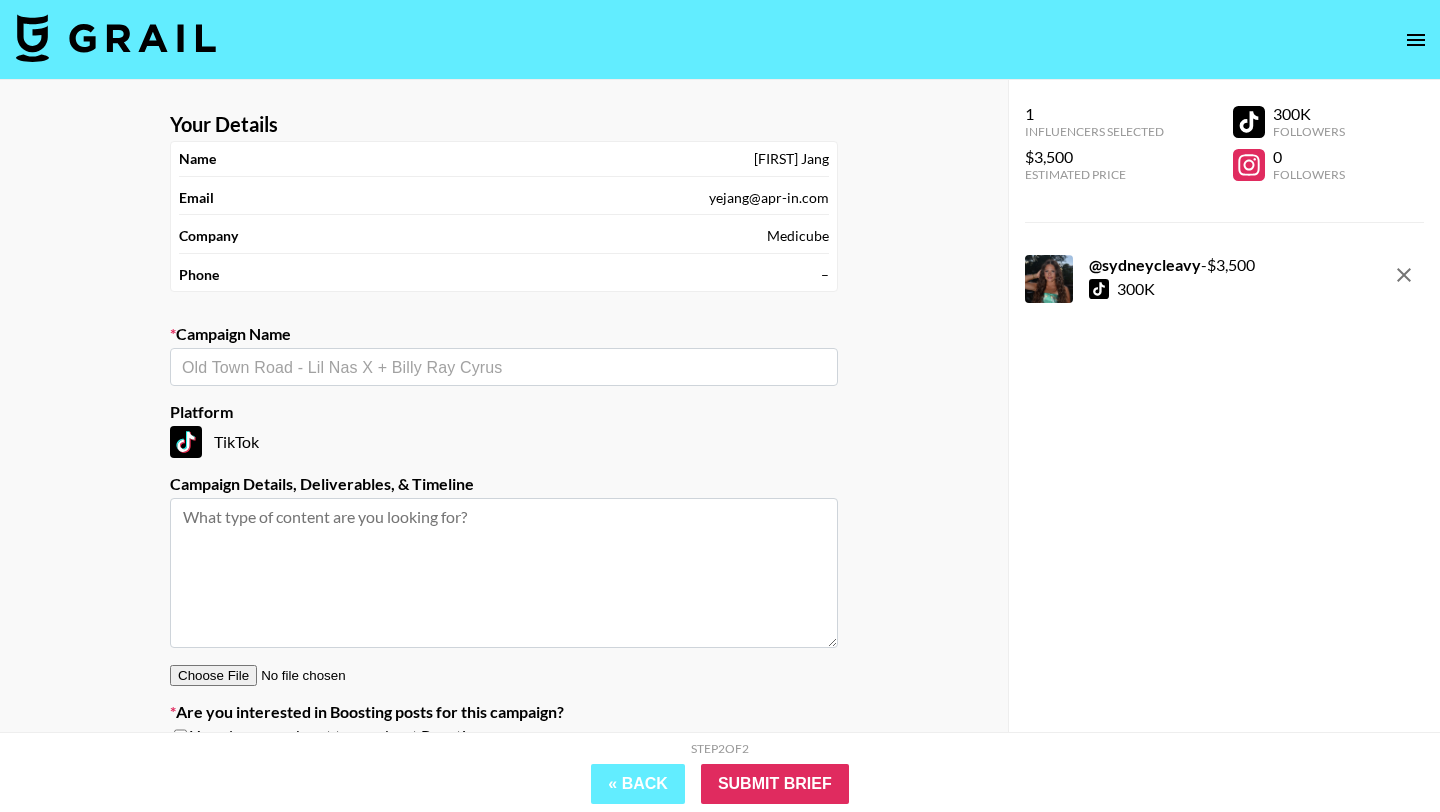 click on "Your Details Name Grace   Jang Email yejang@apr-in.com Company Medicube Phone – Campaign Name ​ Platform  TikTok Campaign Details, Deliverables, & Timeline Are you interested in Boosting posts for this campaign?   Yes, please reach out to me about Boosting" at bounding box center (504, 437) 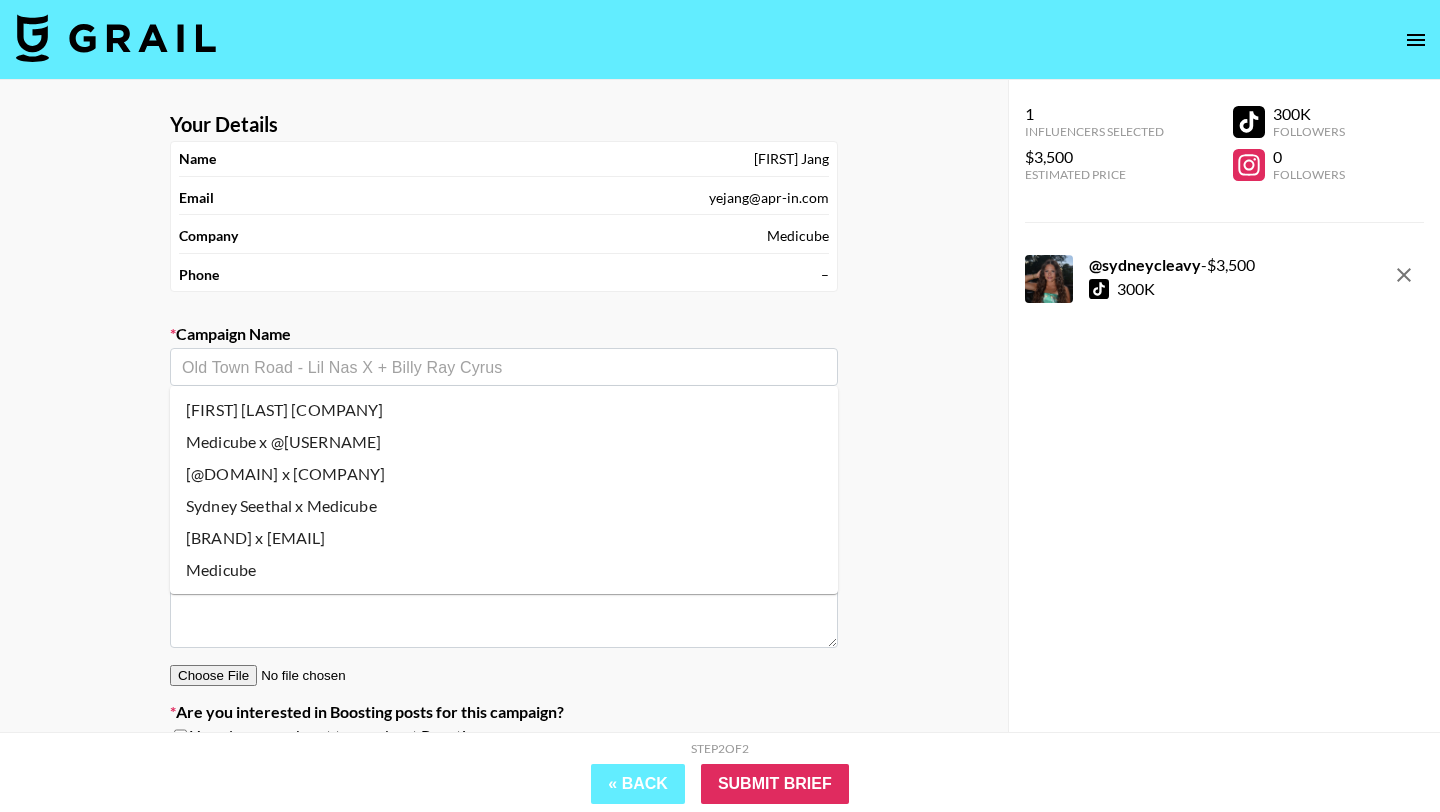 click on "@sydneycleavy x Medicube" at bounding box center [504, 474] 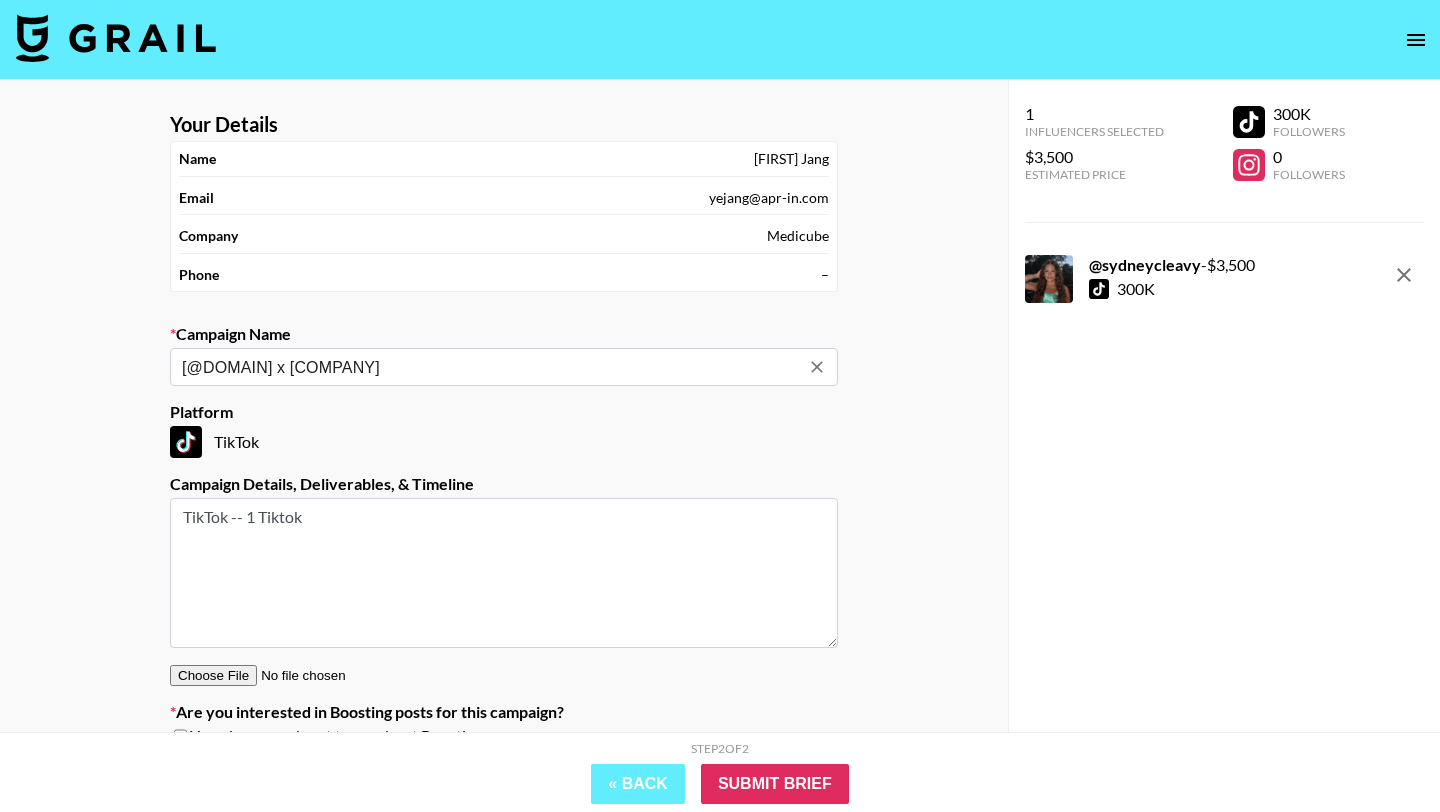 scroll, scrollTop: 94, scrollLeft: 0, axis: vertical 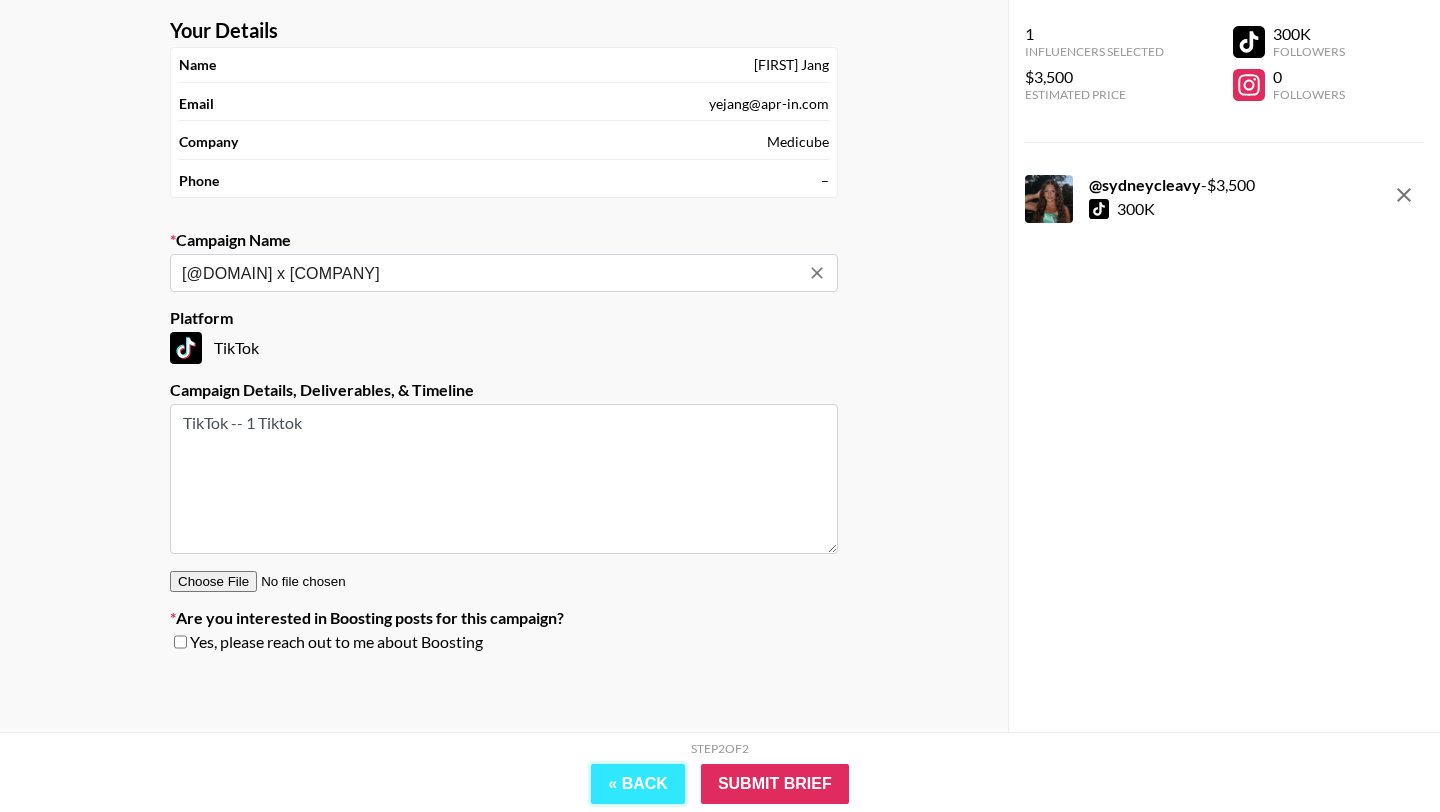 click on "« Back" at bounding box center (638, 784) 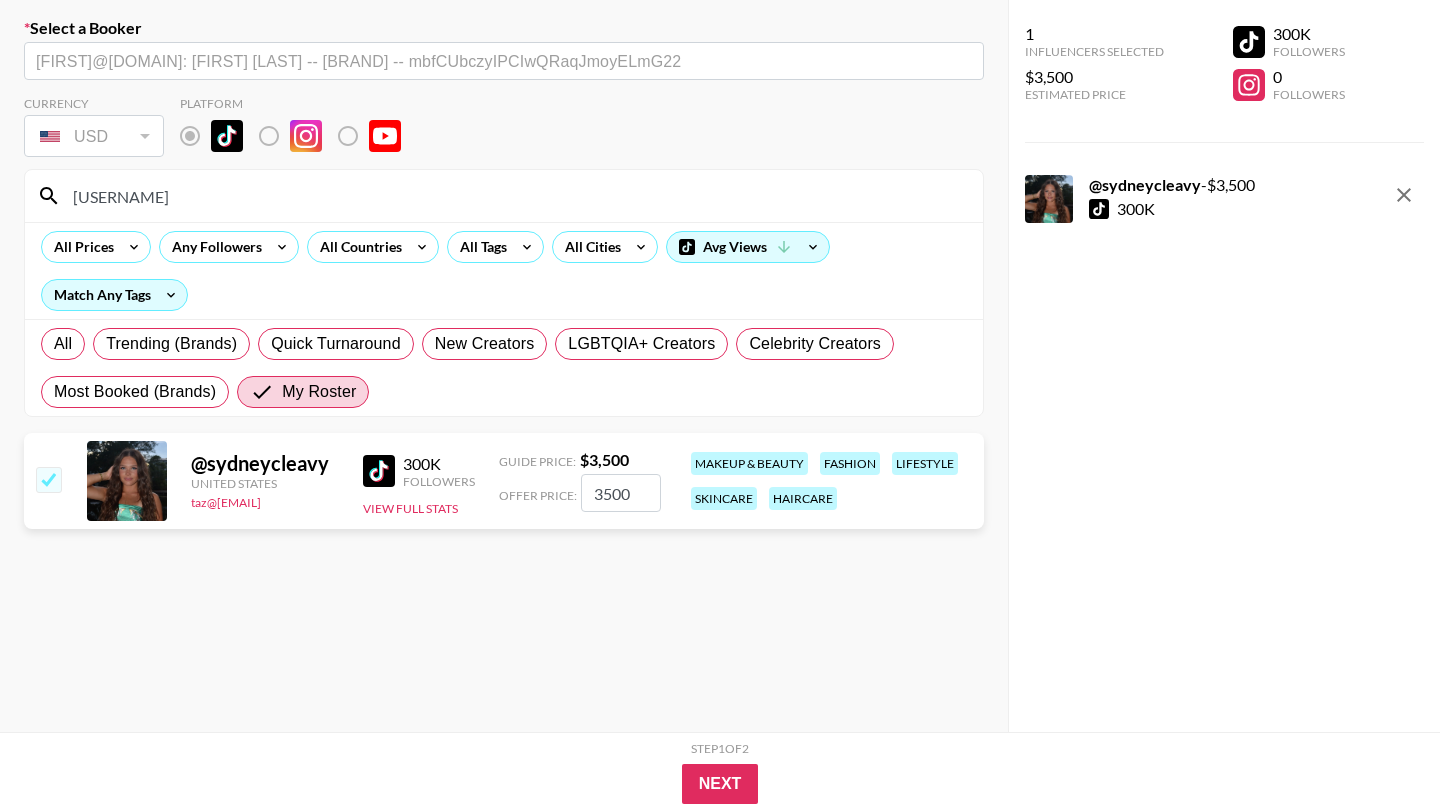 click on "3500" at bounding box center (621, 493) 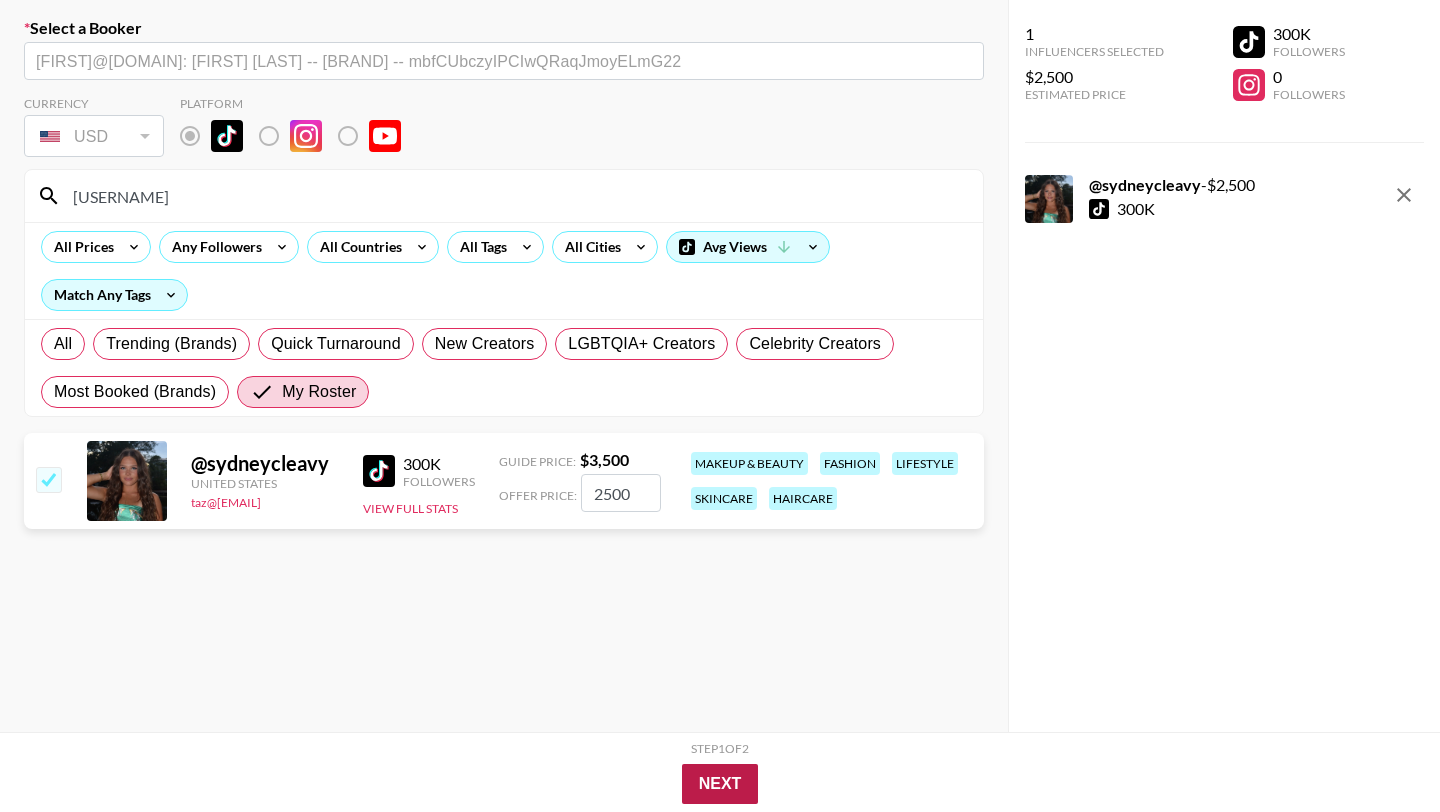 type on "2500" 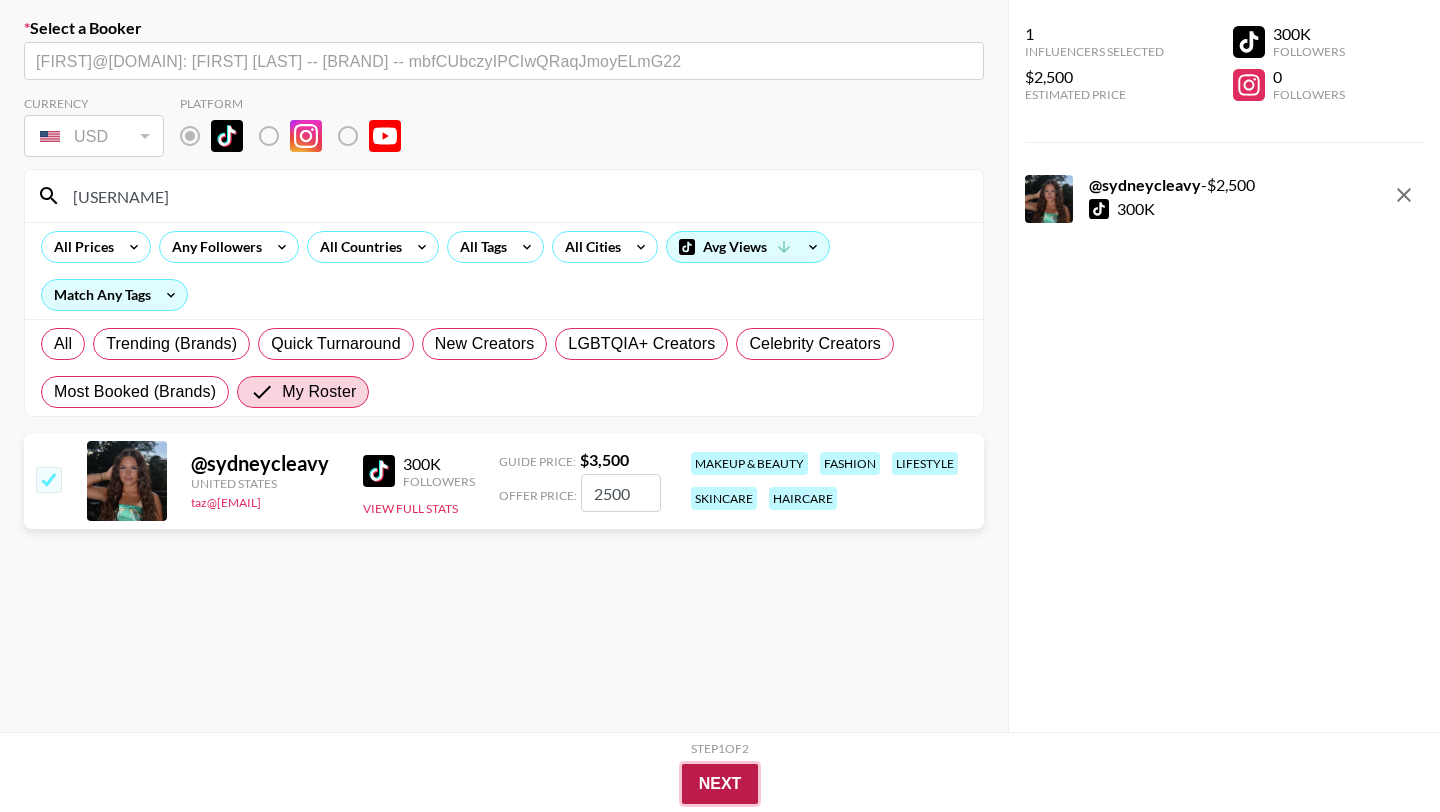 click on "Next" at bounding box center [720, 784] 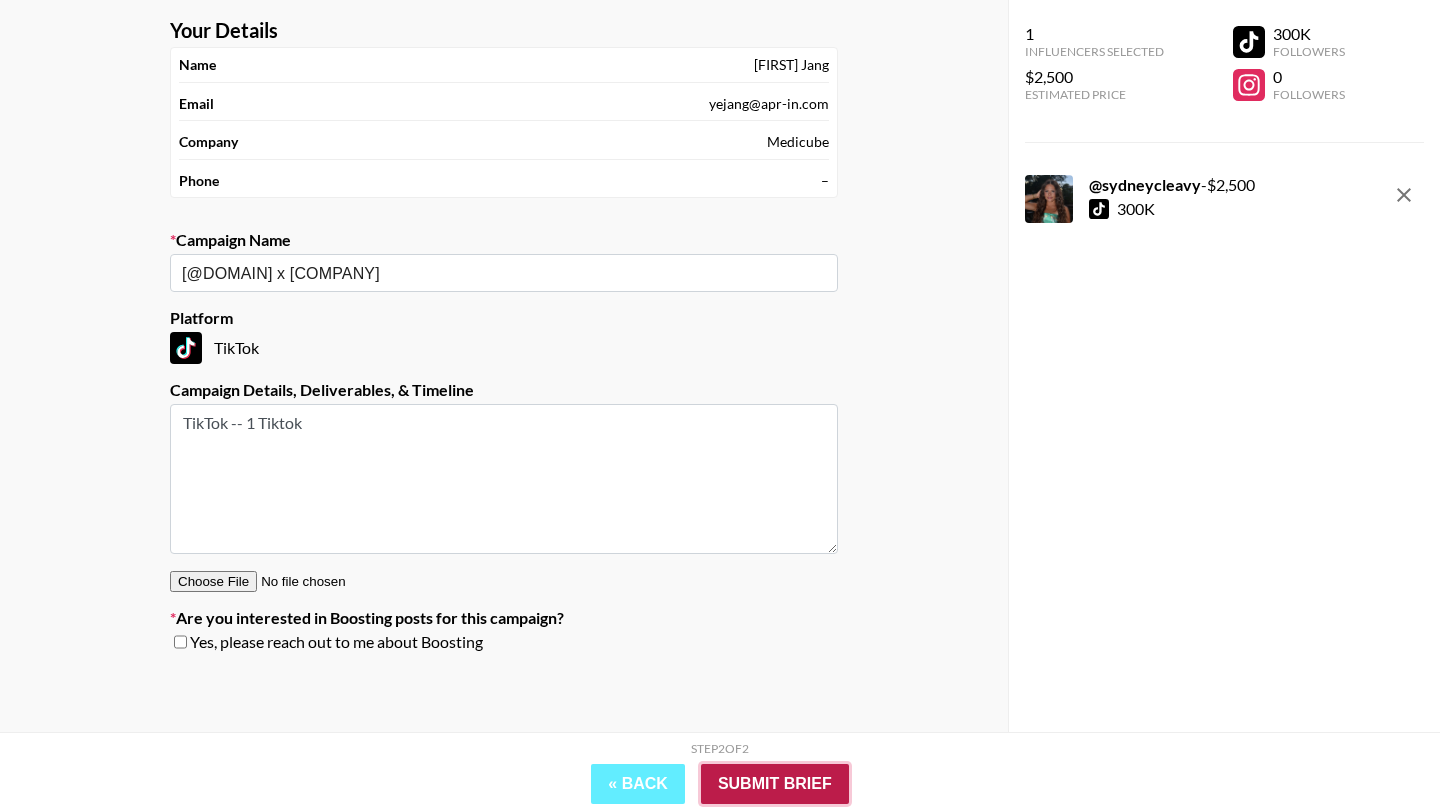 click on "Submit Brief" at bounding box center [775, 784] 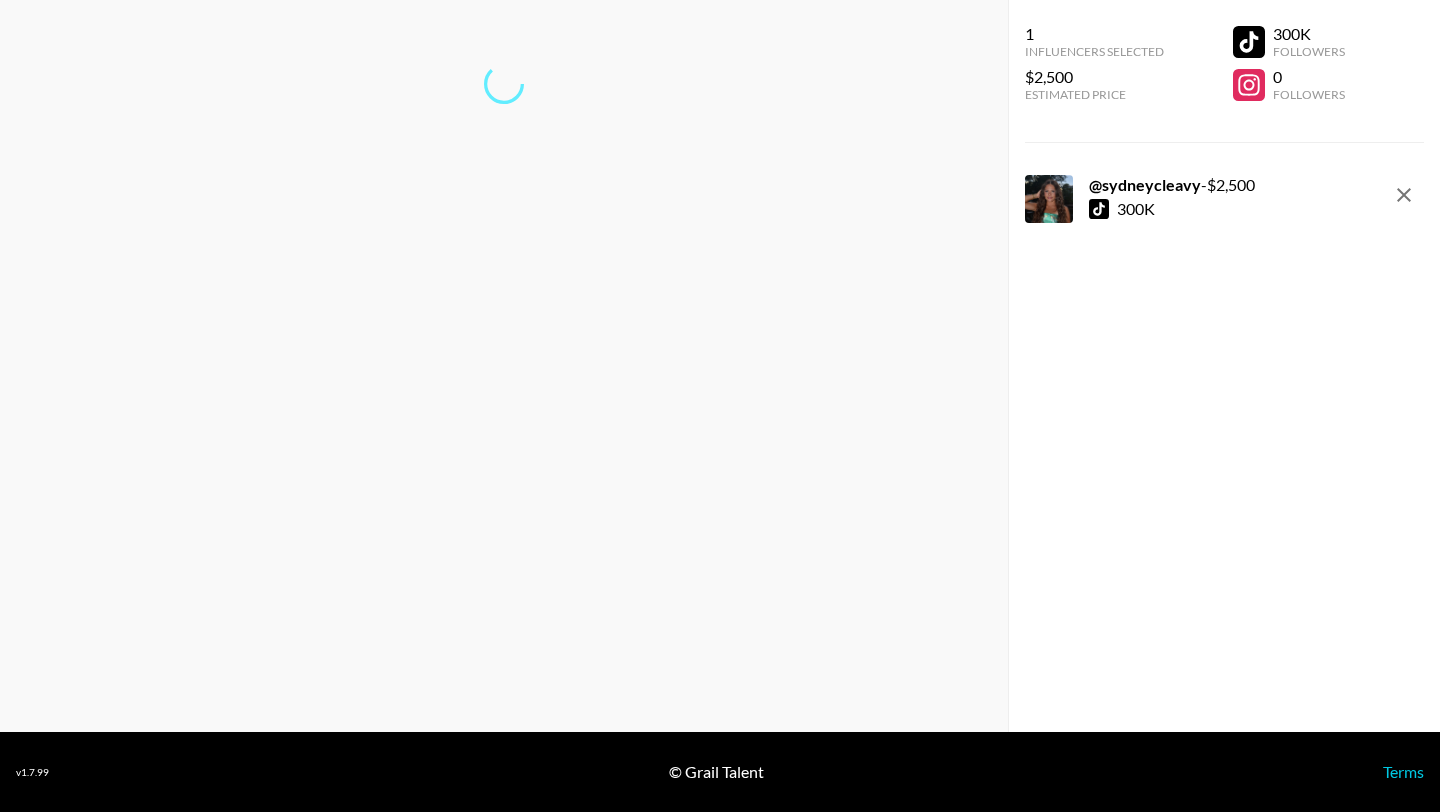 scroll, scrollTop: 80, scrollLeft: 0, axis: vertical 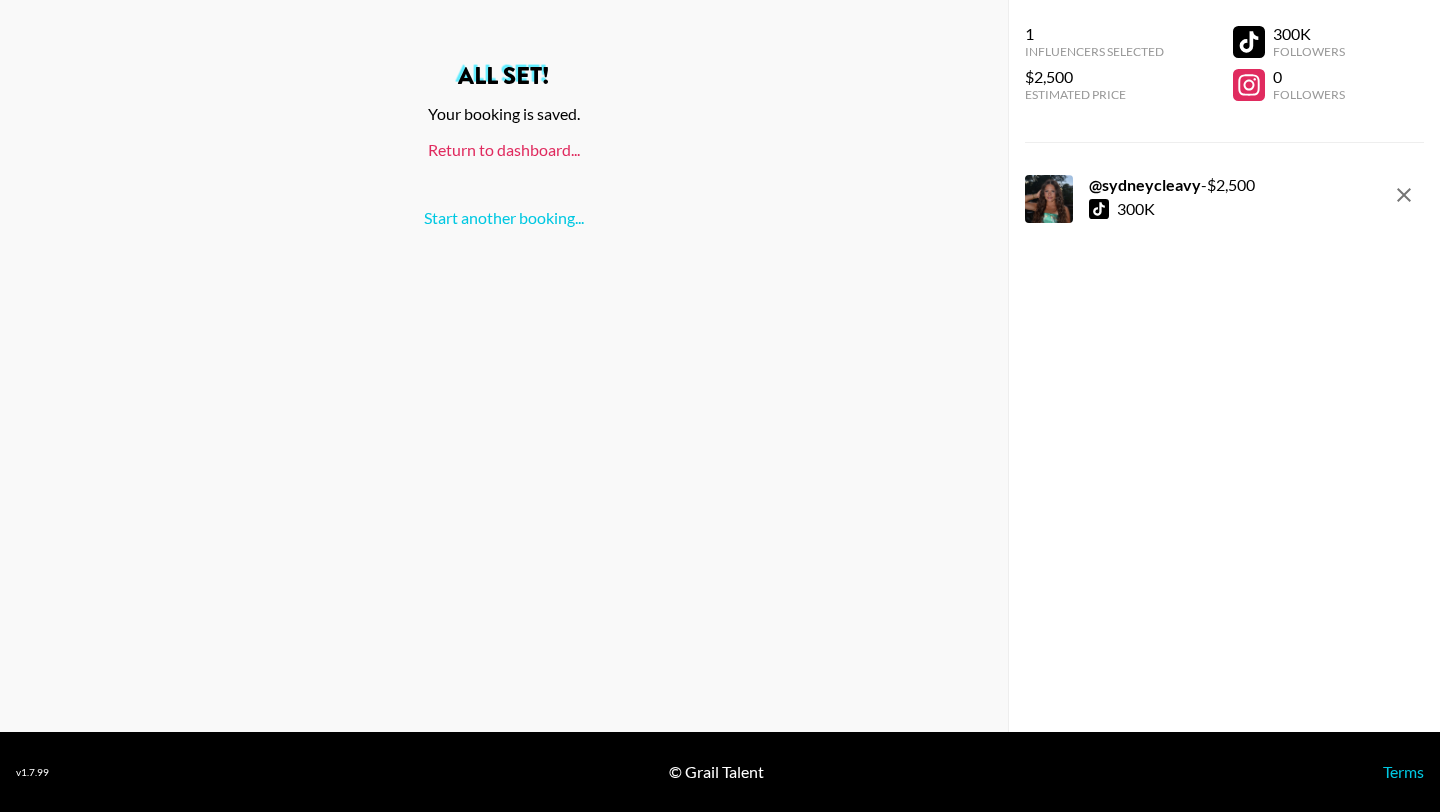 click on "Return to dashboard..." at bounding box center (504, 149) 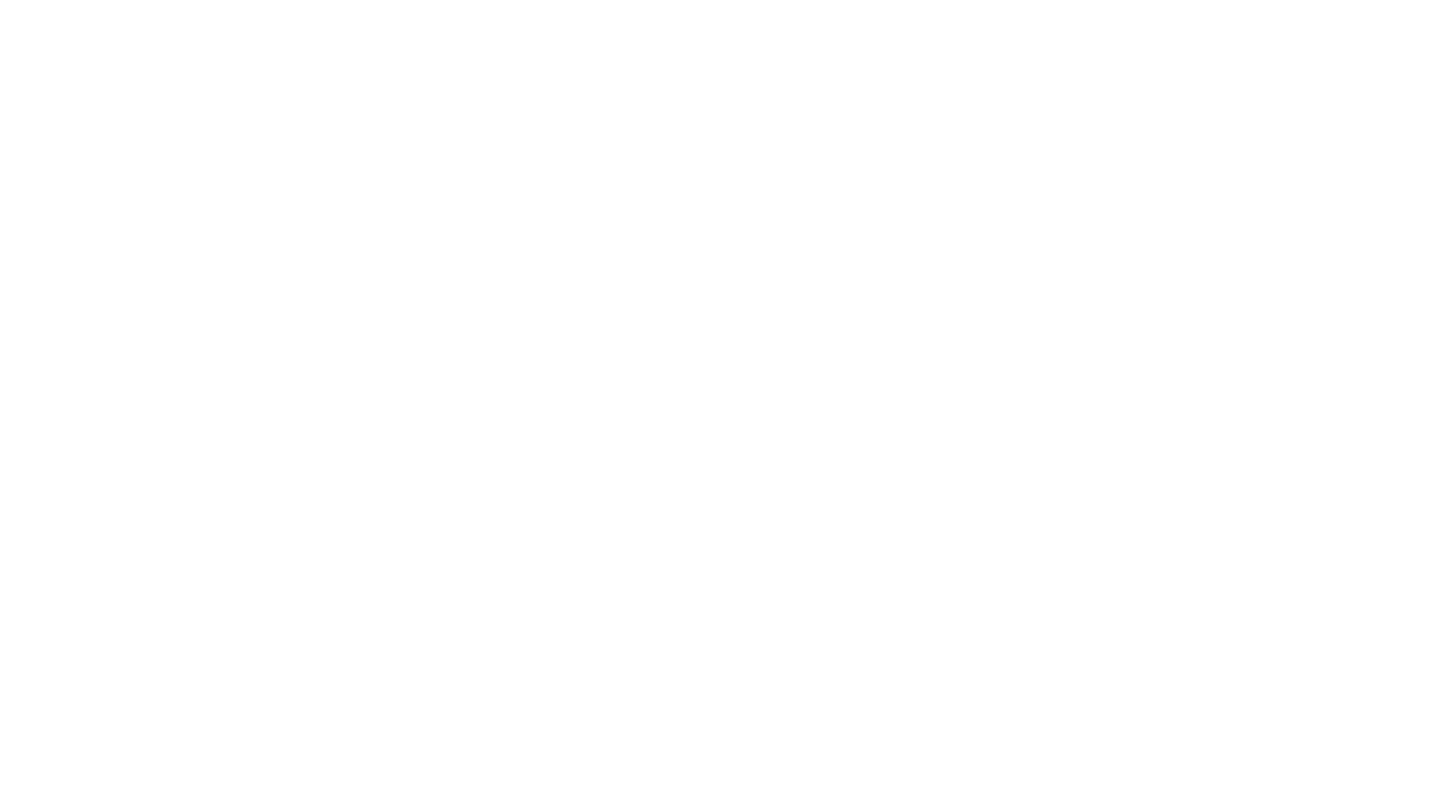 scroll, scrollTop: 0, scrollLeft: 0, axis: both 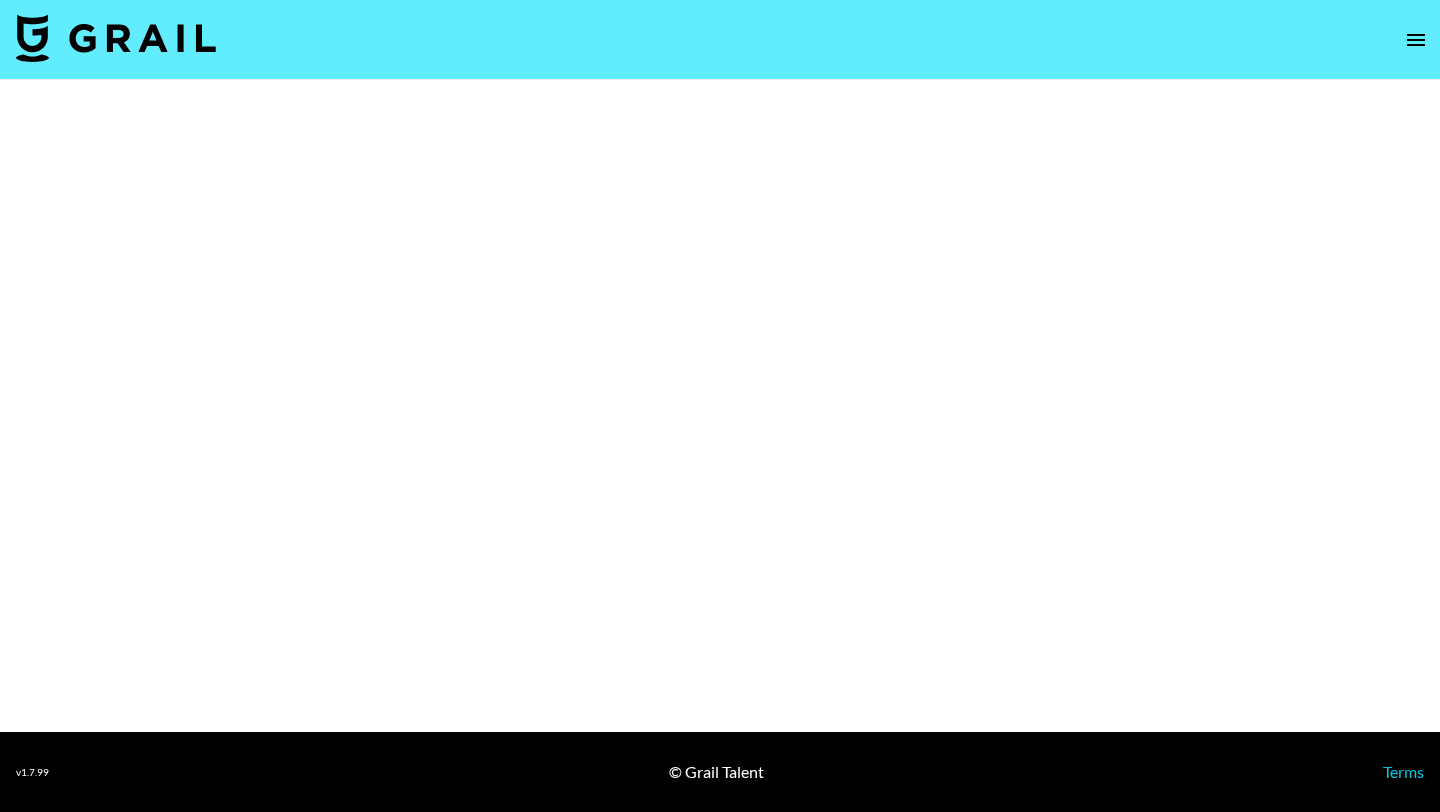 select on "Brand" 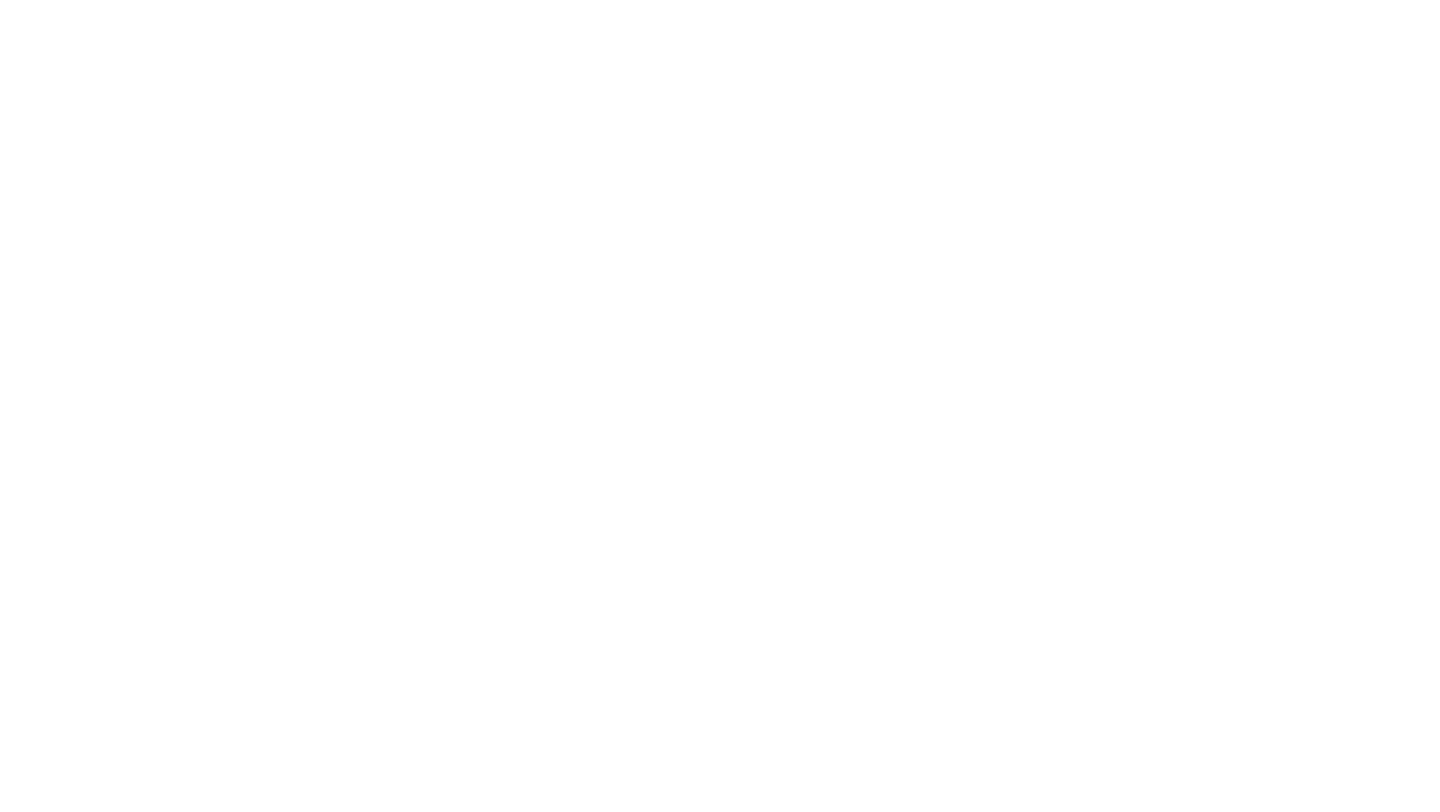 scroll, scrollTop: 0, scrollLeft: 0, axis: both 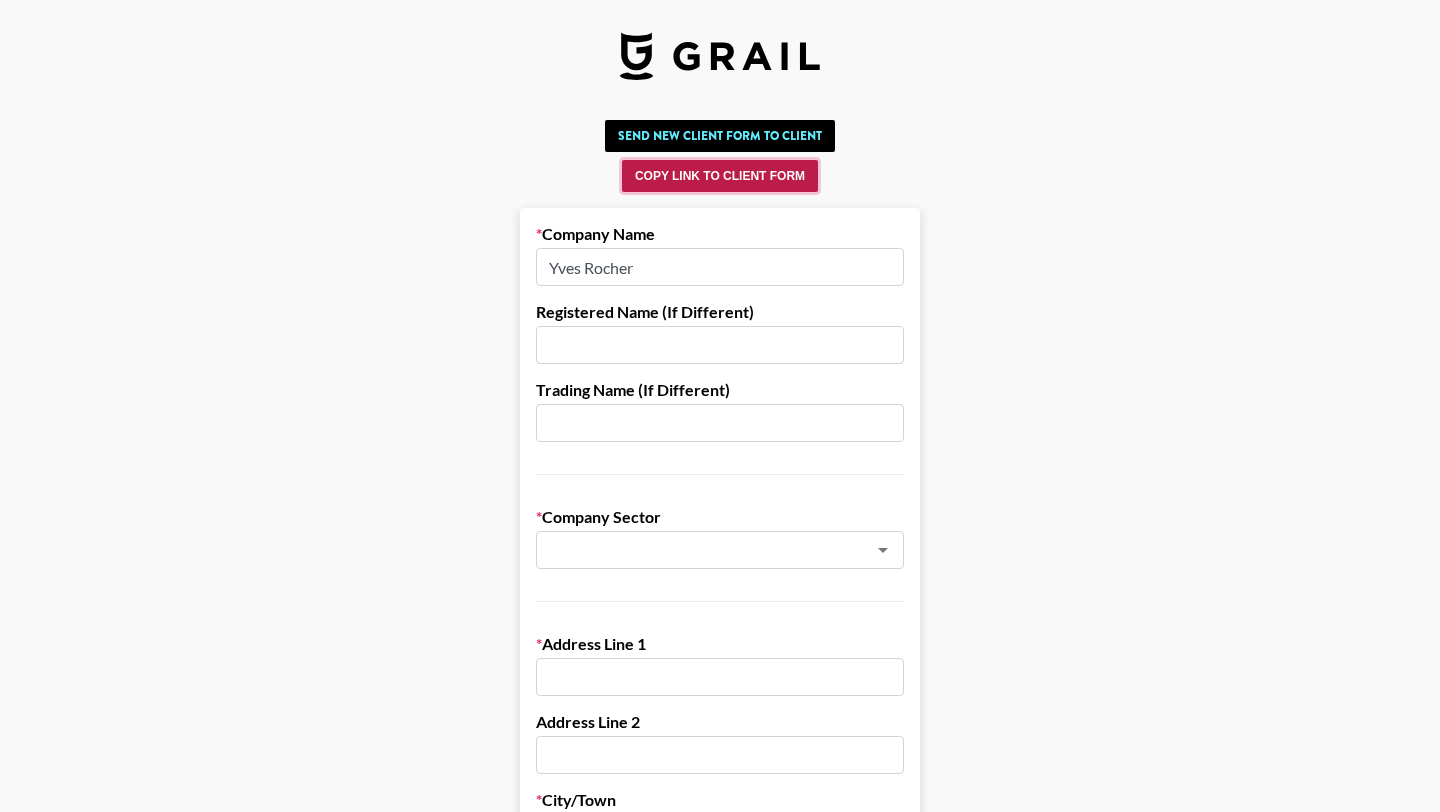 click on "Copy Link to Client Form" at bounding box center (720, 176) 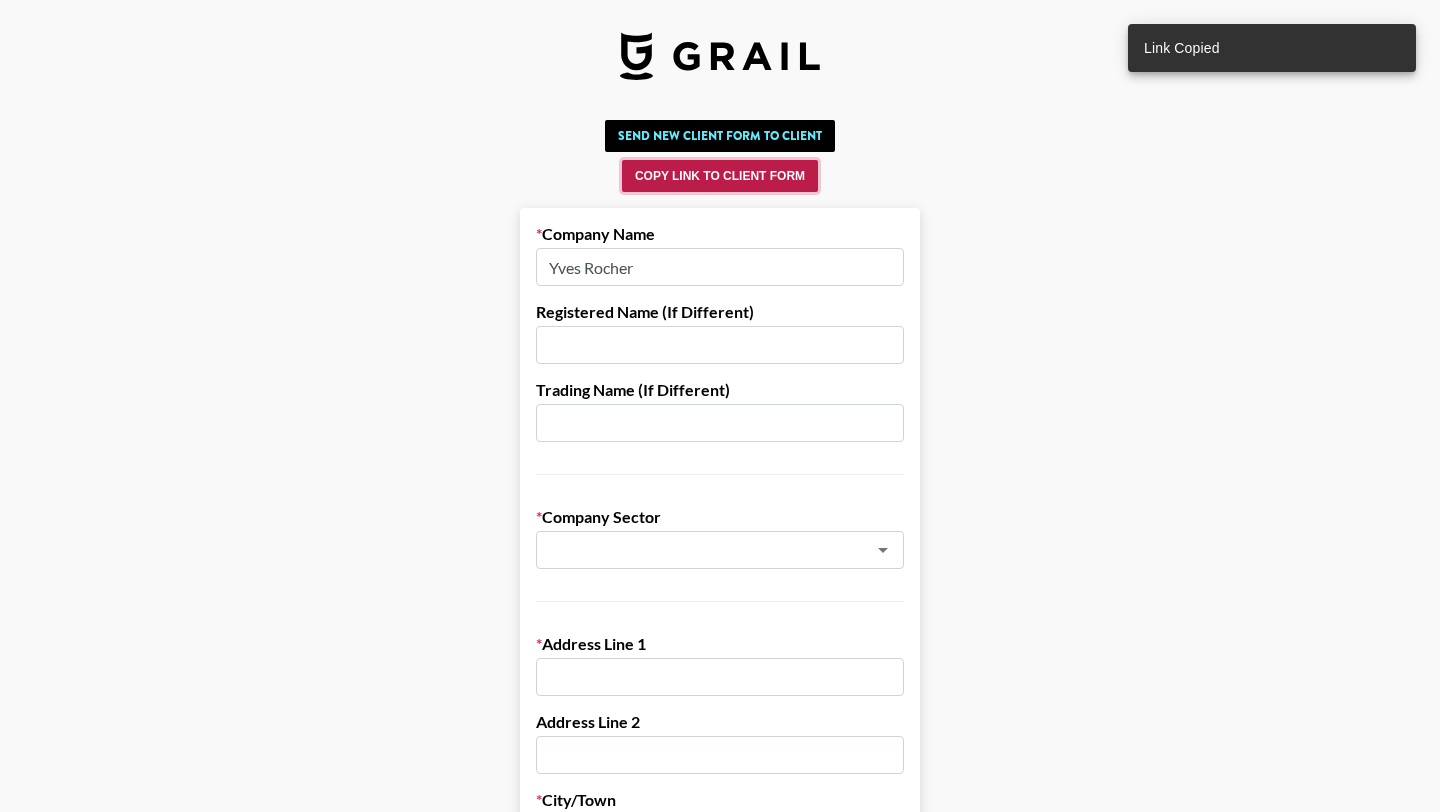 click on "Copy Link to Client Form" at bounding box center [720, 176] 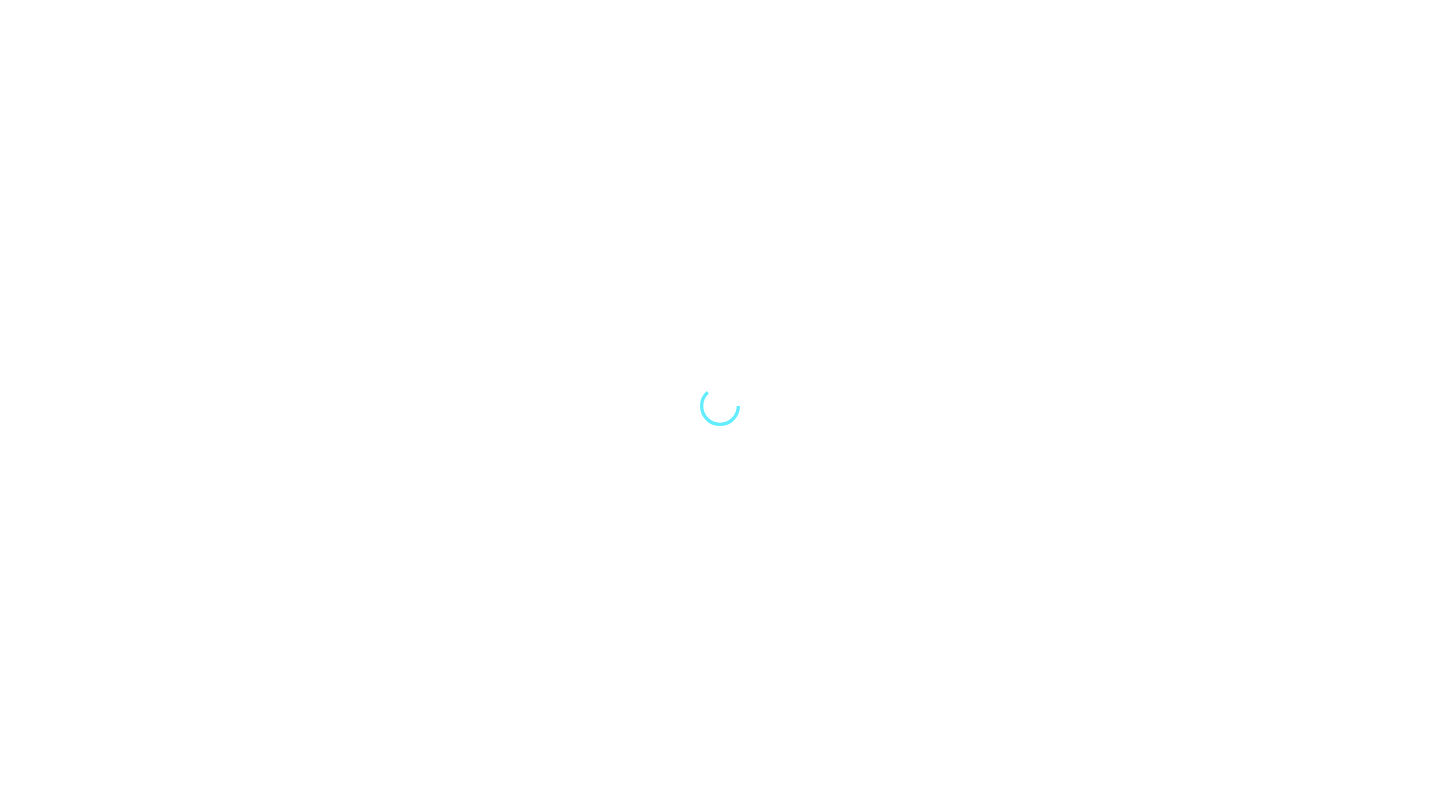 scroll, scrollTop: 0, scrollLeft: 0, axis: both 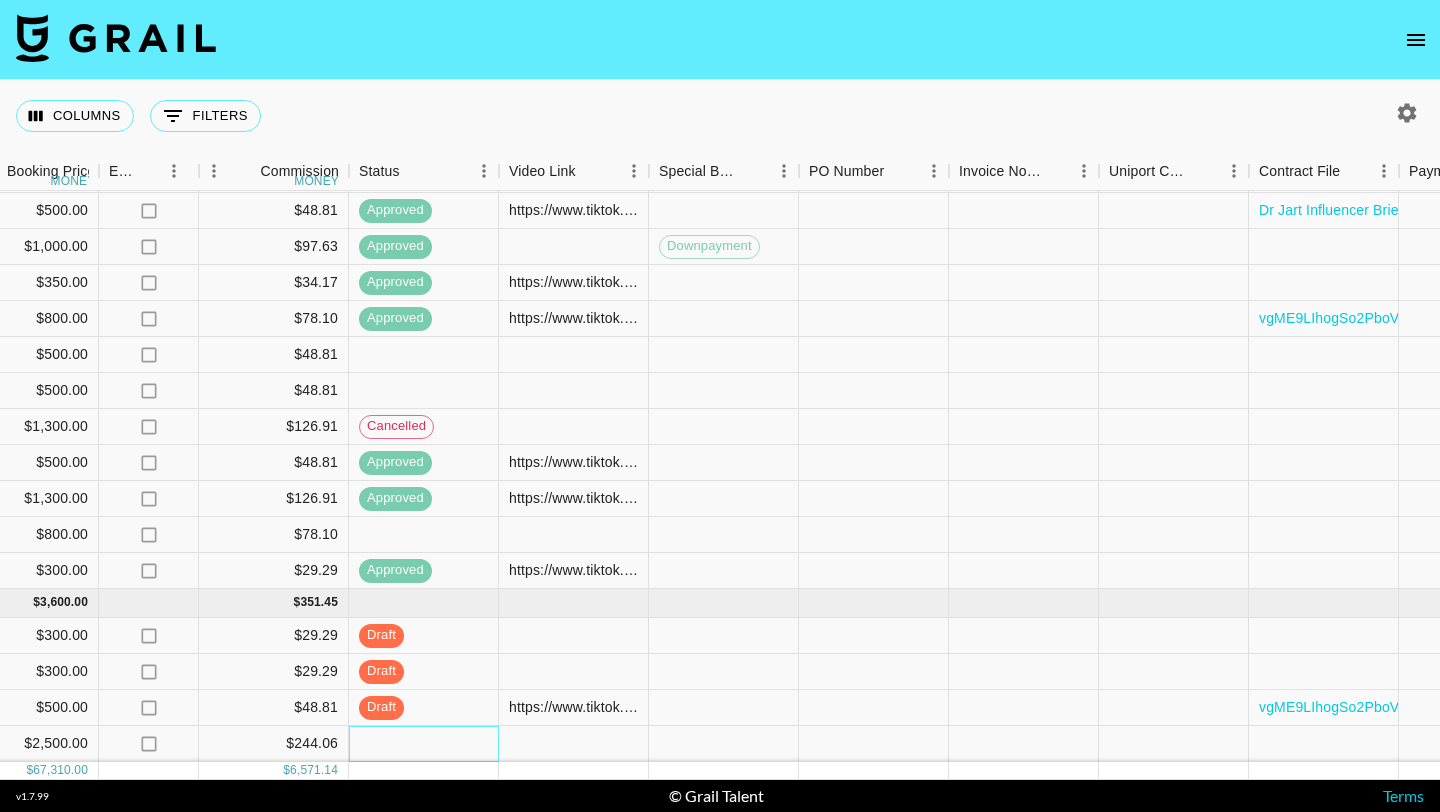 click at bounding box center (424, 744) 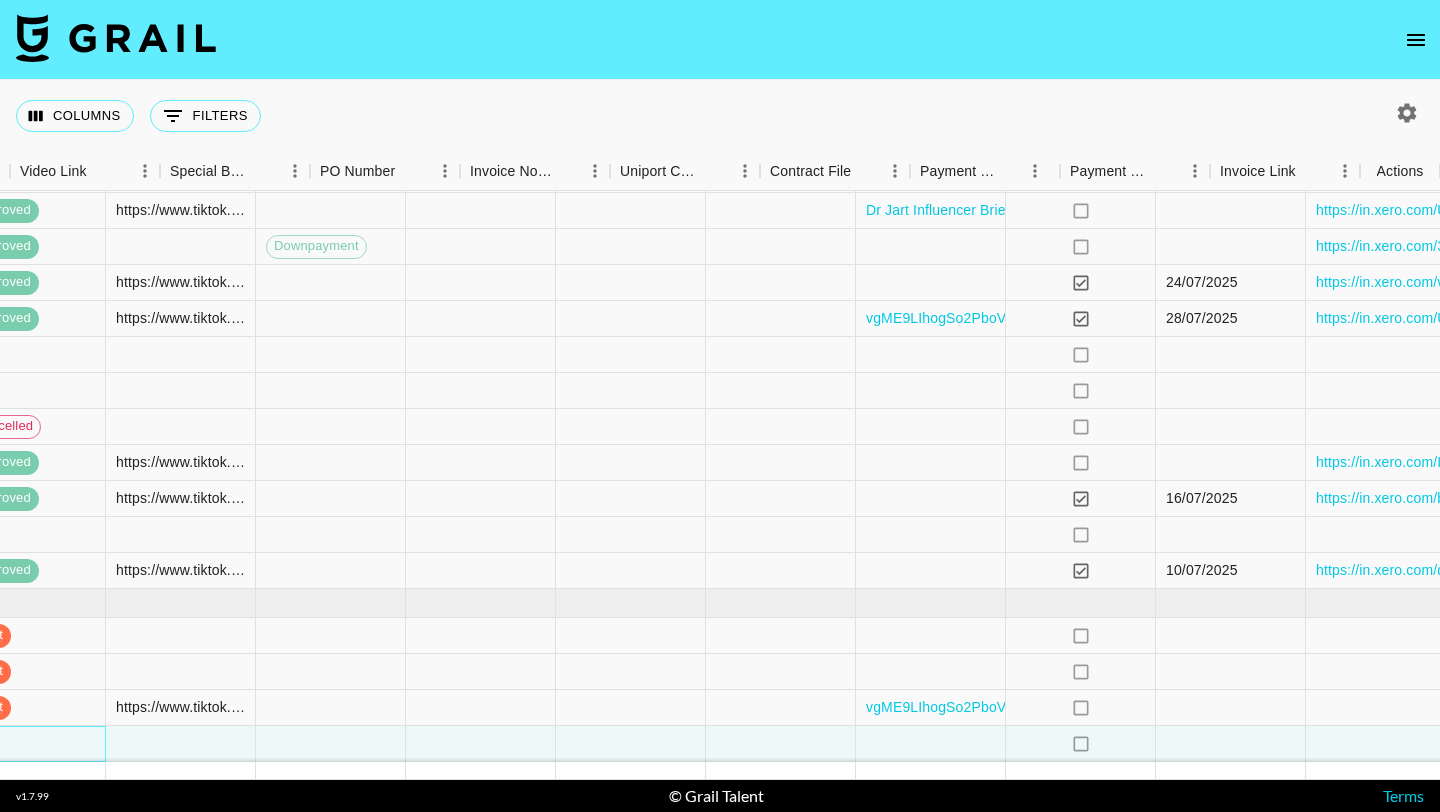 scroll, scrollTop: 1777, scrollLeft: 1880, axis: both 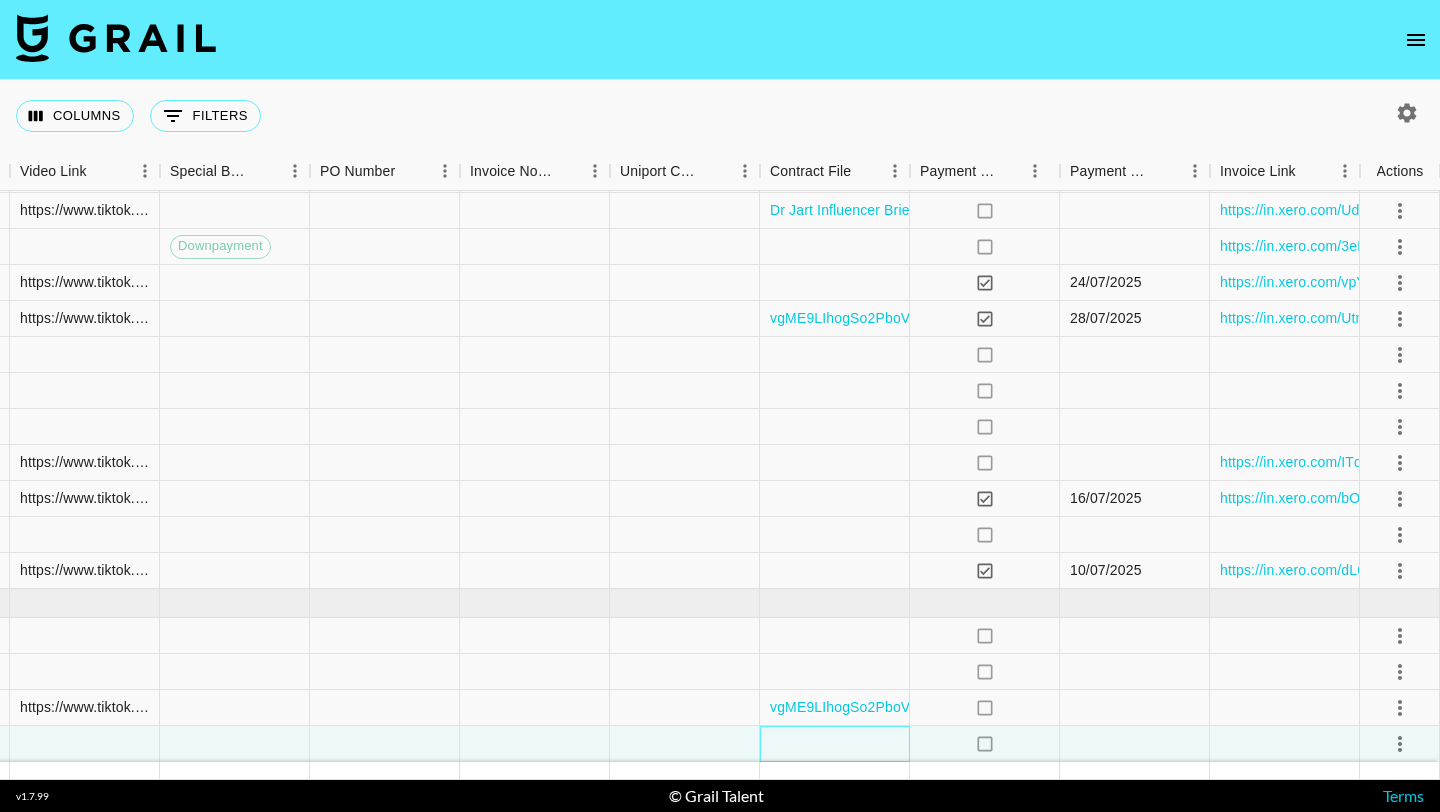 click at bounding box center [835, 744] 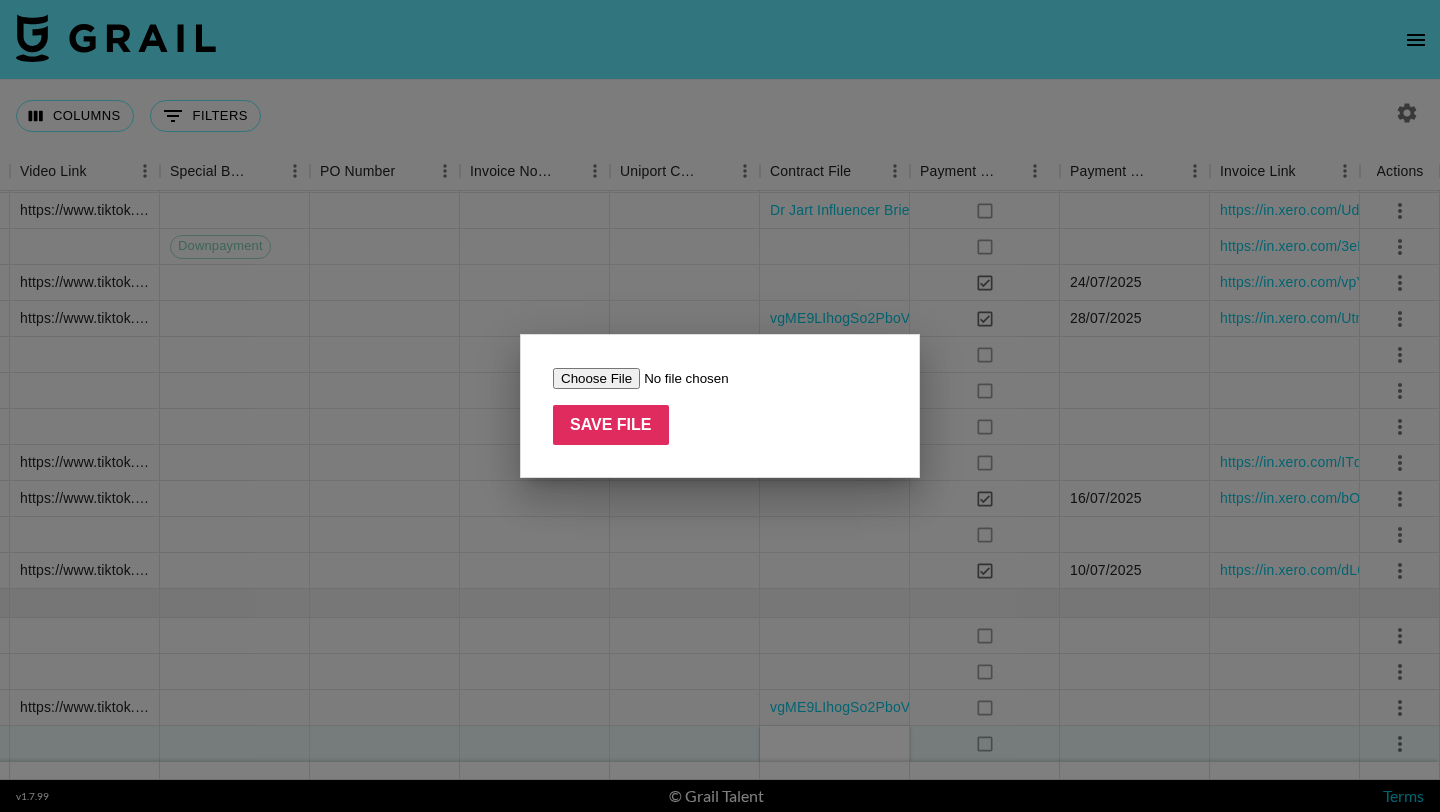 click at bounding box center [679, 378] 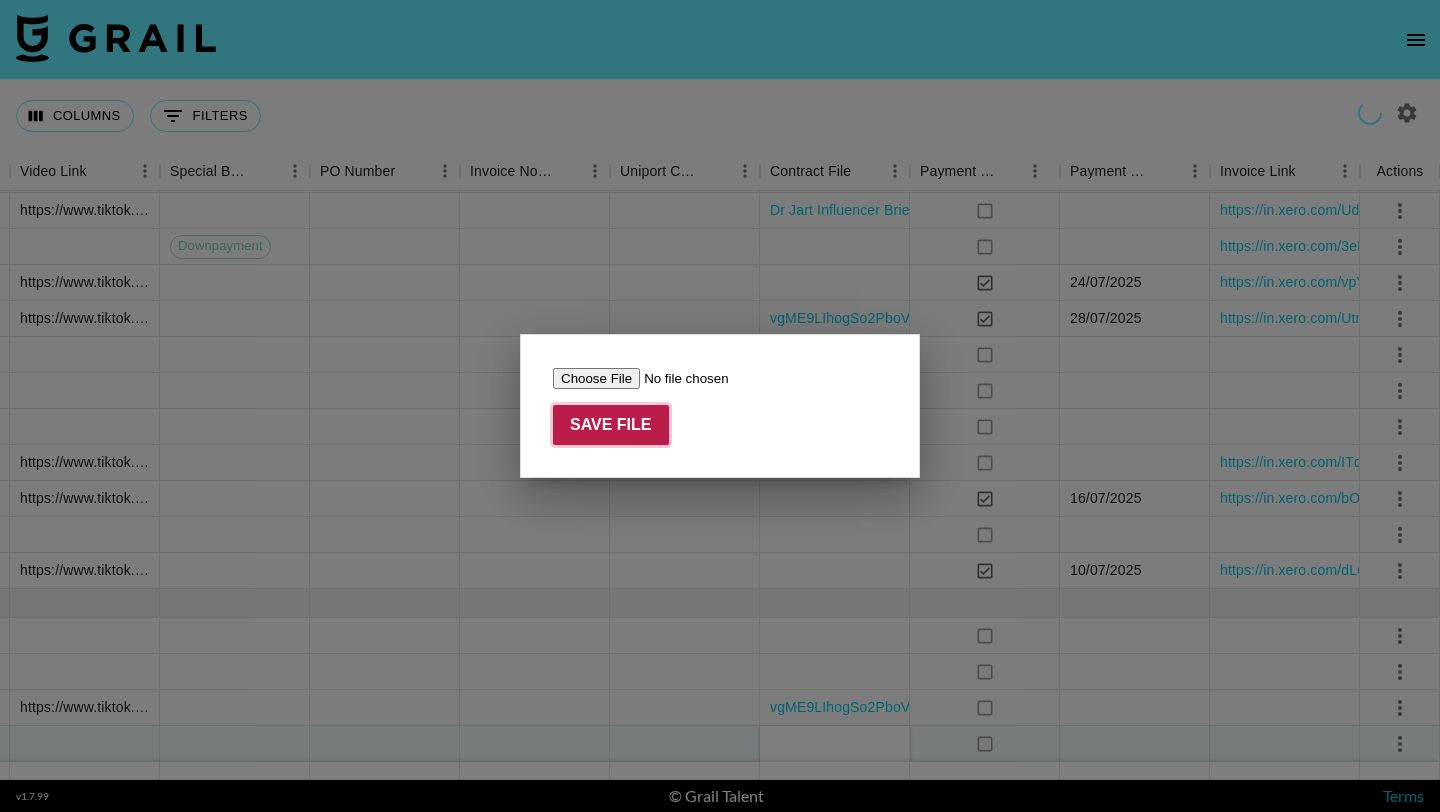 click on "Save File" at bounding box center (611, 425) 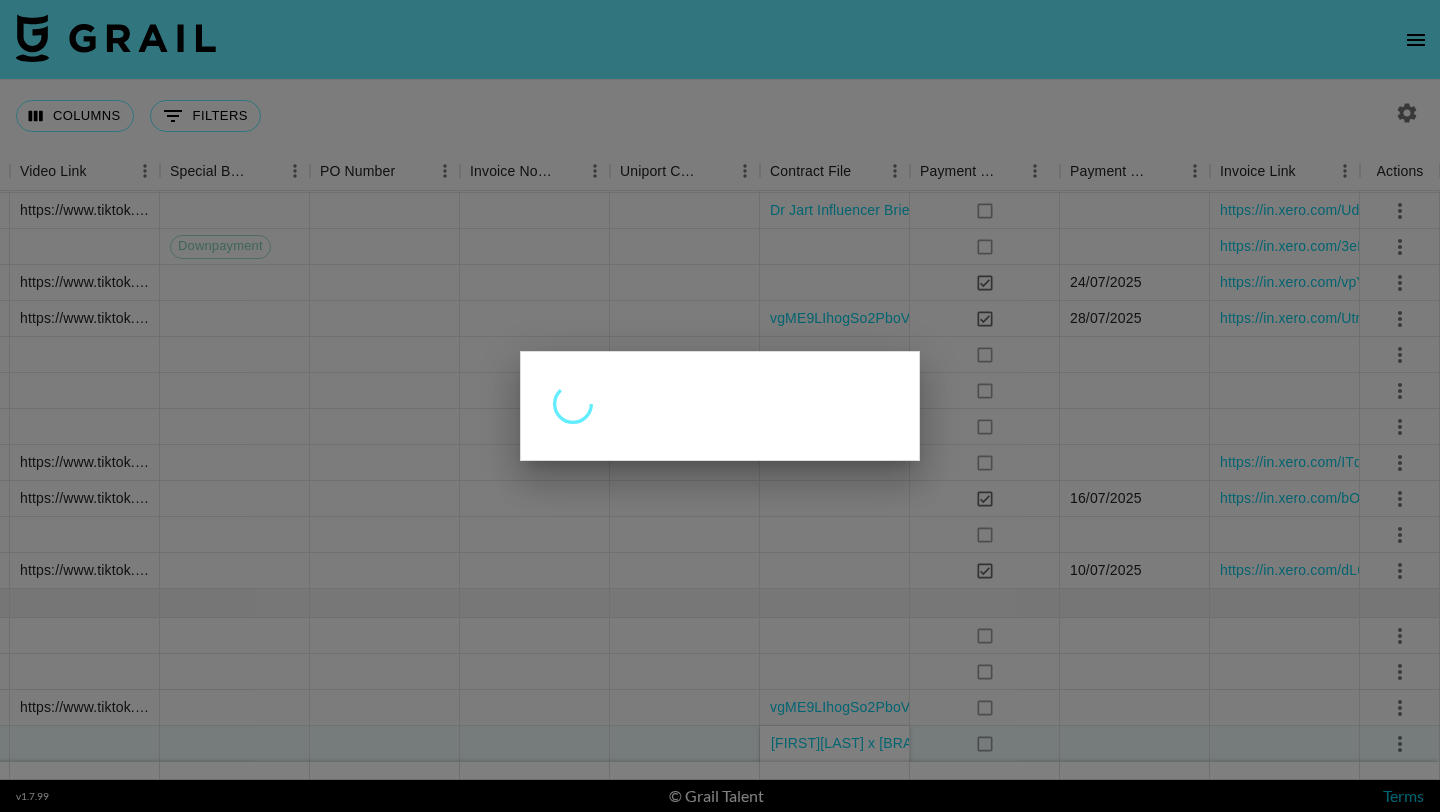 click at bounding box center [720, 406] 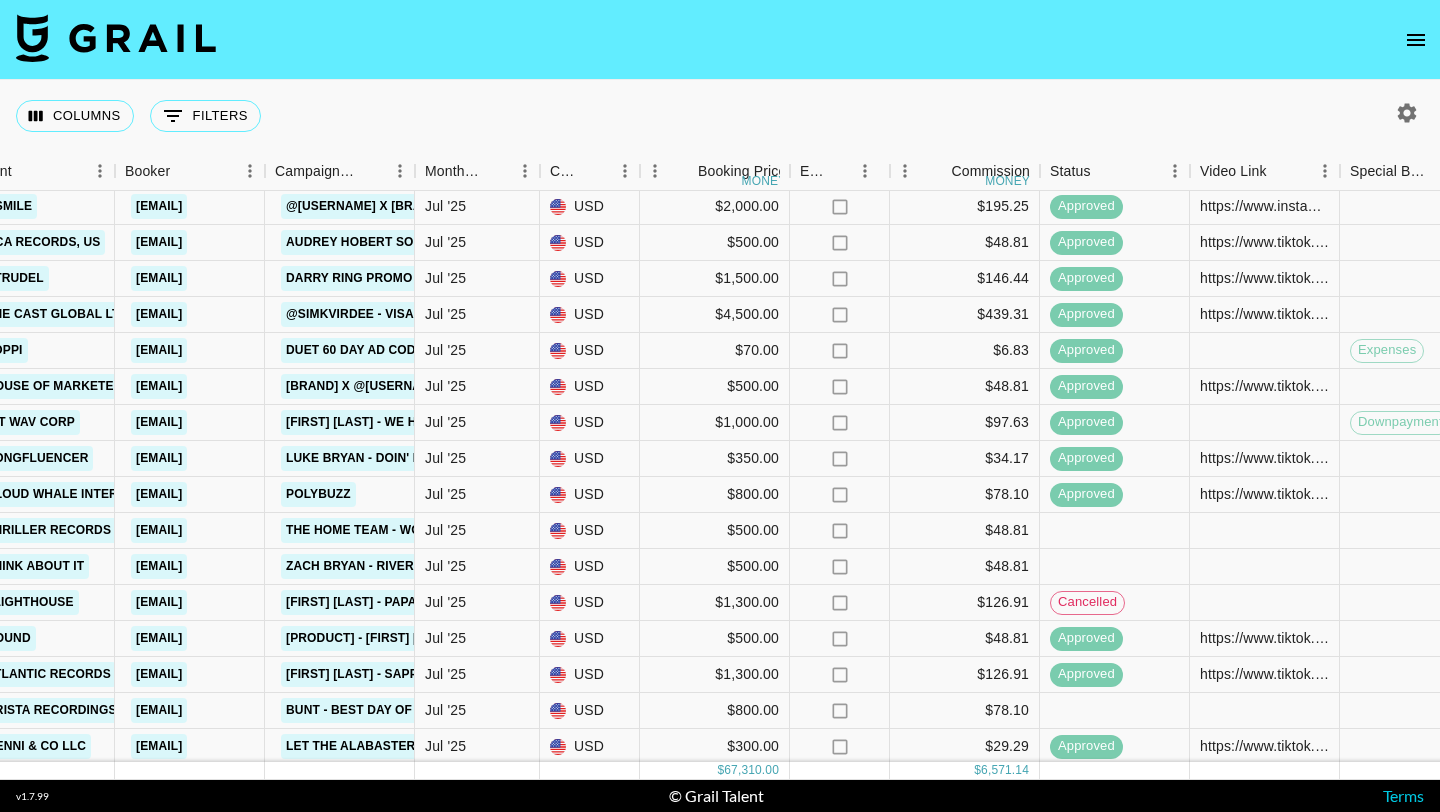 scroll, scrollTop: 1225, scrollLeft: 700, axis: both 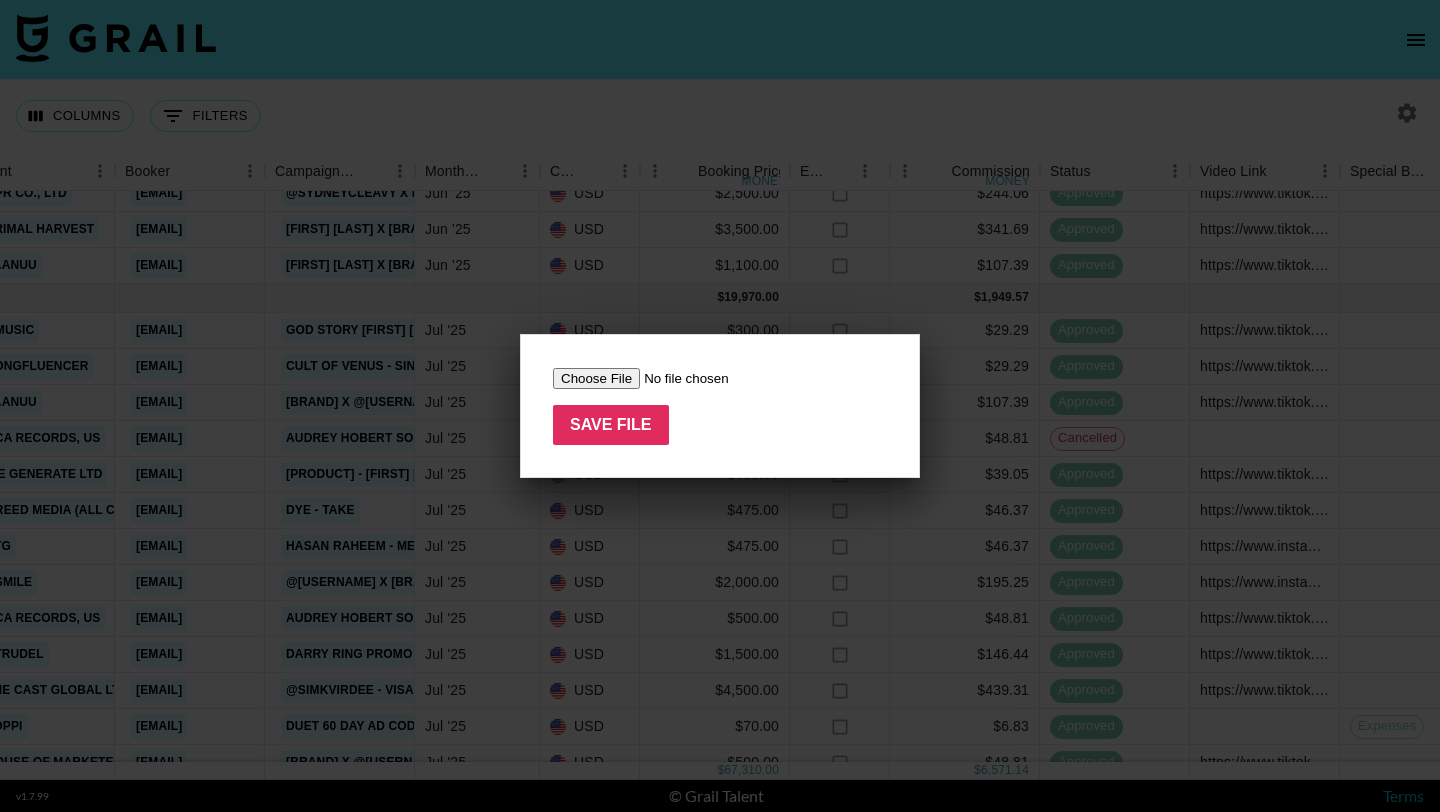 click at bounding box center [679, 378] 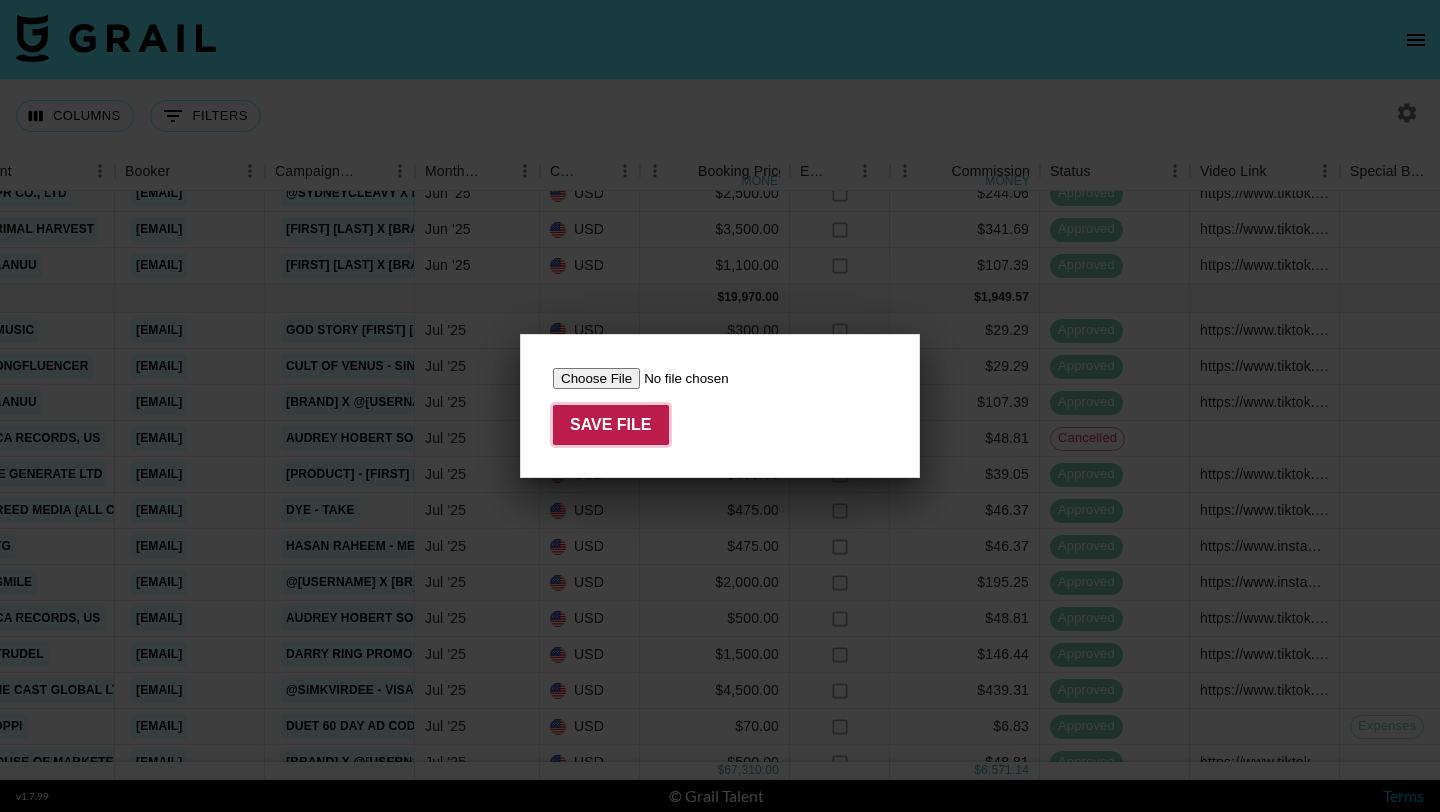 click on "Save File" at bounding box center [611, 425] 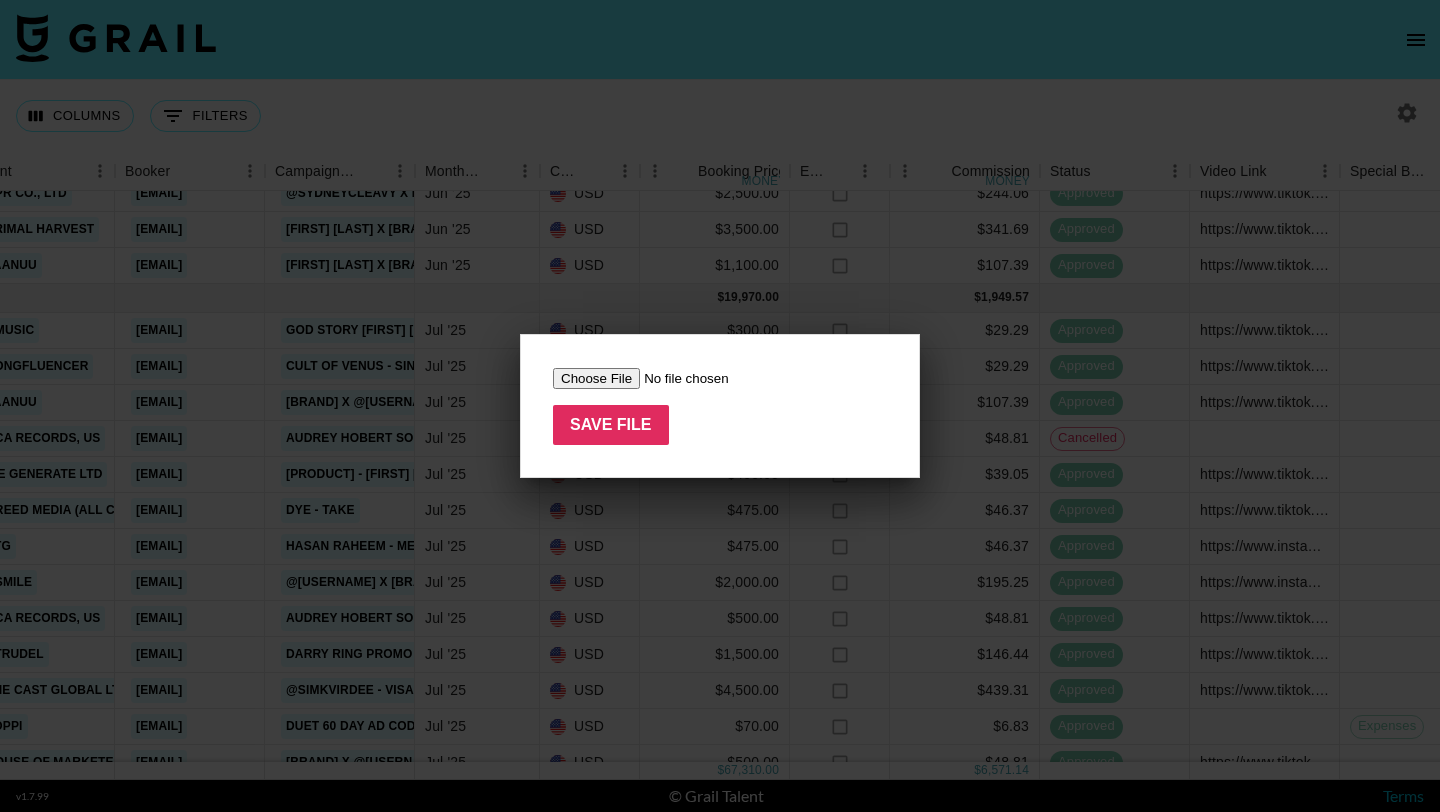click at bounding box center (720, 406) 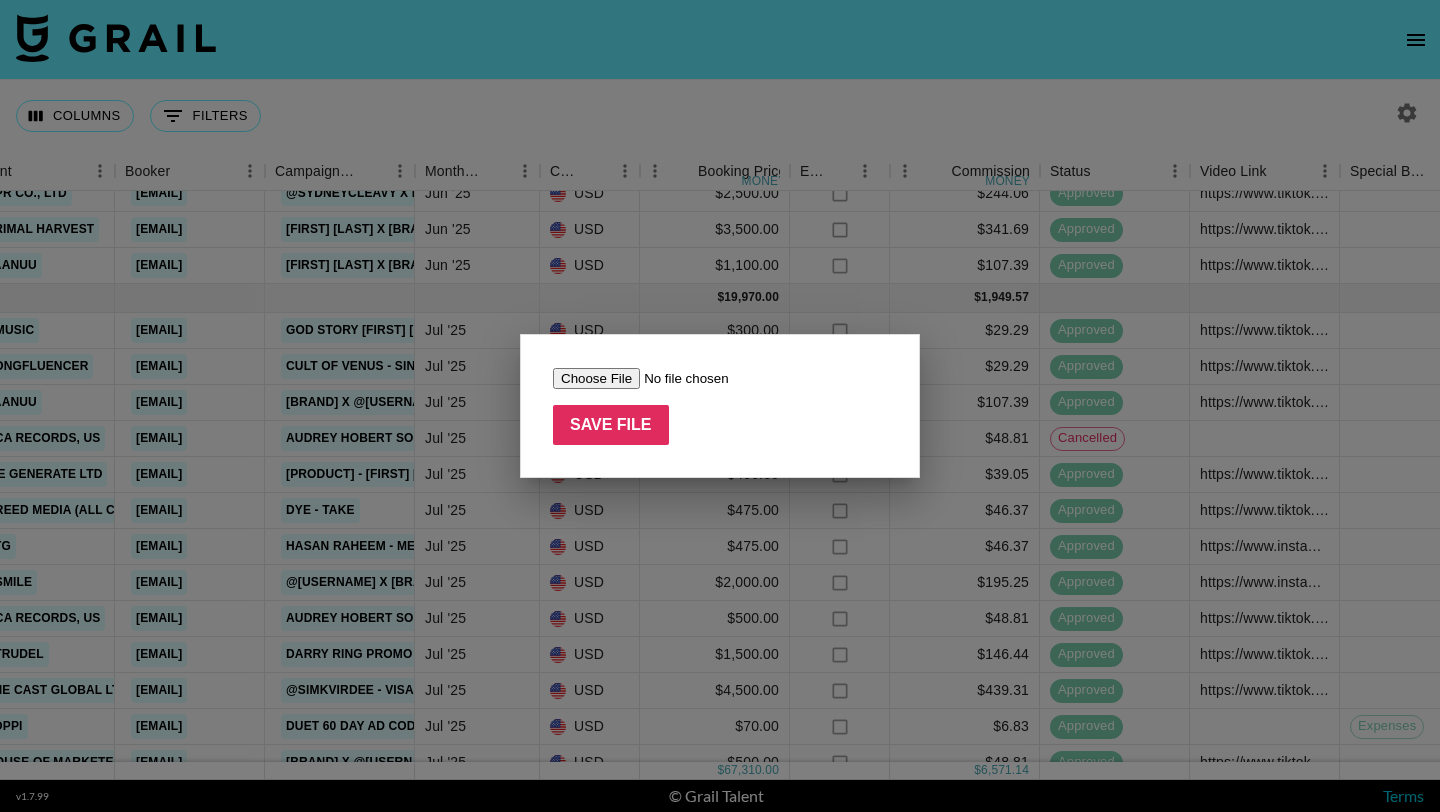 click at bounding box center [720, 406] 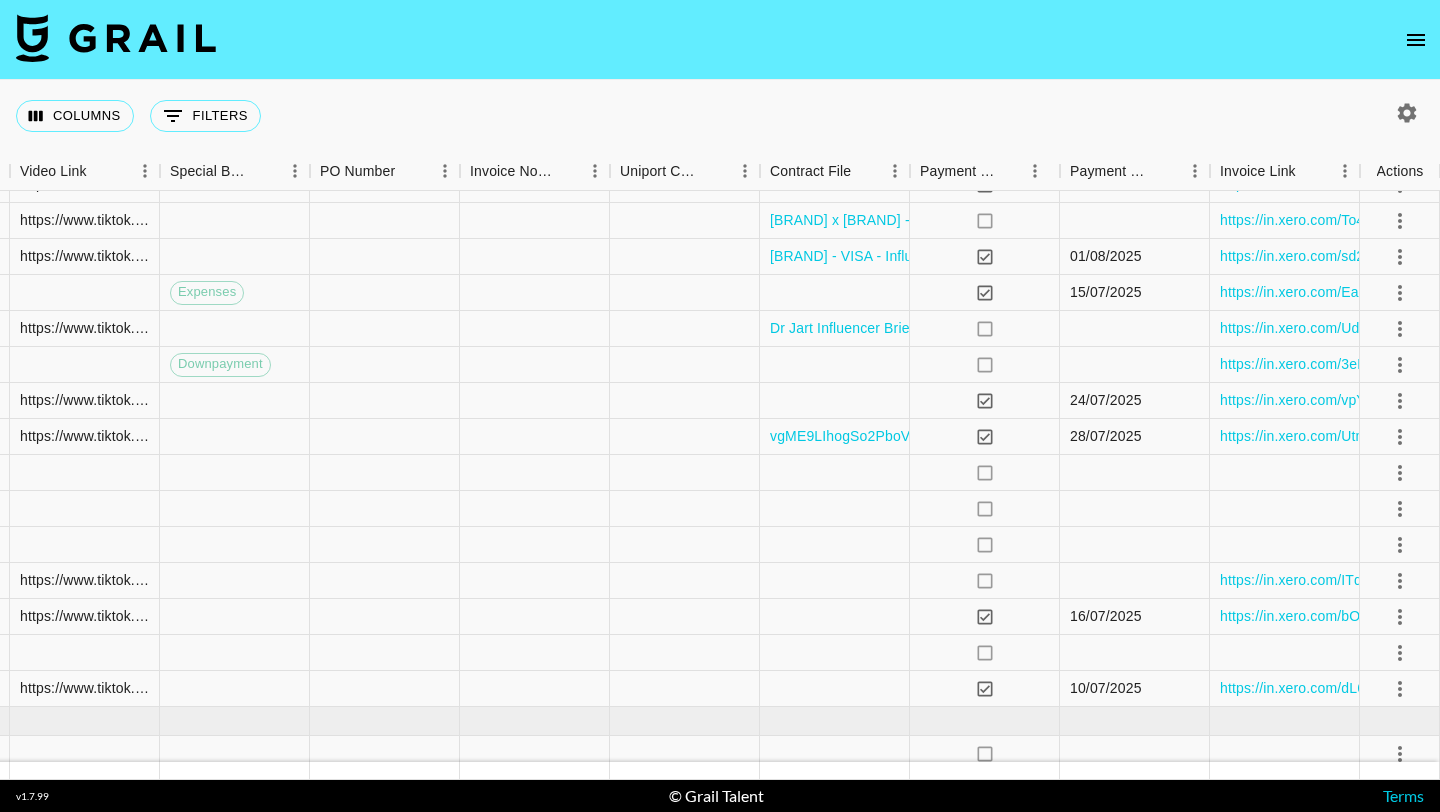 scroll, scrollTop: 1777, scrollLeft: 1880, axis: both 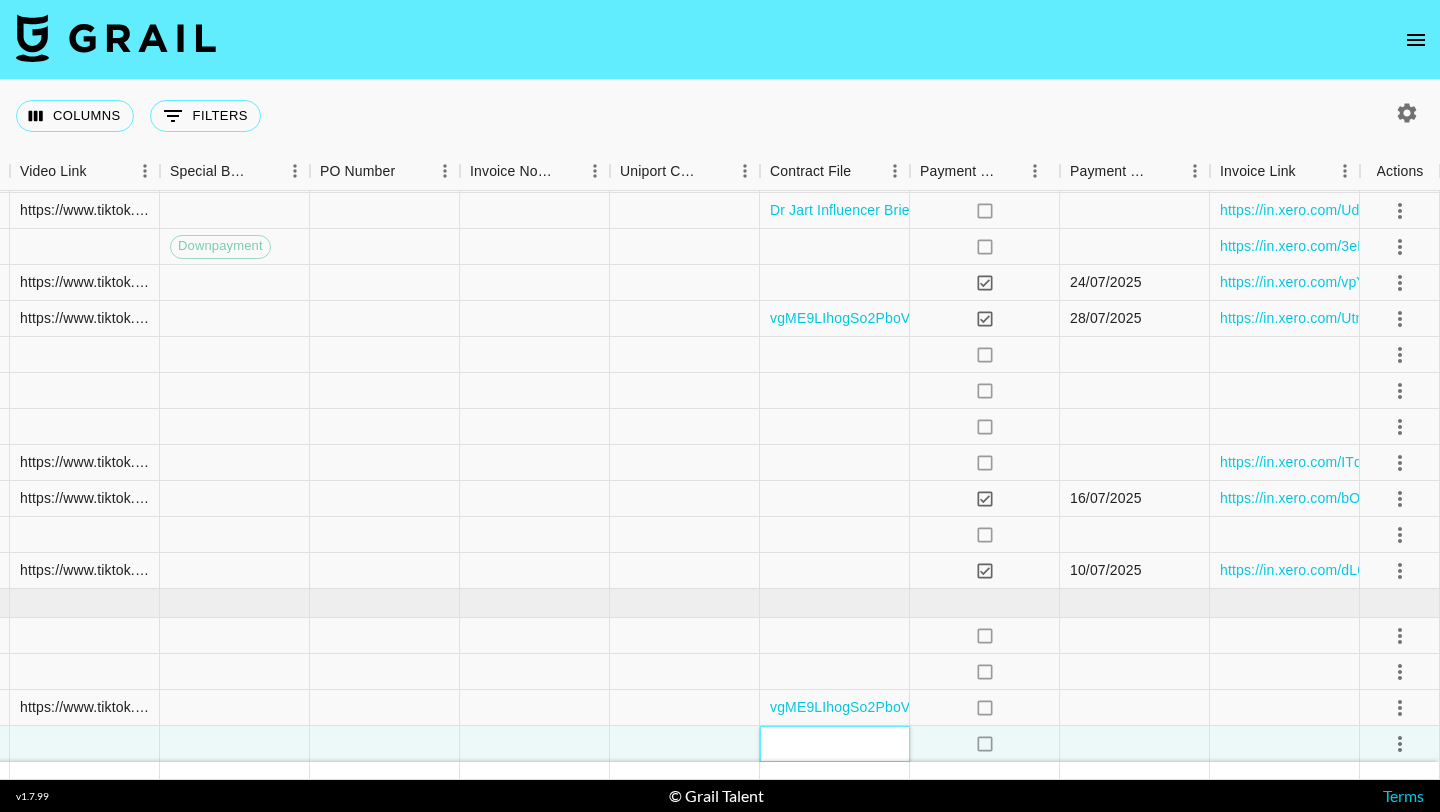 click at bounding box center [835, 744] 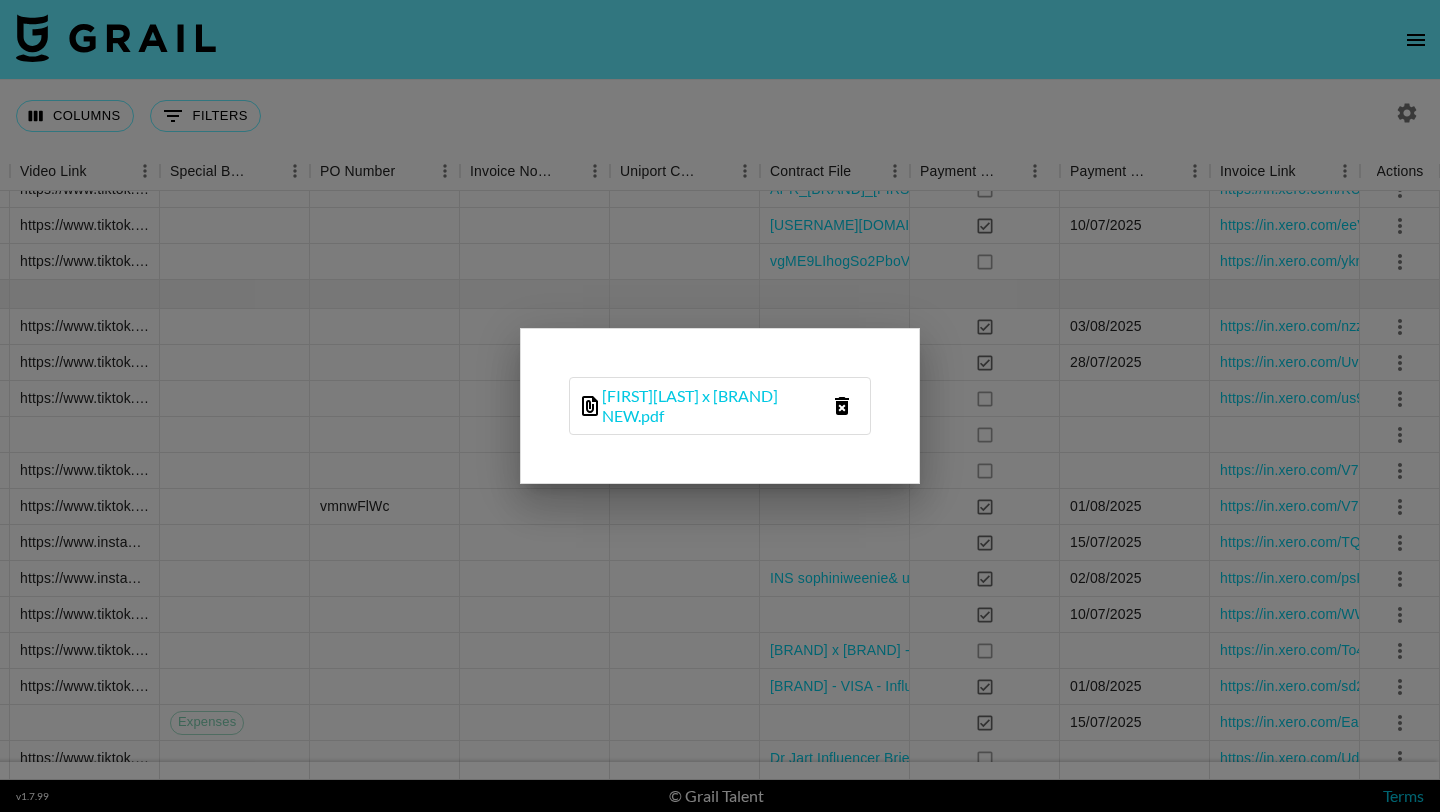 scroll, scrollTop: 1135, scrollLeft: 1880, axis: both 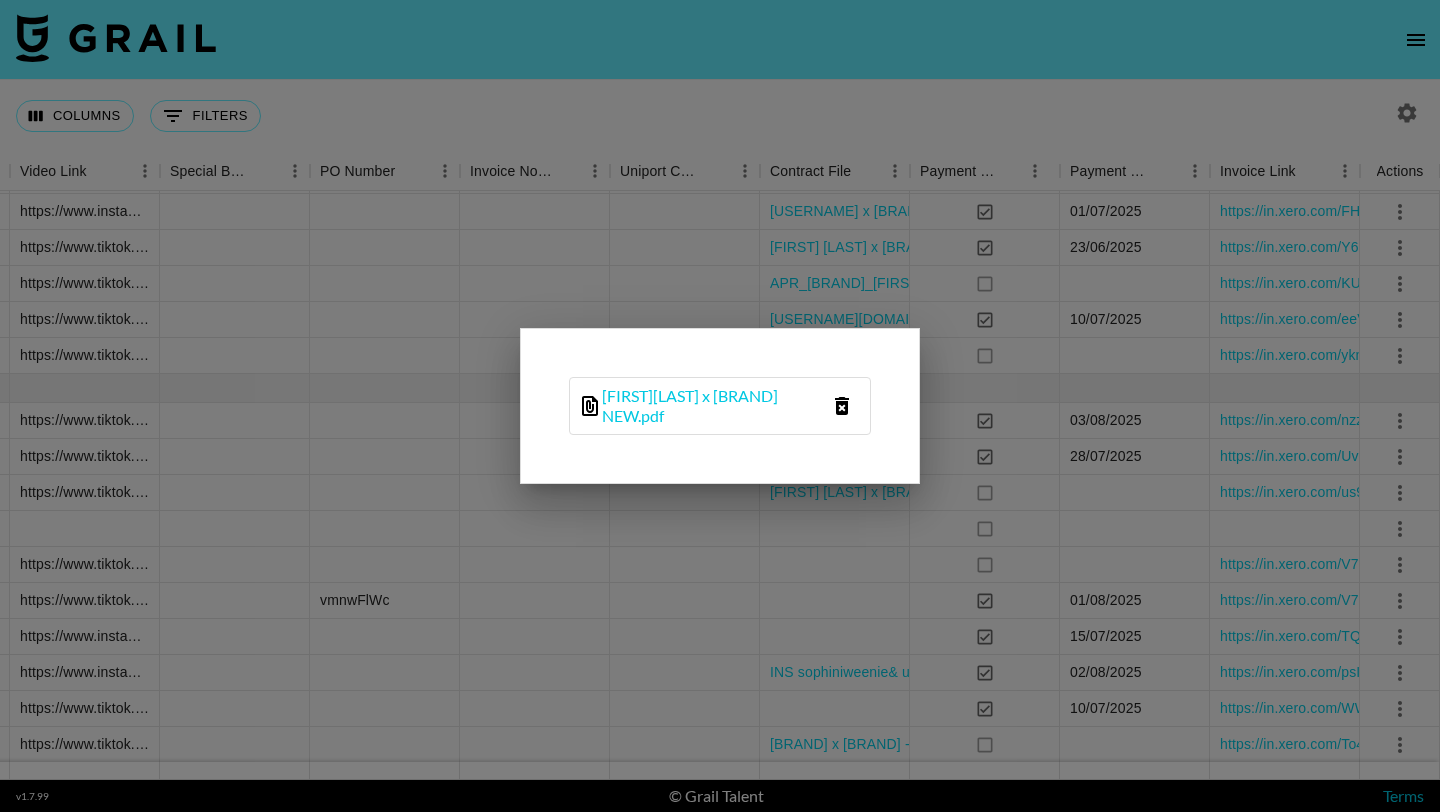 click at bounding box center [720, 406] 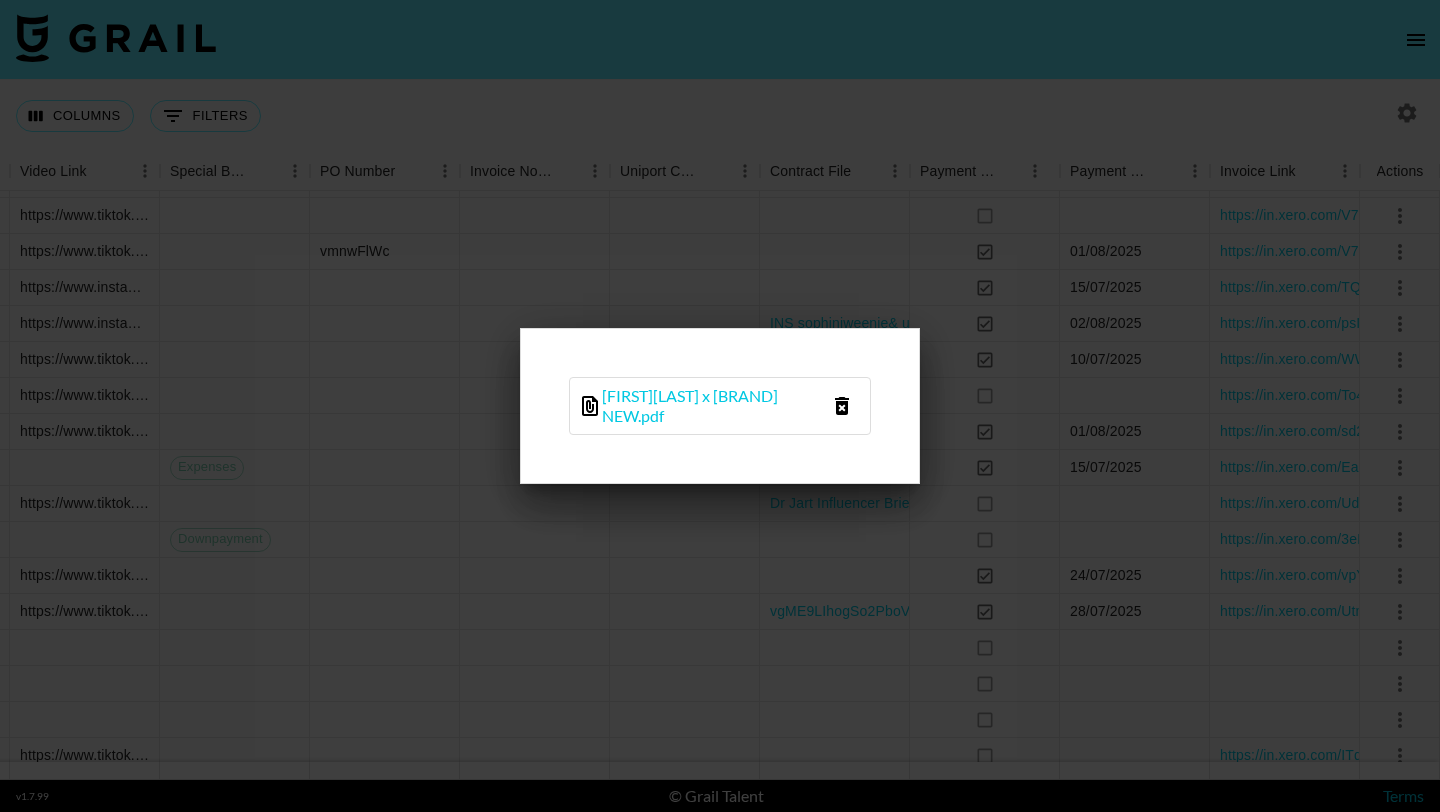 scroll, scrollTop: 1372, scrollLeft: 1880, axis: both 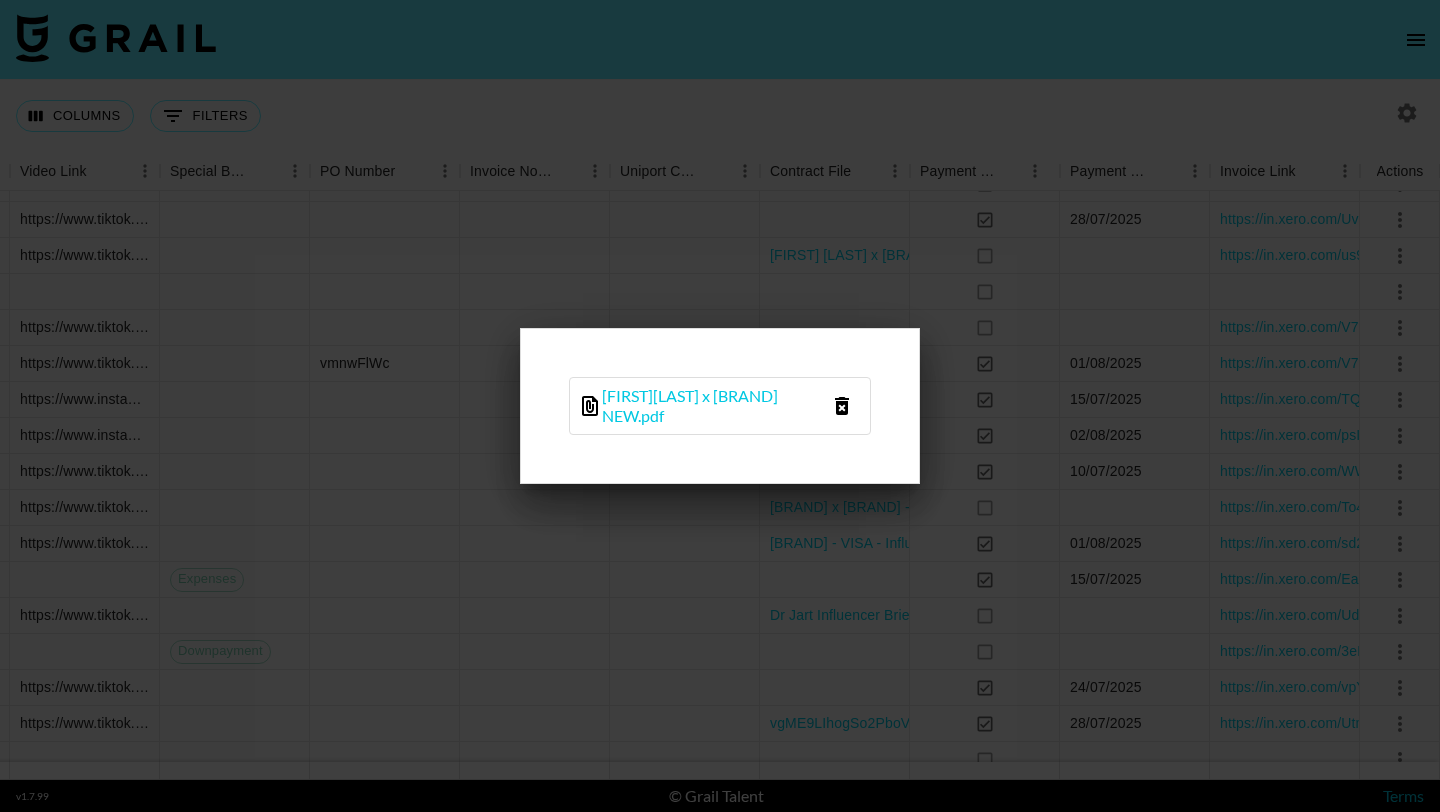 click at bounding box center [720, 406] 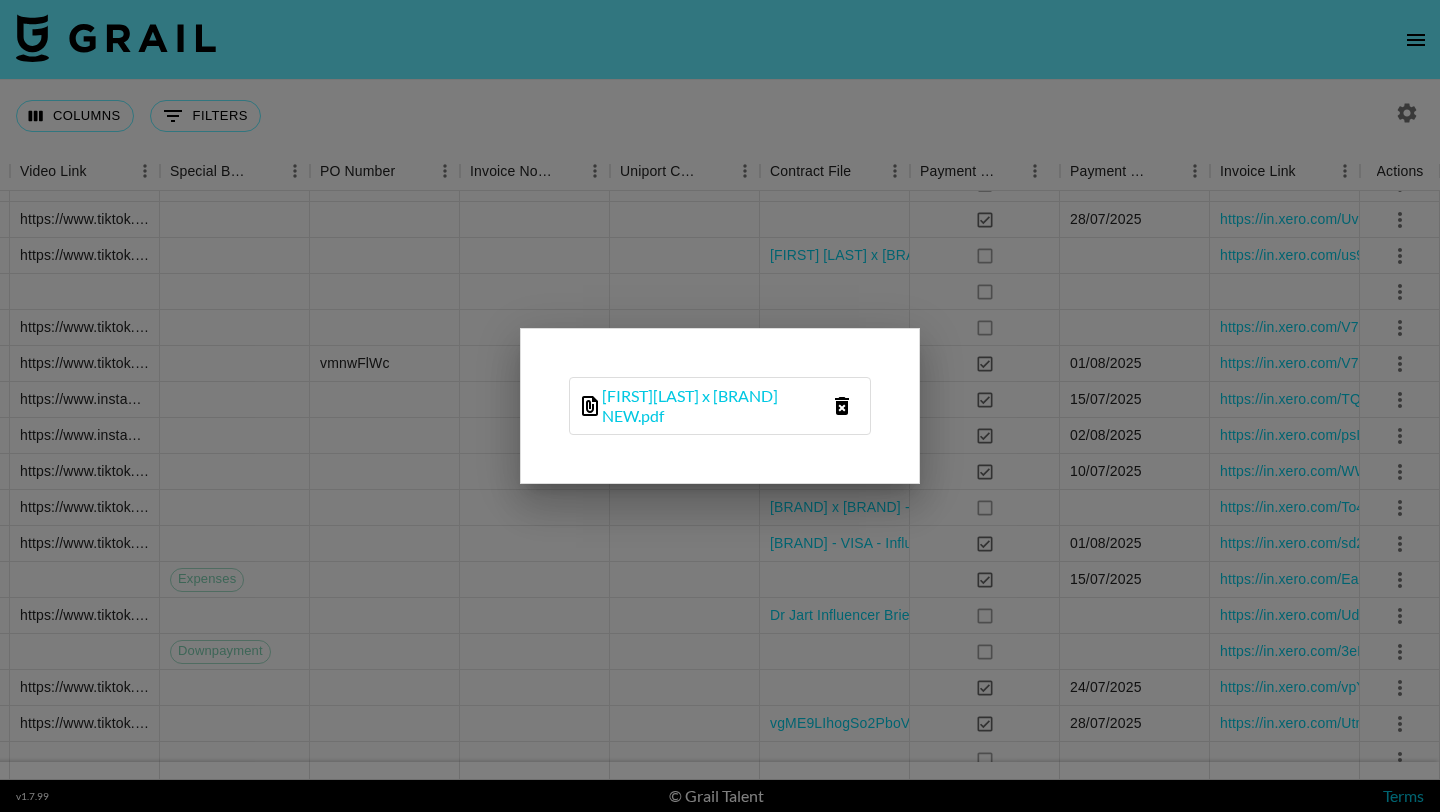 click at bounding box center [720, 406] 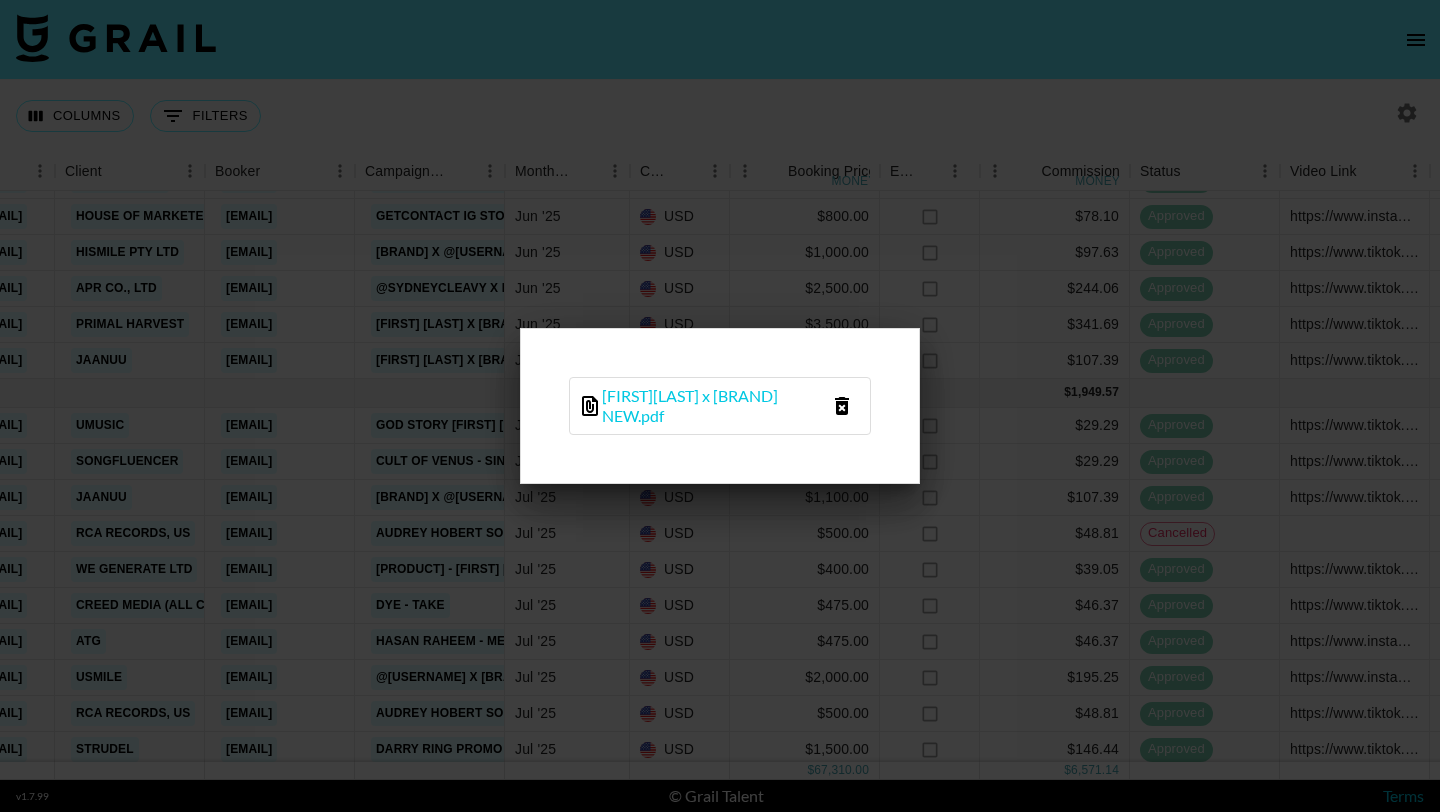 scroll, scrollTop: 1116, scrollLeft: 610, axis: both 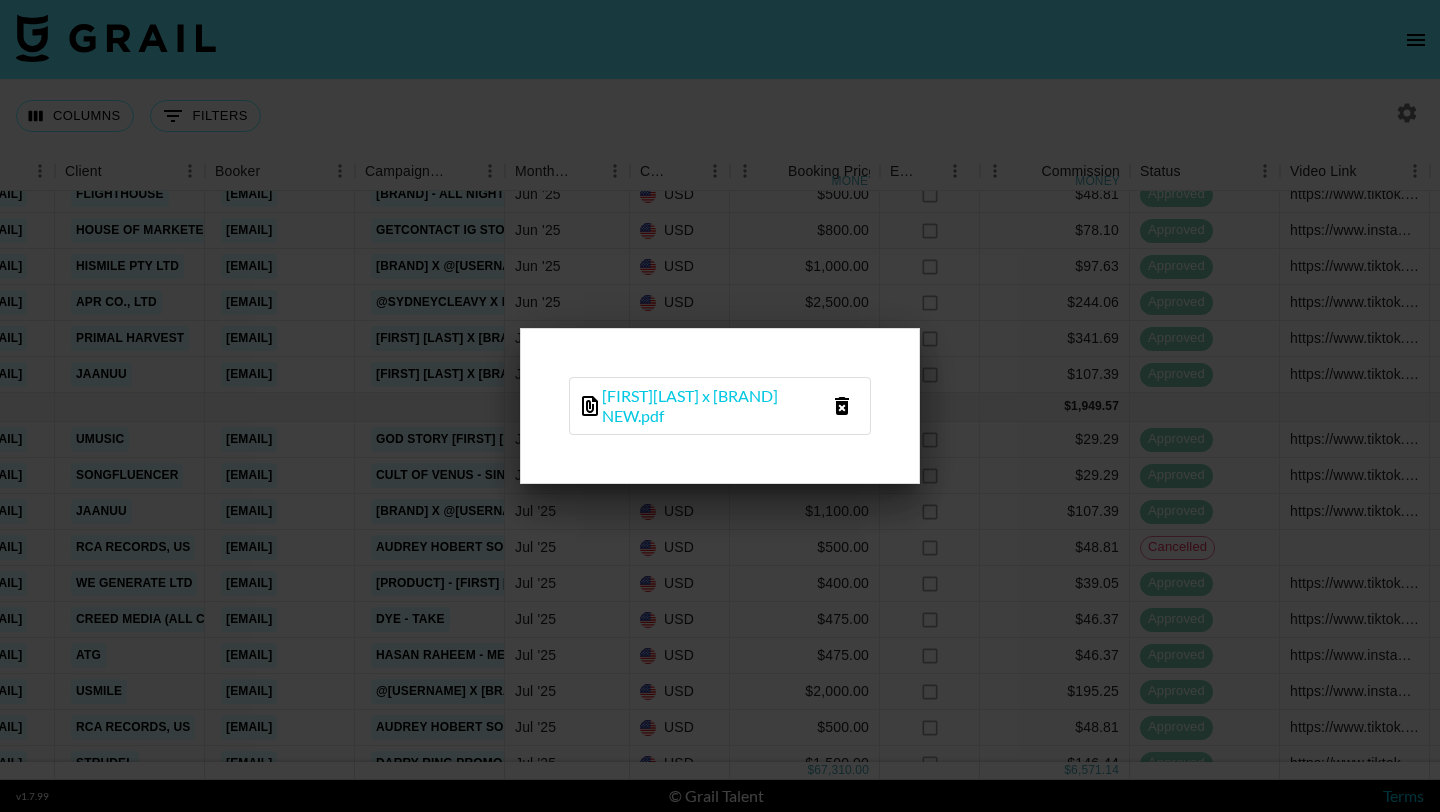 click at bounding box center (720, 406) 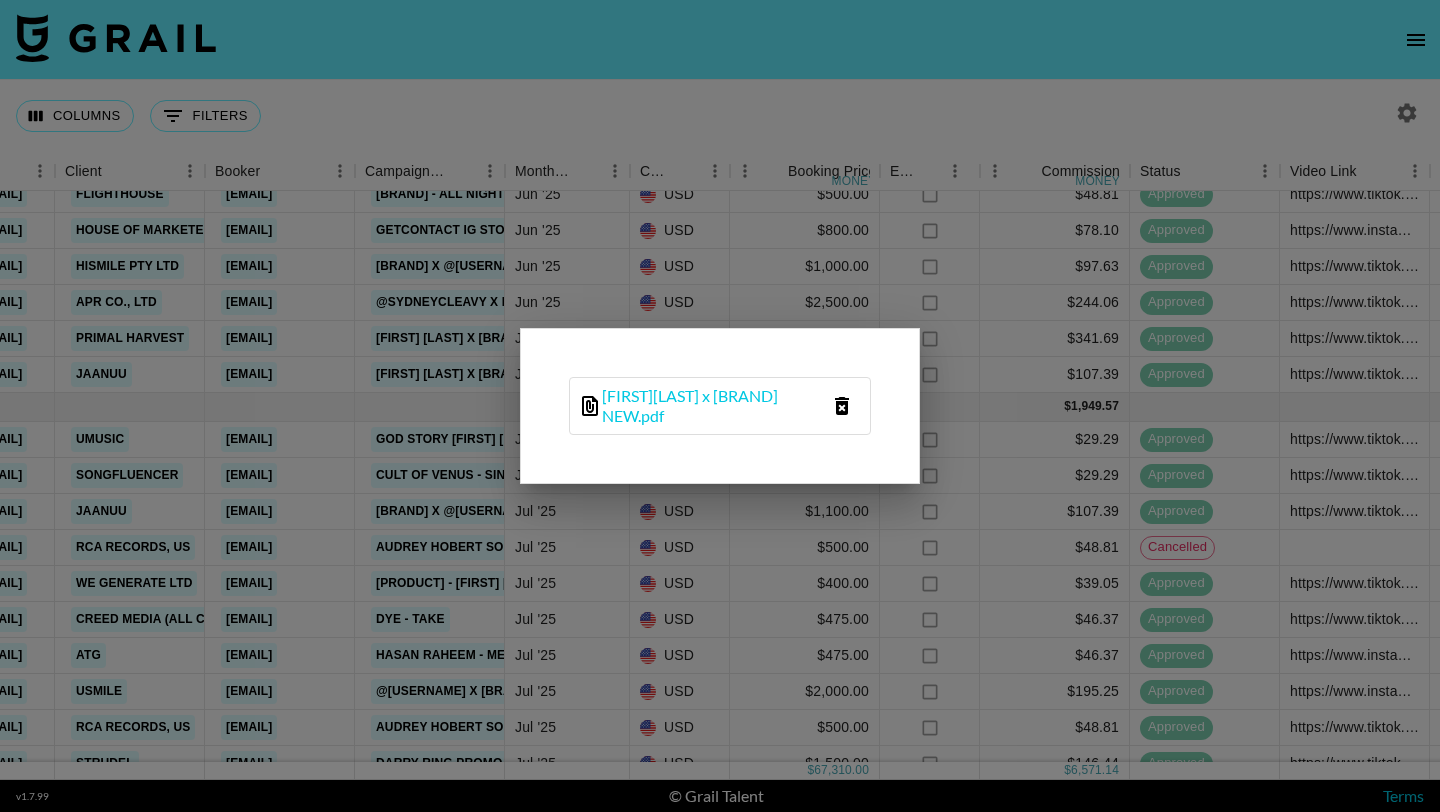 click at bounding box center [720, 406] 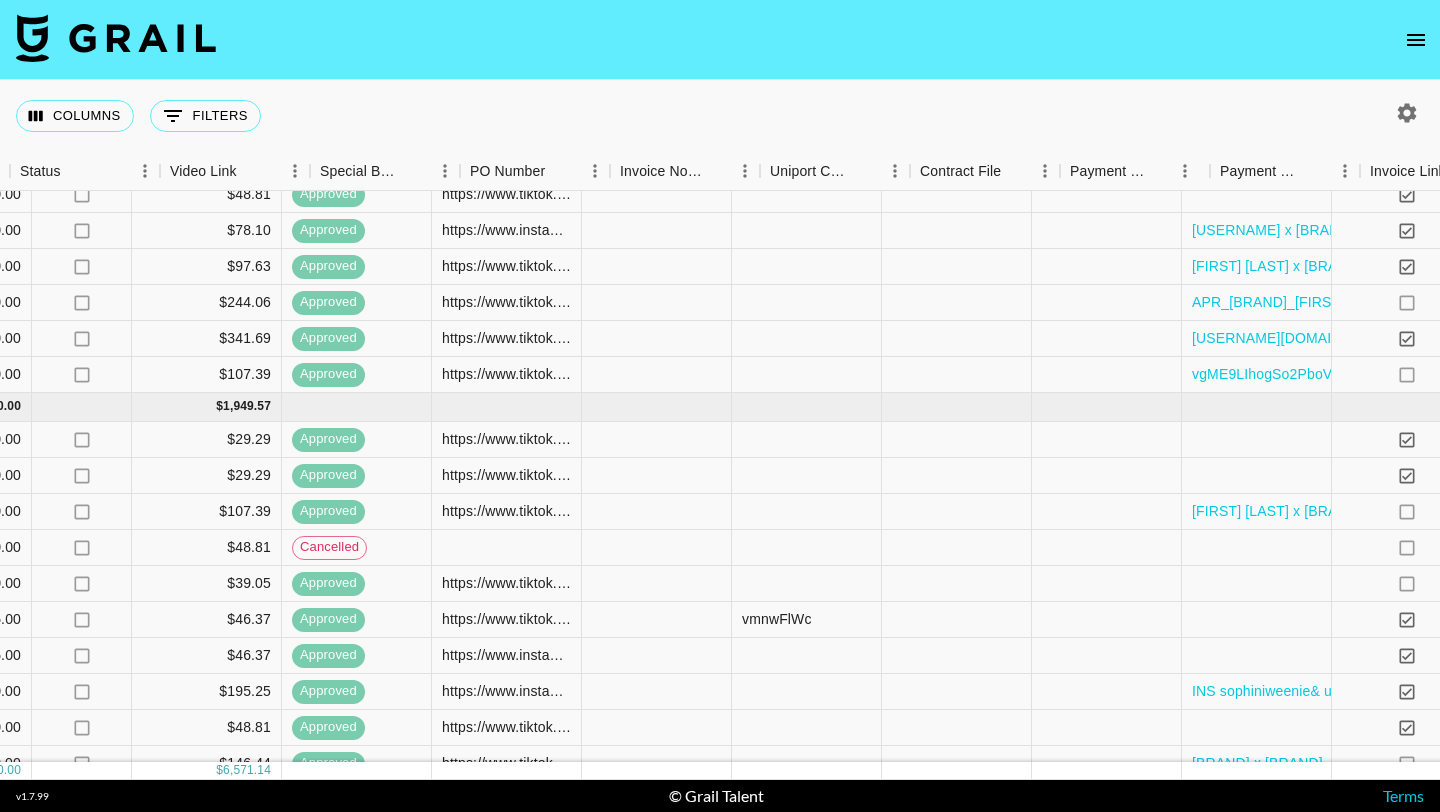 scroll, scrollTop: 1116, scrollLeft: 1730, axis: both 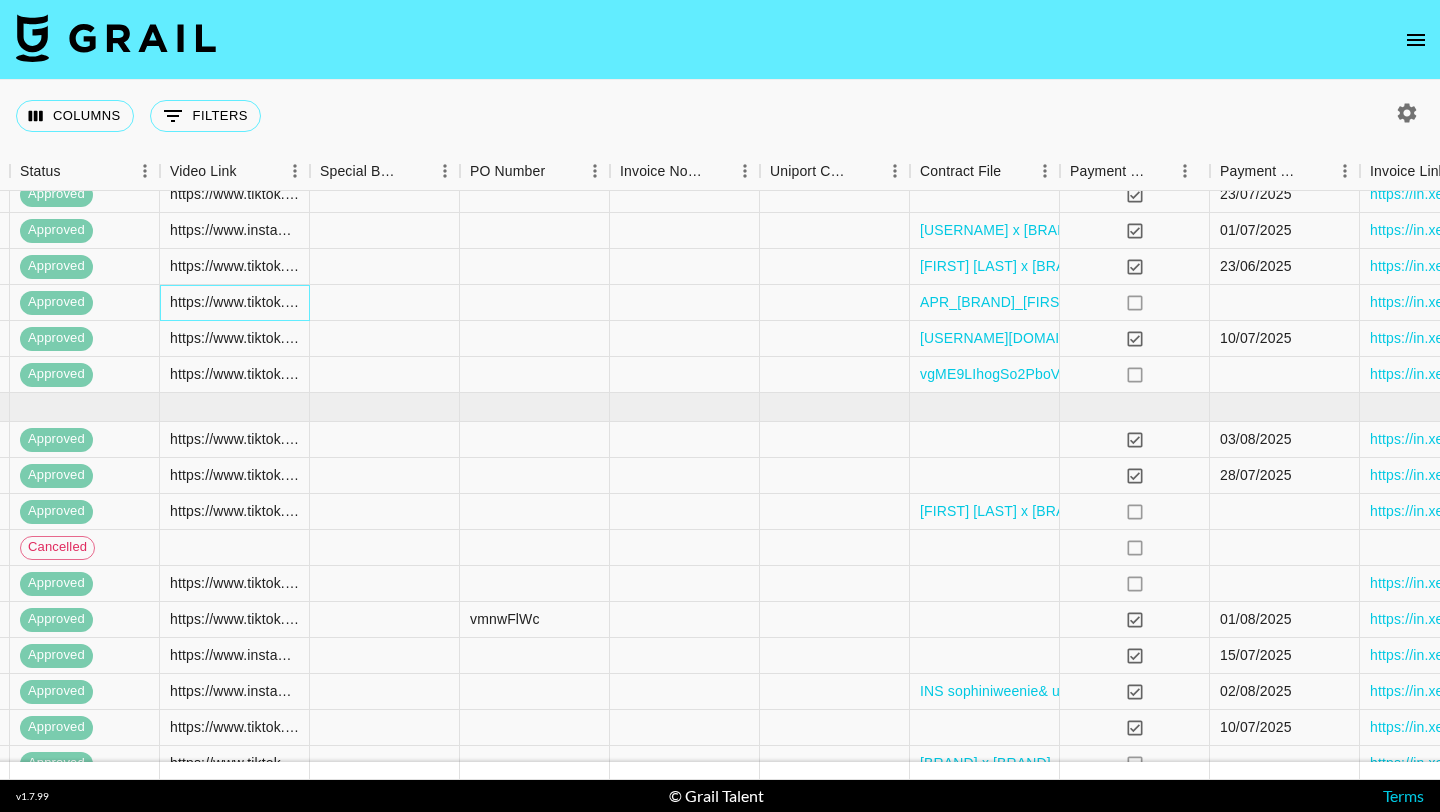 click on "https://www.tiktok.com/@sydneycleavy/video/7519247017437154573?lang=en" at bounding box center [234, 302] 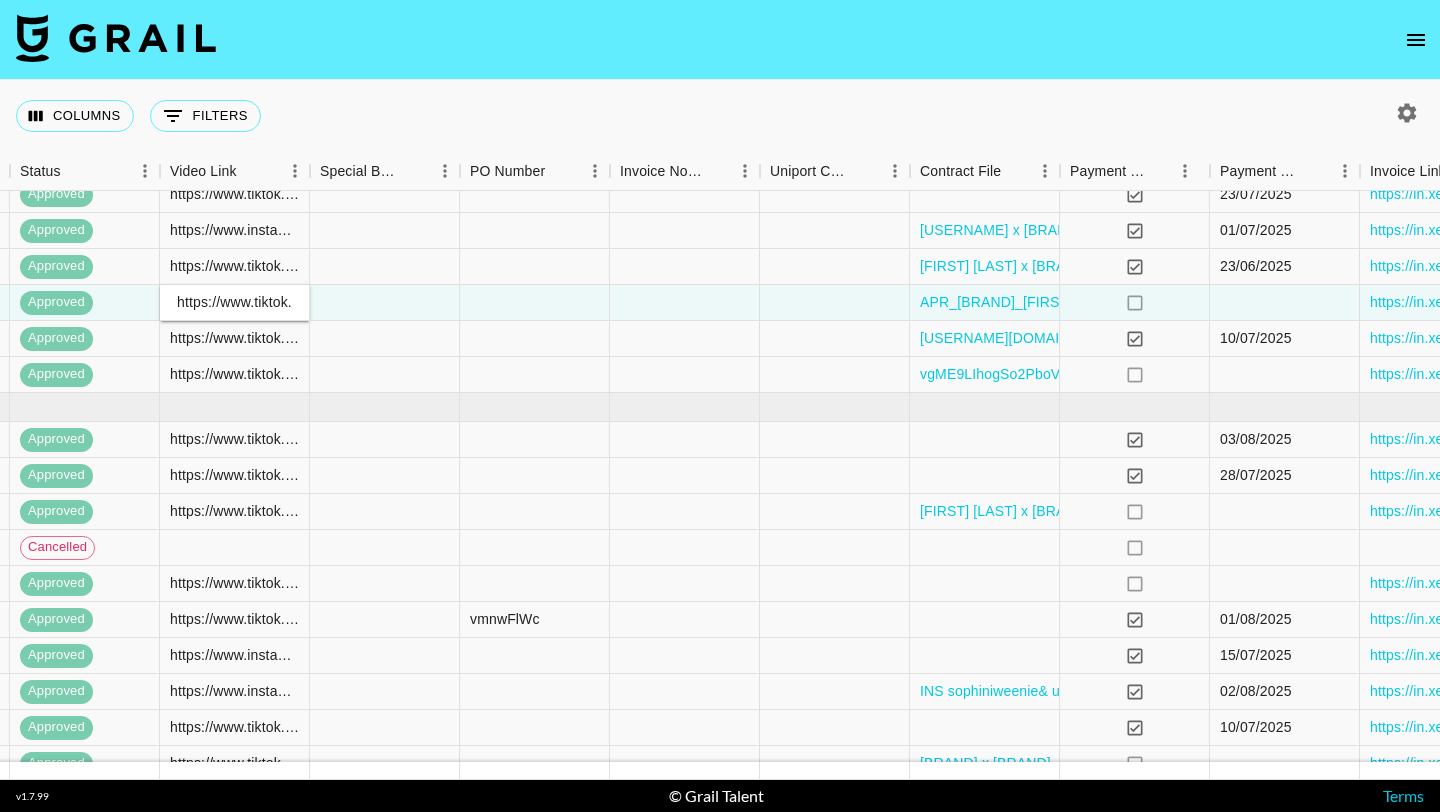 scroll, scrollTop: 0, scrollLeft: 383, axis: horizontal 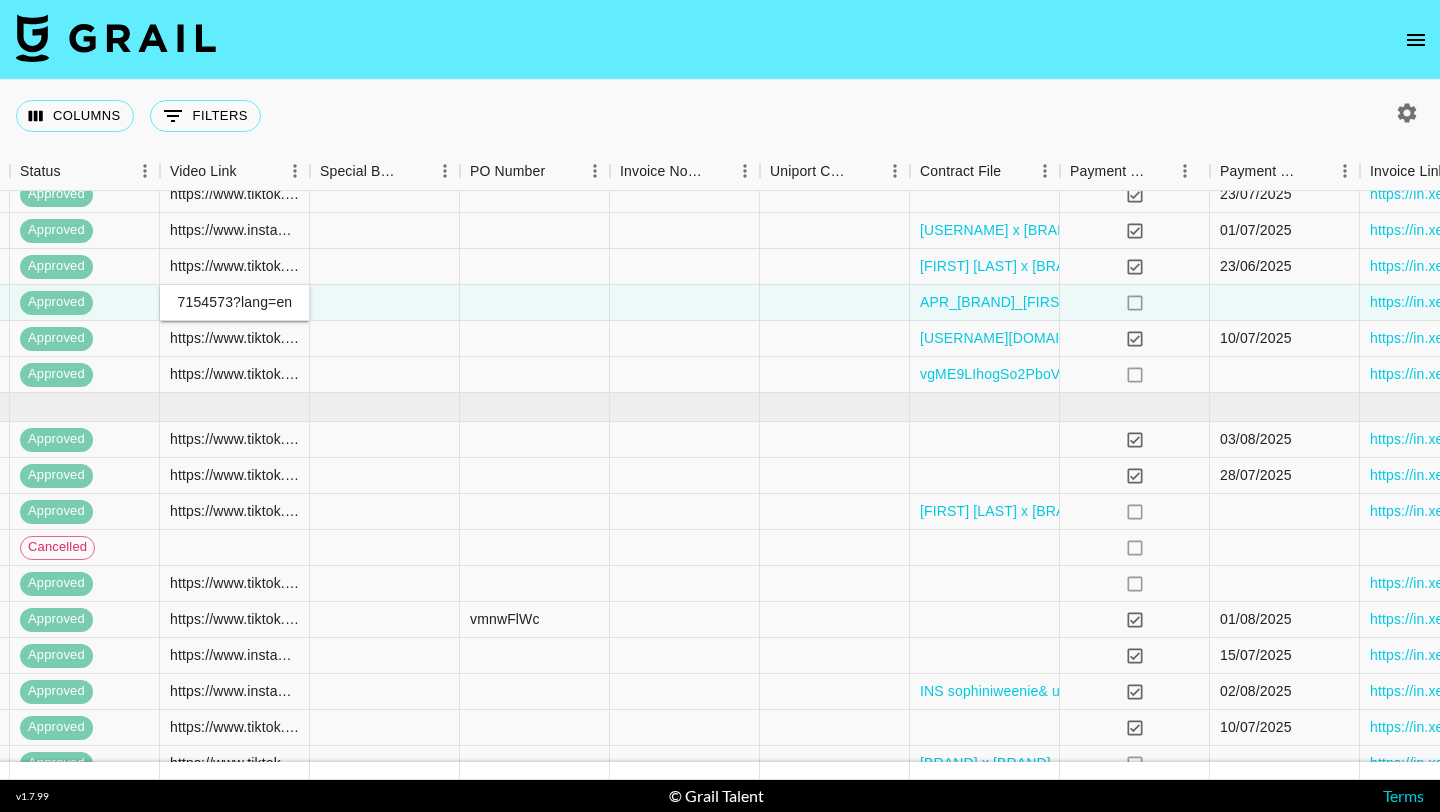 click on "https://www.tiktok.com/@sydneycleavy/video/7519247017437154573?lang=en" at bounding box center [234, 302] 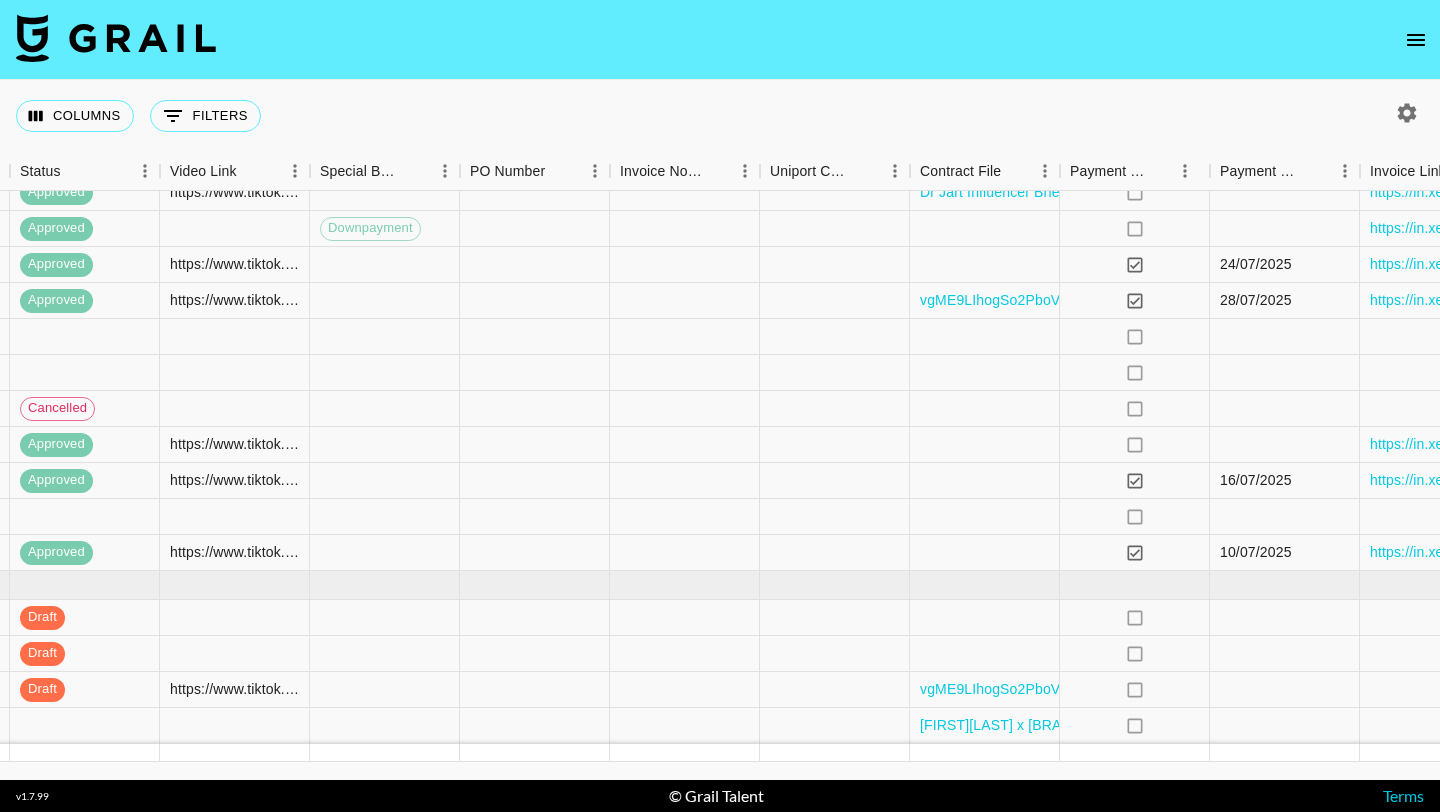 scroll, scrollTop: 0, scrollLeft: 383, axis: horizontal 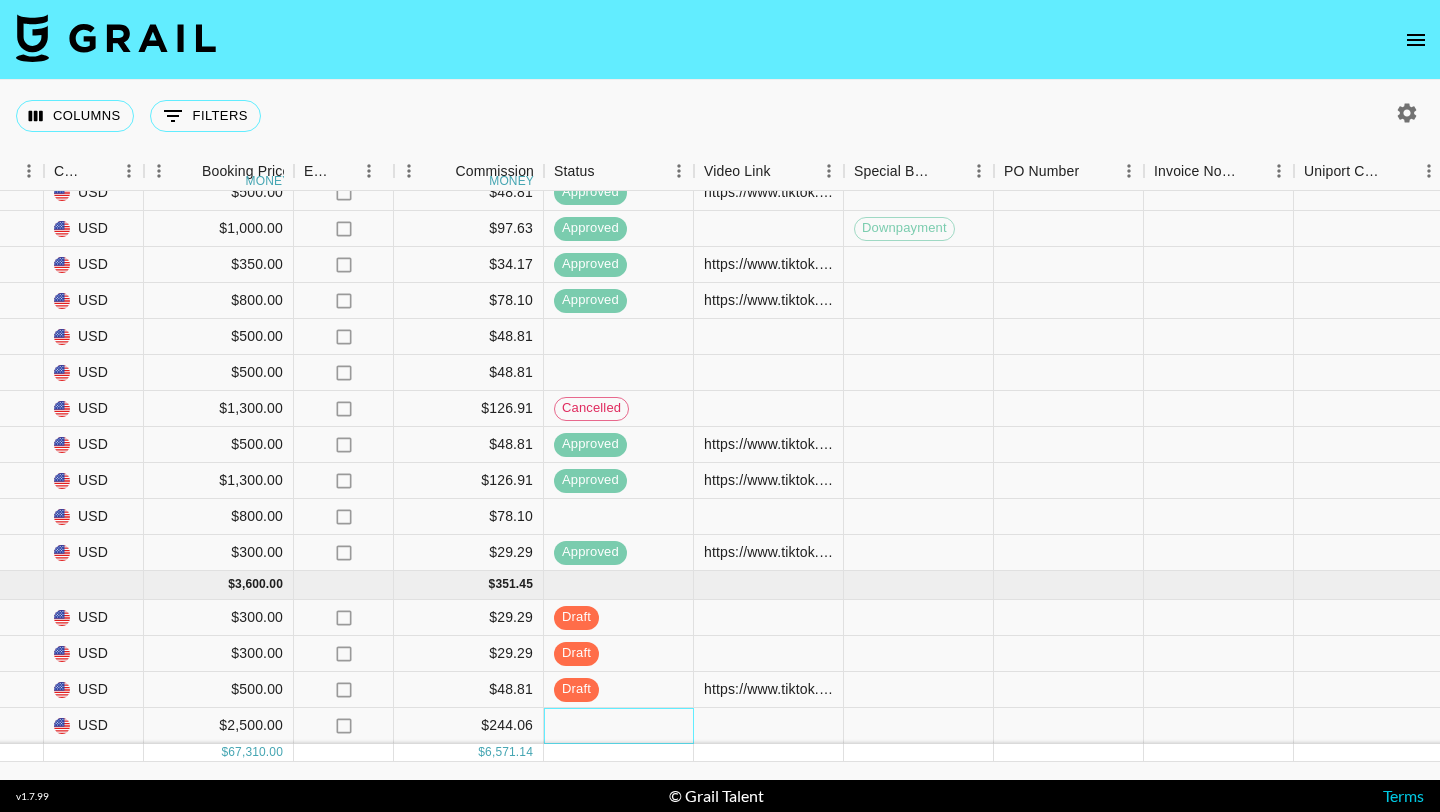 click at bounding box center [619, 726] 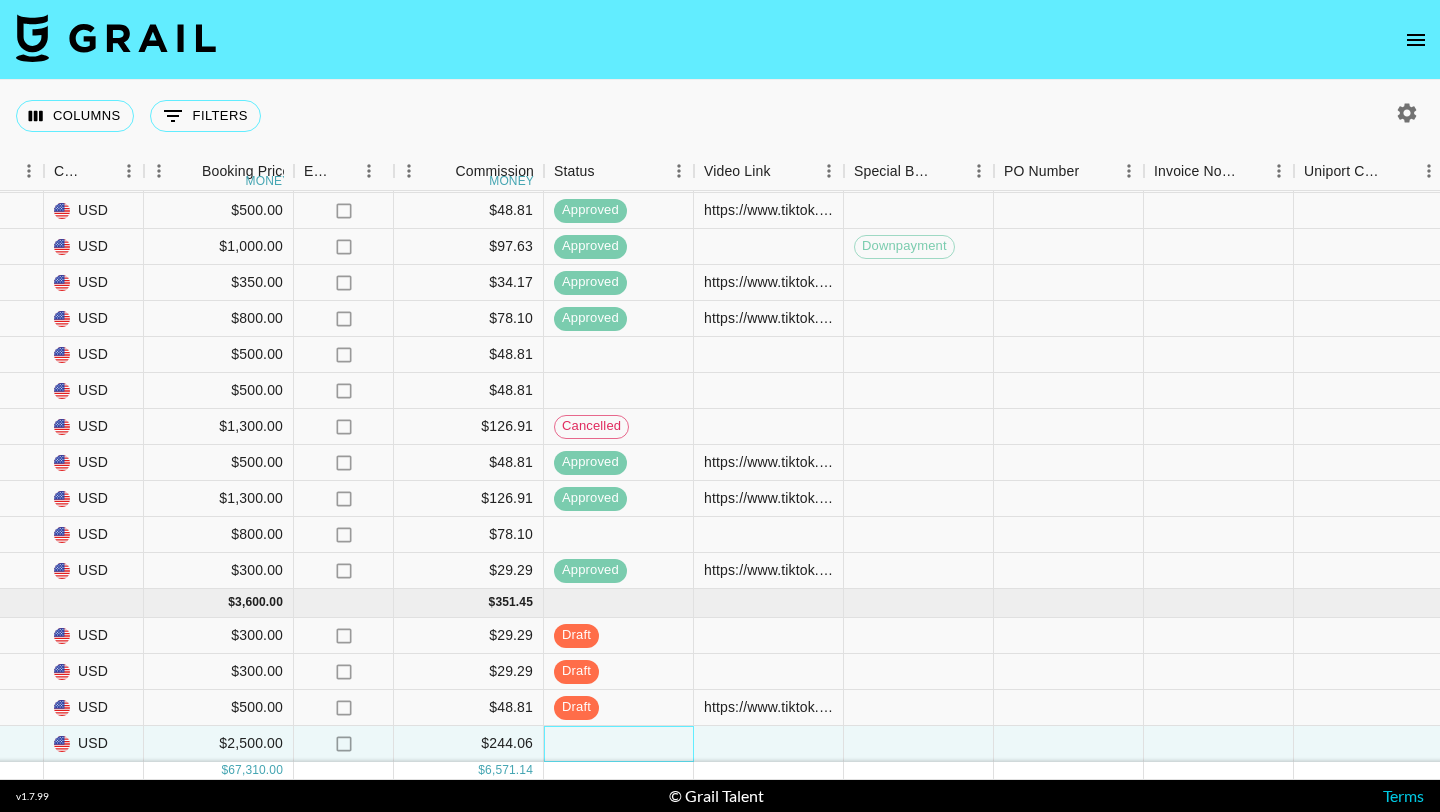 scroll, scrollTop: 1777, scrollLeft: 1196, axis: both 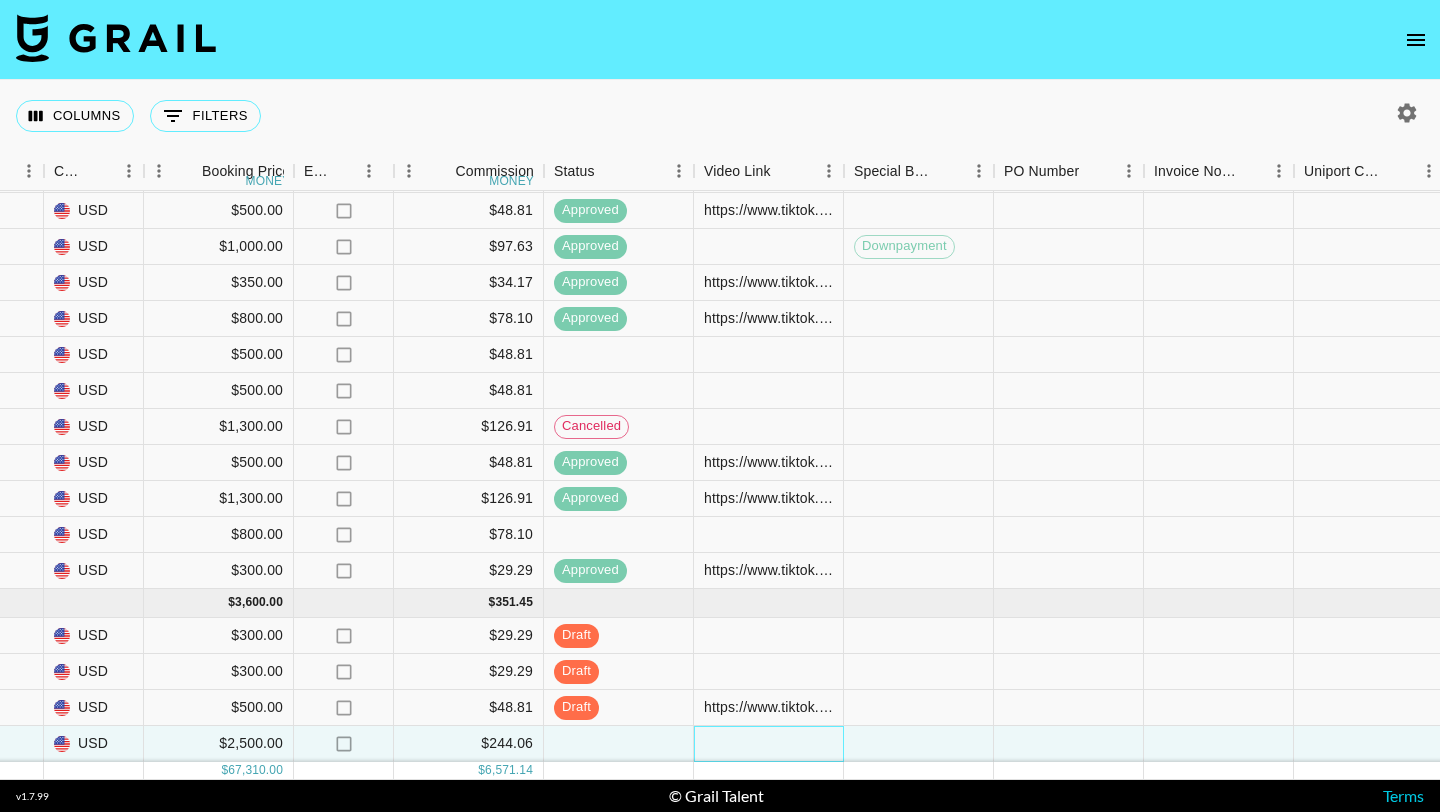 click at bounding box center [769, 744] 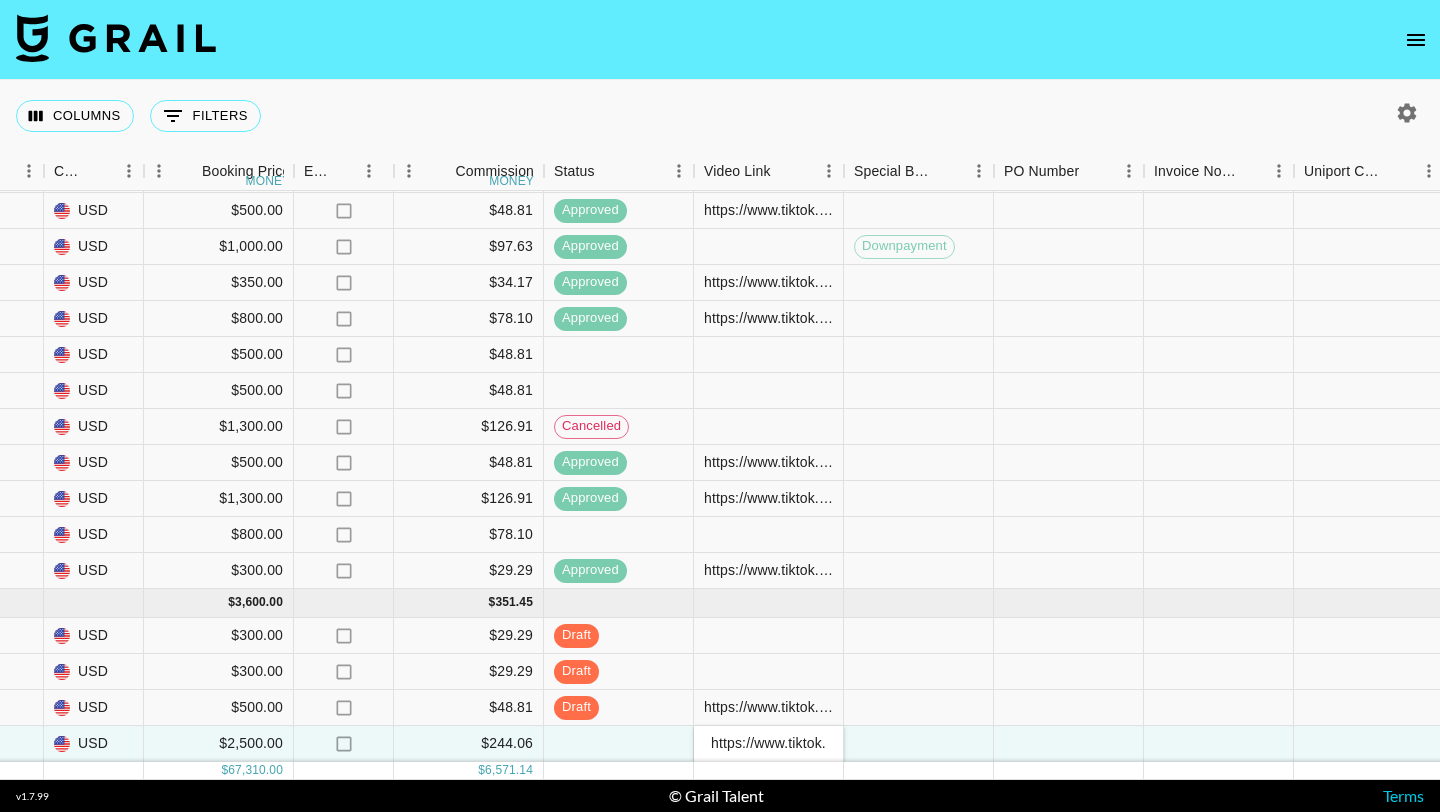 scroll, scrollTop: 0, scrollLeft: 390, axis: horizontal 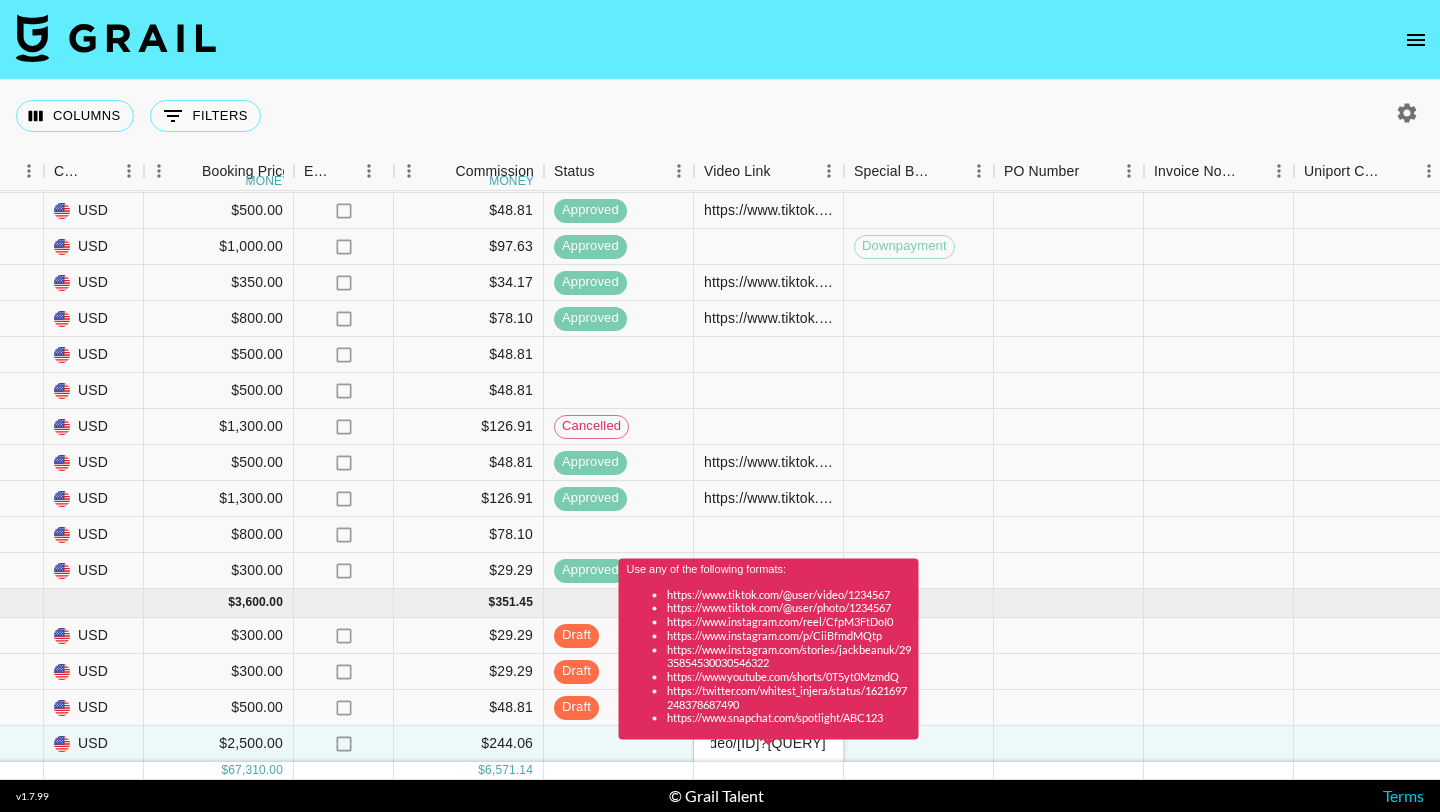 click on "Use any of the following formats: https://www.tiktok.com/@user/video/1234567 https://www.tiktok.com/@user/photo/1234567 https://www.instagram.com/reel/CfpM3FtDoI0 https://www.instagram.com/p/CiiBfmdMQtp https://www.instagram.com/stories/jackbeanuk/2935854530030546322 https://www.youtube.com/shorts/0T5yt0MzmdQ https://twitter.com/whitest_injera/status/1621697248378687490 https://www.snapchat.com/spotlight/ABC123" at bounding box center (769, 648) 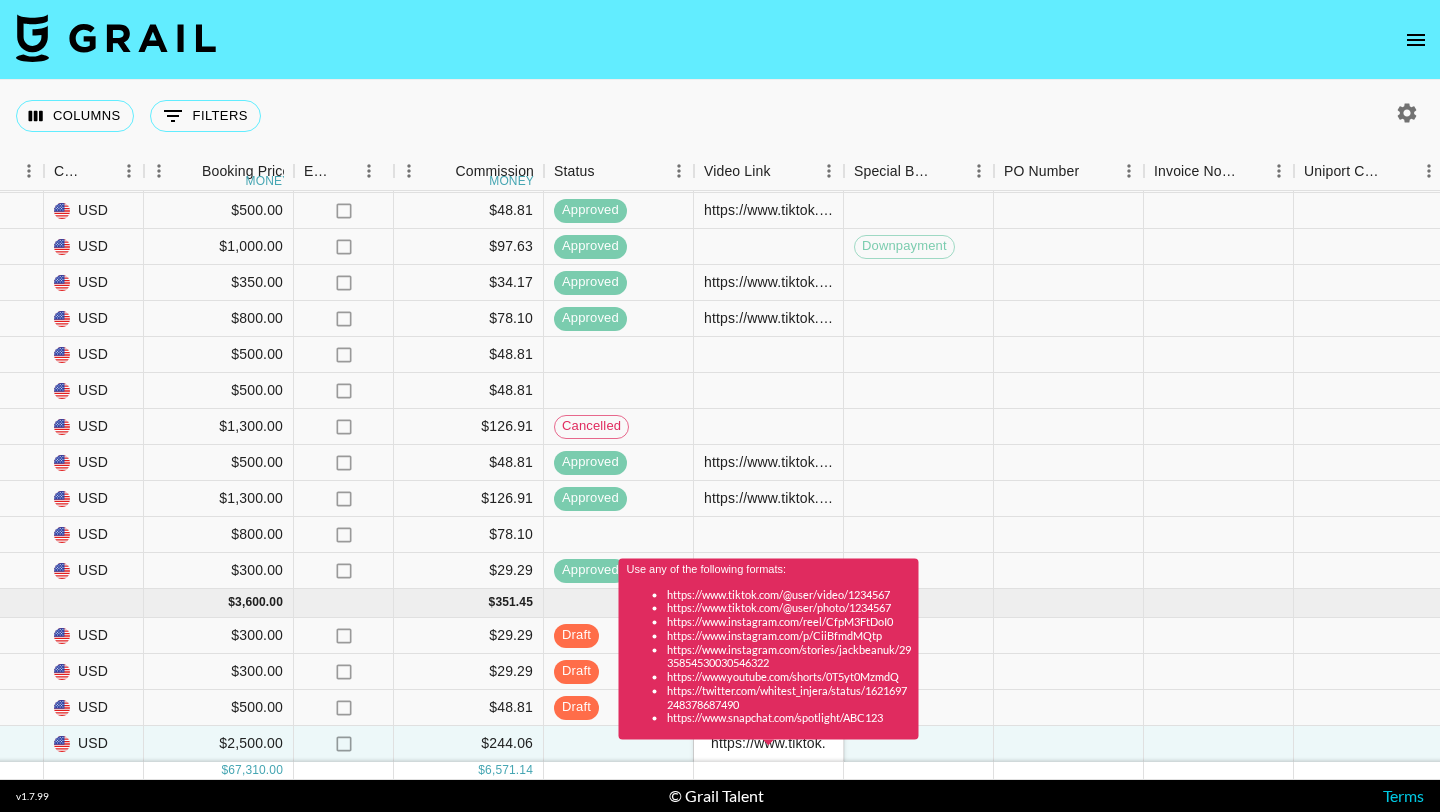 click on "Use any of the following formats: https://www.tiktok.com/@user/video/1234567 https://www.tiktok.com/@user/photo/1234567 https://www.instagram.com/reel/CfpM3FtDoI0 https://www.instagram.com/p/CiiBfmdMQtp https://www.instagram.com/stories/jackbeanuk/2935854530030546322 https://www.youtube.com/shorts/0T5yt0MzmdQ https://twitter.com/whitest_injera/status/1621697248378687490 https://www.snapchat.com/spotlight/ABC123" at bounding box center [769, 655] 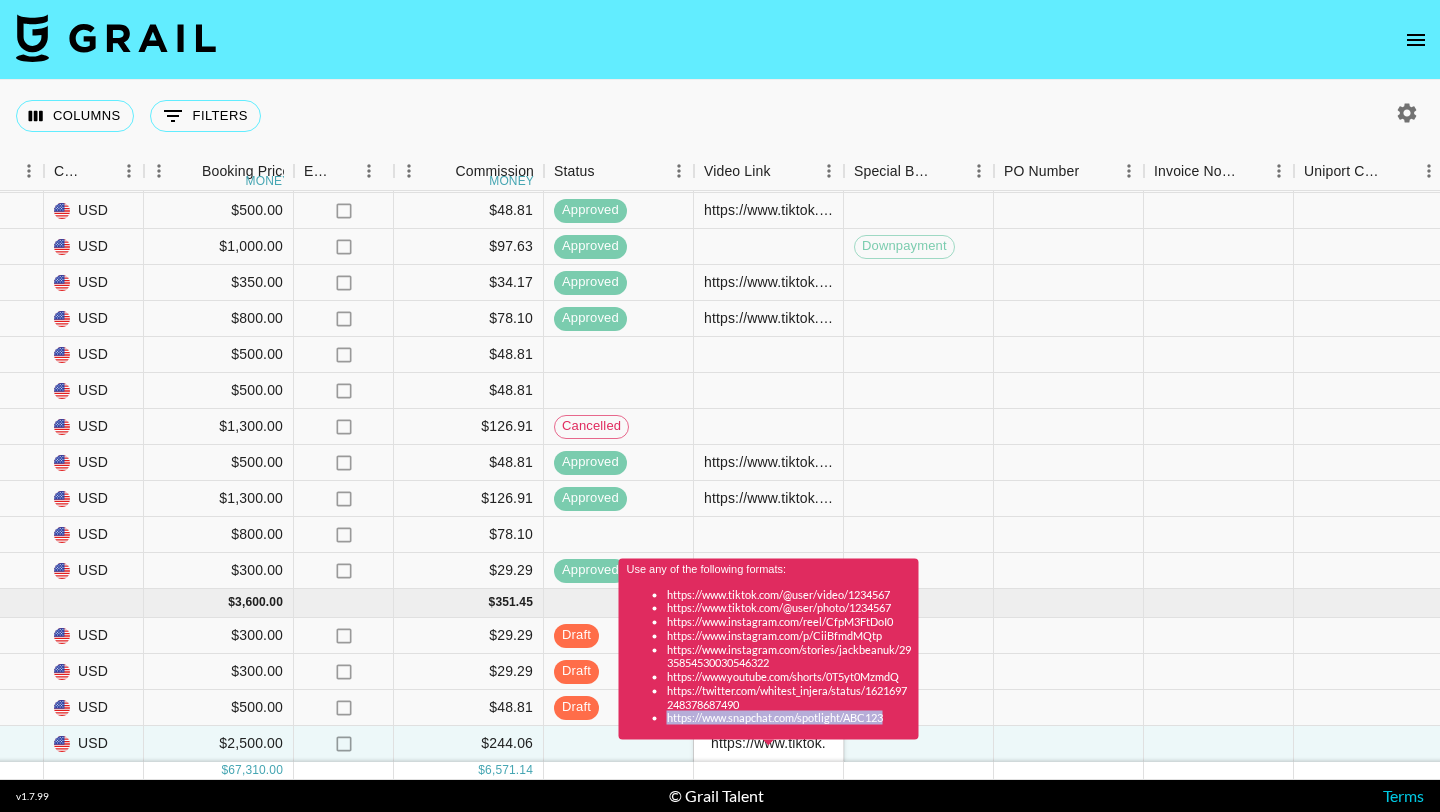 click on "Use any of the following formats: https://www.tiktok.com/@user/video/1234567 https://www.tiktok.com/@user/photo/1234567 https://www.instagram.com/reel/CfpM3FtDoI0 https://www.instagram.com/p/CiiBfmdMQtp https://www.instagram.com/stories/jackbeanuk/2935854530030546322 https://www.youtube.com/shorts/0T5yt0MzmdQ https://twitter.com/whitest_injera/status/1621697248378687490 https://www.snapchat.com/spotlight/ABC123" at bounding box center (769, 655) 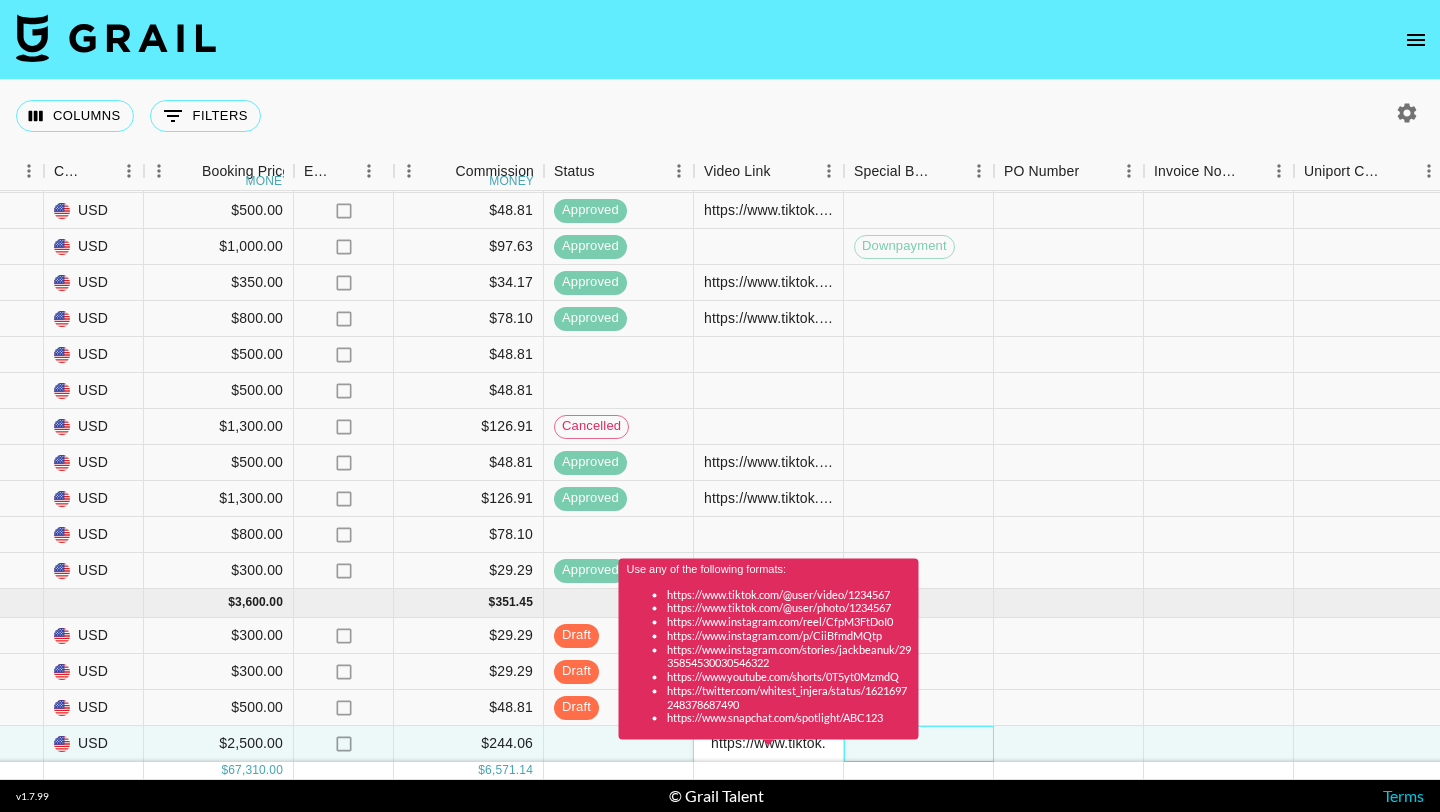 click at bounding box center [919, 744] 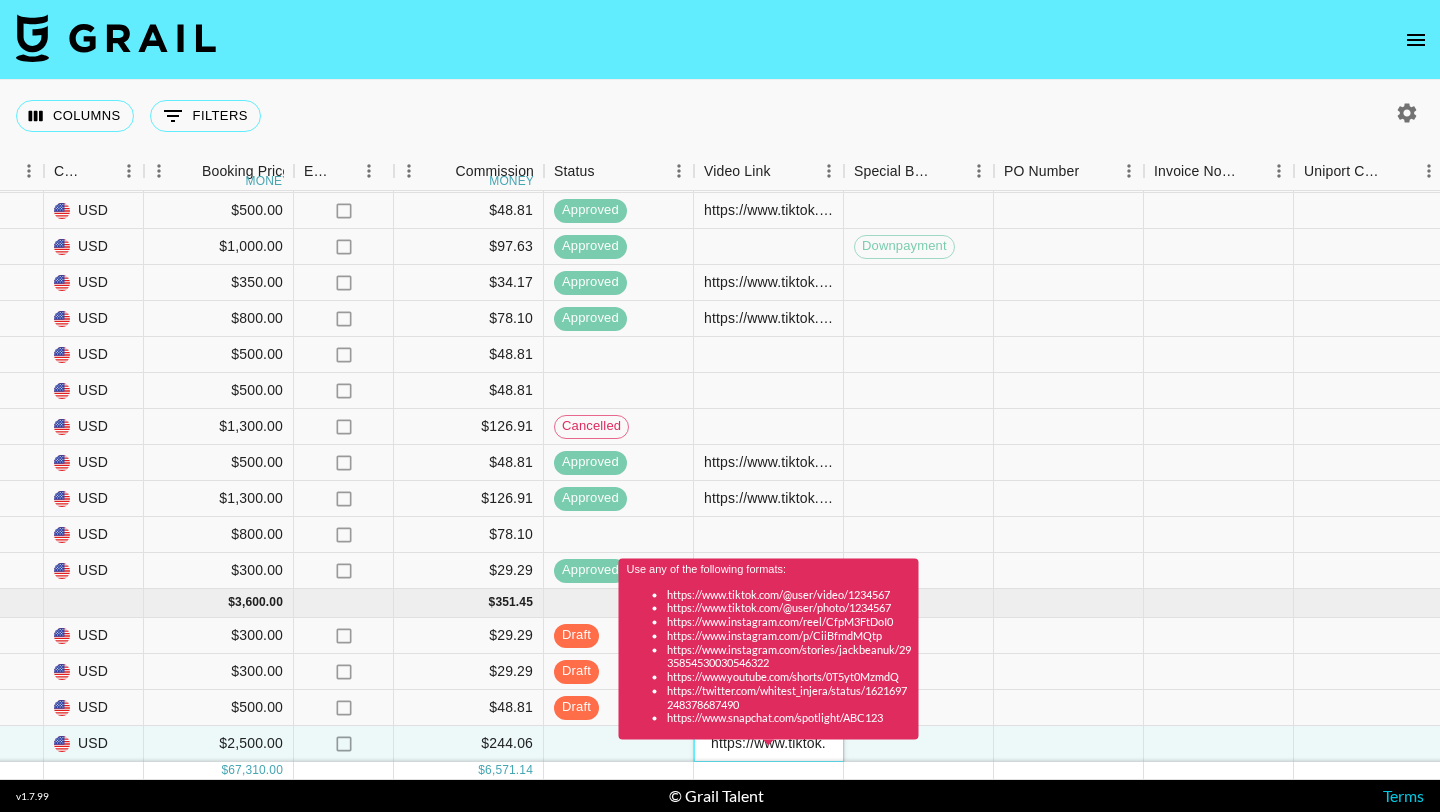 click on "Use any of the following formats: https://www.tiktok.com/@user/video/1234567 https://www.tiktok.com/@user/photo/1234567 https://www.instagram.com/reel/CfpM3FtDoI0 https://www.instagram.com/p/CiiBfmdMQtp https://www.instagram.com/stories/jackbeanuk/2935854530030546322 https://www.youtube.com/shorts/0T5yt0MzmdQ https://twitter.com/whitest_injera/status/1621697248378687490 https://www.snapchat.com/spotlight/ABC123" at bounding box center [769, 655] 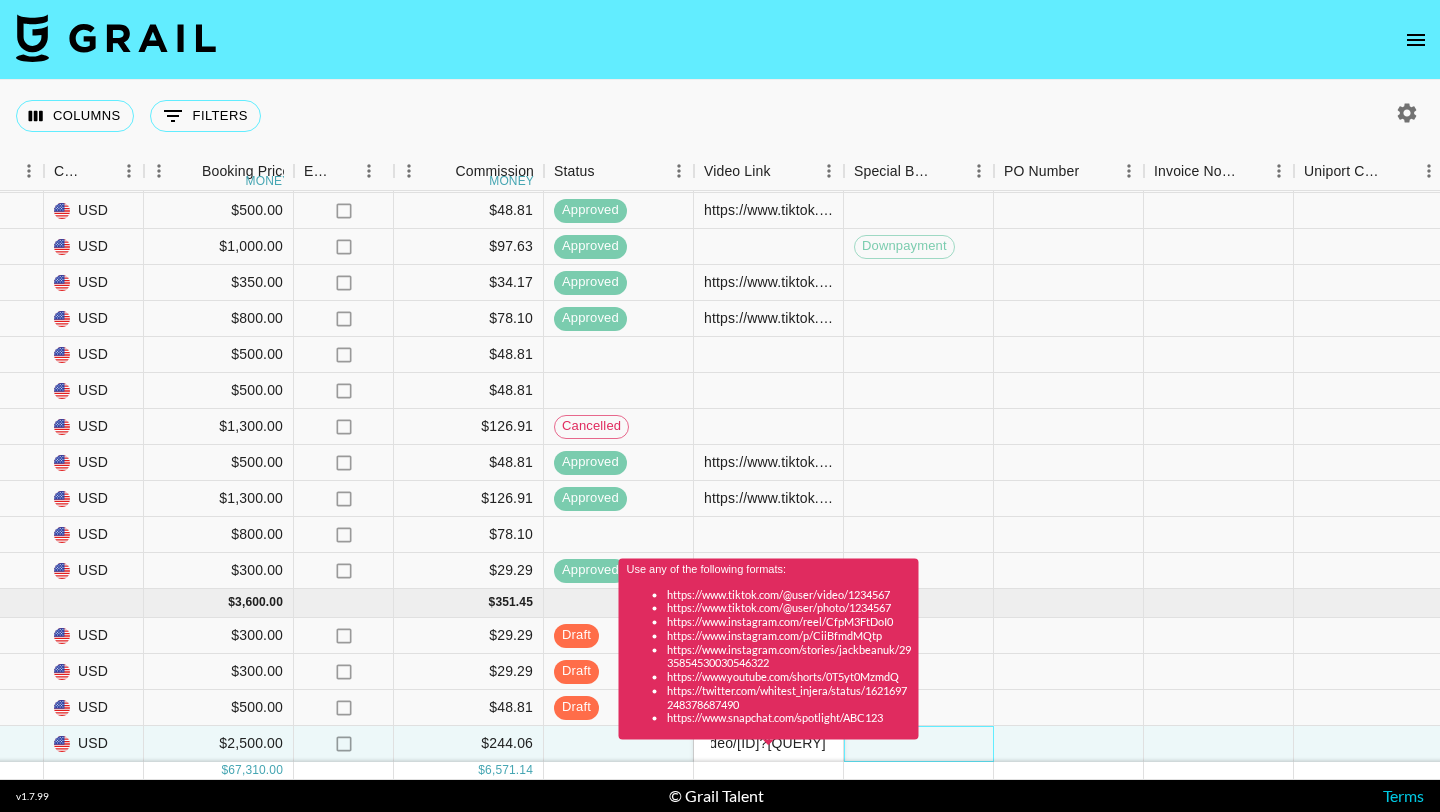 scroll, scrollTop: 0, scrollLeft: 0, axis: both 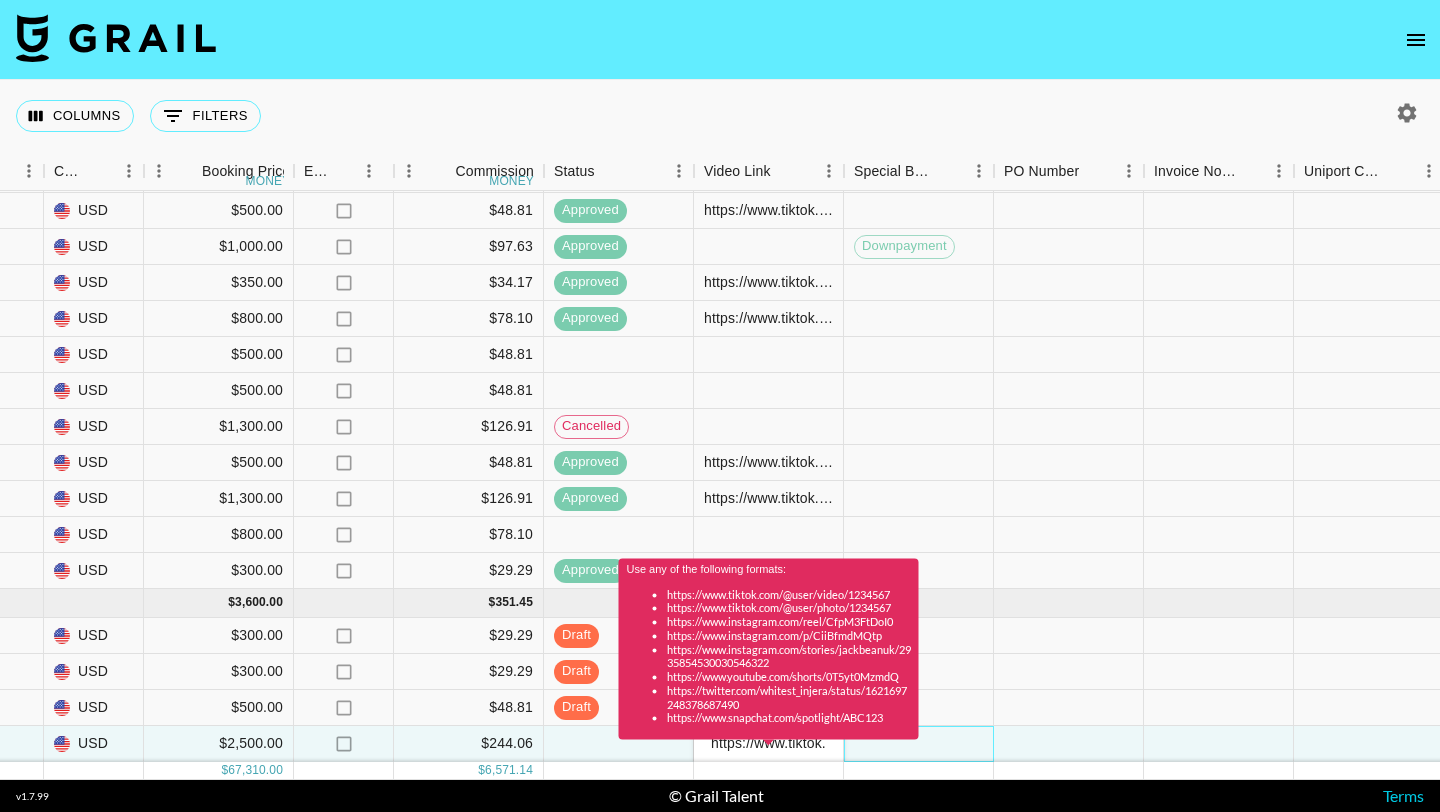 click at bounding box center (919, 744) 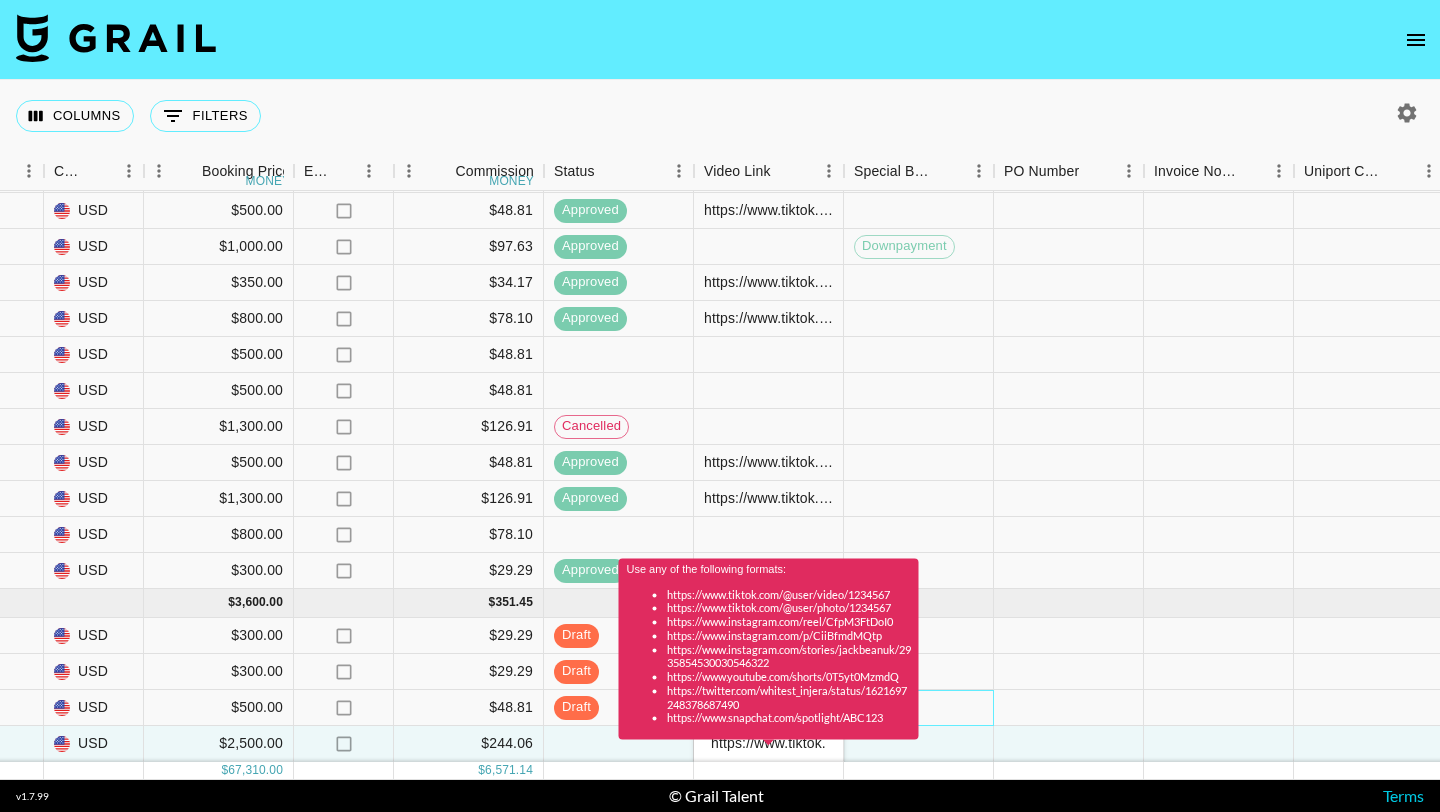 click at bounding box center (919, 708) 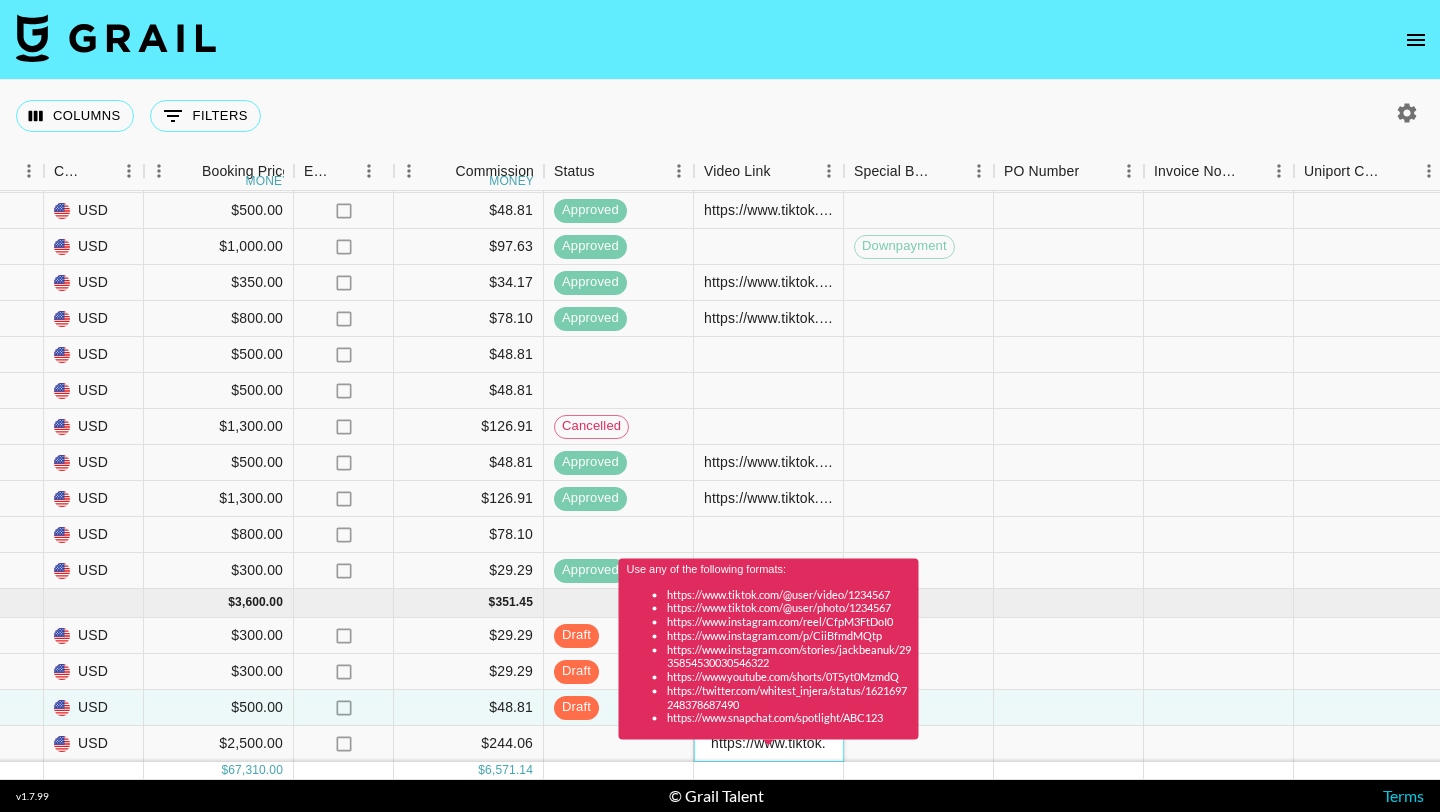 type on "v" 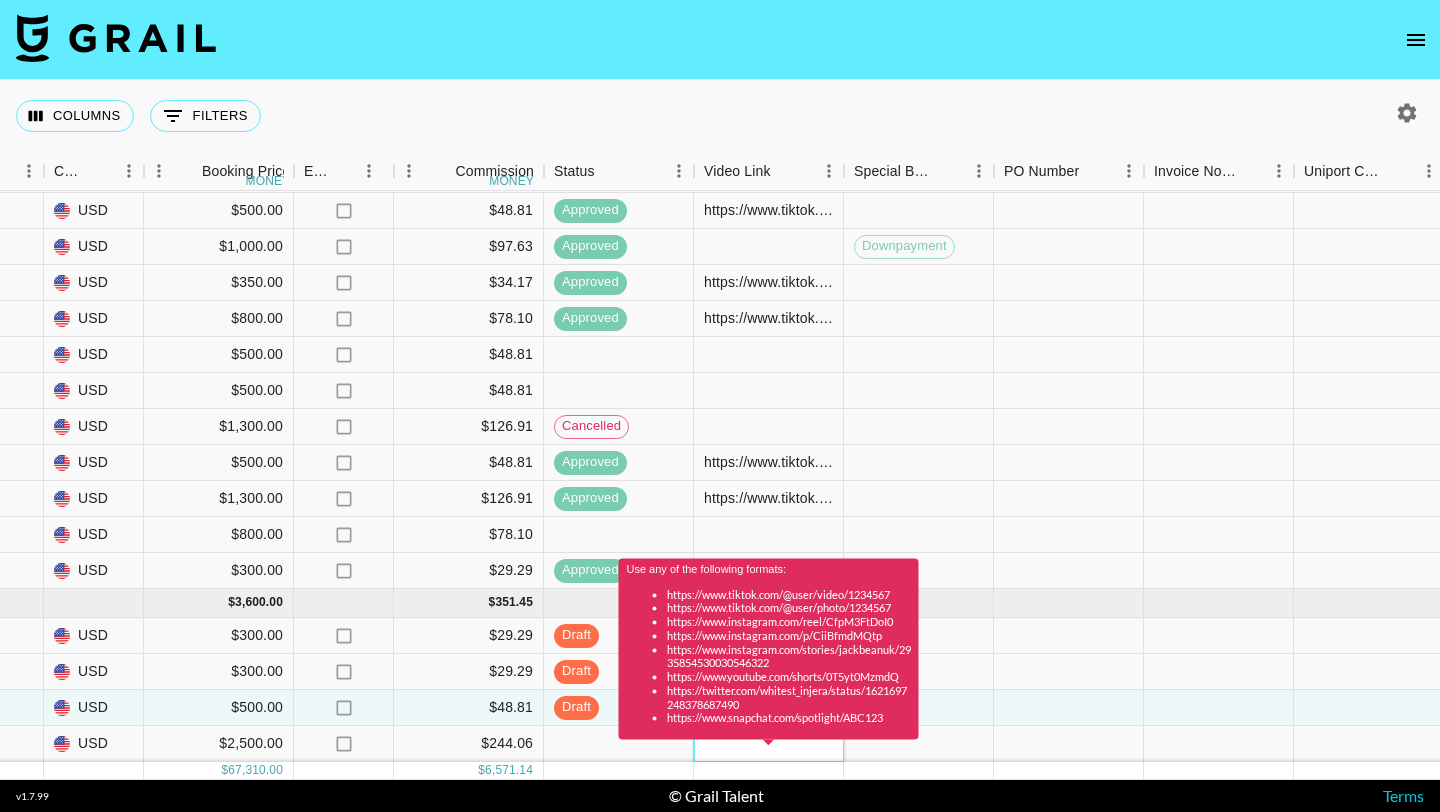 paste on "https://www.tiktok.com/@sydneycleavy/video/7519247017437154573?lang=en" 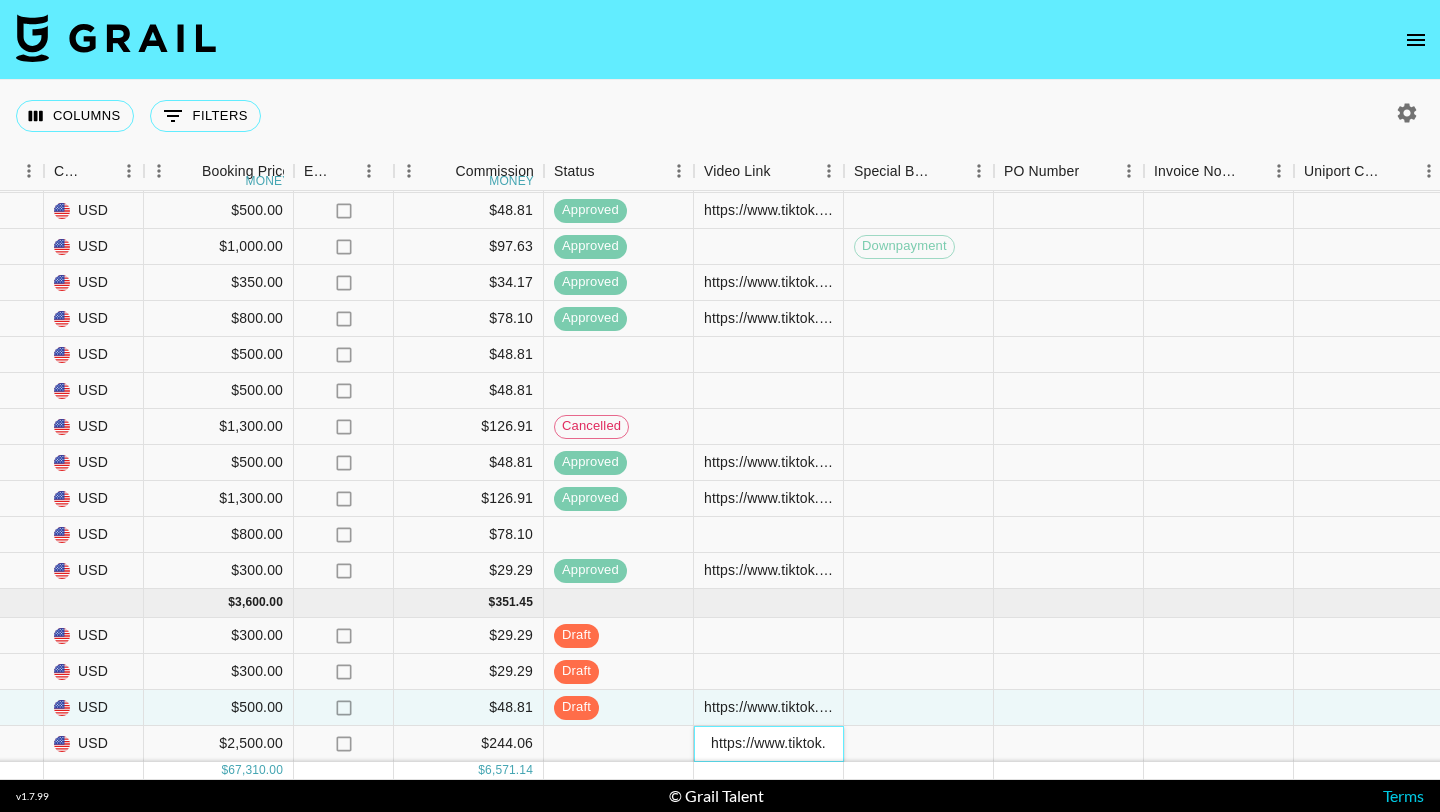 scroll, scrollTop: 0, scrollLeft: 383, axis: horizontal 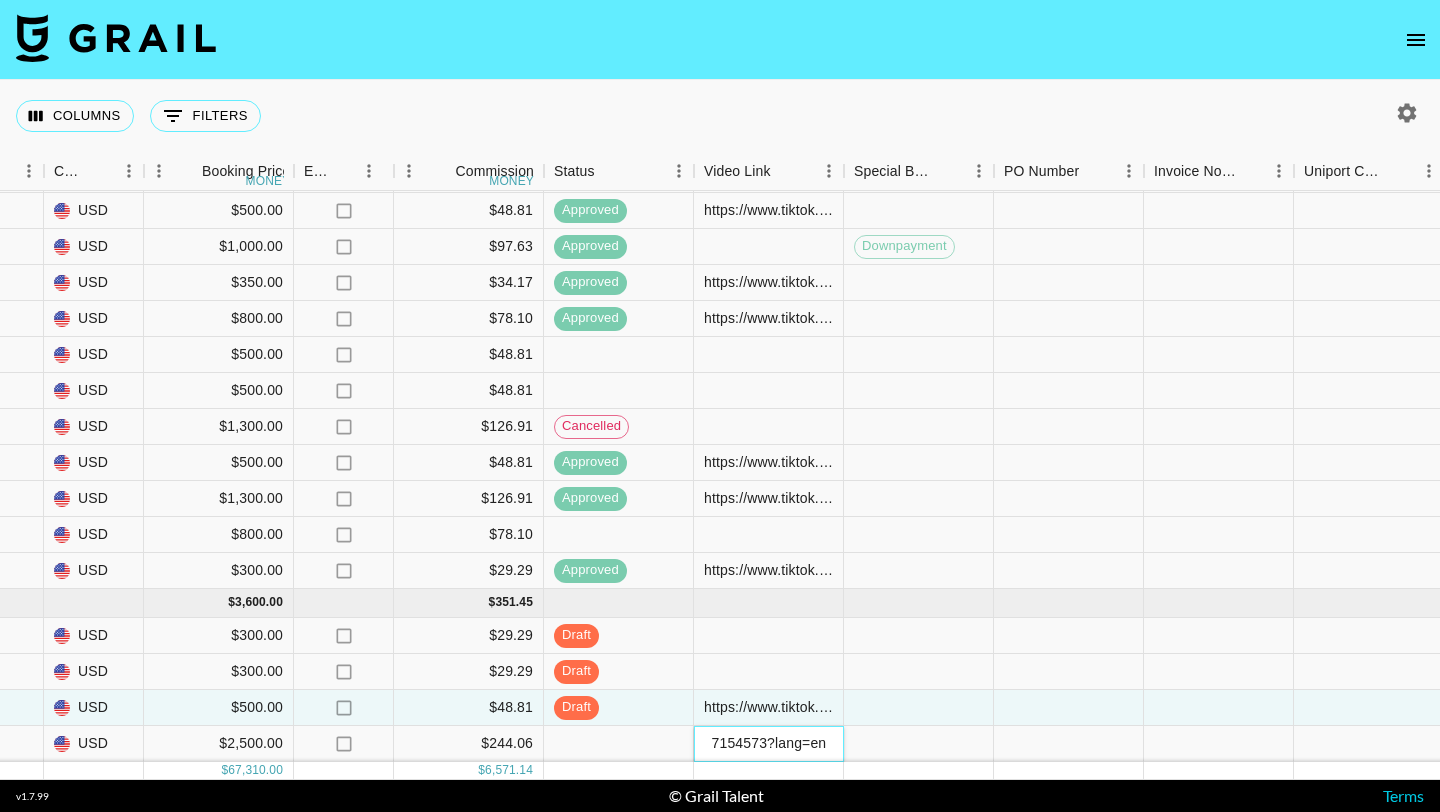 type on "https://www.tiktok.com/@sydneycleavy/video/7519247017437154573?lang=en" 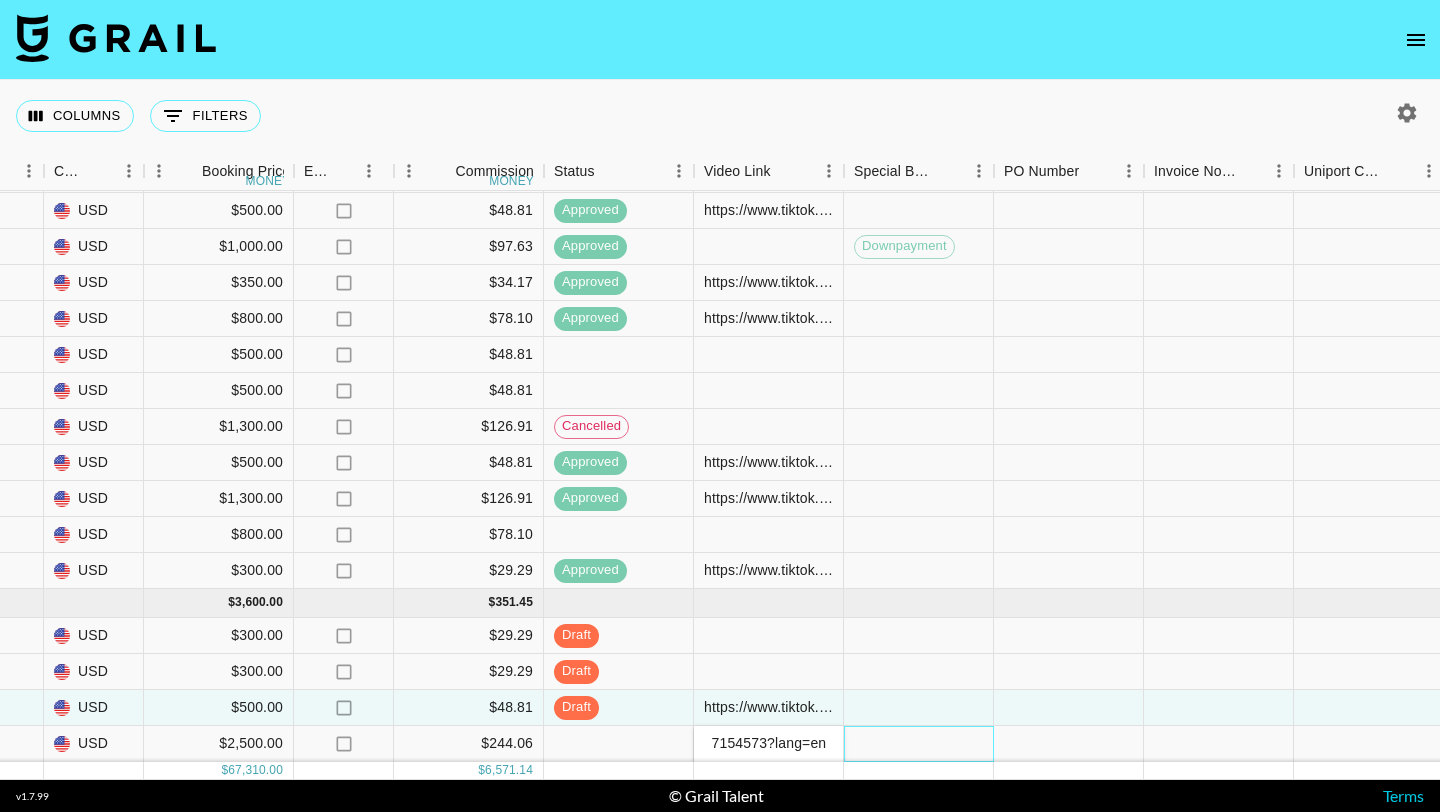 scroll, scrollTop: 0, scrollLeft: 0, axis: both 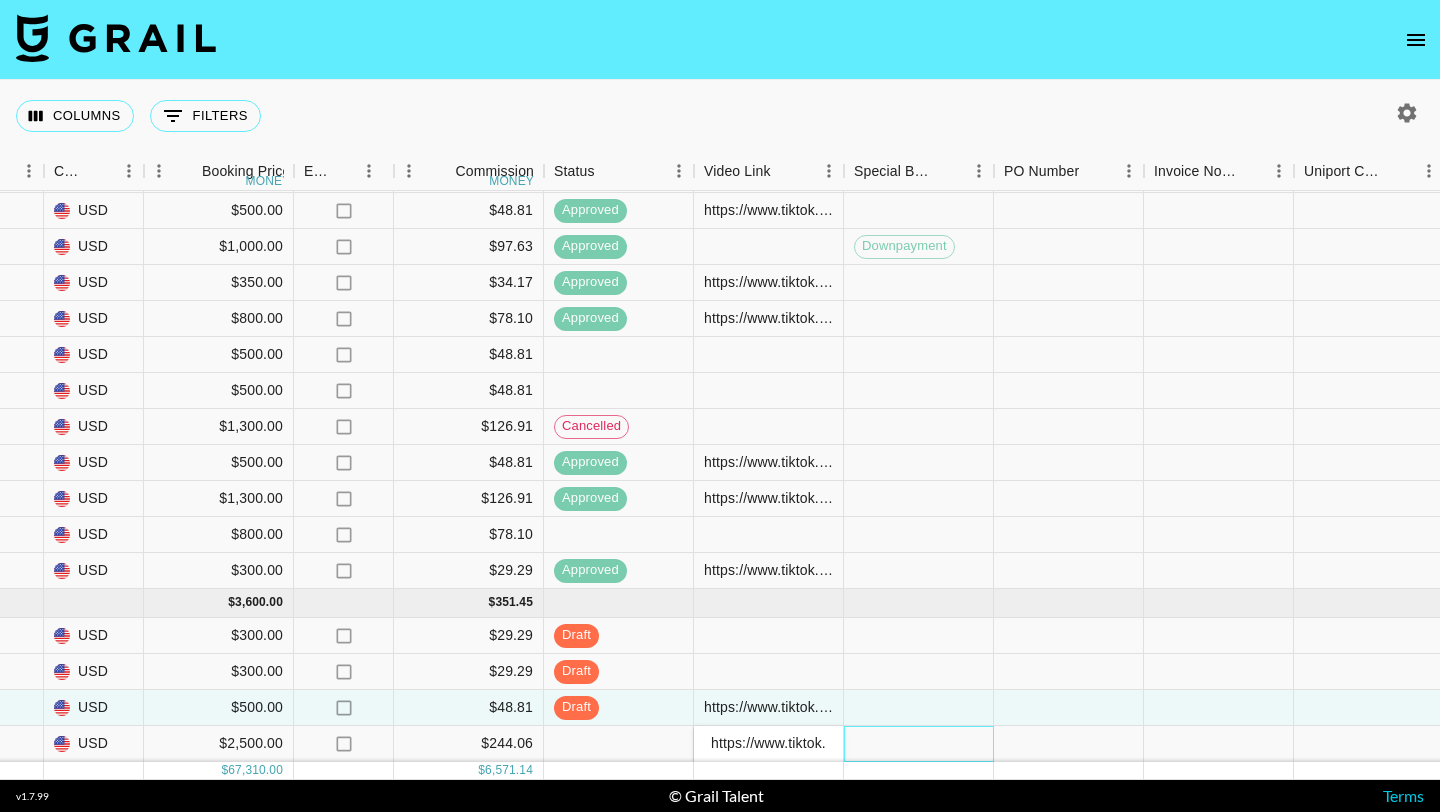 click at bounding box center (919, 744) 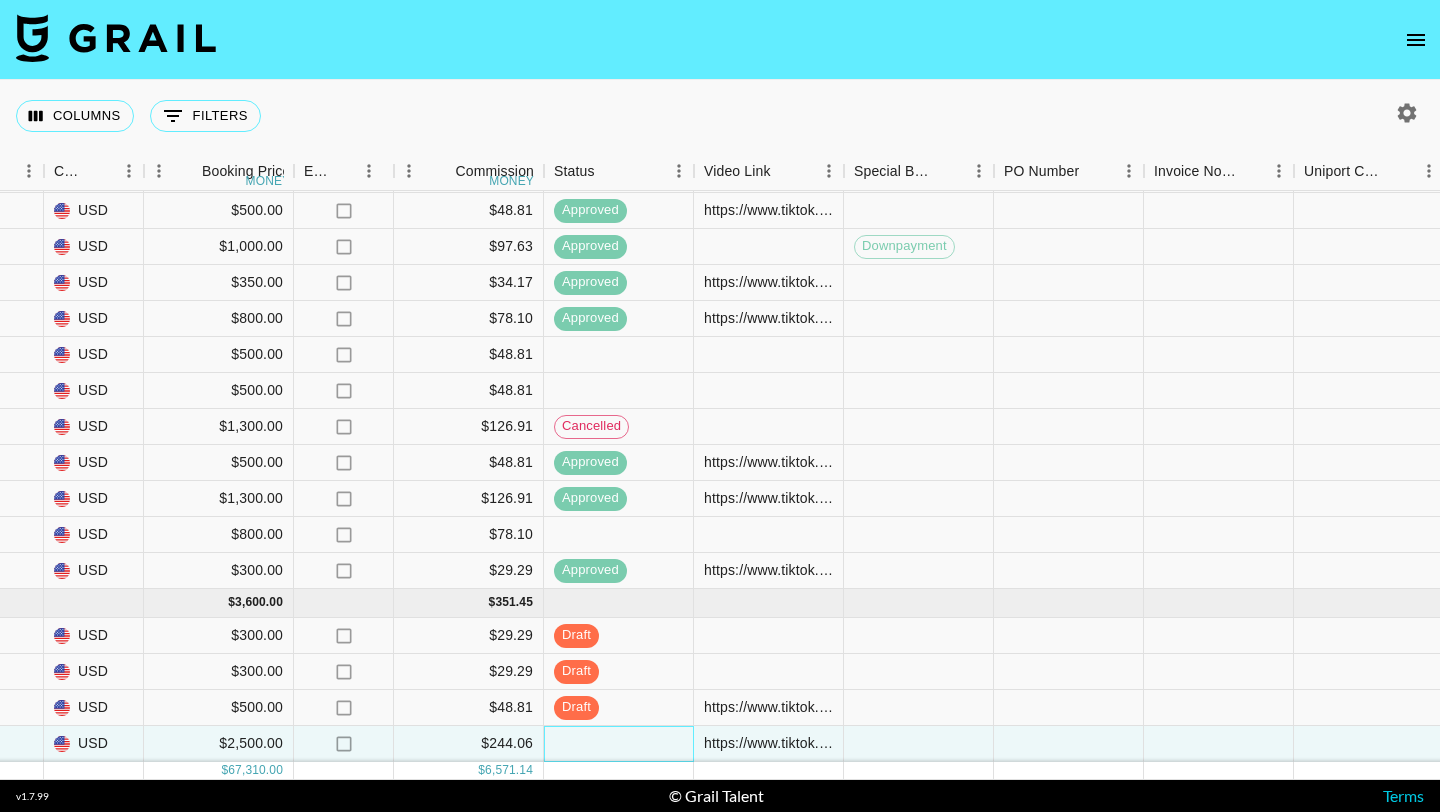 click at bounding box center (619, 744) 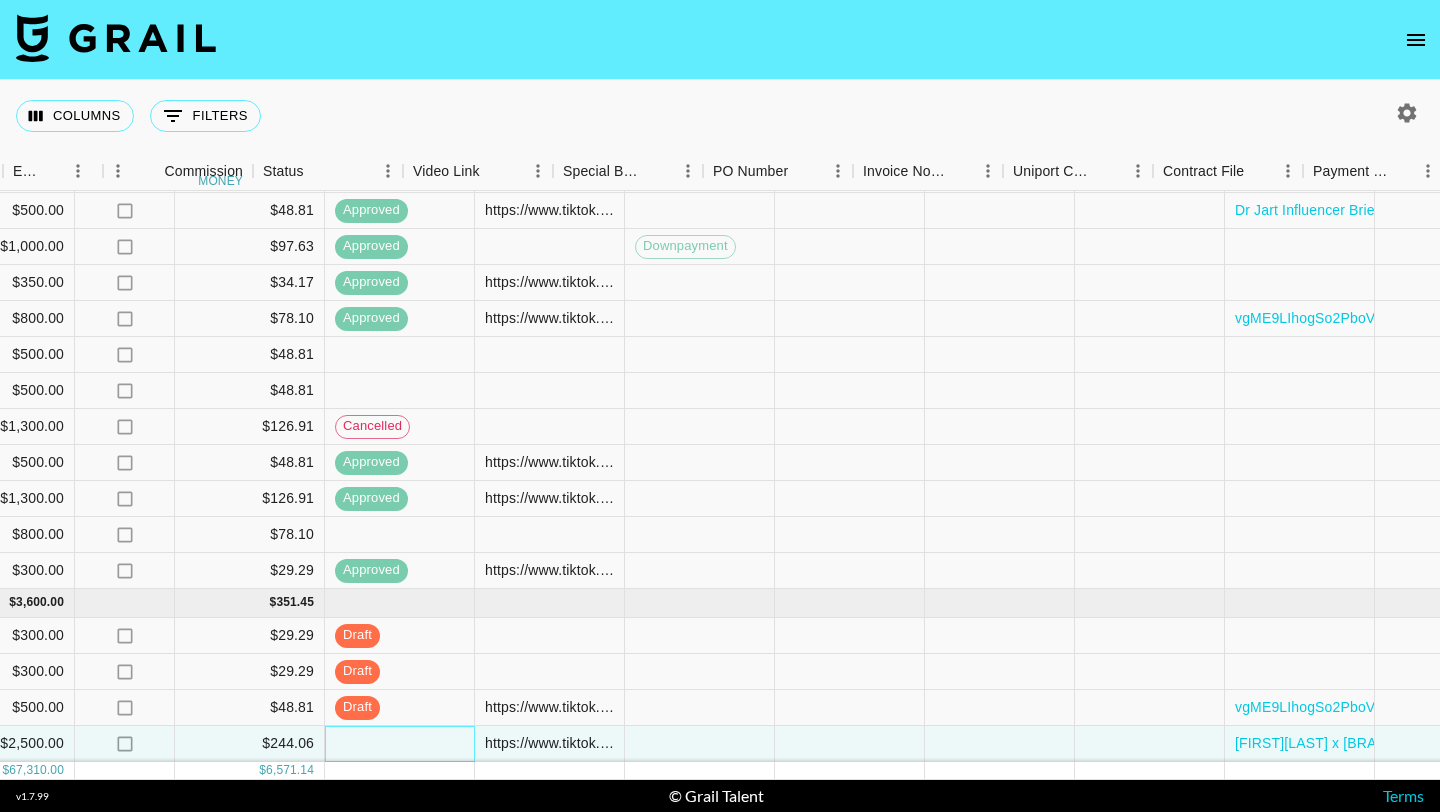 scroll, scrollTop: 1777, scrollLeft: 1880, axis: both 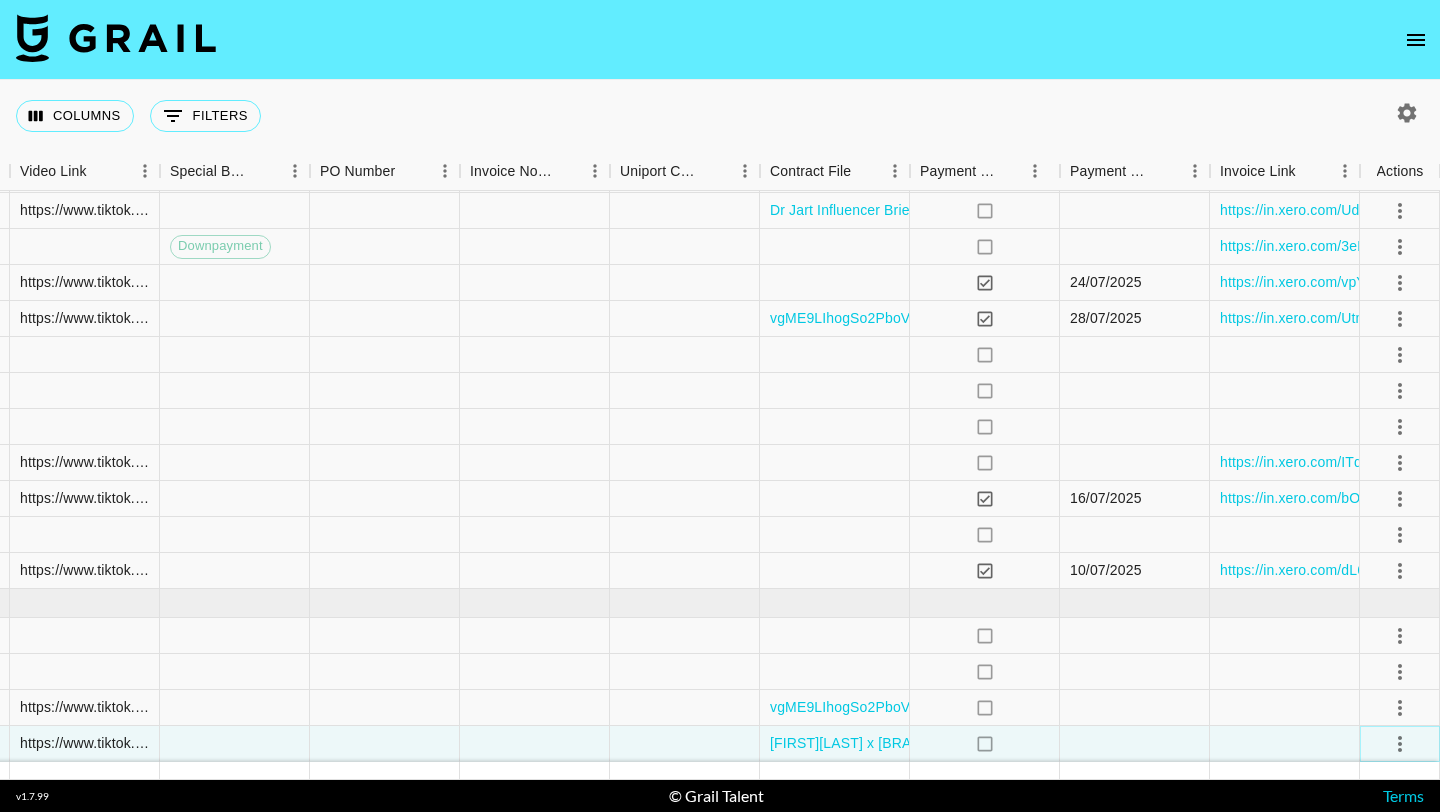 click 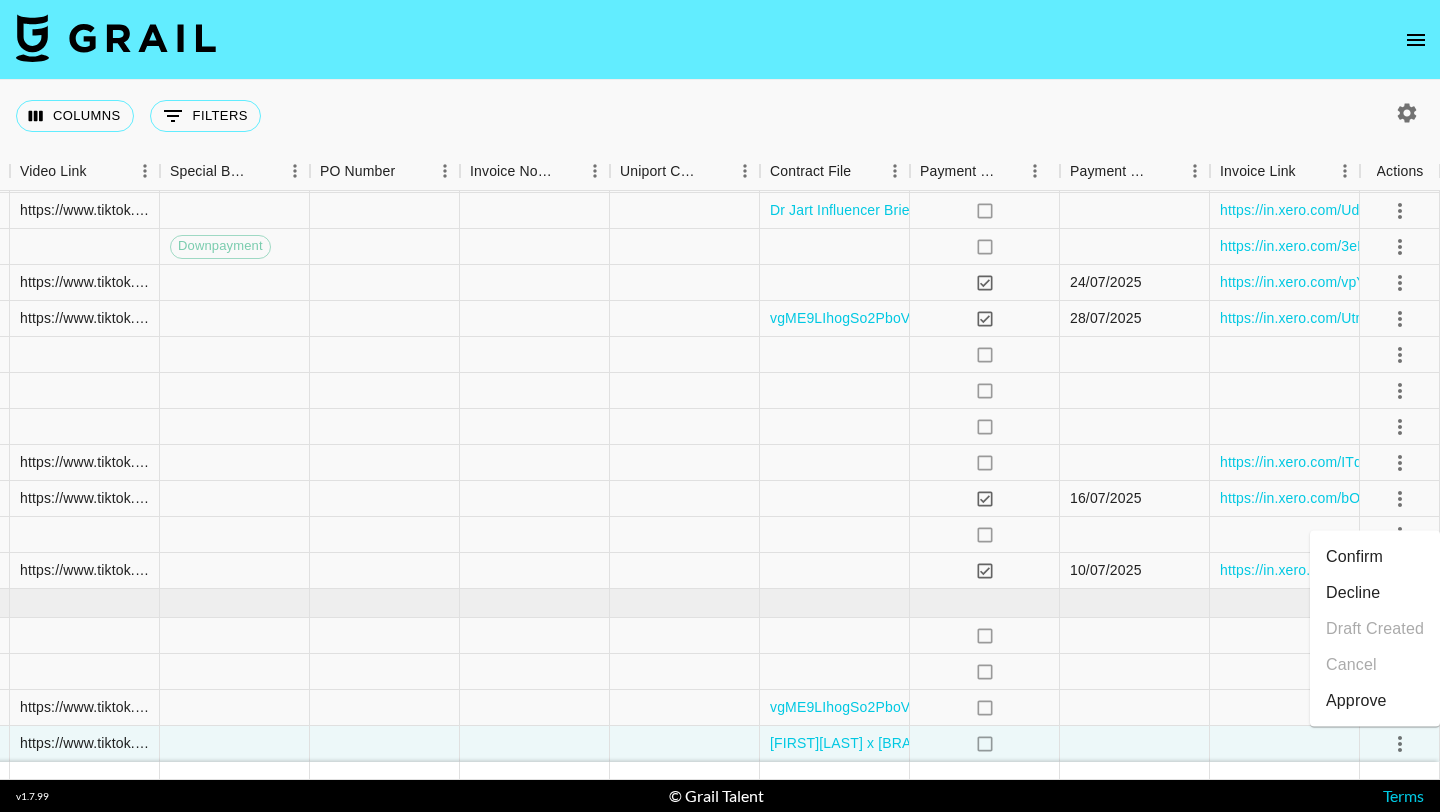 click on "Confirm" at bounding box center [1375, 557] 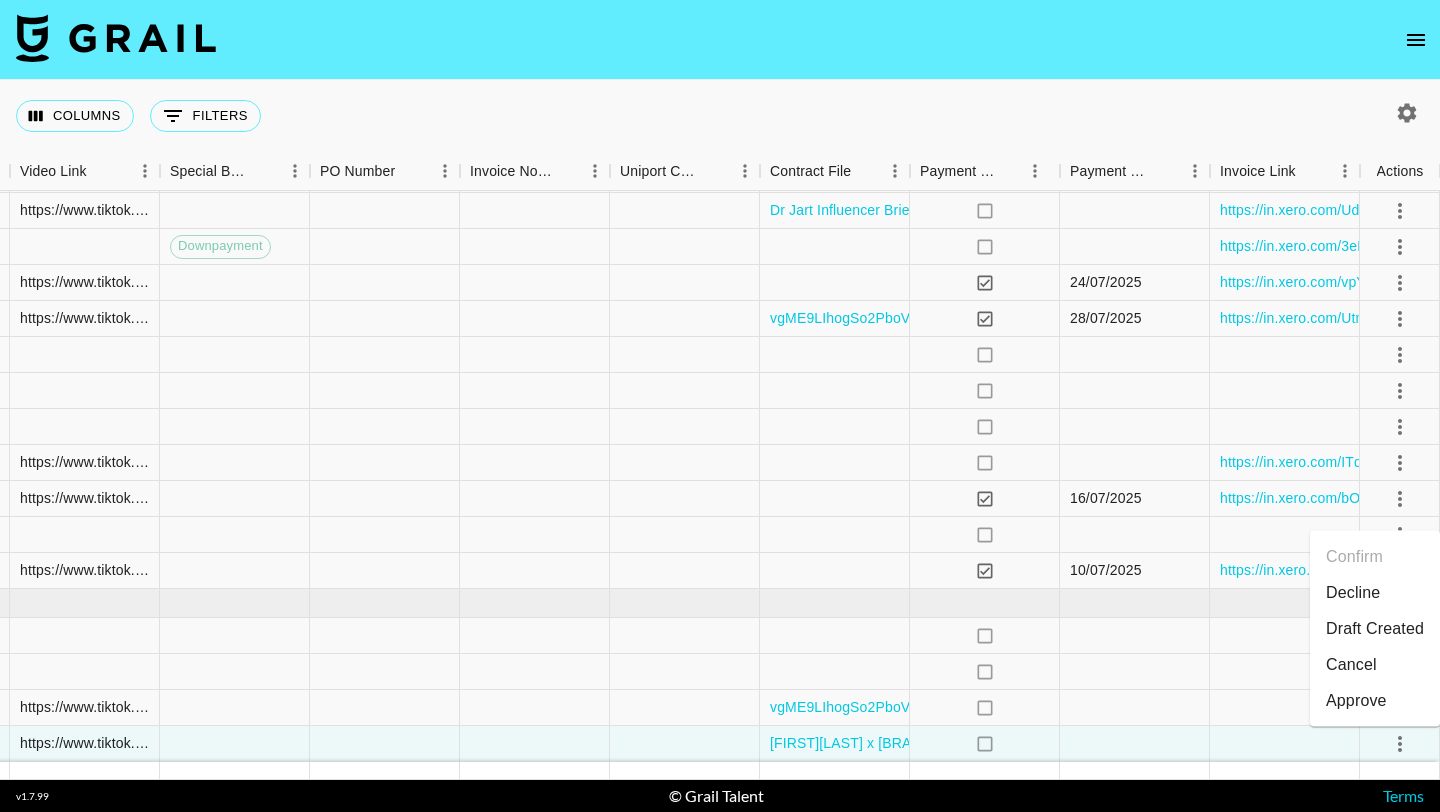 click on "Draft Created" at bounding box center (1375, 629) 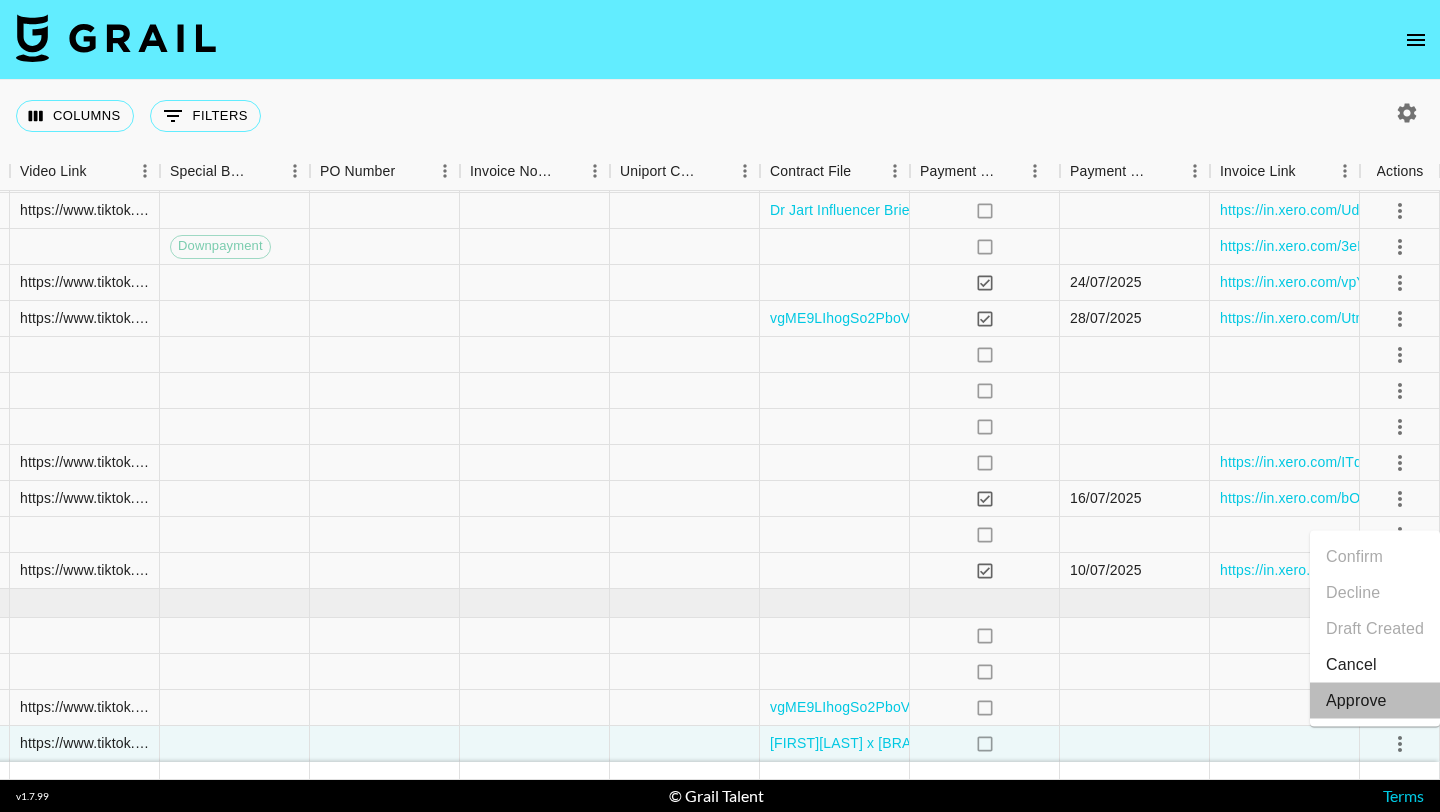 click on "Approve" at bounding box center [1356, 701] 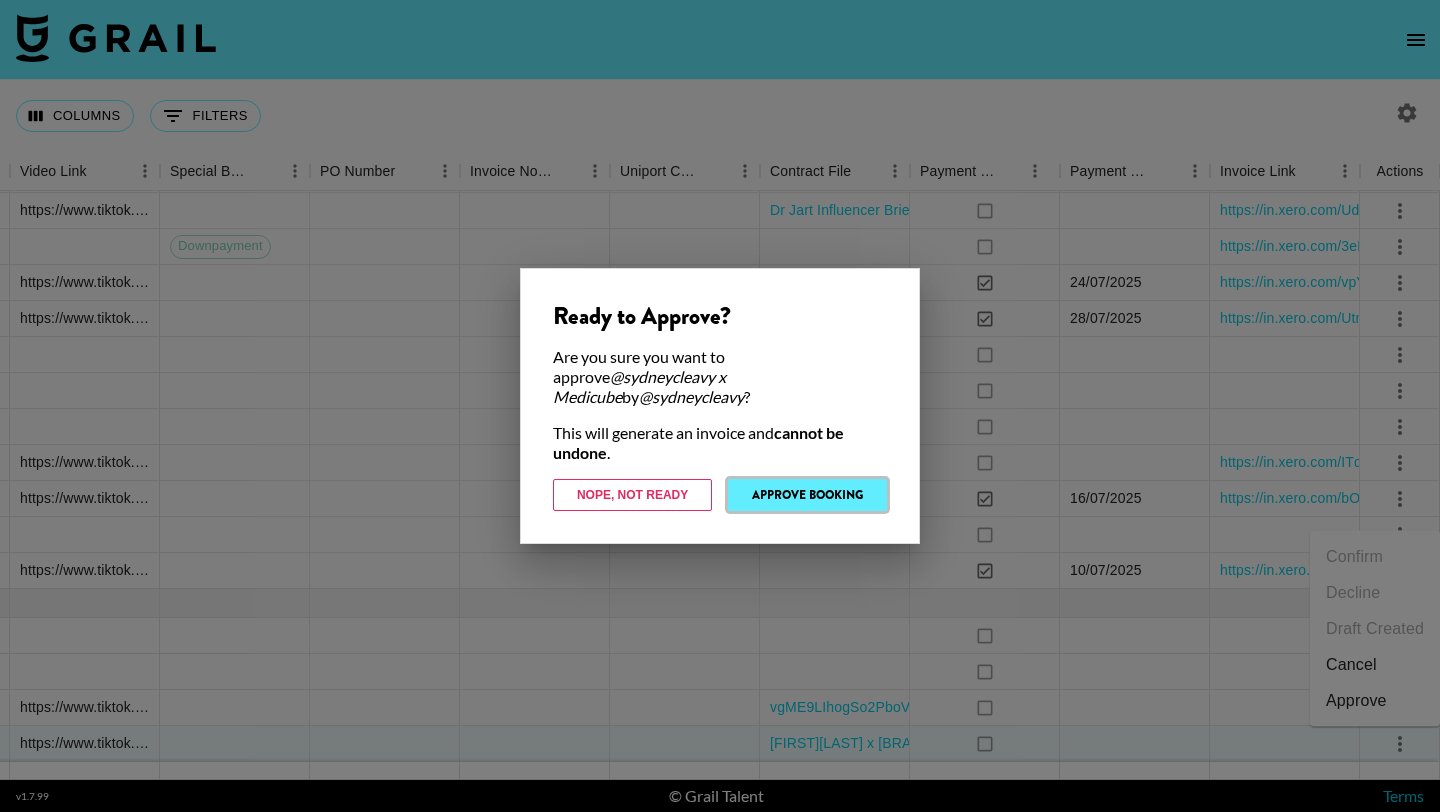click on "Approve Booking" at bounding box center (807, 495) 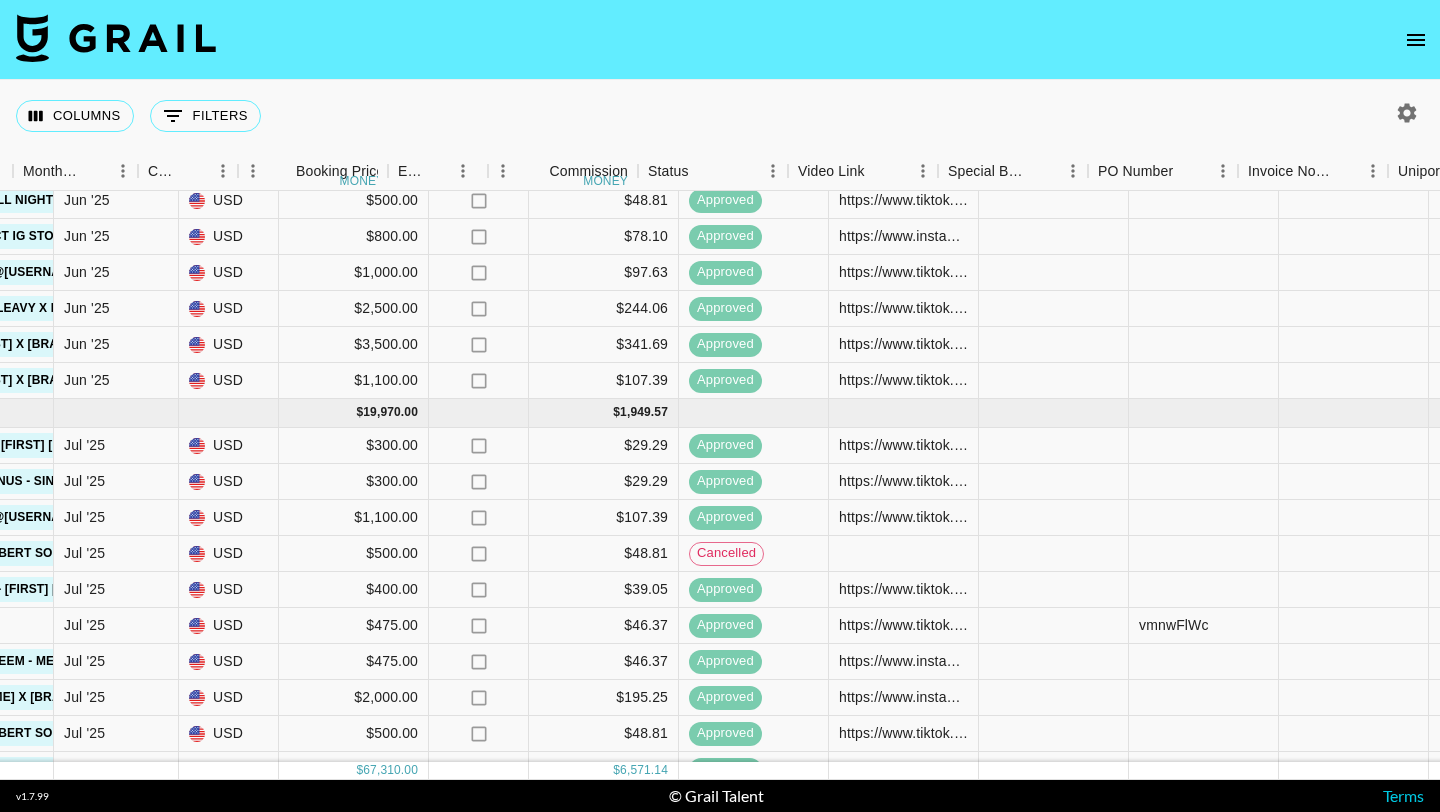 scroll, scrollTop: 1110, scrollLeft: 719, axis: both 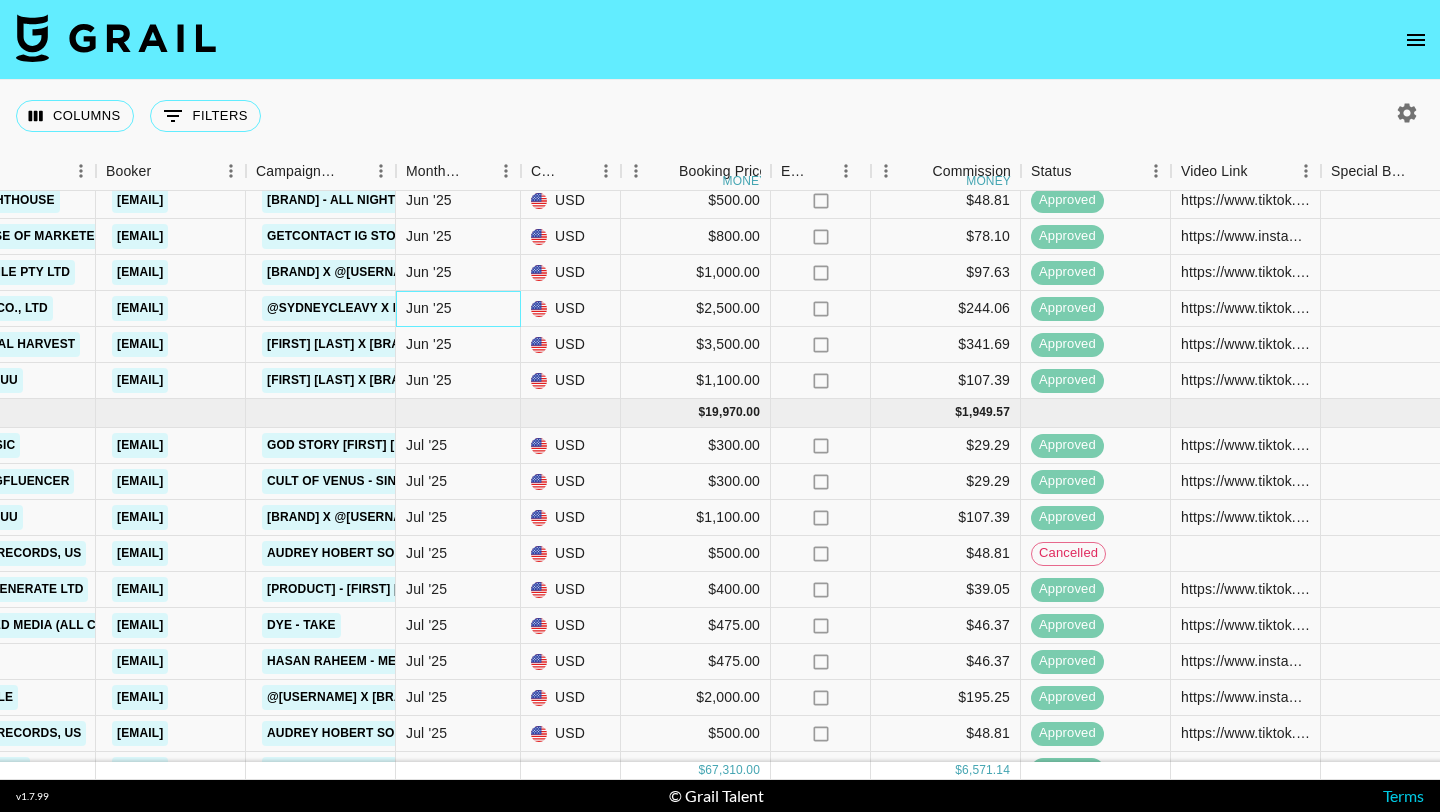 click on "Jun '25" at bounding box center [458, 309] 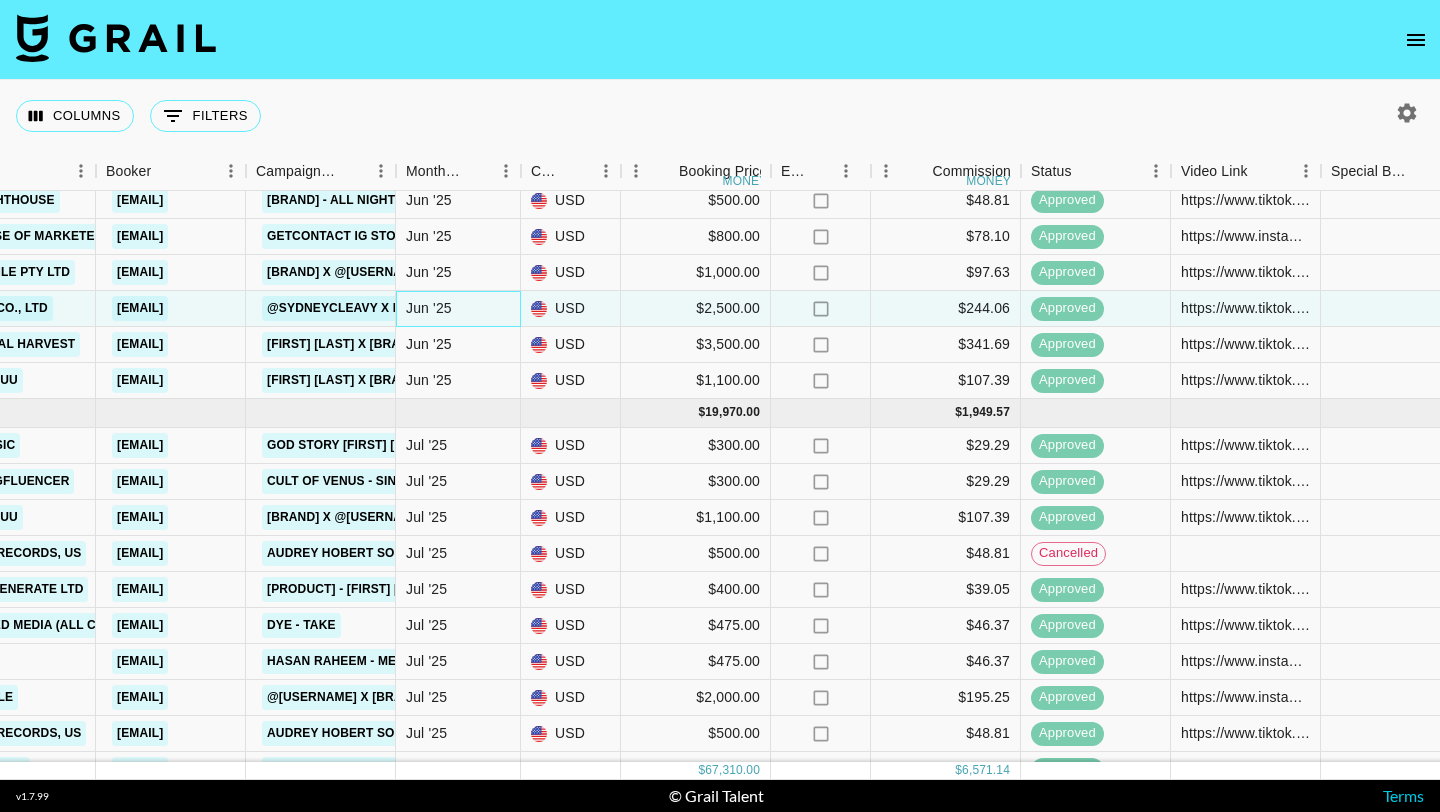 scroll, scrollTop: 1110, scrollLeft: 1880, axis: both 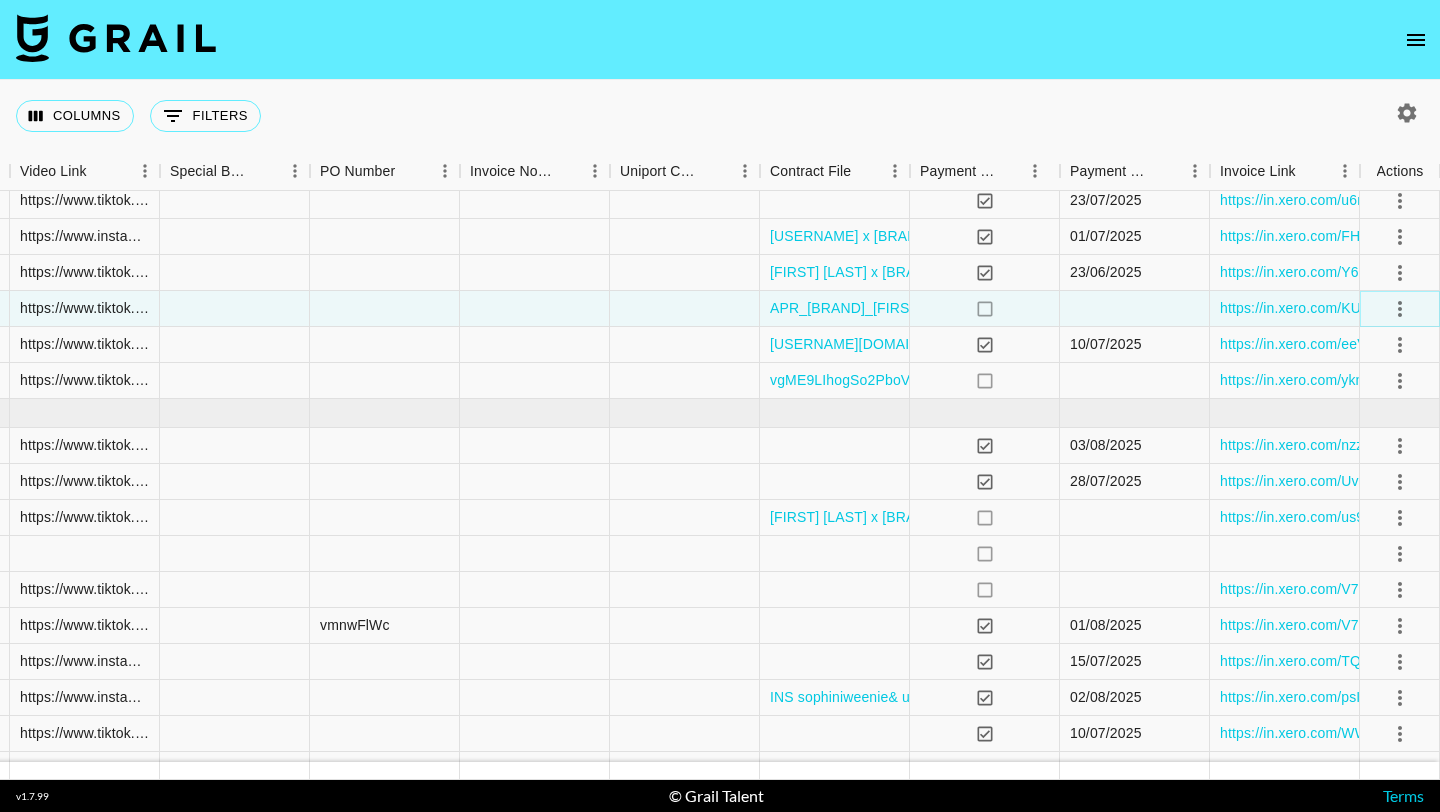 click 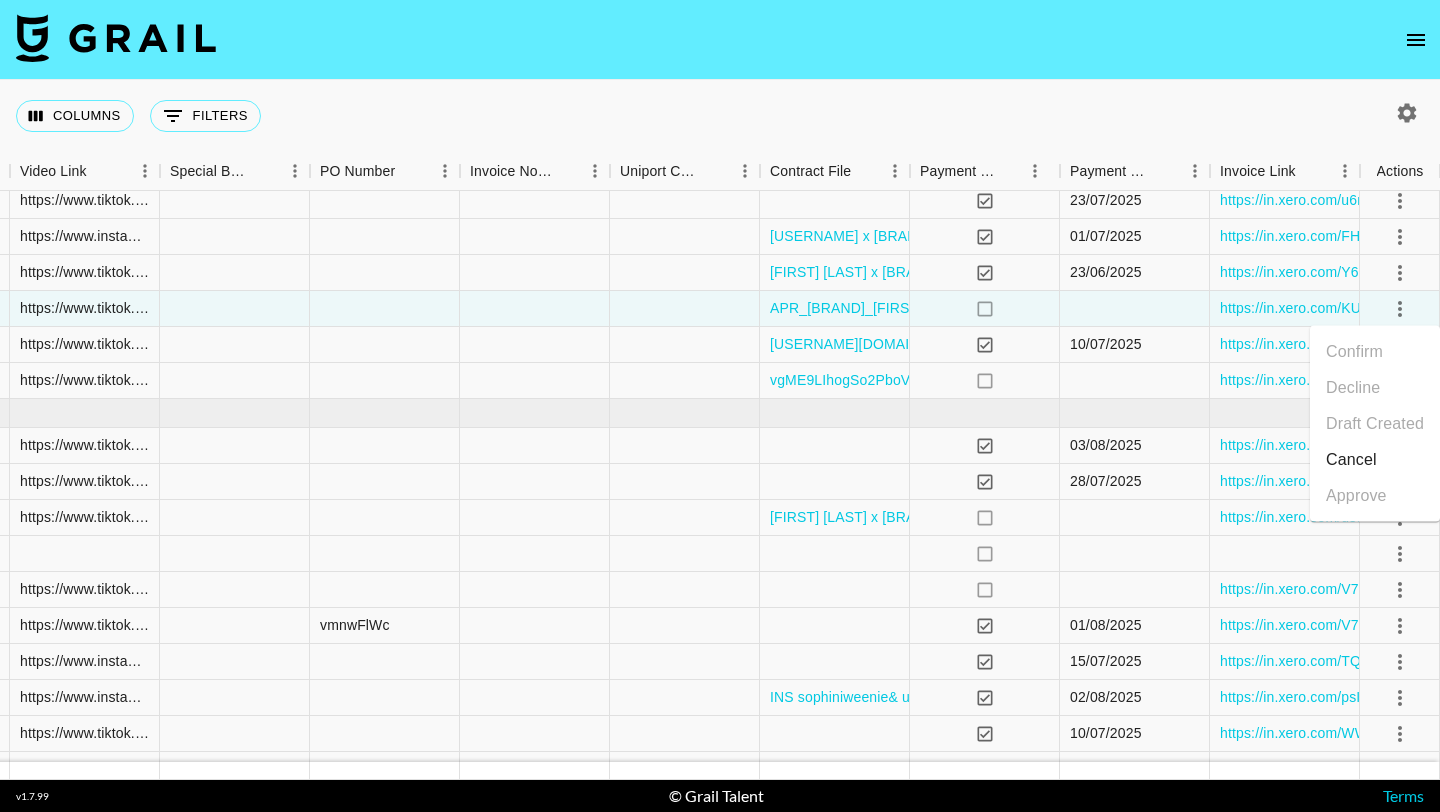 click on "Cancel" at bounding box center [1375, 460] 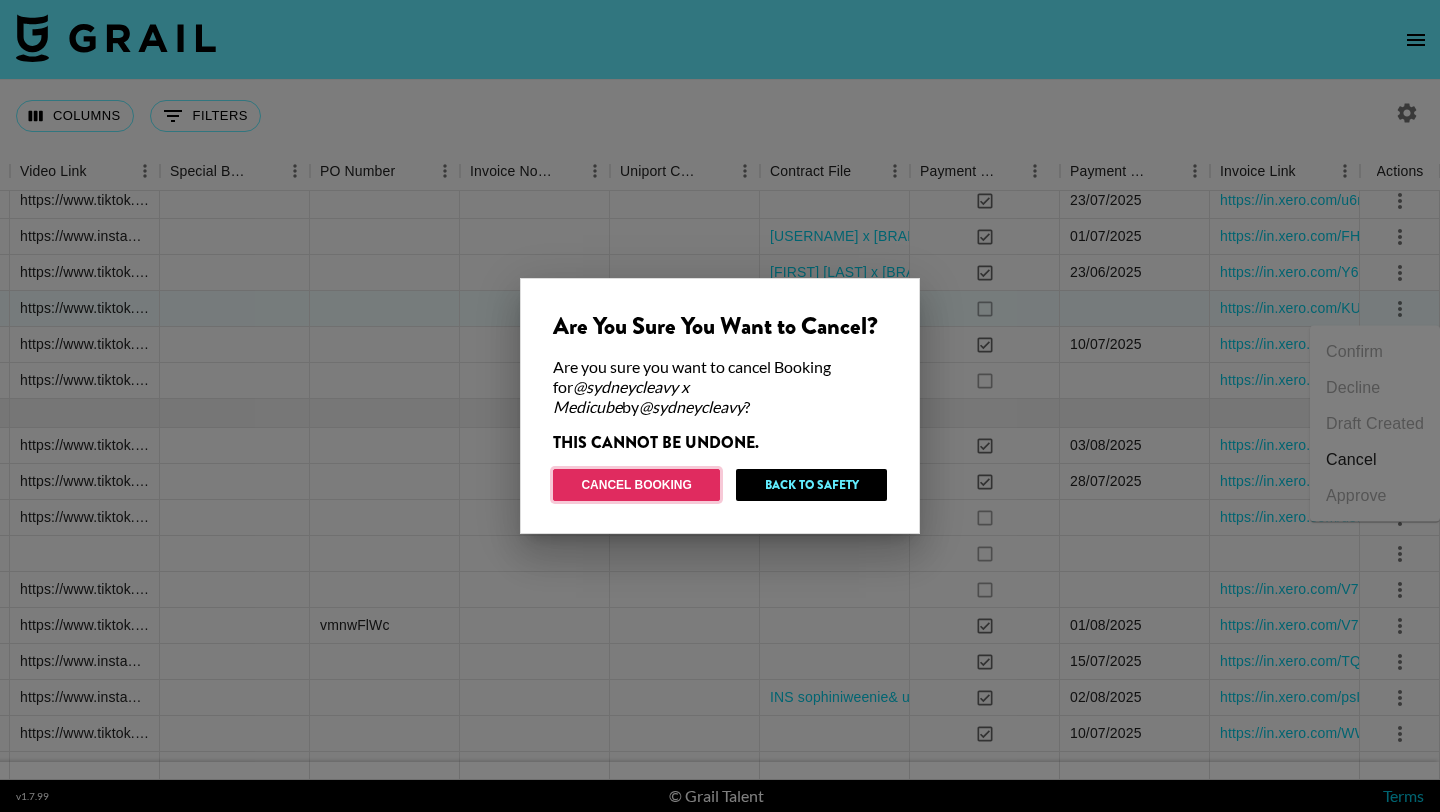 click on "Cancel Booking" at bounding box center (636, 485) 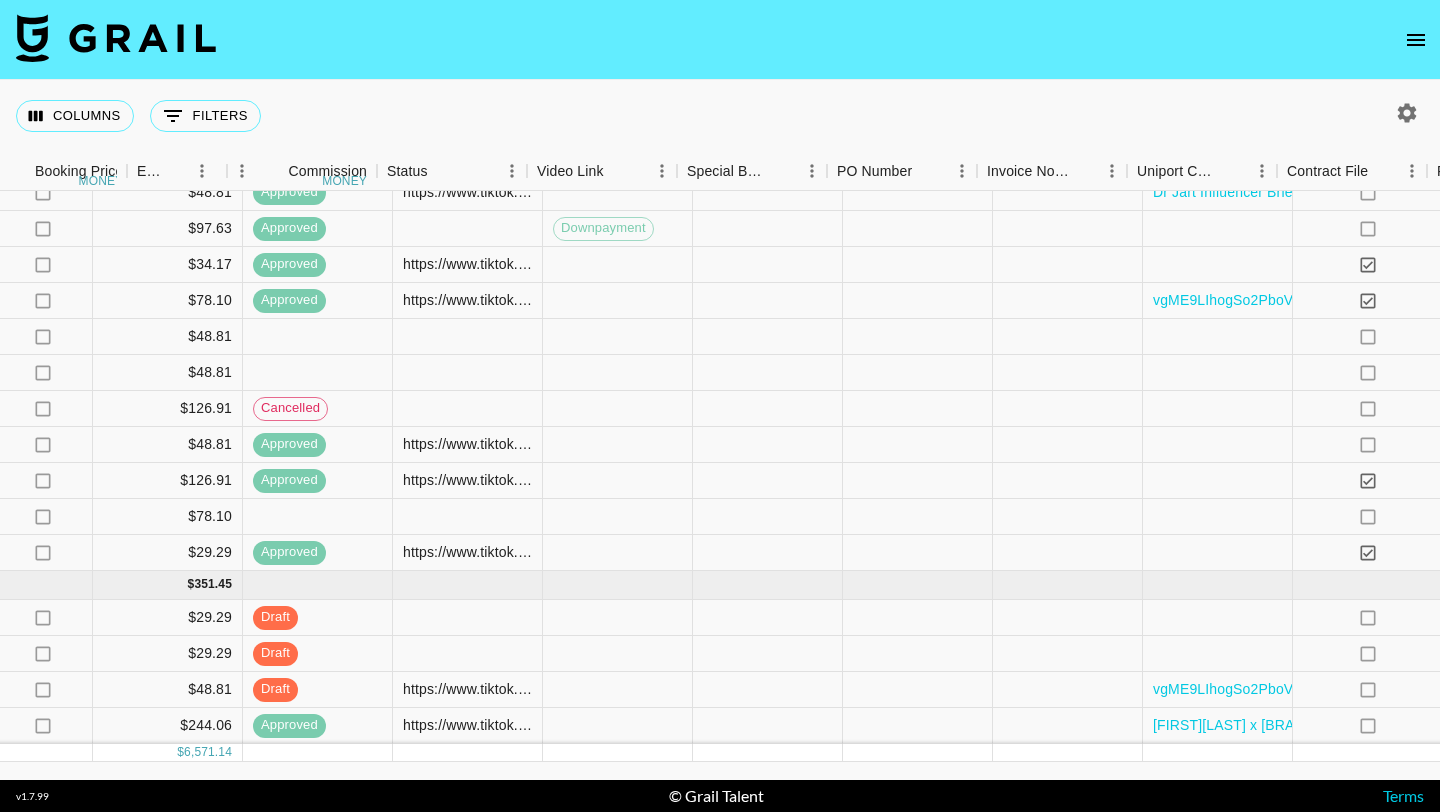 scroll, scrollTop: 1795, scrollLeft: 1264, axis: both 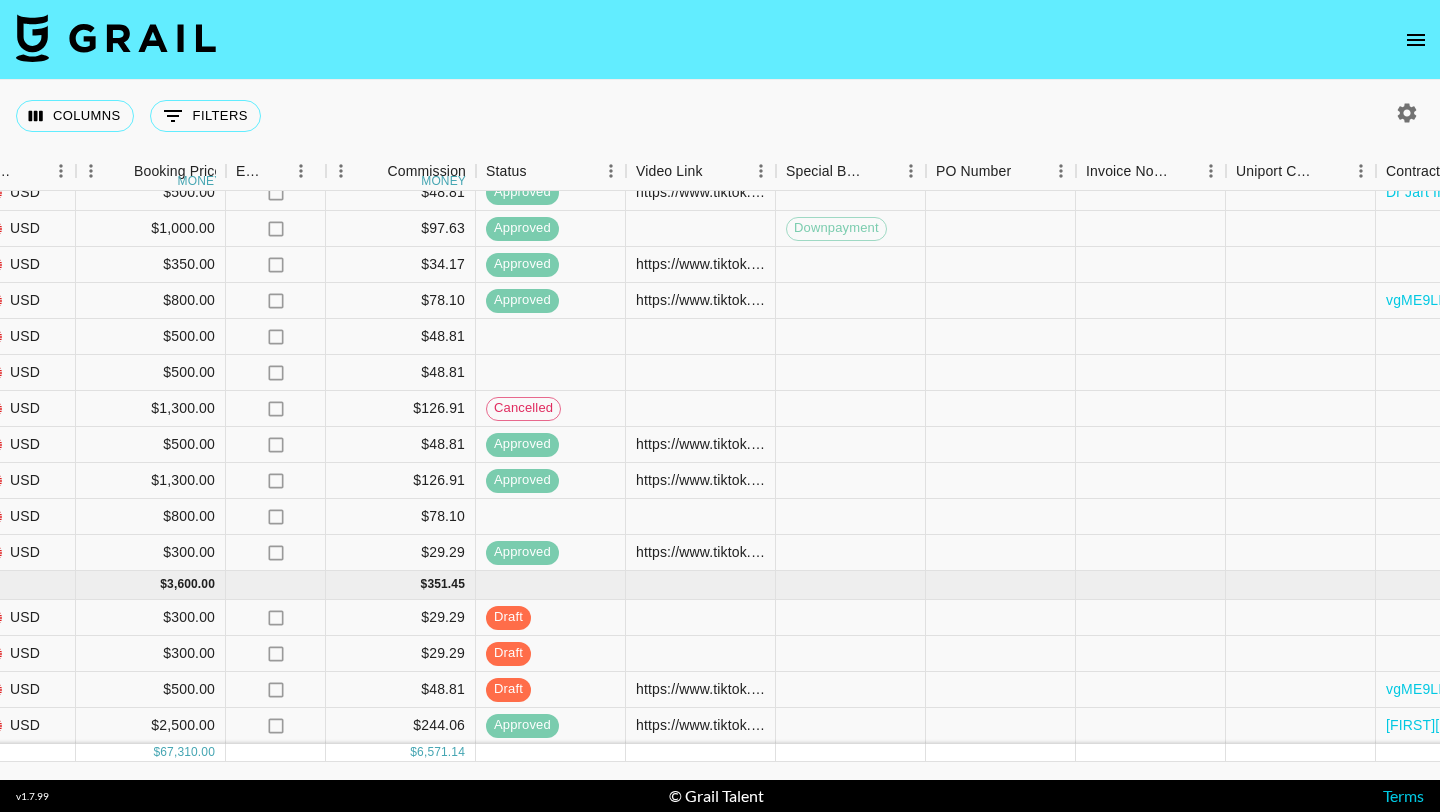 click at bounding box center [720, 40] 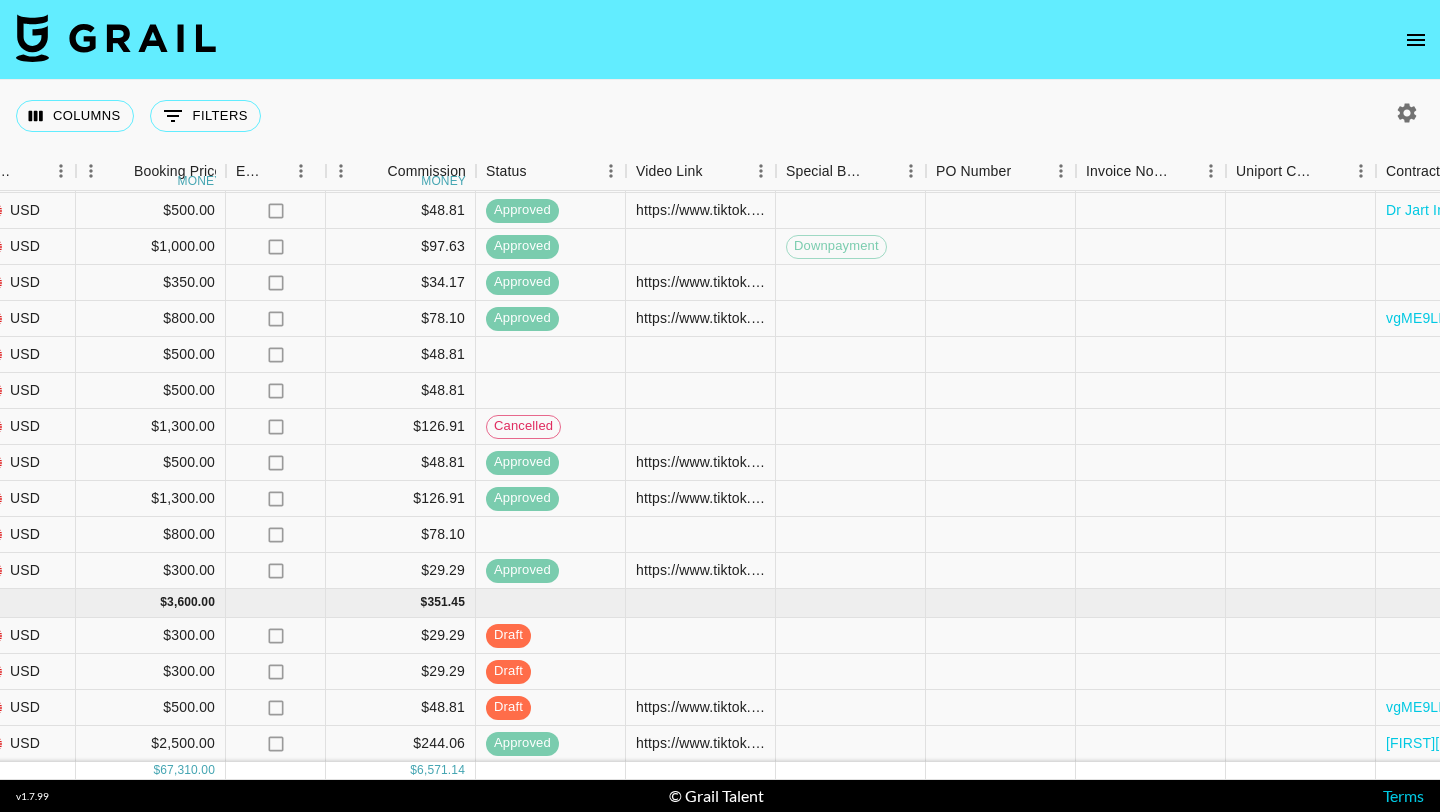 scroll, scrollTop: 1777, scrollLeft: 1264, axis: both 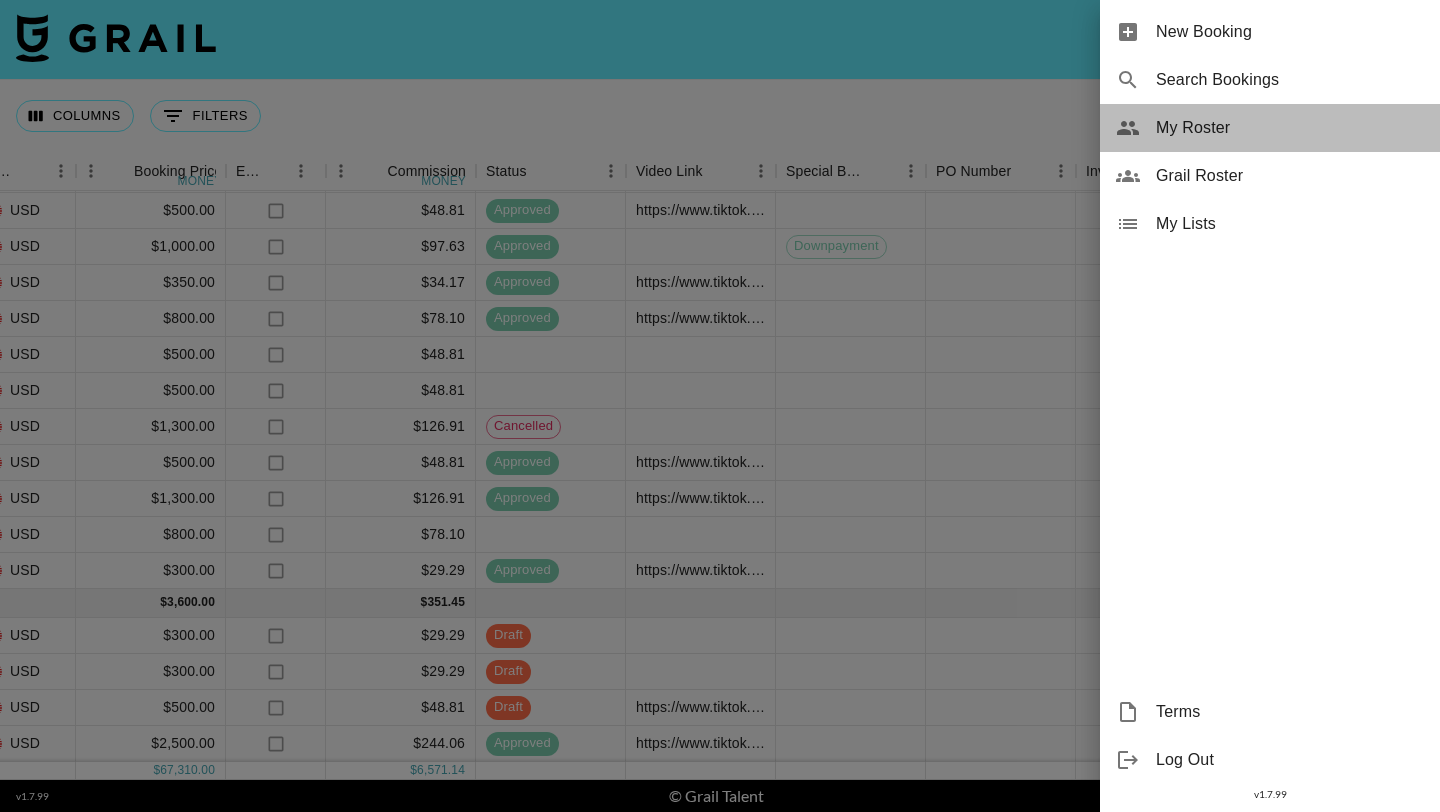 click on "My Roster" at bounding box center [1290, 128] 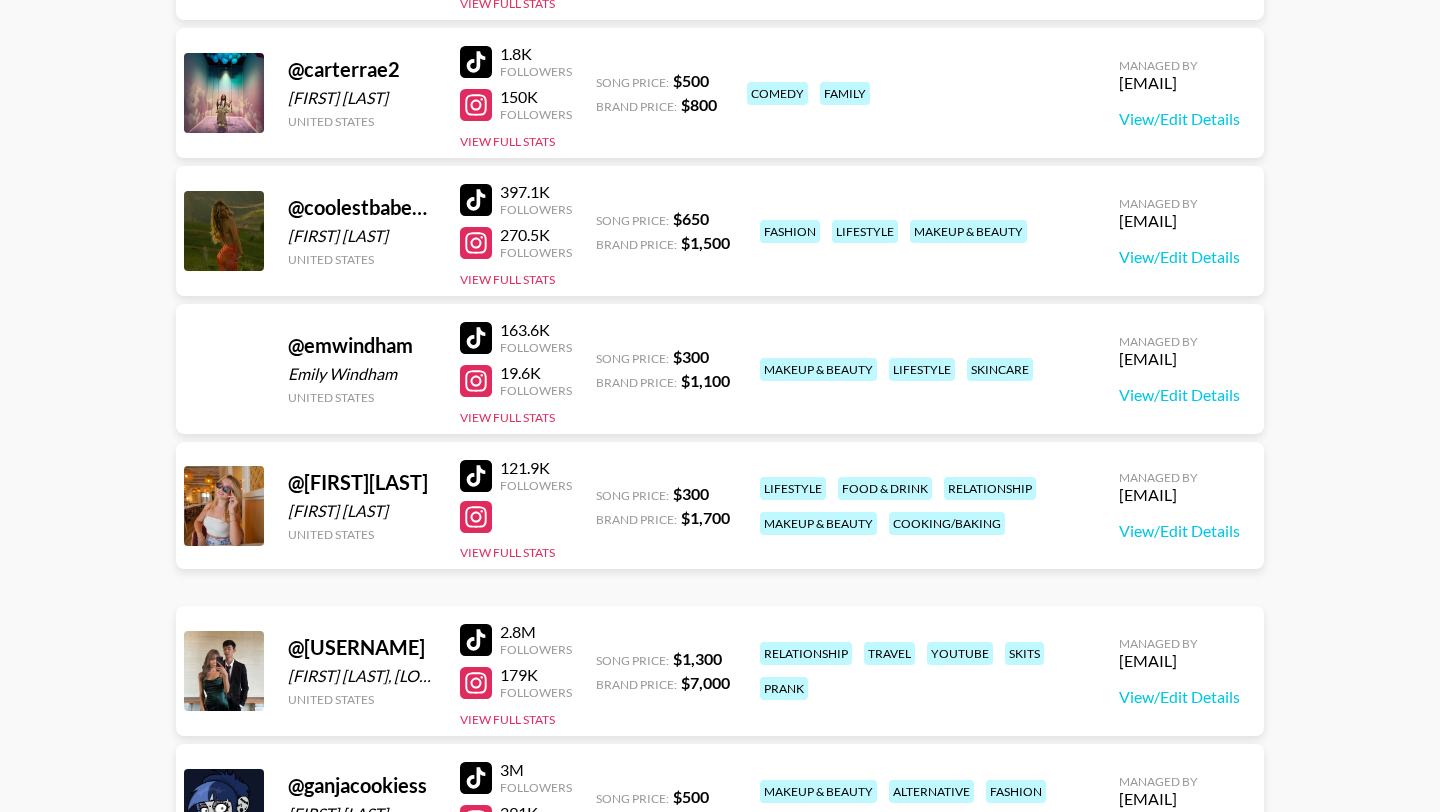 scroll, scrollTop: 688, scrollLeft: 0, axis: vertical 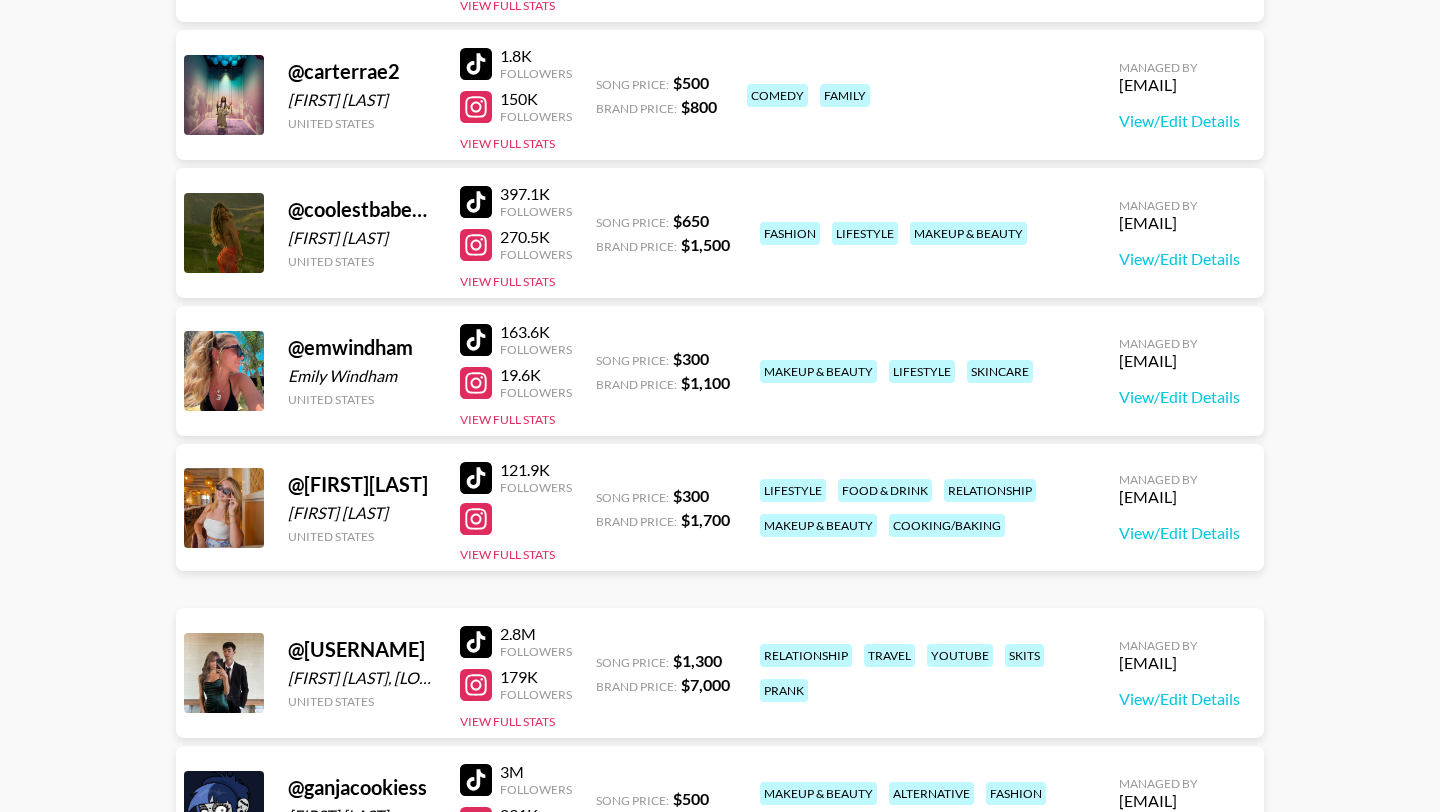 click at bounding box center [476, 202] 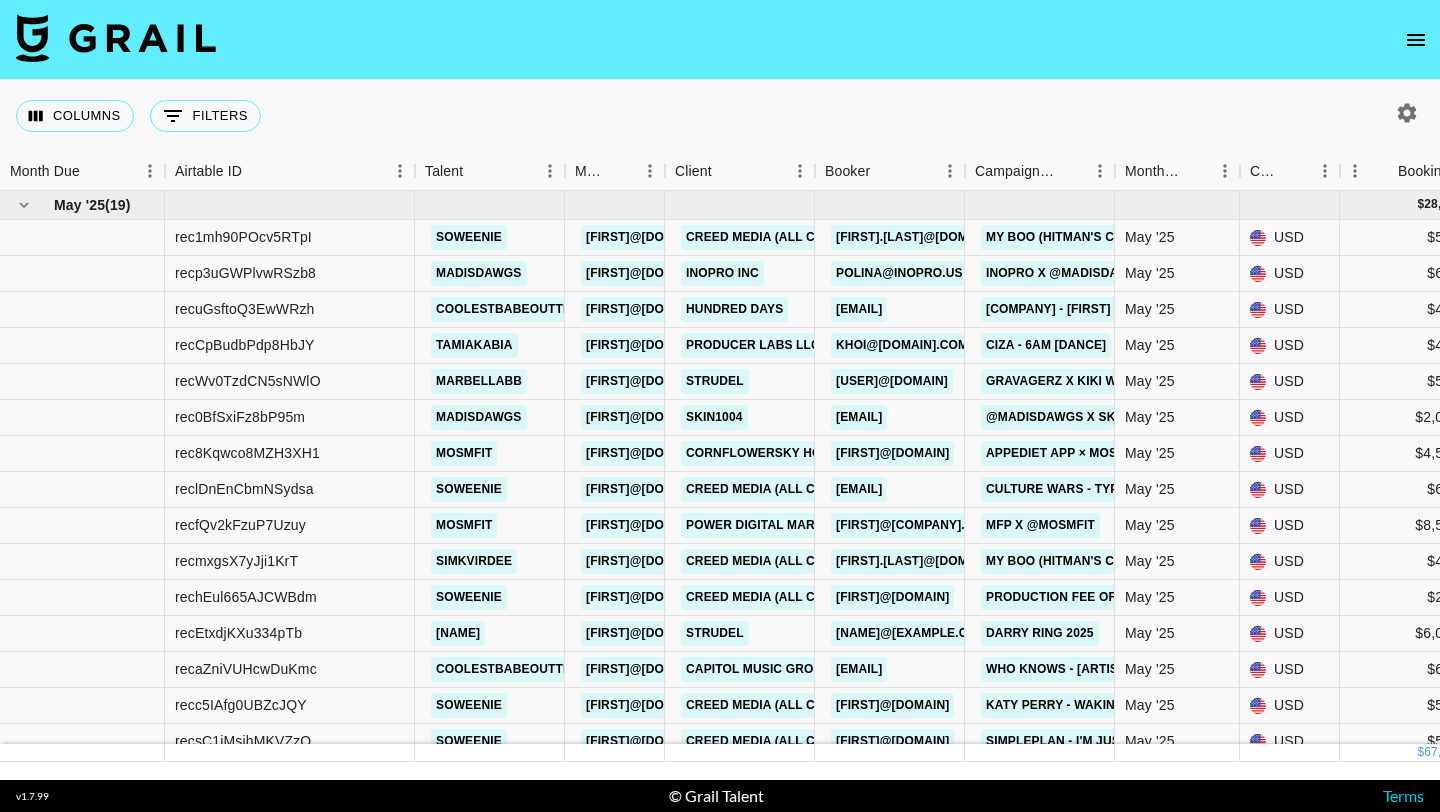 scroll, scrollTop: 0, scrollLeft: 0, axis: both 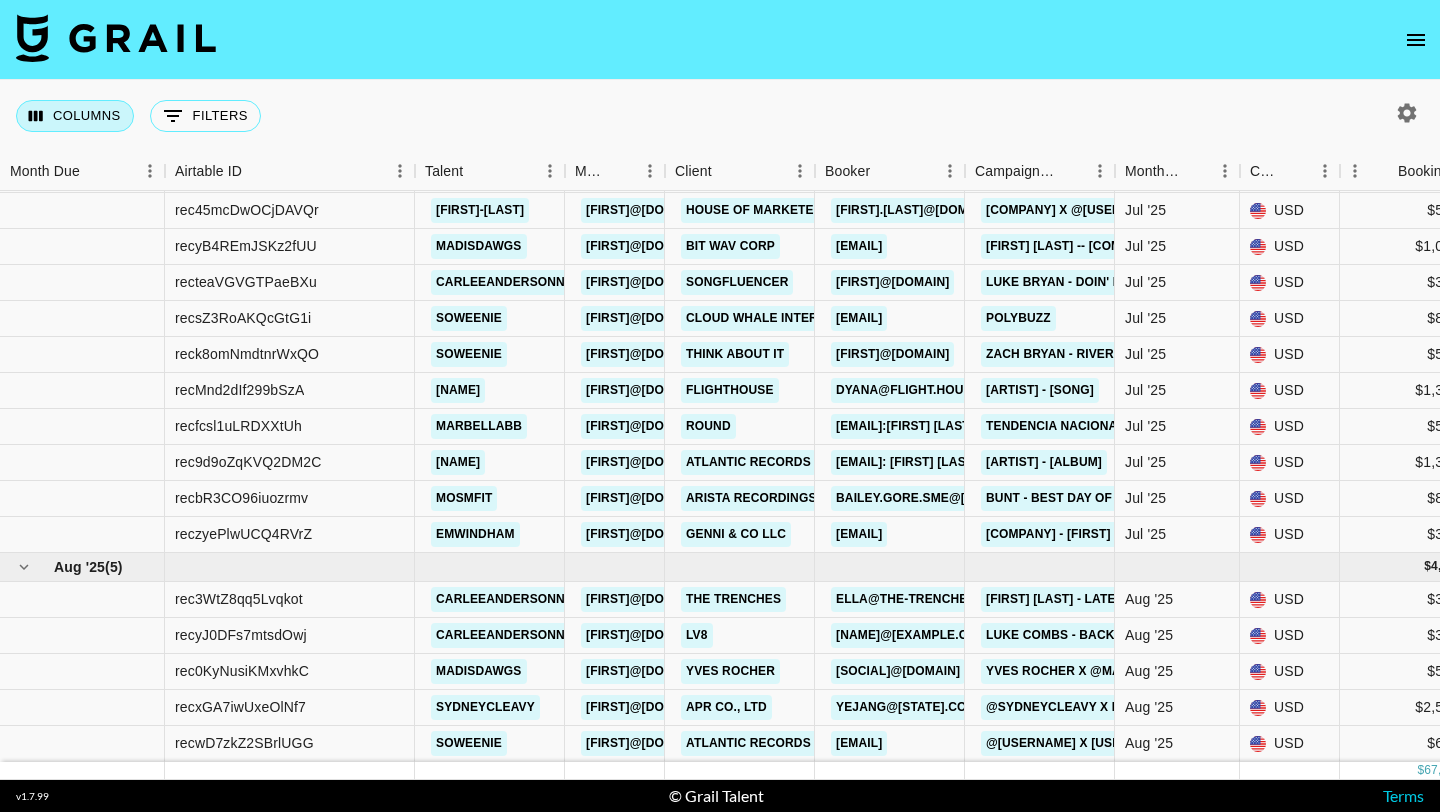 click on "Columns" at bounding box center (75, 116) 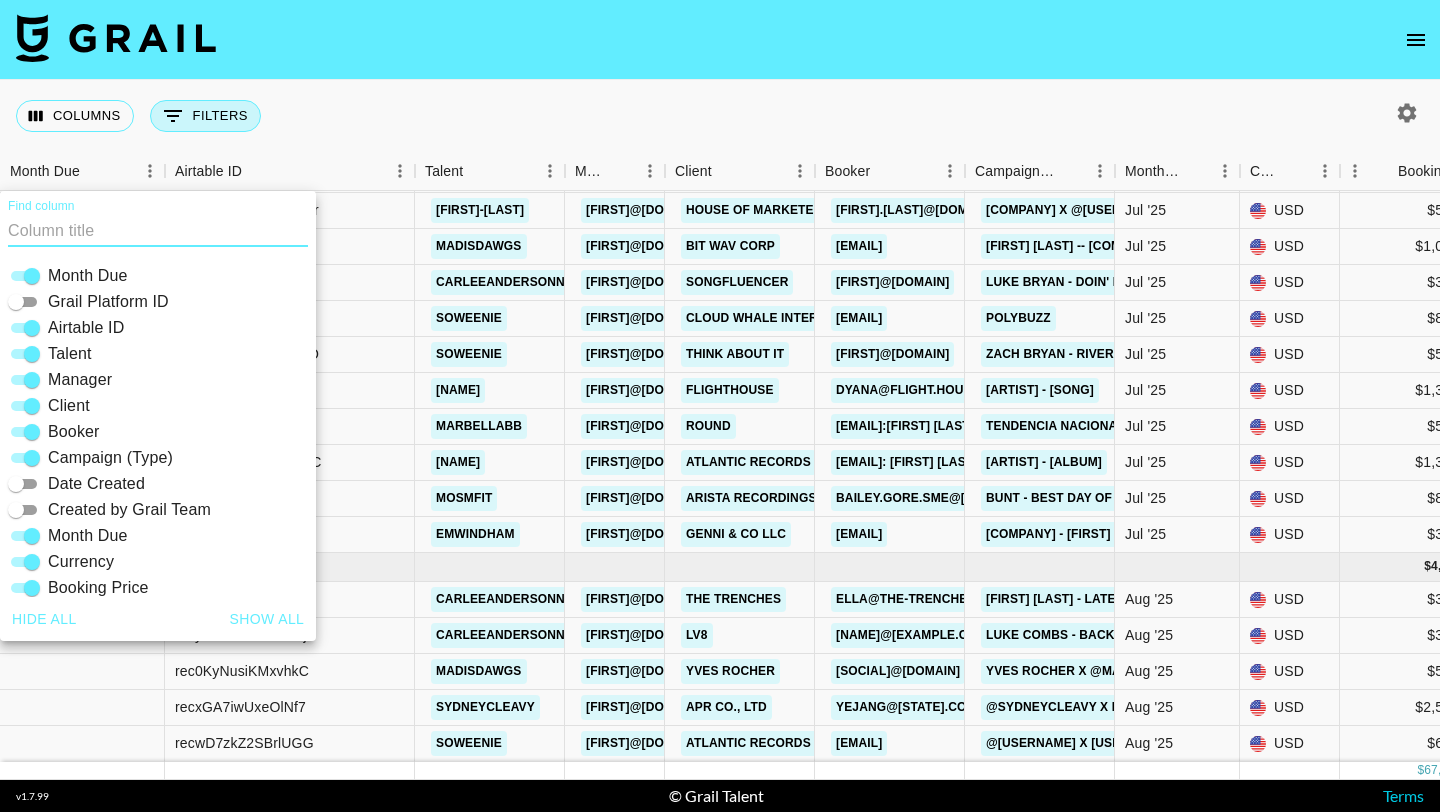 click on "0 Filters" at bounding box center [205, 116] 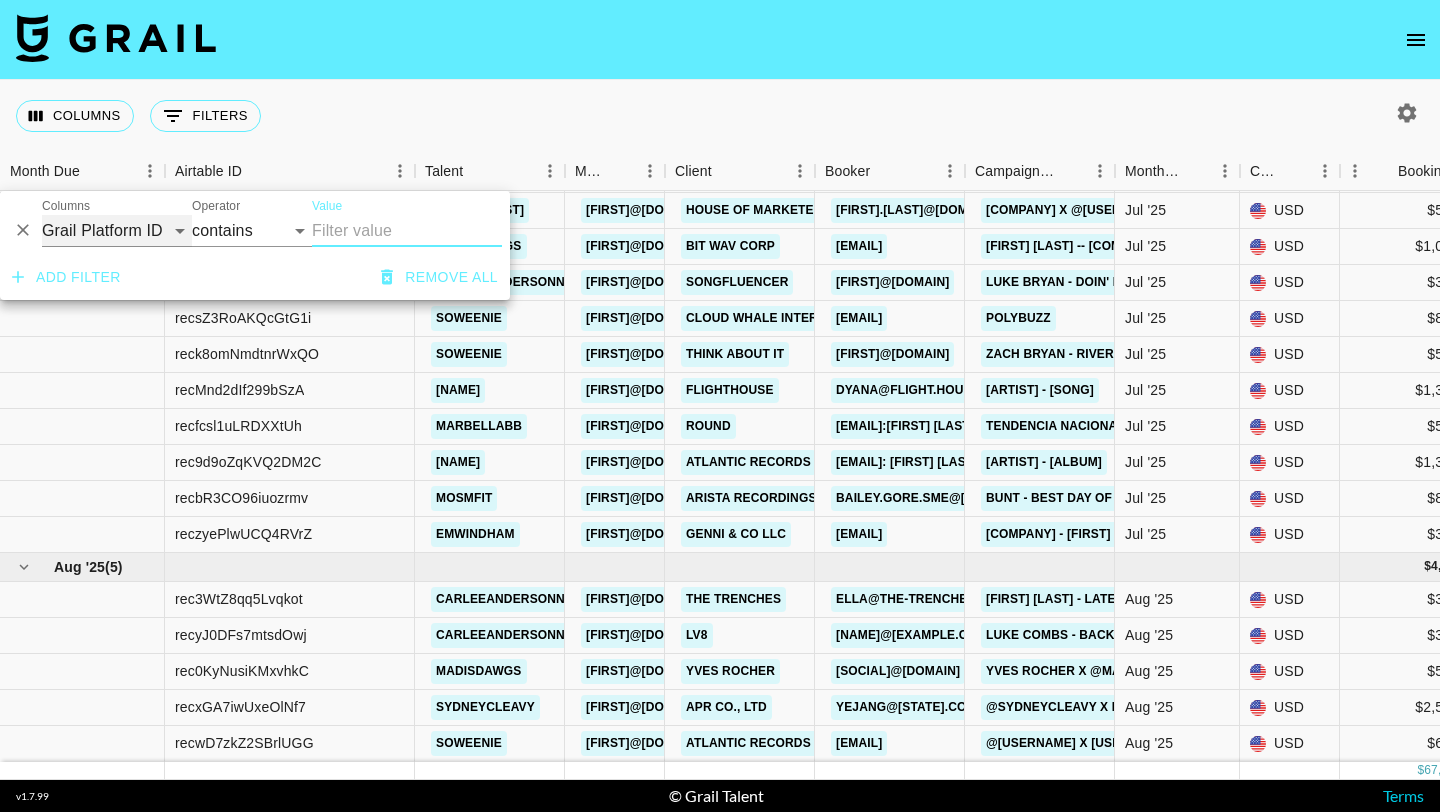 click on "Grail Platform ID Airtable ID Talent Manager Client Booker Campaign (Type) Date Created Created by Grail Team Month Due Currency Booking Price Creator Commmission Override External Commission Expenses: Remove Commission? Commission Status Video Link Boost Code Special Booking Type PO Number Invoice Notes Uniport Contact Email Contract File Payment Sent Payment Sent Date Invoice Link" at bounding box center [117, 231] 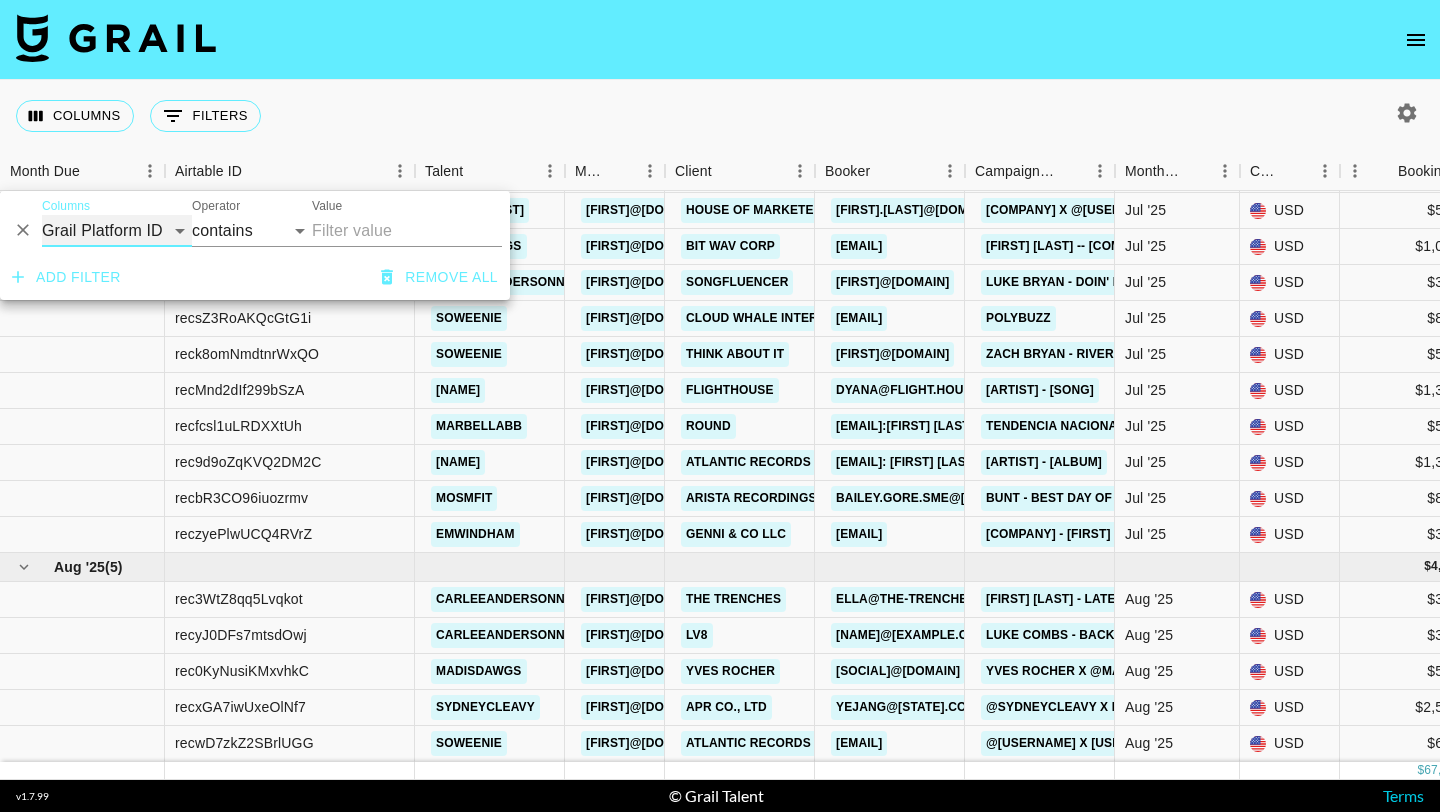 select on "clientId" 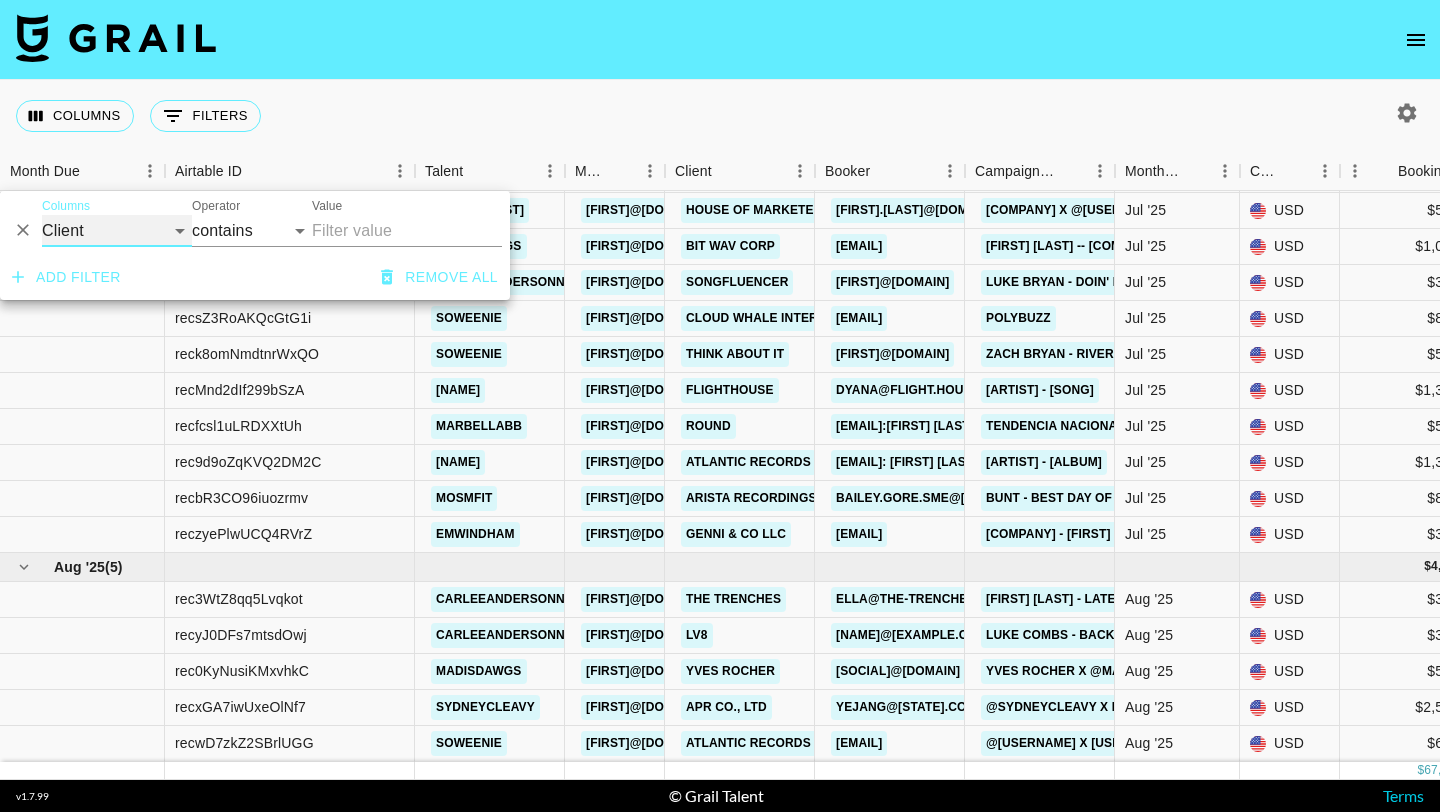 select on "is" 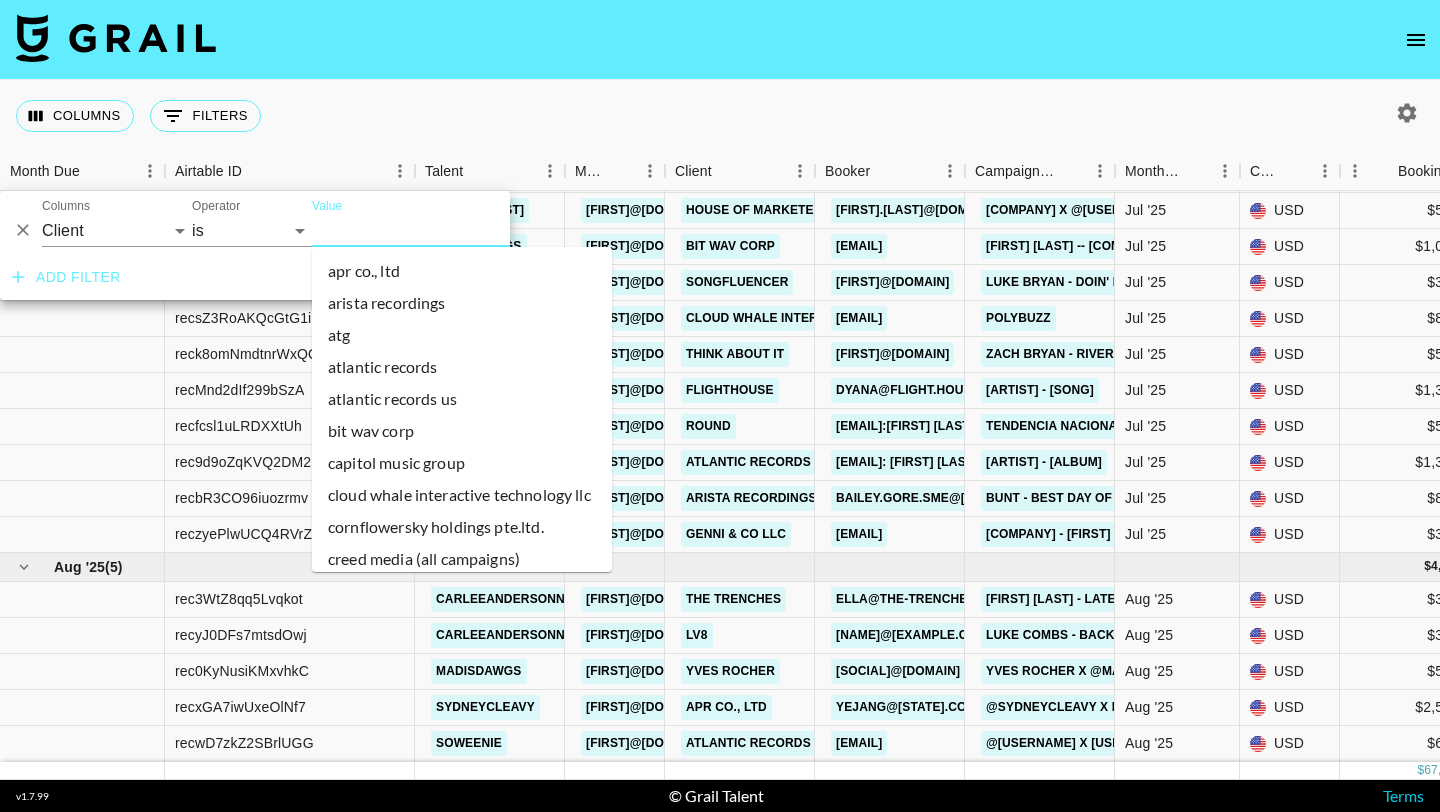 click on "Value" at bounding box center [447, 230] 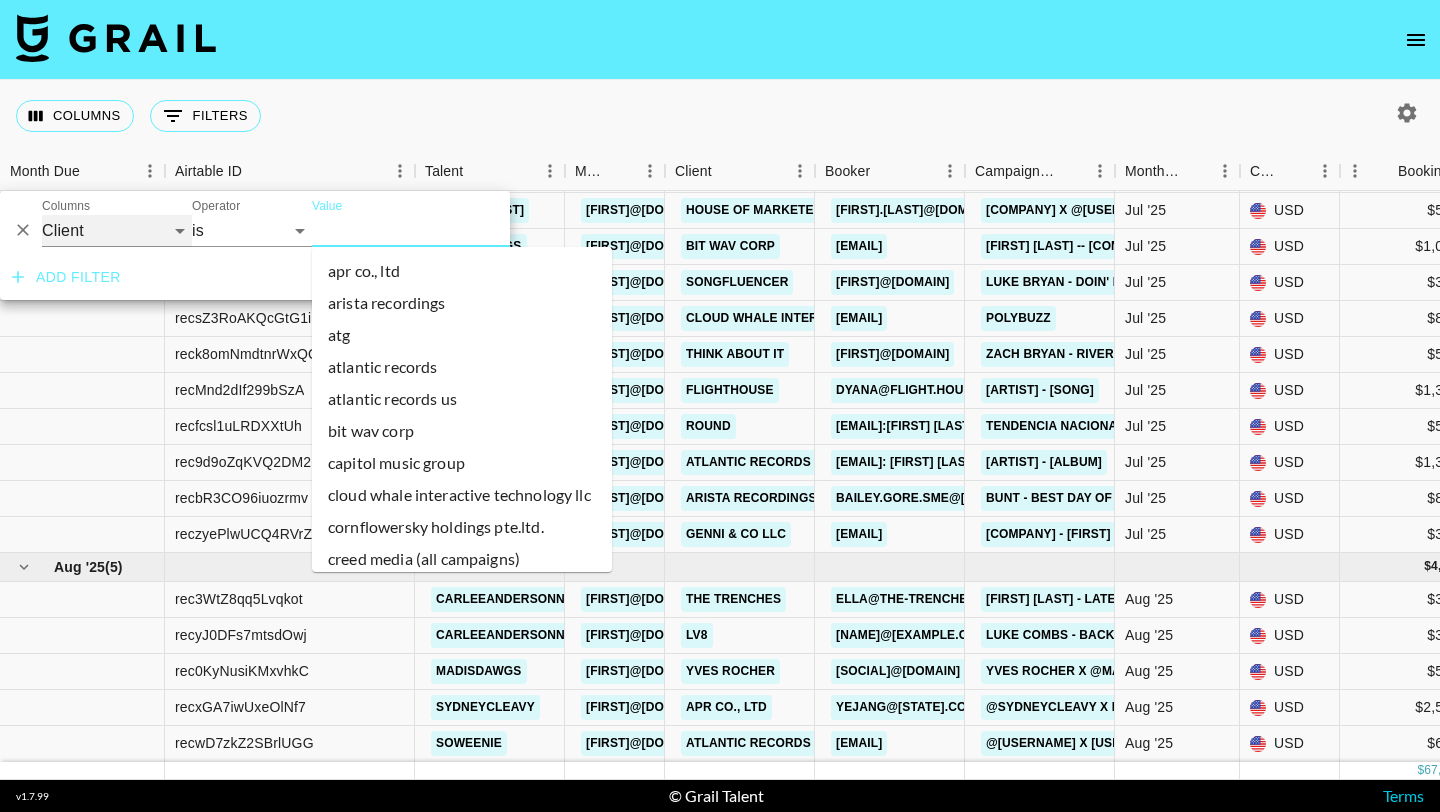 click on "Grail Platform ID Airtable ID Talent Manager Client Booker Campaign (Type) Date Created Created by Grail Team Month Due Currency Booking Price Creator Commmission Override External Commission Expenses: Remove Commission? Commission Status Video Link Boost Code Special Booking Type PO Number Invoice Notes Uniport Contact Email Contract File Payment Sent Payment Sent Date Invoice Link" at bounding box center (117, 231) 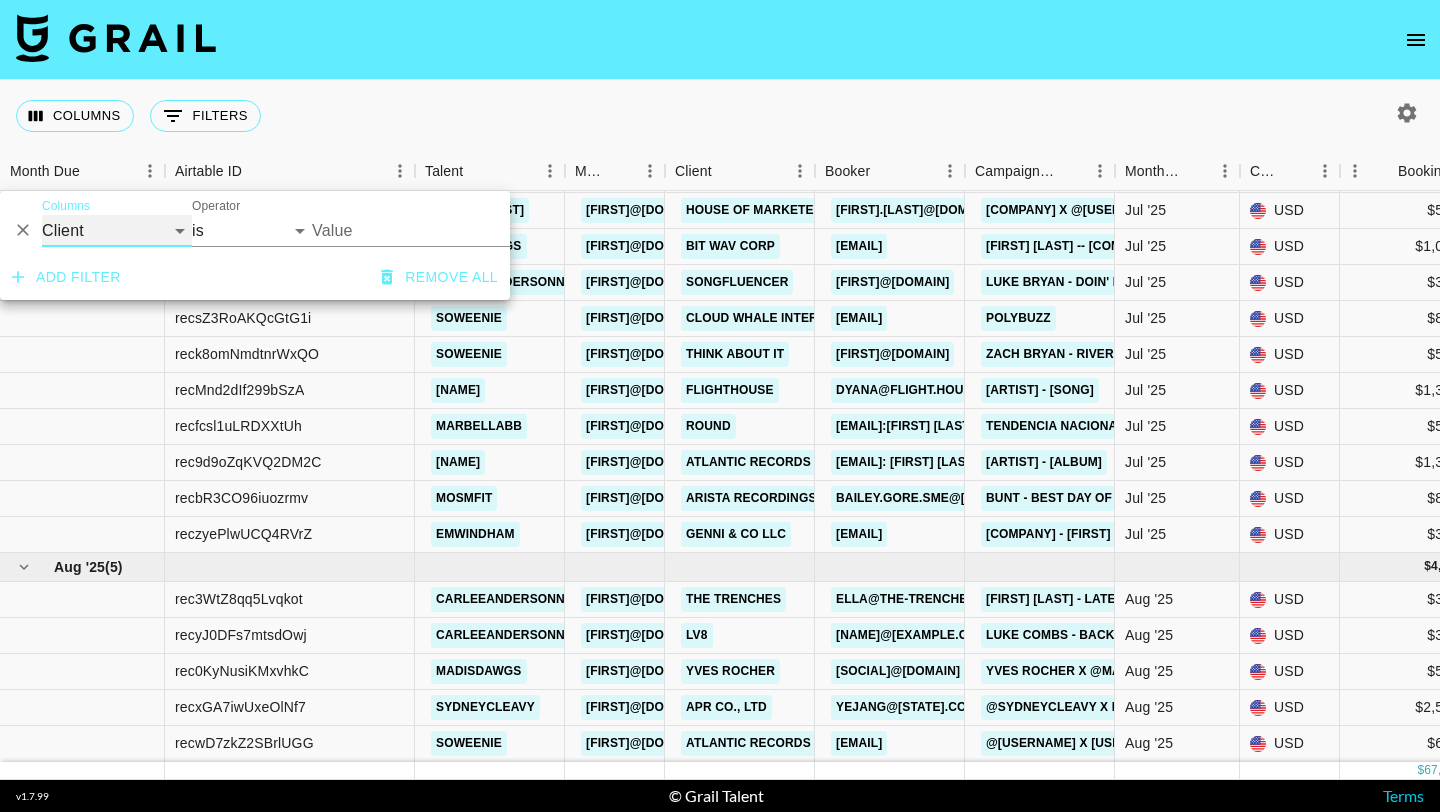 select on "bookerId" 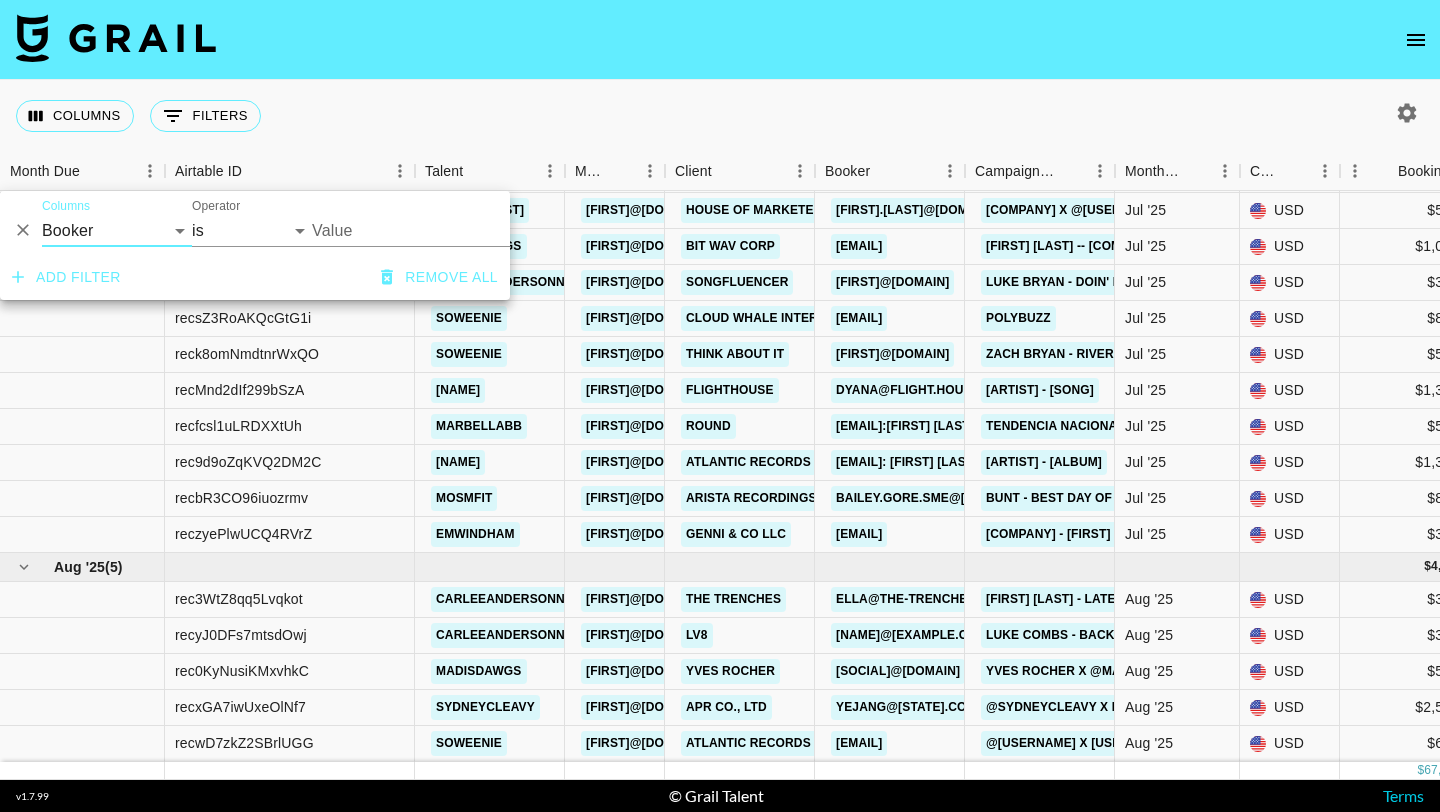 drag, startPoint x: 308, startPoint y: 227, endPoint x: 340, endPoint y: 225, distance: 32.06244 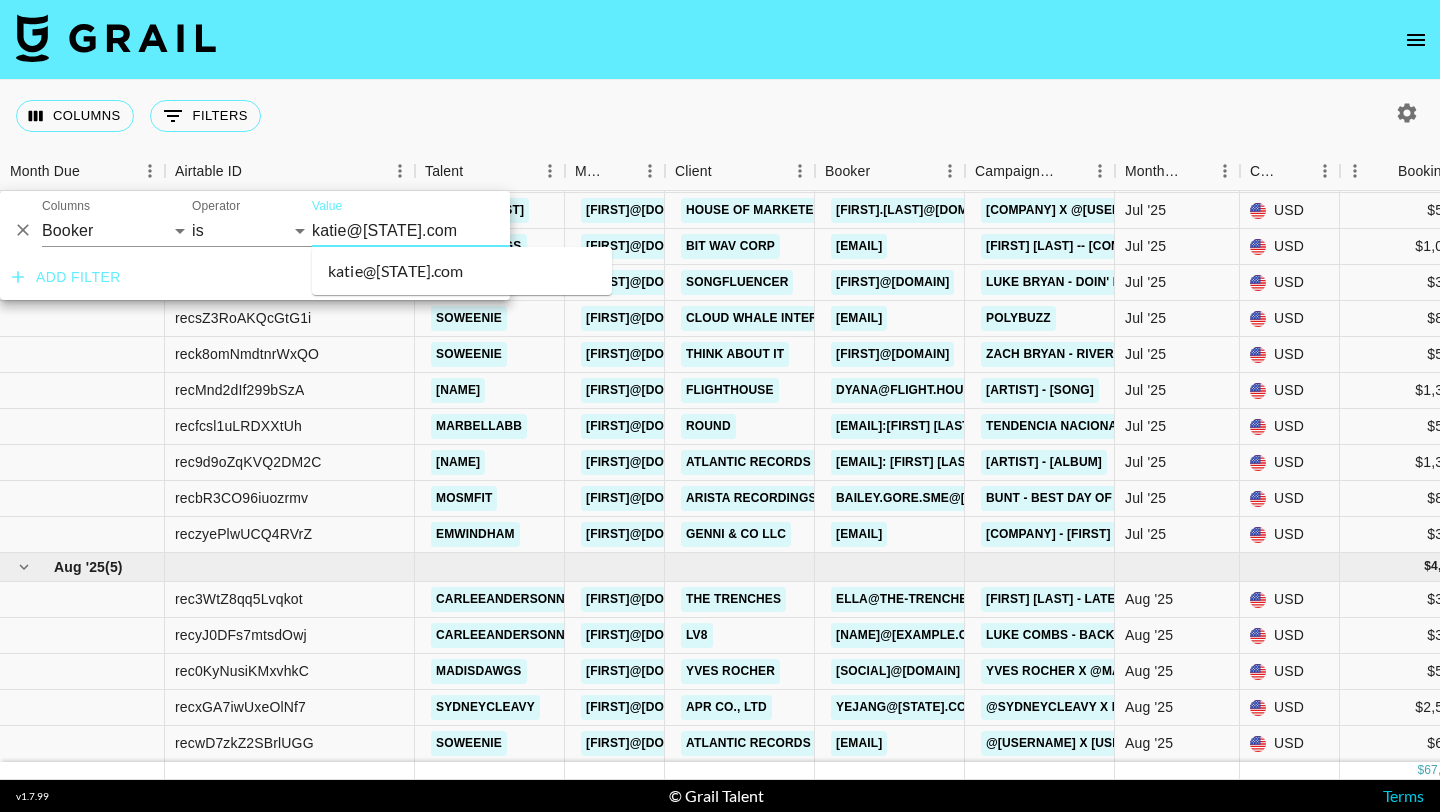 click on "katie@thrillerrecords.com" at bounding box center [462, 271] 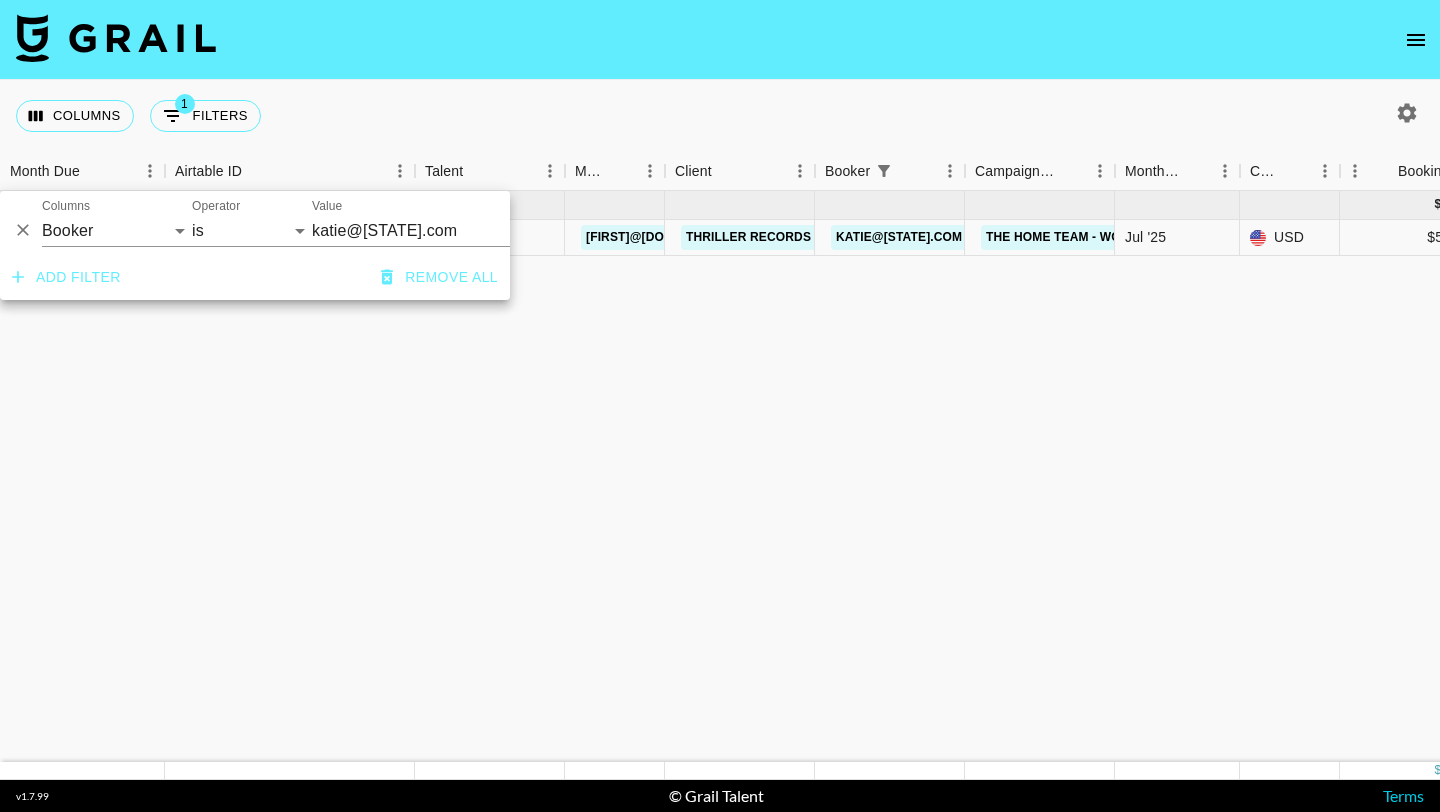 click on "Jul '25  ( 1 ) $ 500.00 $ 48.81 reccKy6T9ZHjEuDBh soweenie taz@grail-talent.com Thriller Records LLC katie@thrillerrecords.com The Home Team - Worthy Jul '25  USD $500.00 no $48.81 no" at bounding box center [1660, 476] 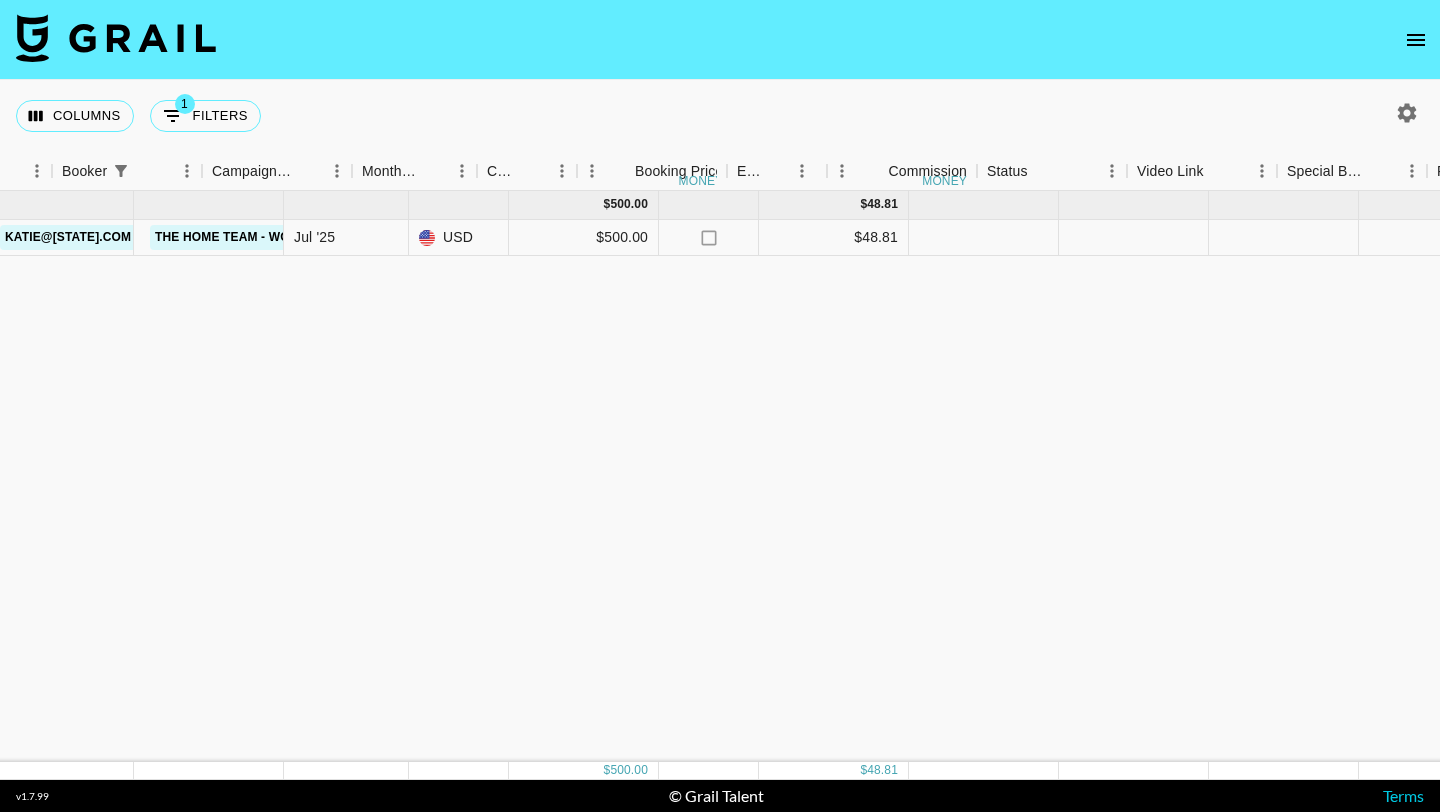 scroll, scrollTop: 0, scrollLeft: 763, axis: horizontal 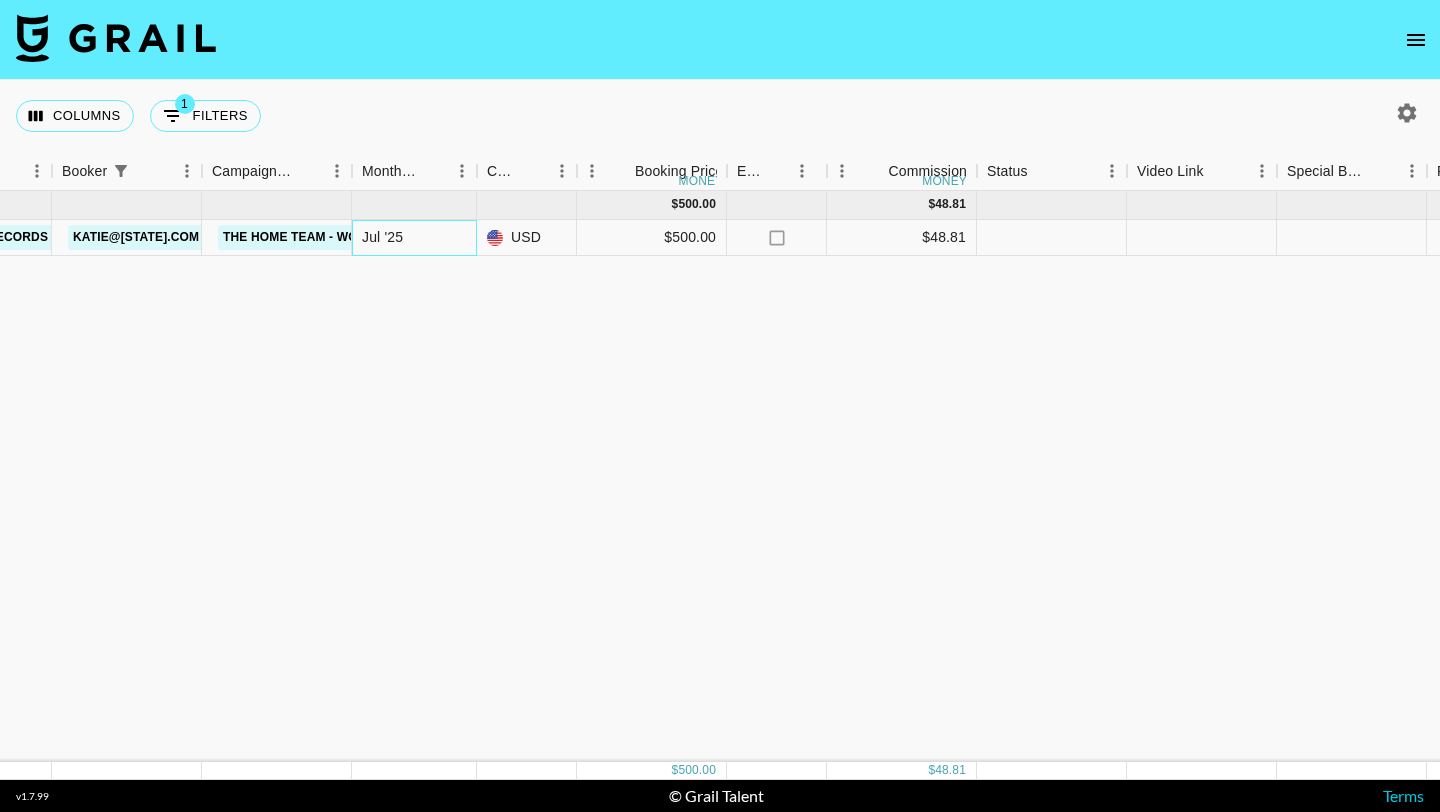 click on "Jul '25" at bounding box center [414, 238] 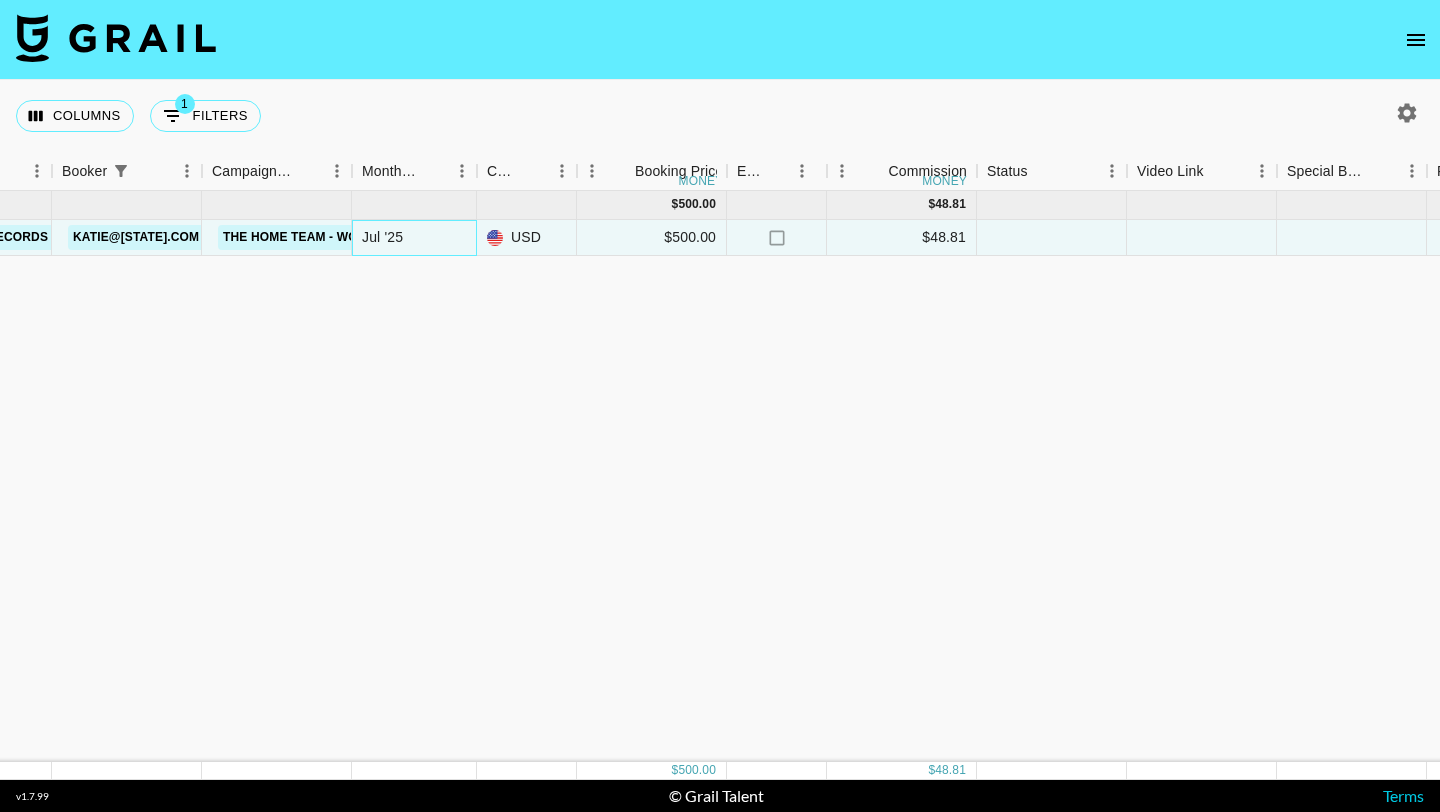 click on "Jul '25" at bounding box center (414, 238) 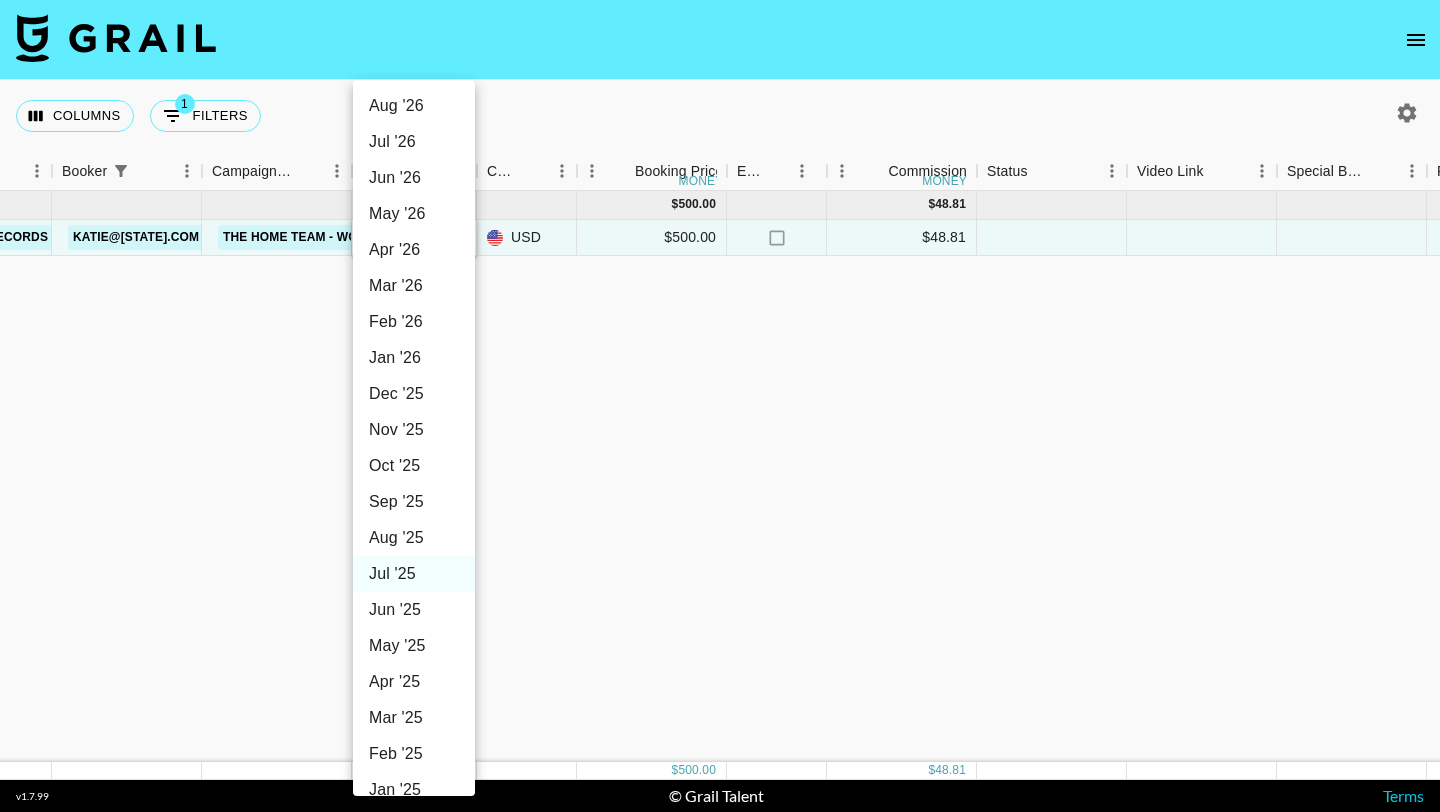 click on "Aug '25" at bounding box center (414, 538) 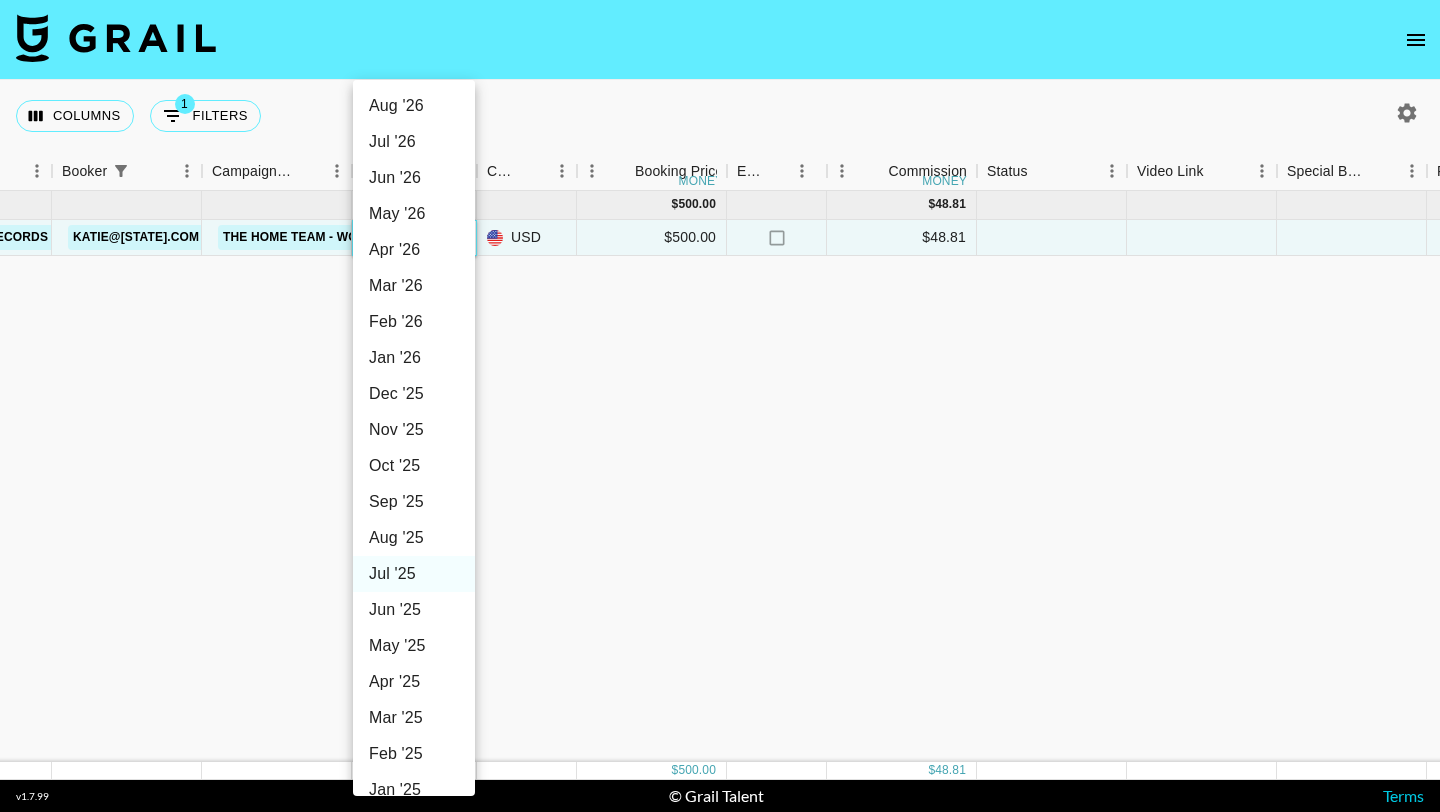 type on "Aug '25" 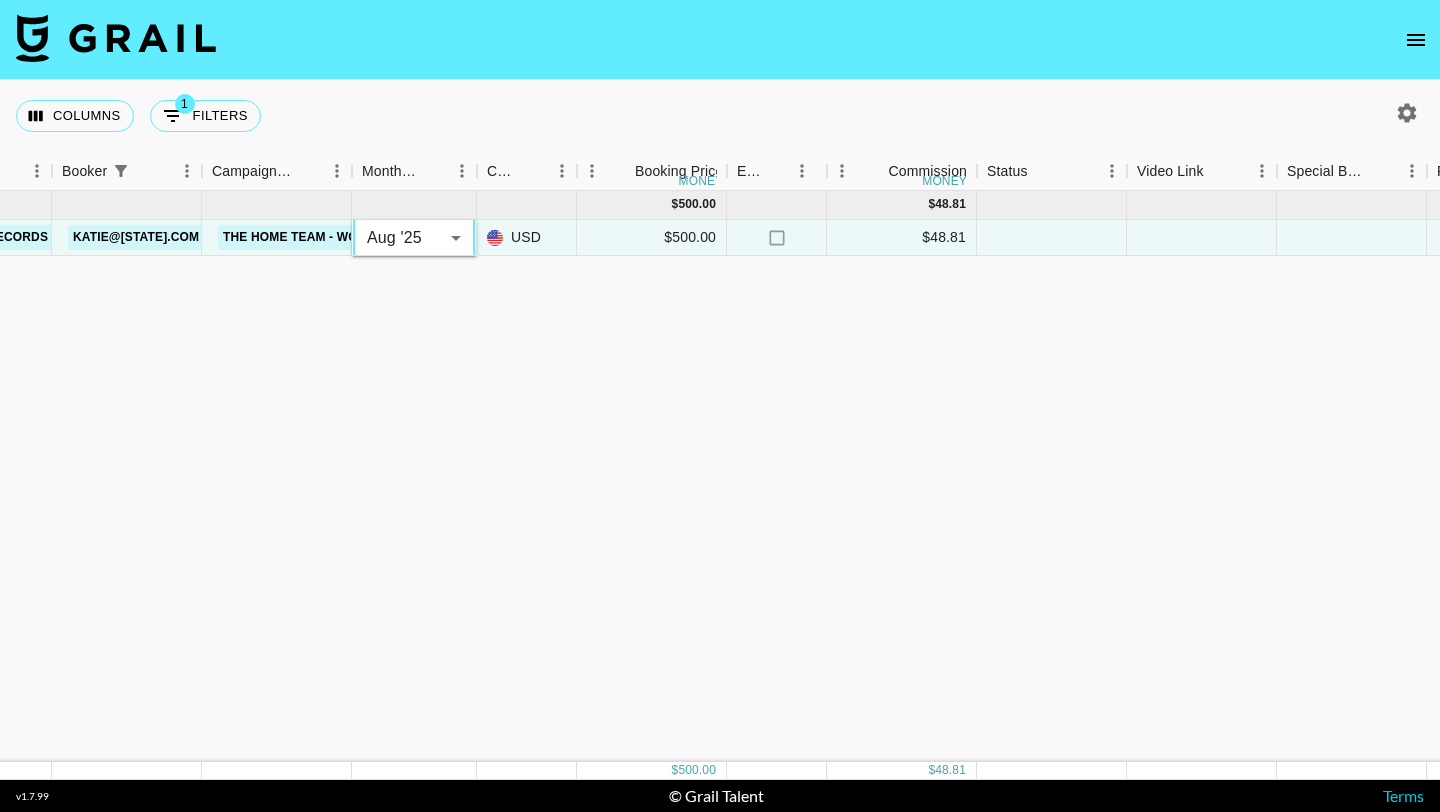 click on "Columns 1 Filters + Booking" at bounding box center [720, 116] 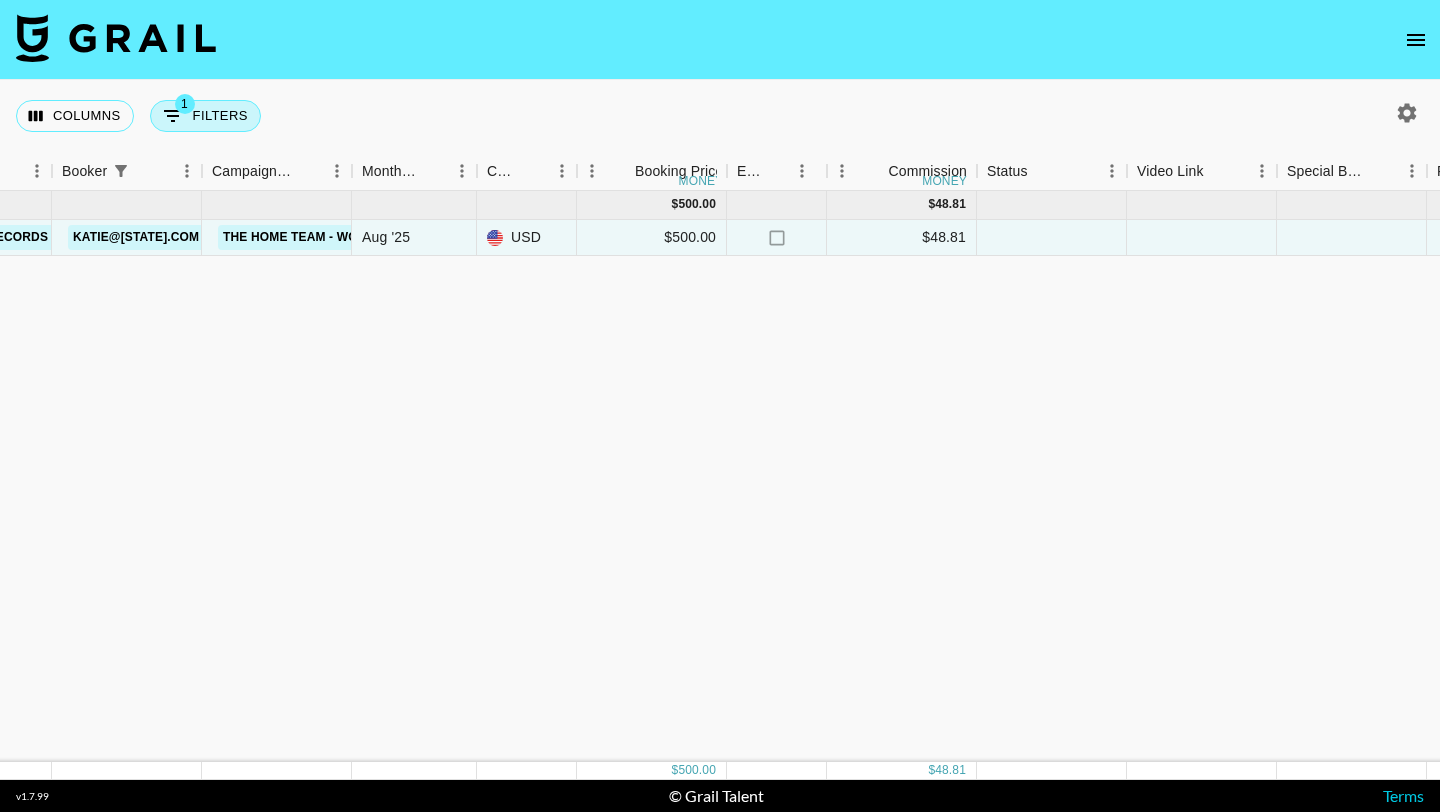 click on "1" at bounding box center (185, 104) 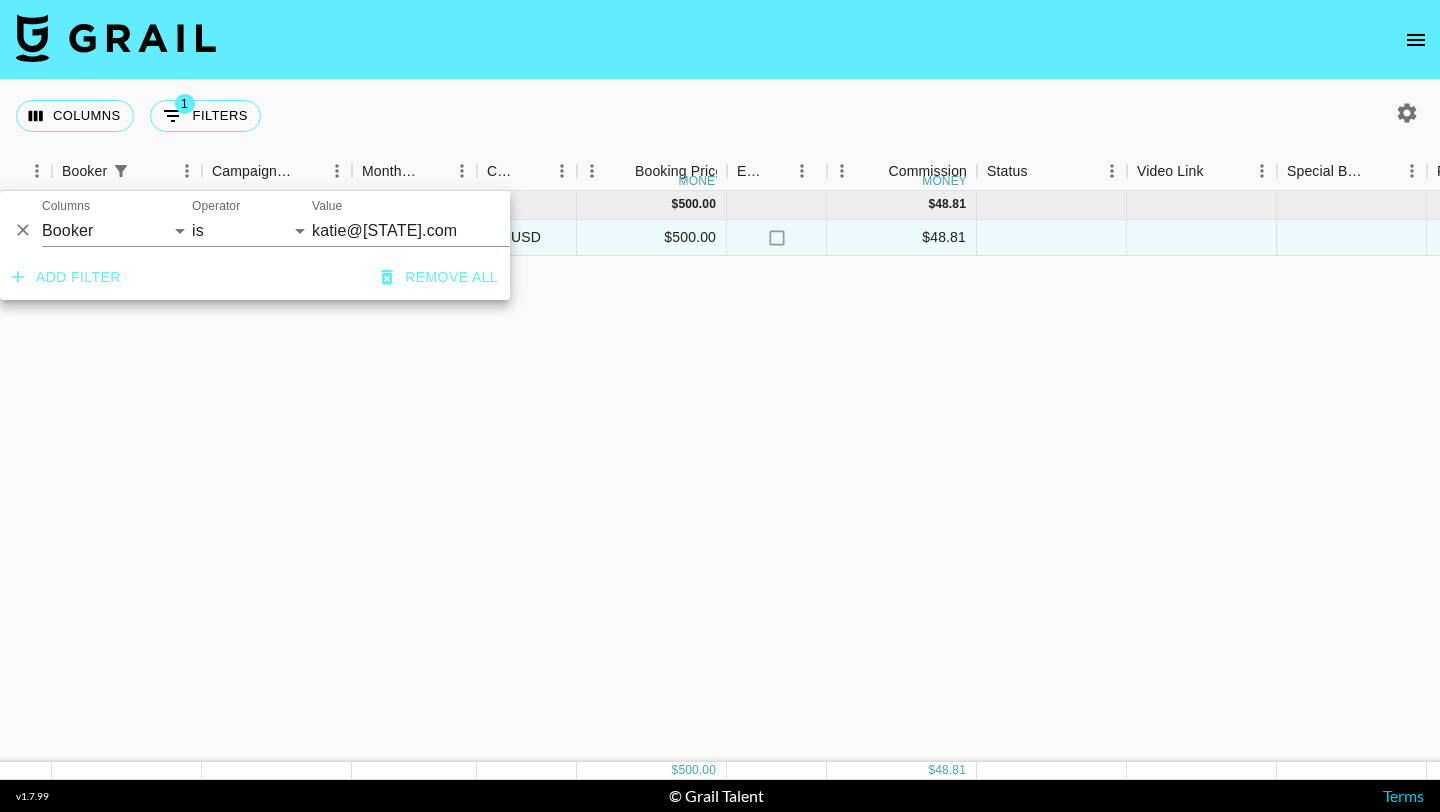 click at bounding box center (23, 230) 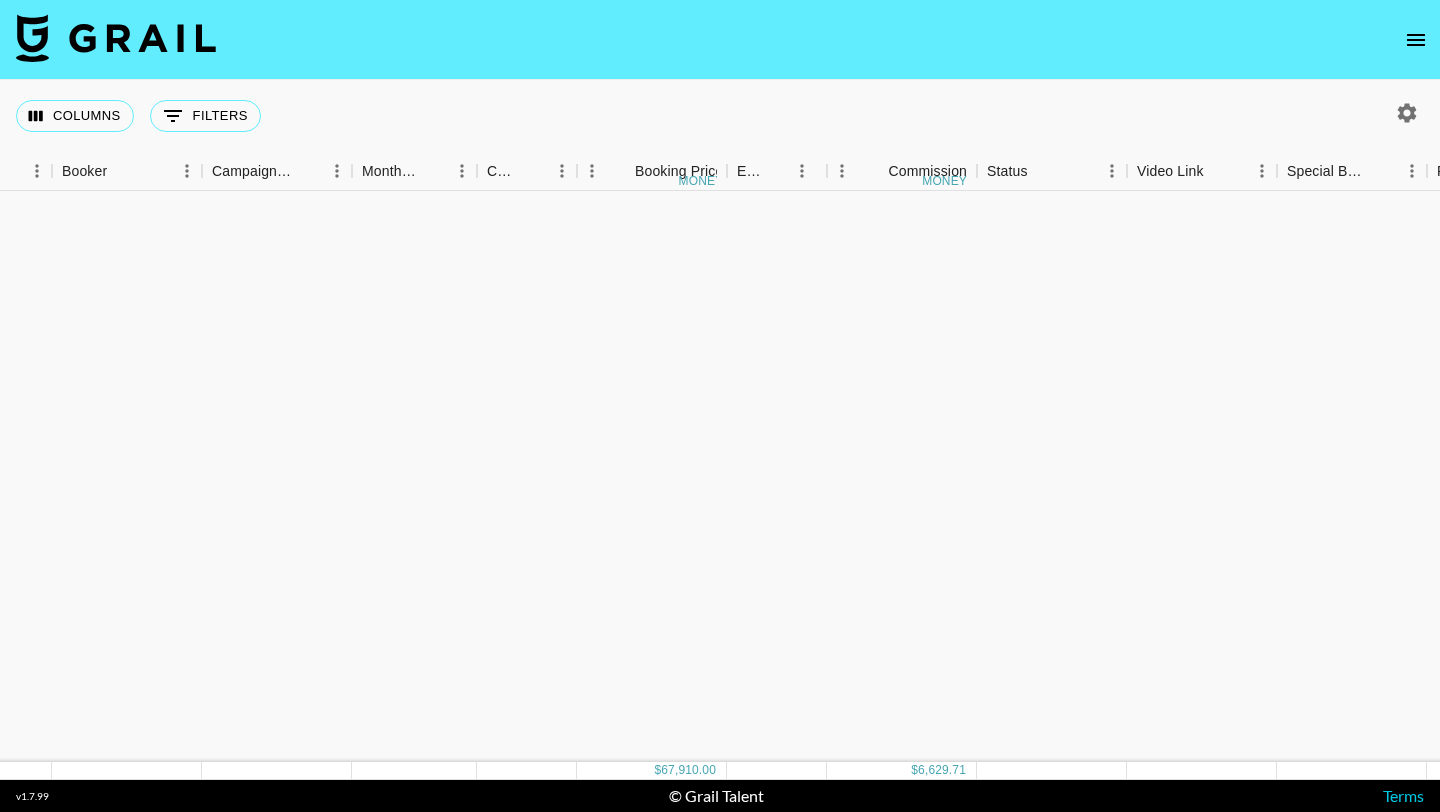 scroll, scrollTop: 1813, scrollLeft: 763, axis: both 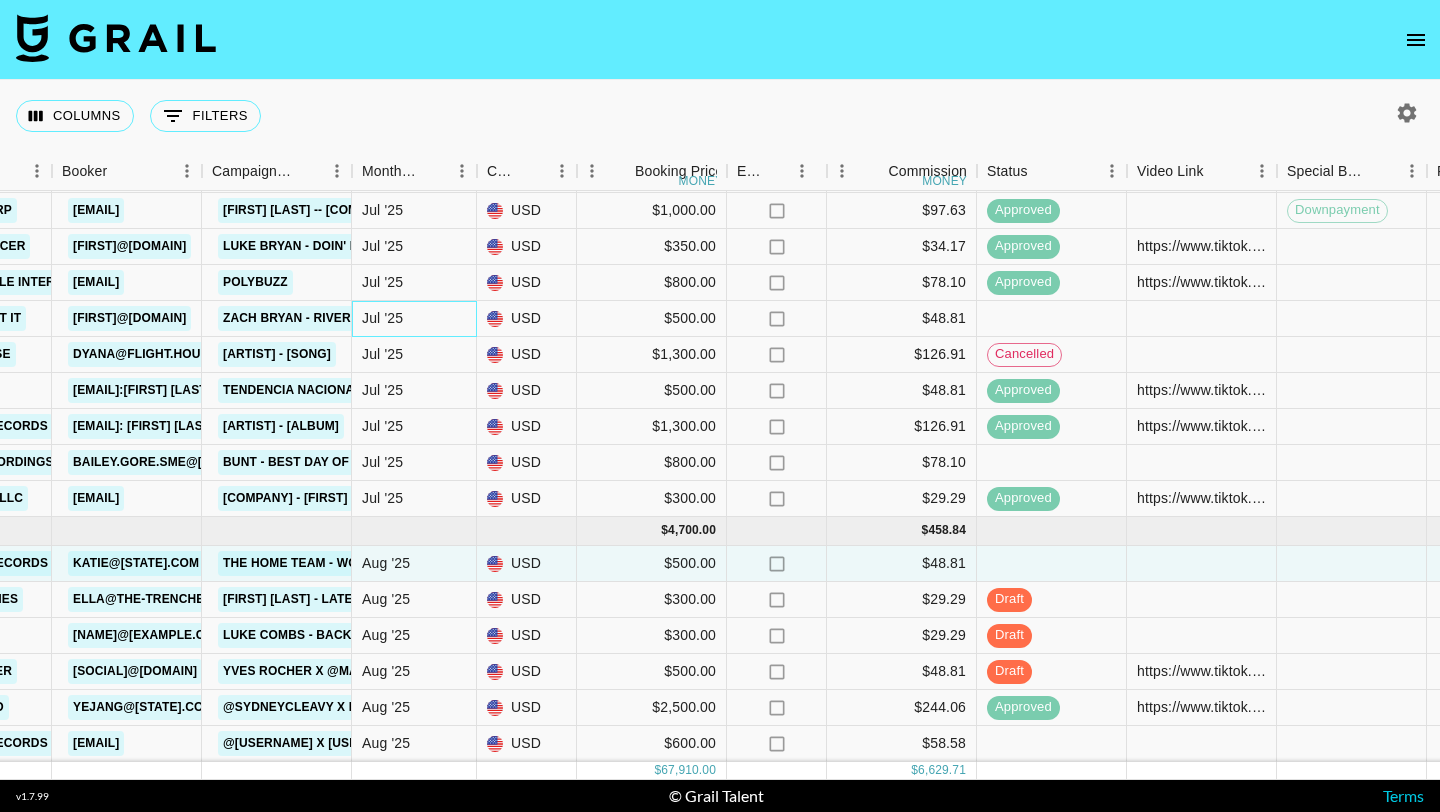 click on "Jul '25" at bounding box center (414, 319) 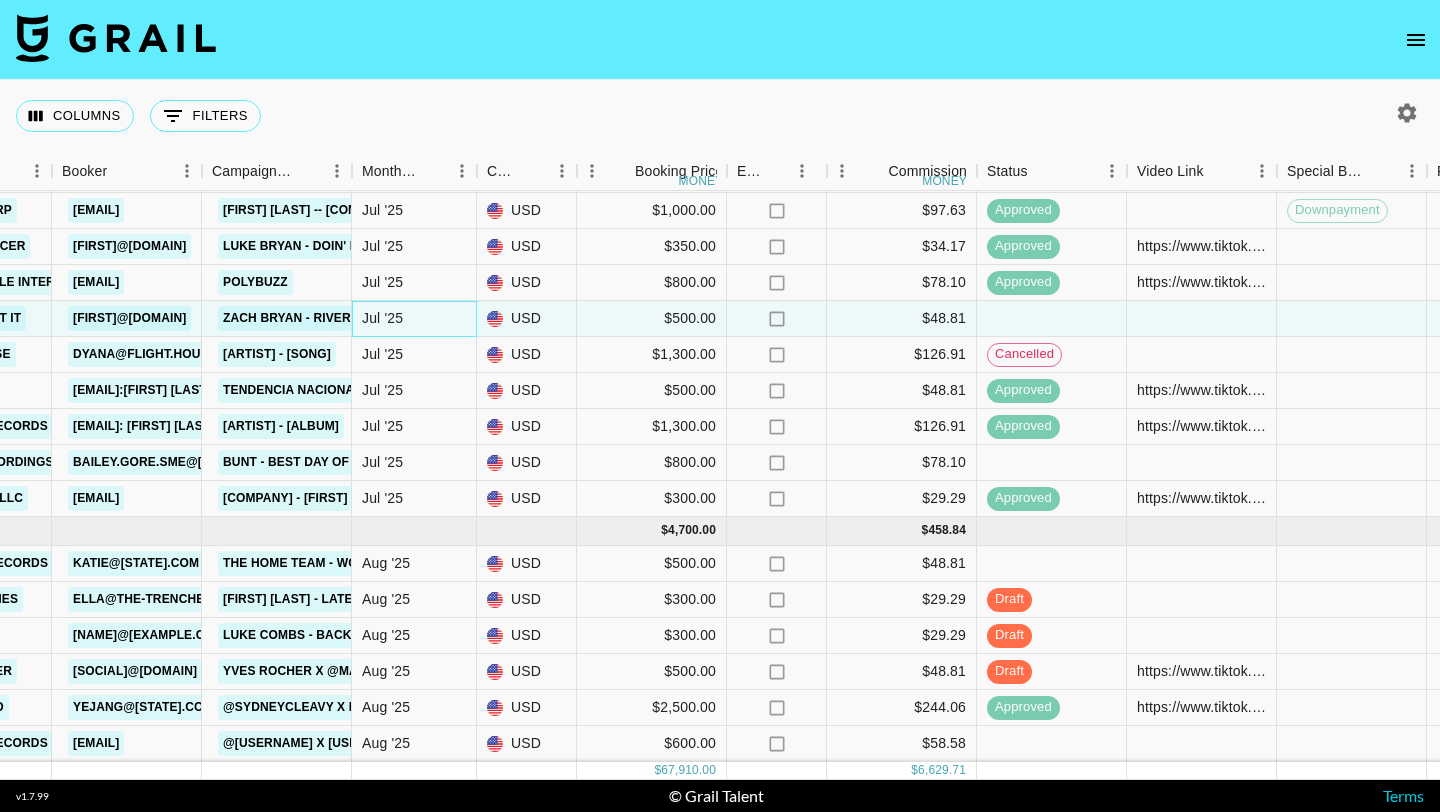 click on "Jul '25" at bounding box center (414, 319) 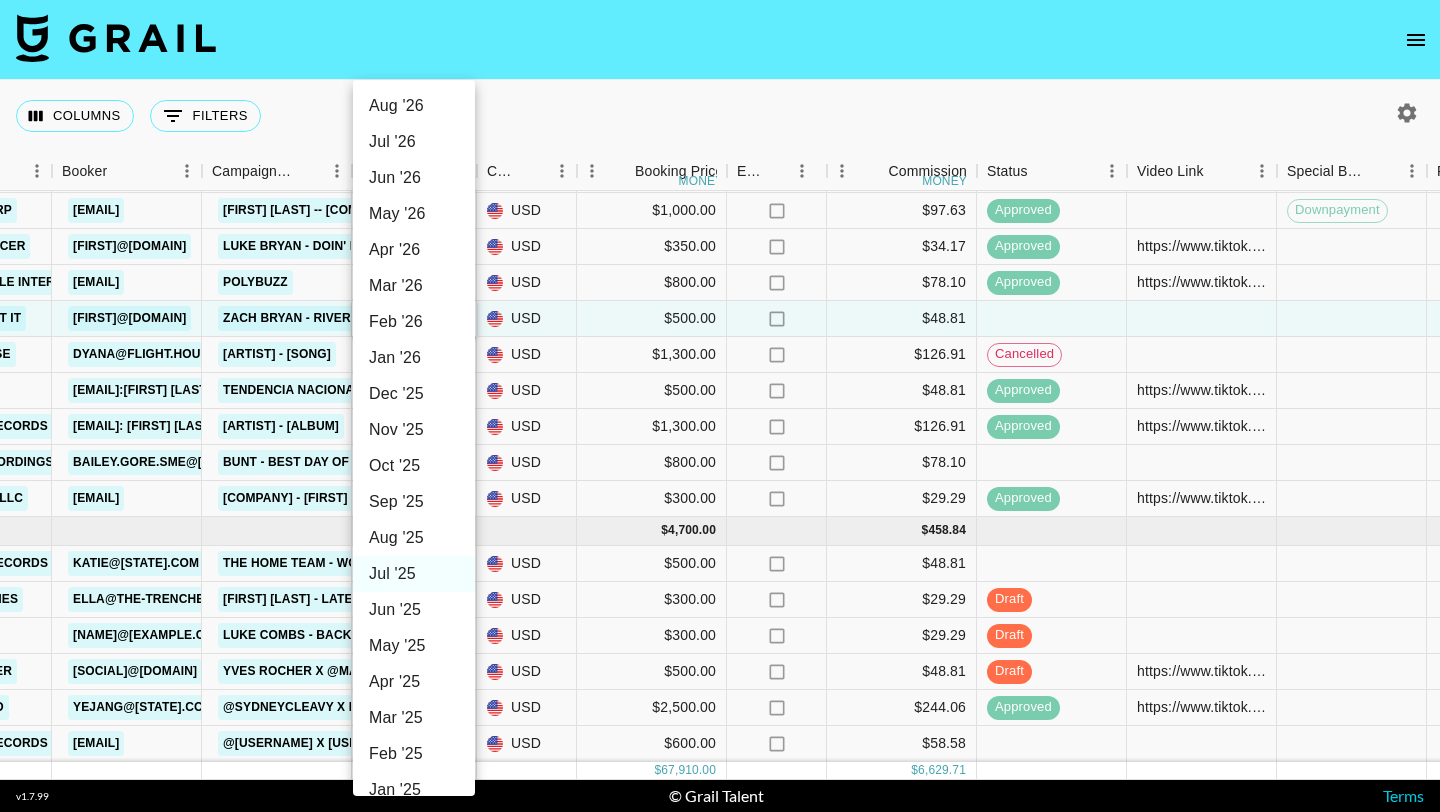 click on "Aug '25" at bounding box center (414, 538) 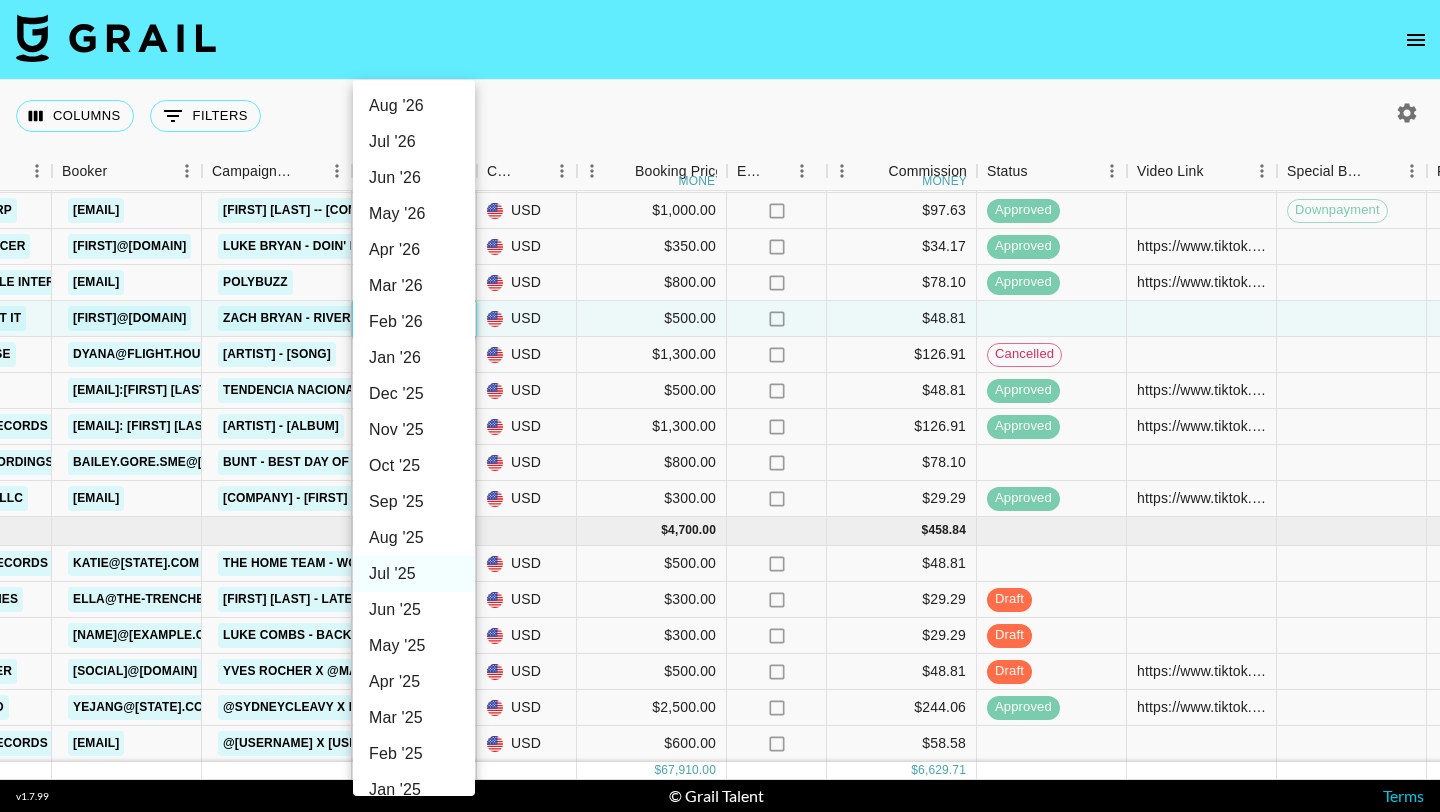 type on "Aug '25" 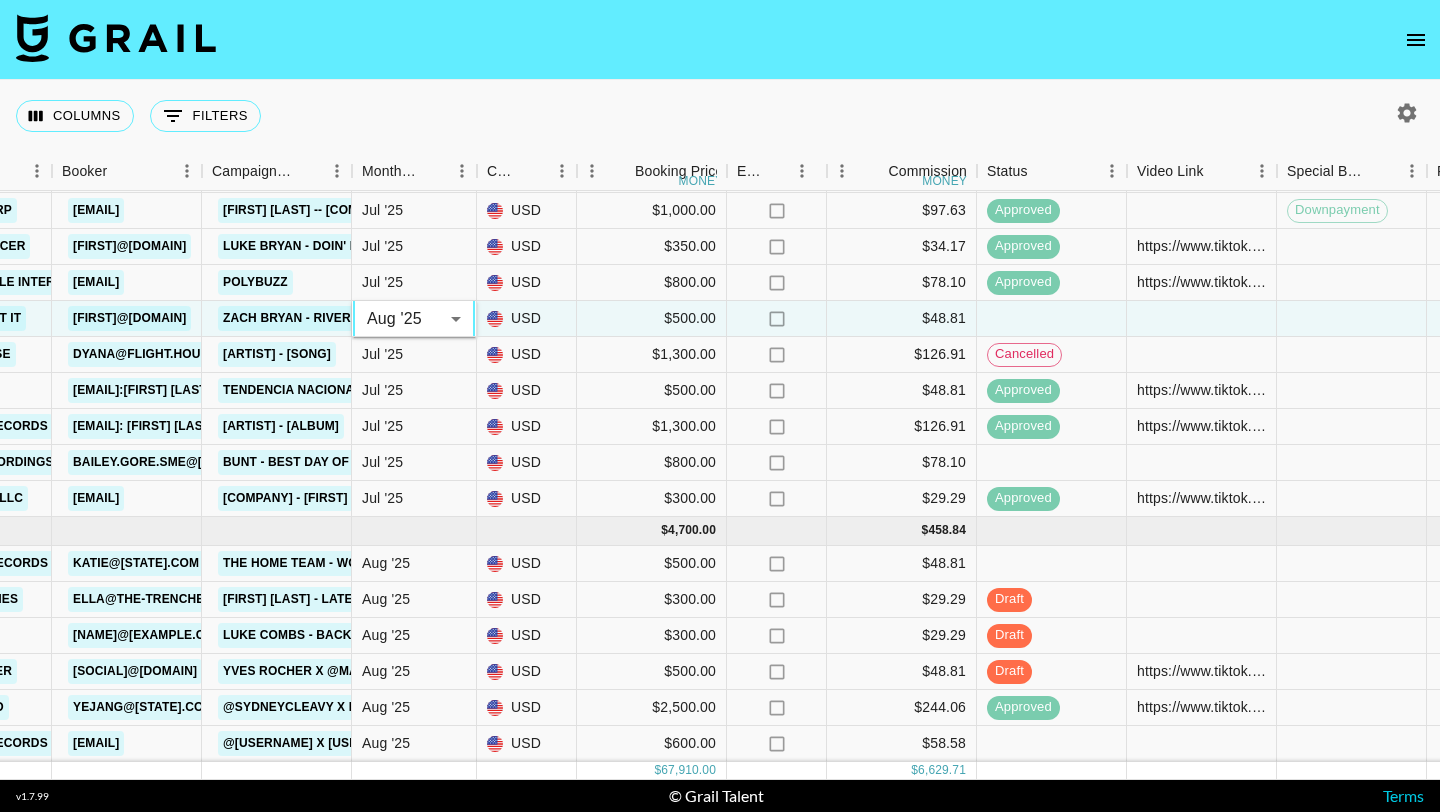 click on "Columns 0 Filters + Booking" at bounding box center [720, 116] 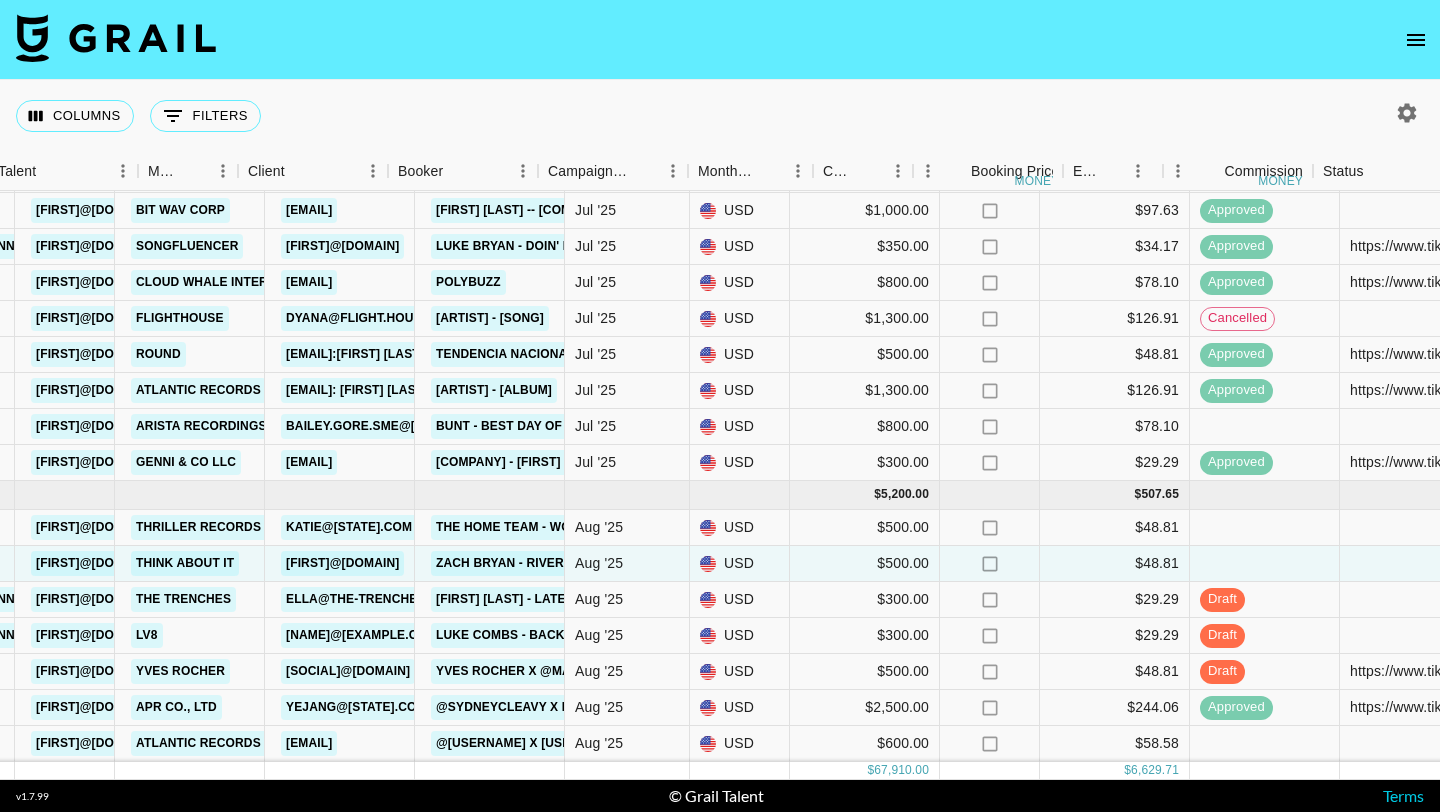 scroll, scrollTop: 1813, scrollLeft: 574, axis: both 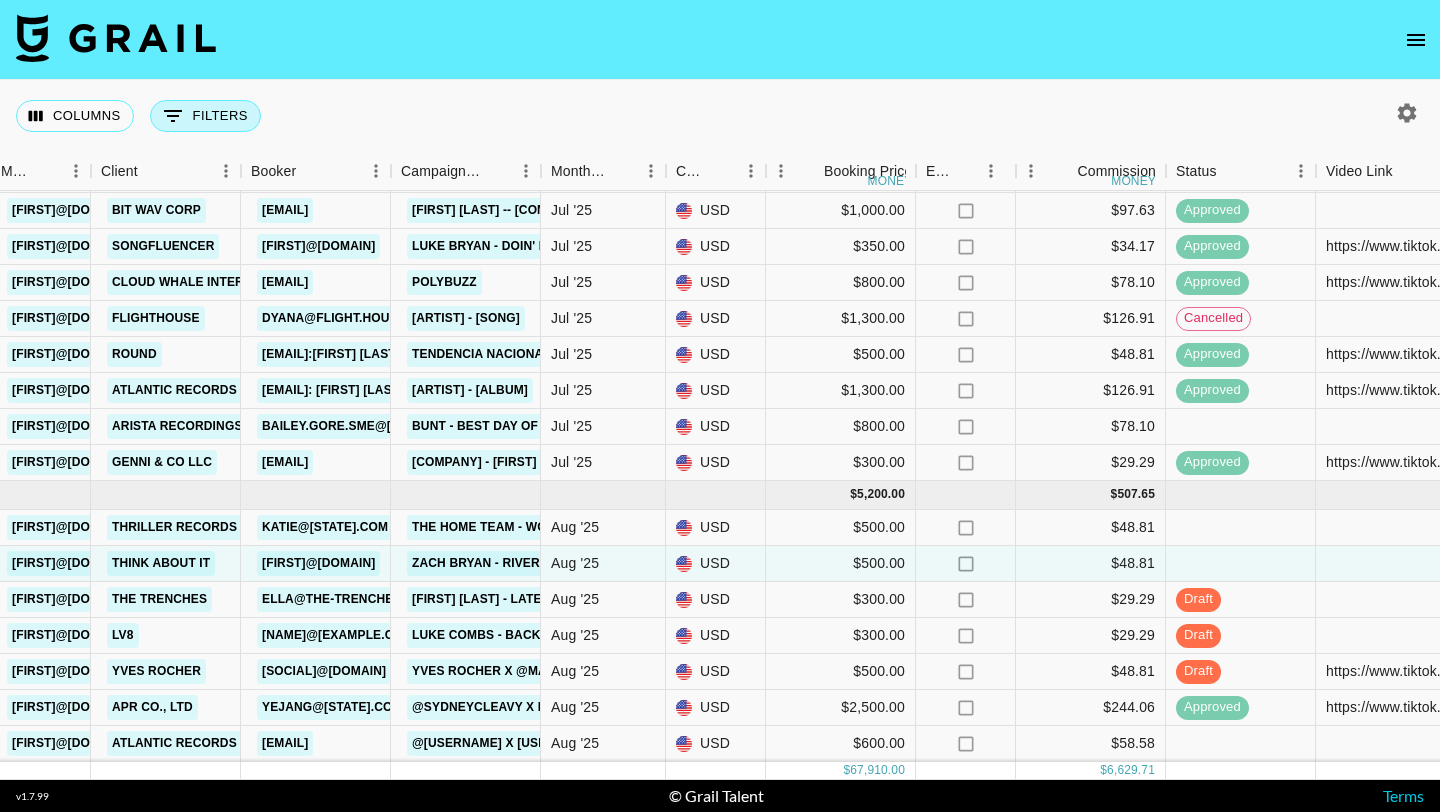 click on "0 Filters" at bounding box center [205, 116] 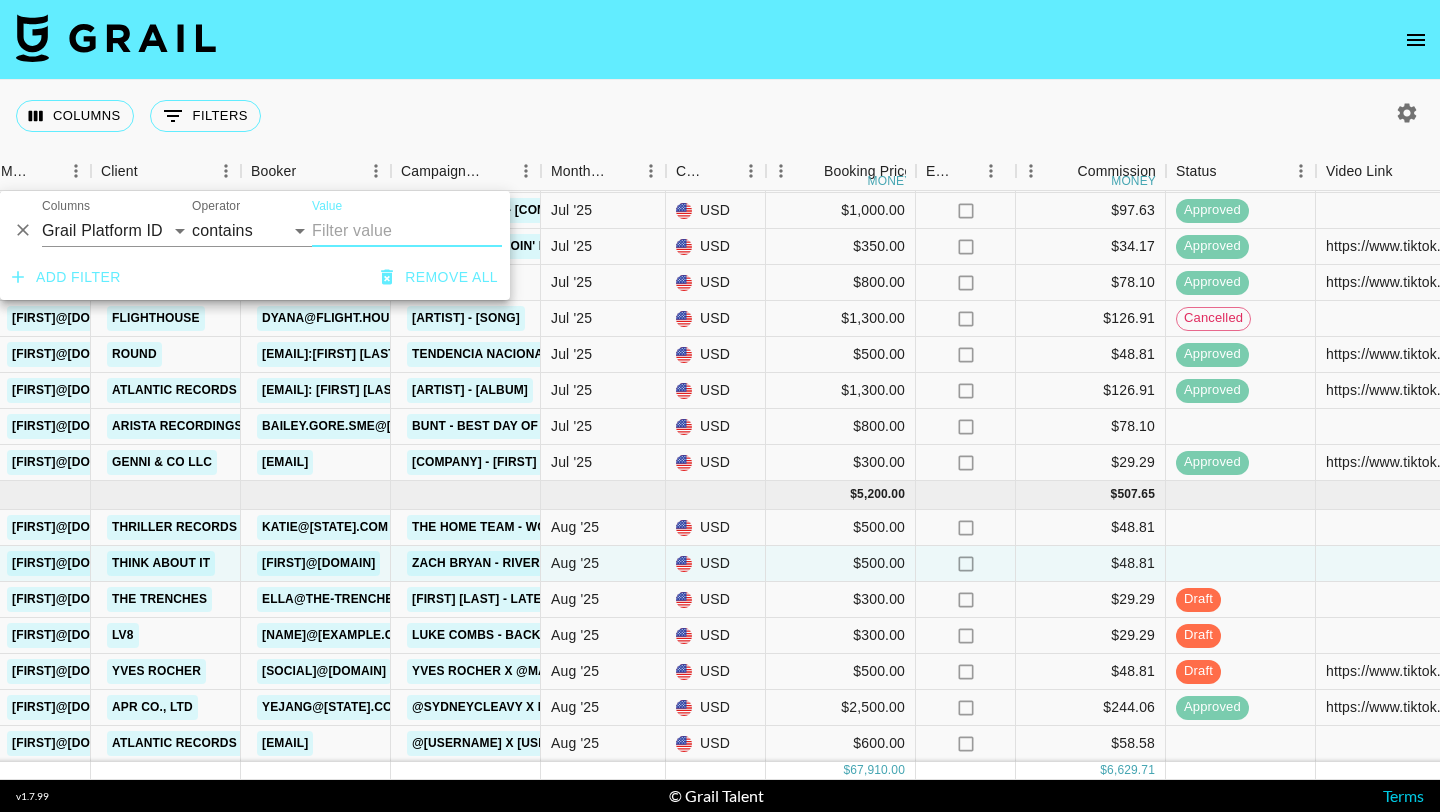 click on "Value" at bounding box center [407, 231] 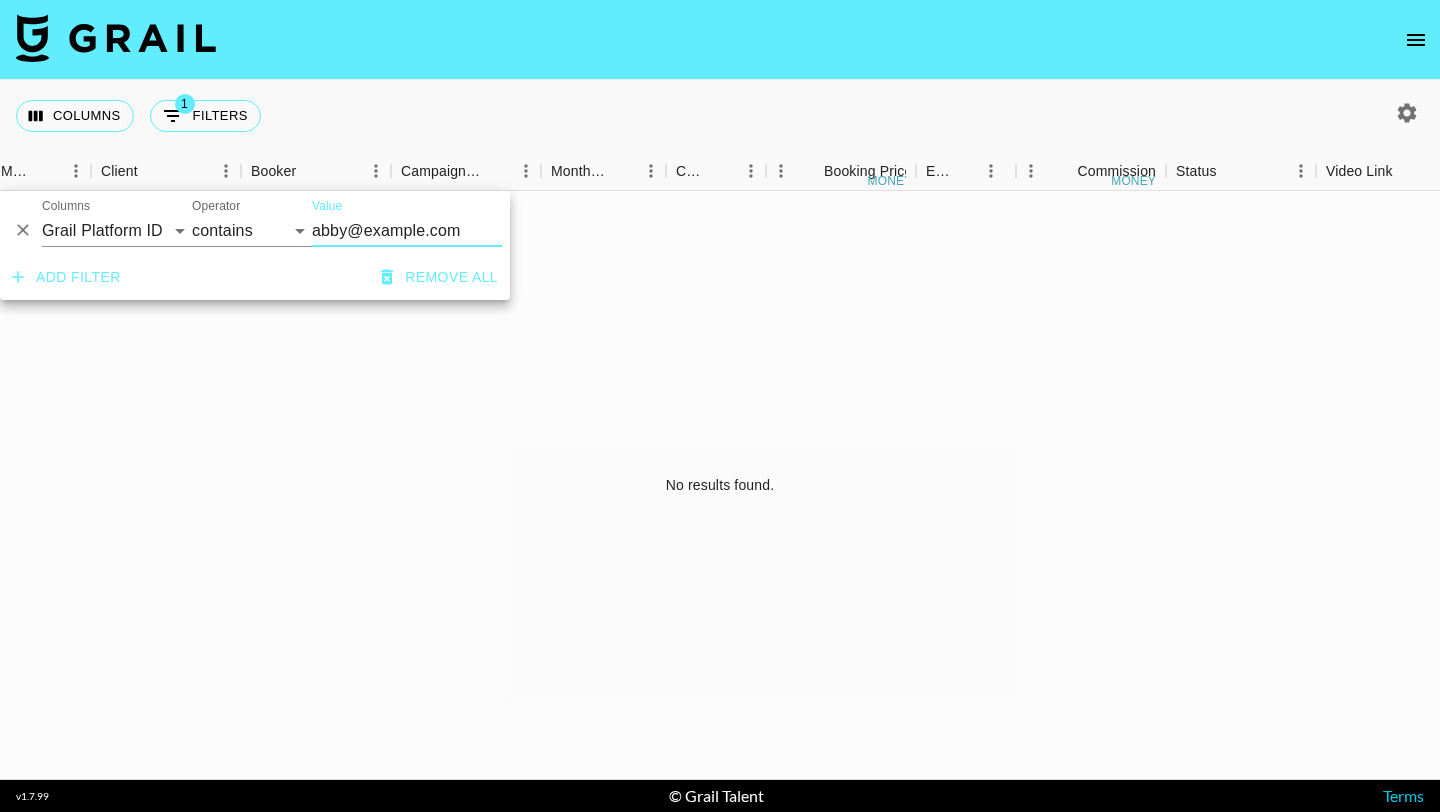 scroll, scrollTop: 0, scrollLeft: 574, axis: horizontal 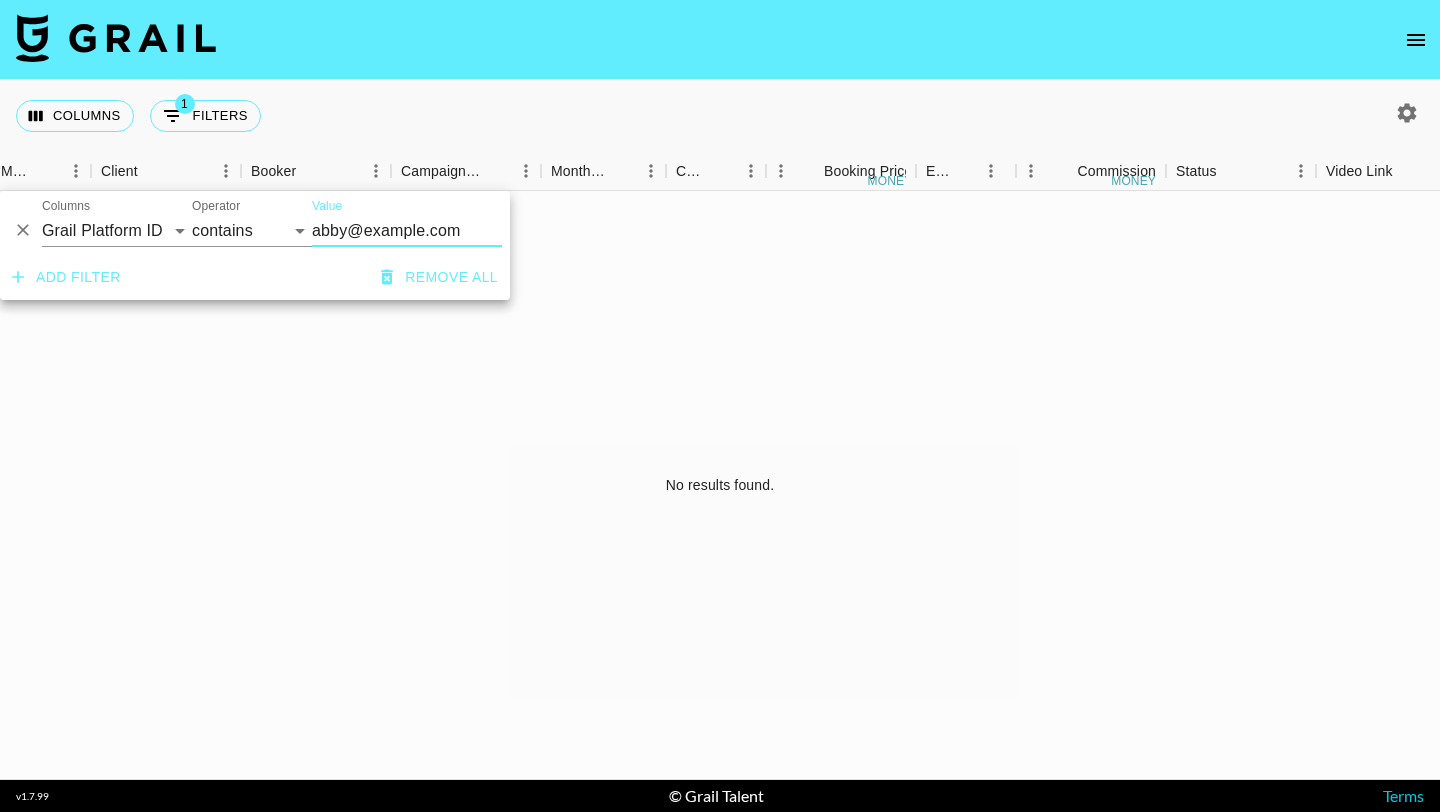 type 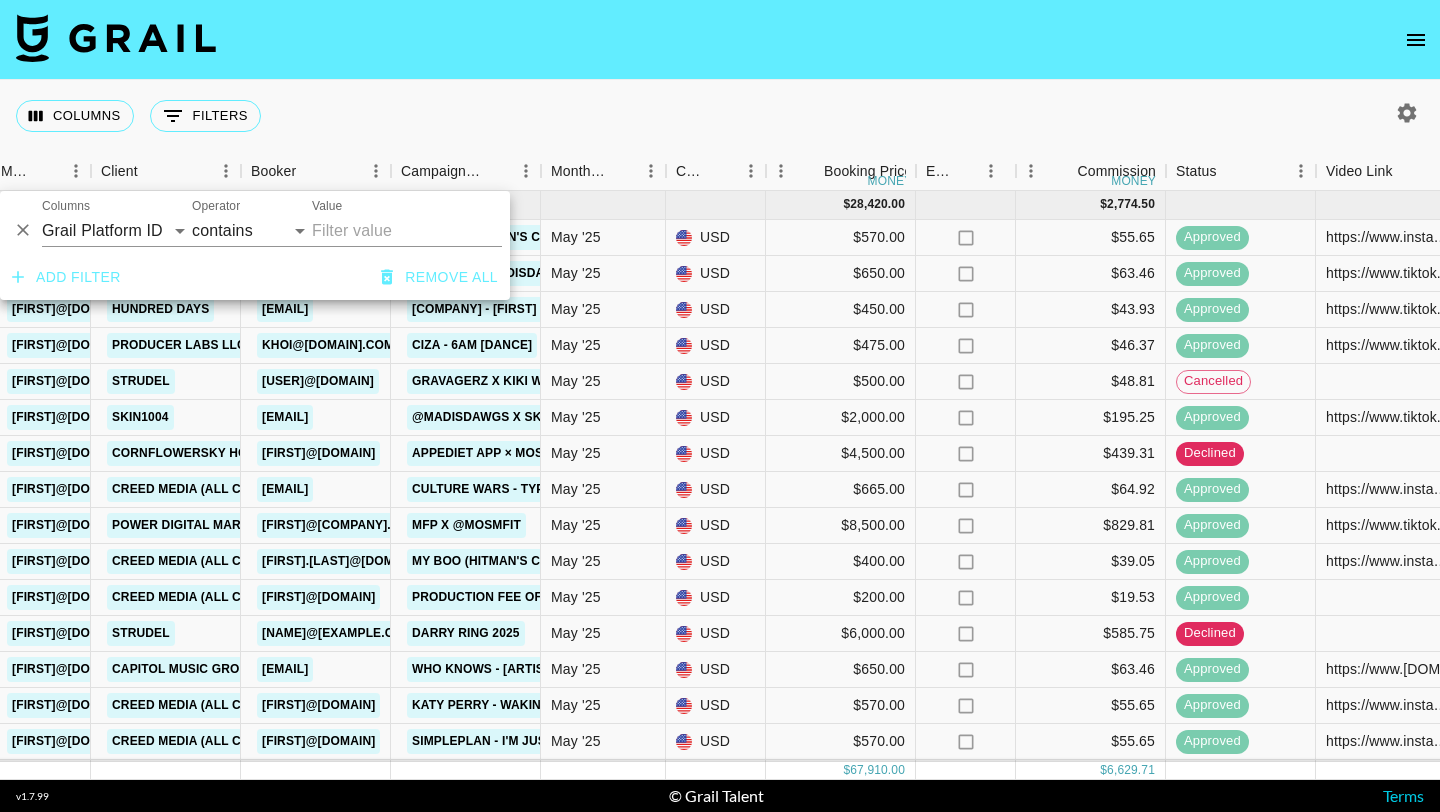 click on "Columns 0 Filters + Booking" at bounding box center (720, 116) 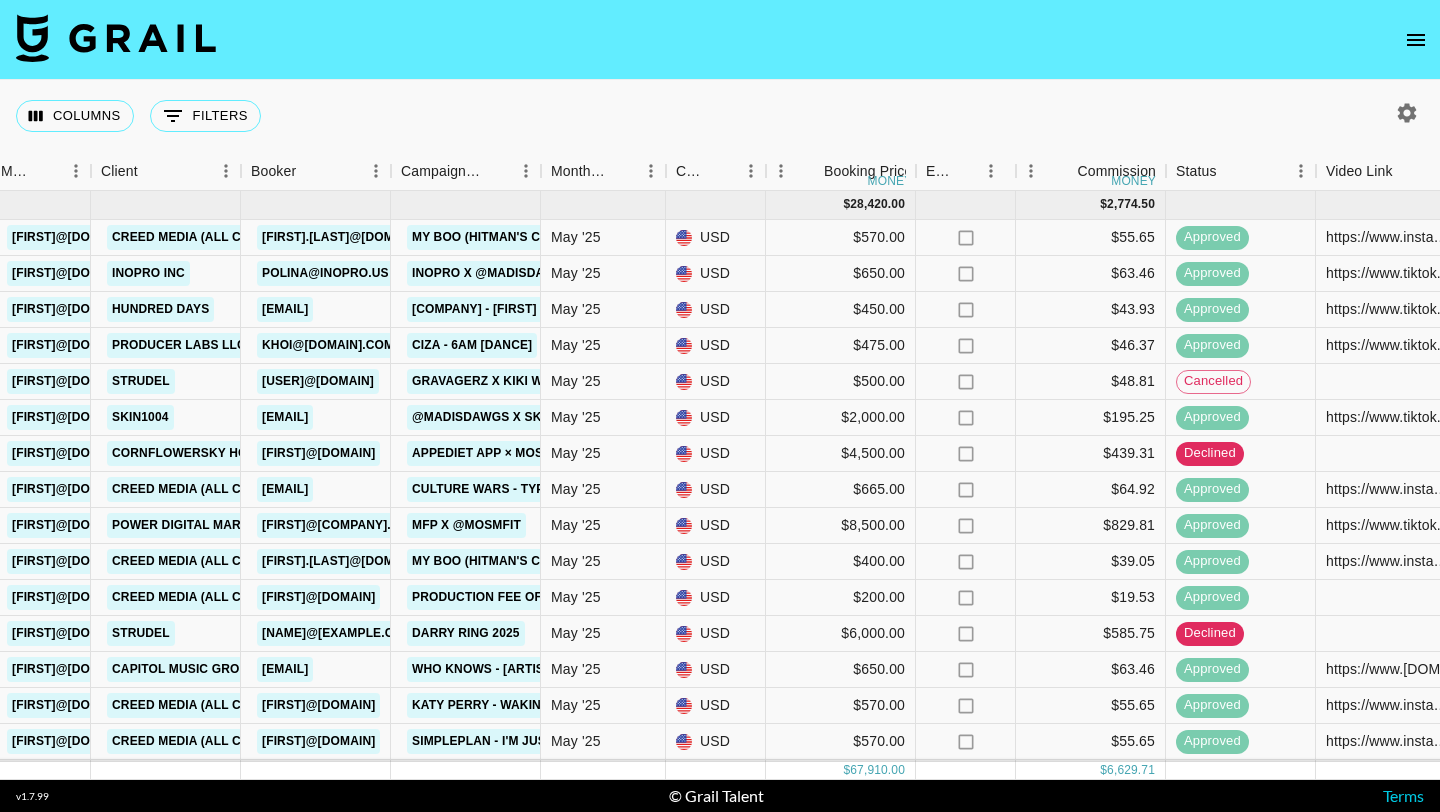 click 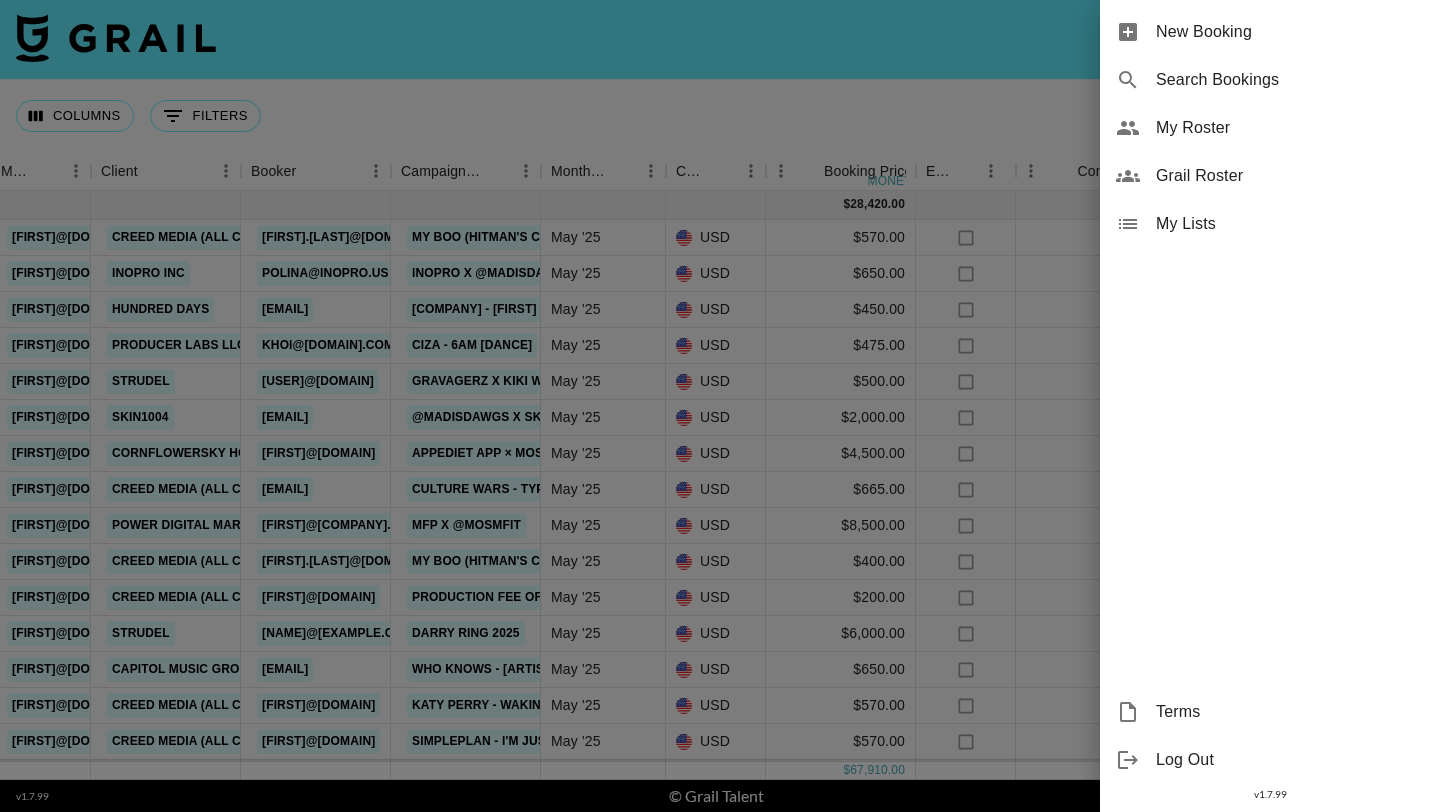 click on "New Booking" at bounding box center (1290, 32) 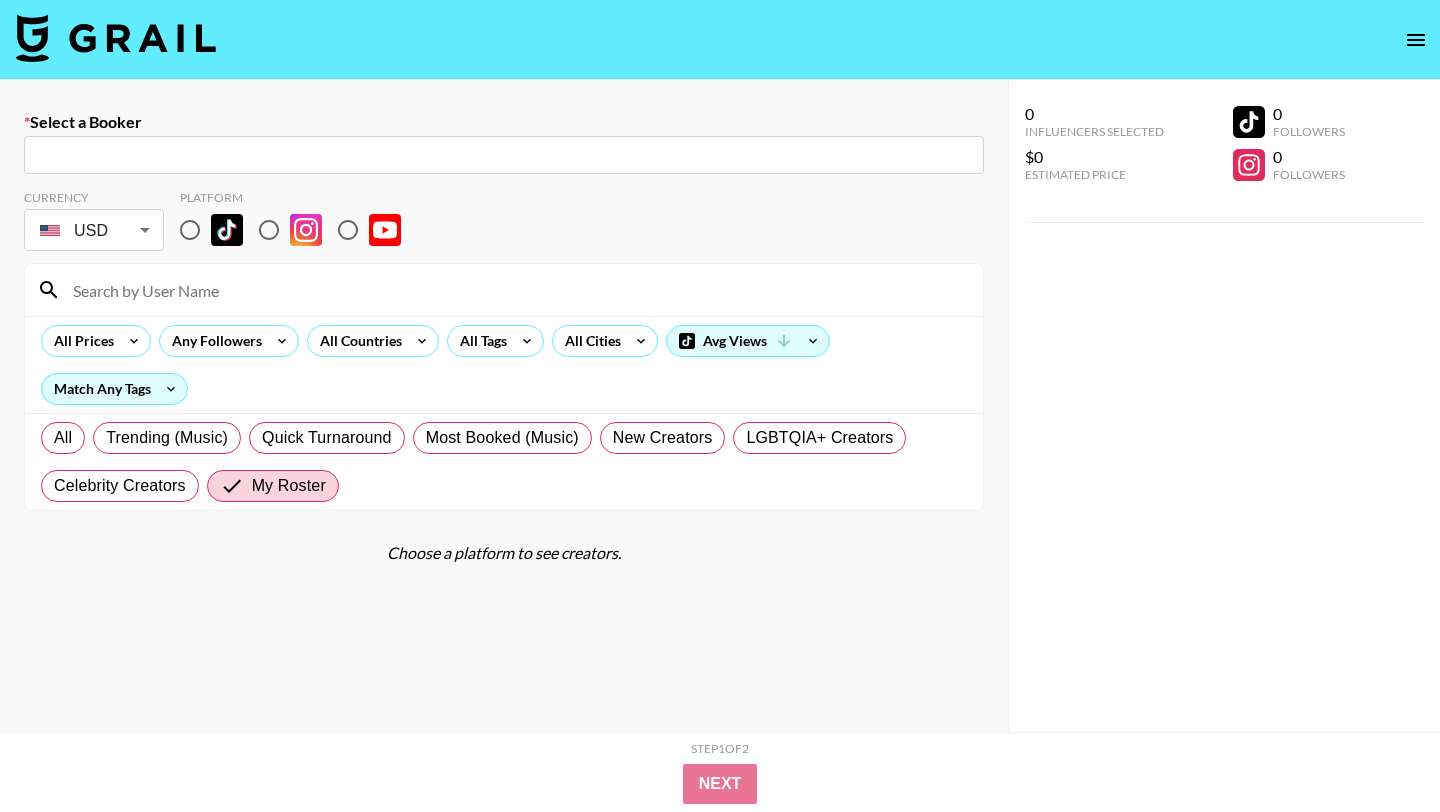 click at bounding box center [504, 155] 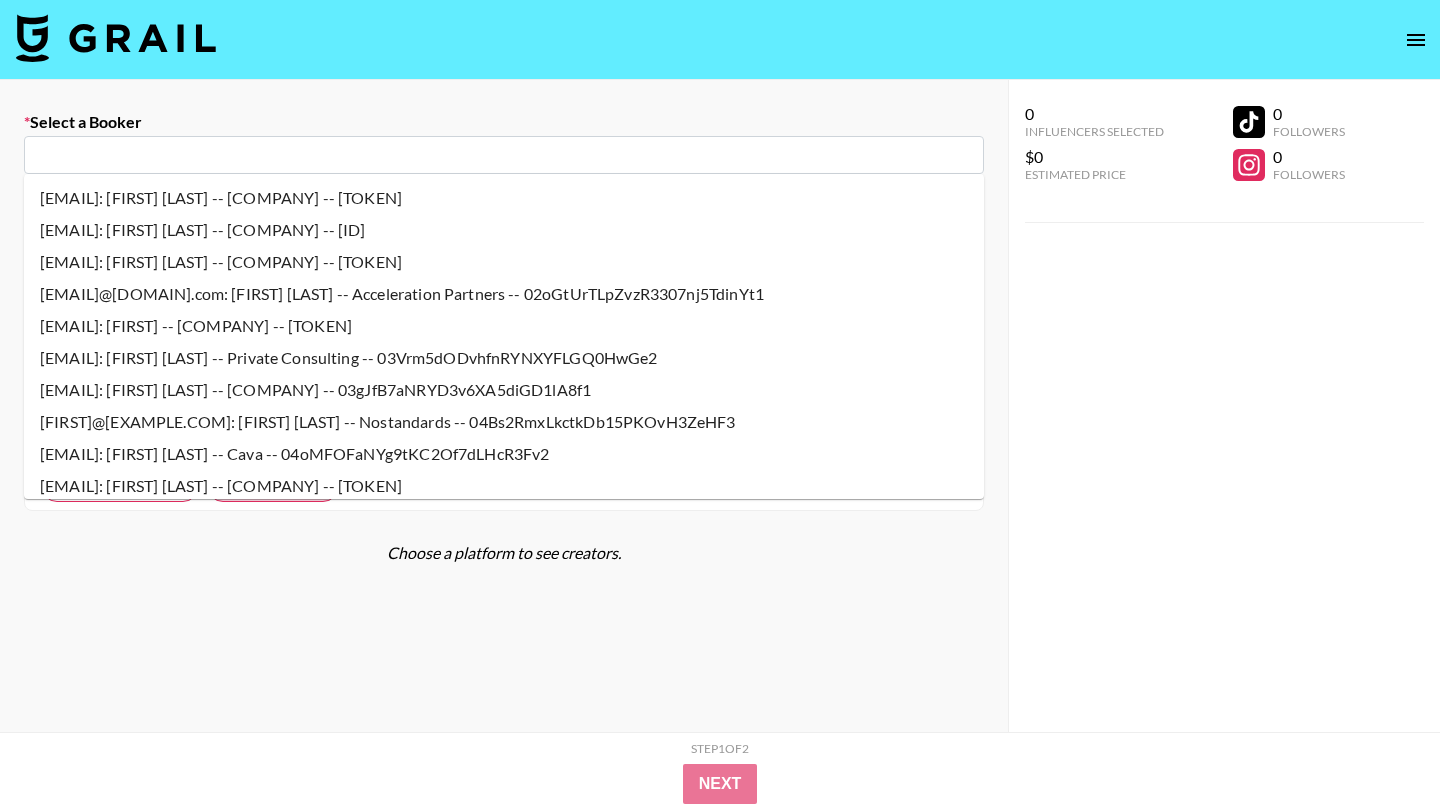 paste on "[EMAIL]" 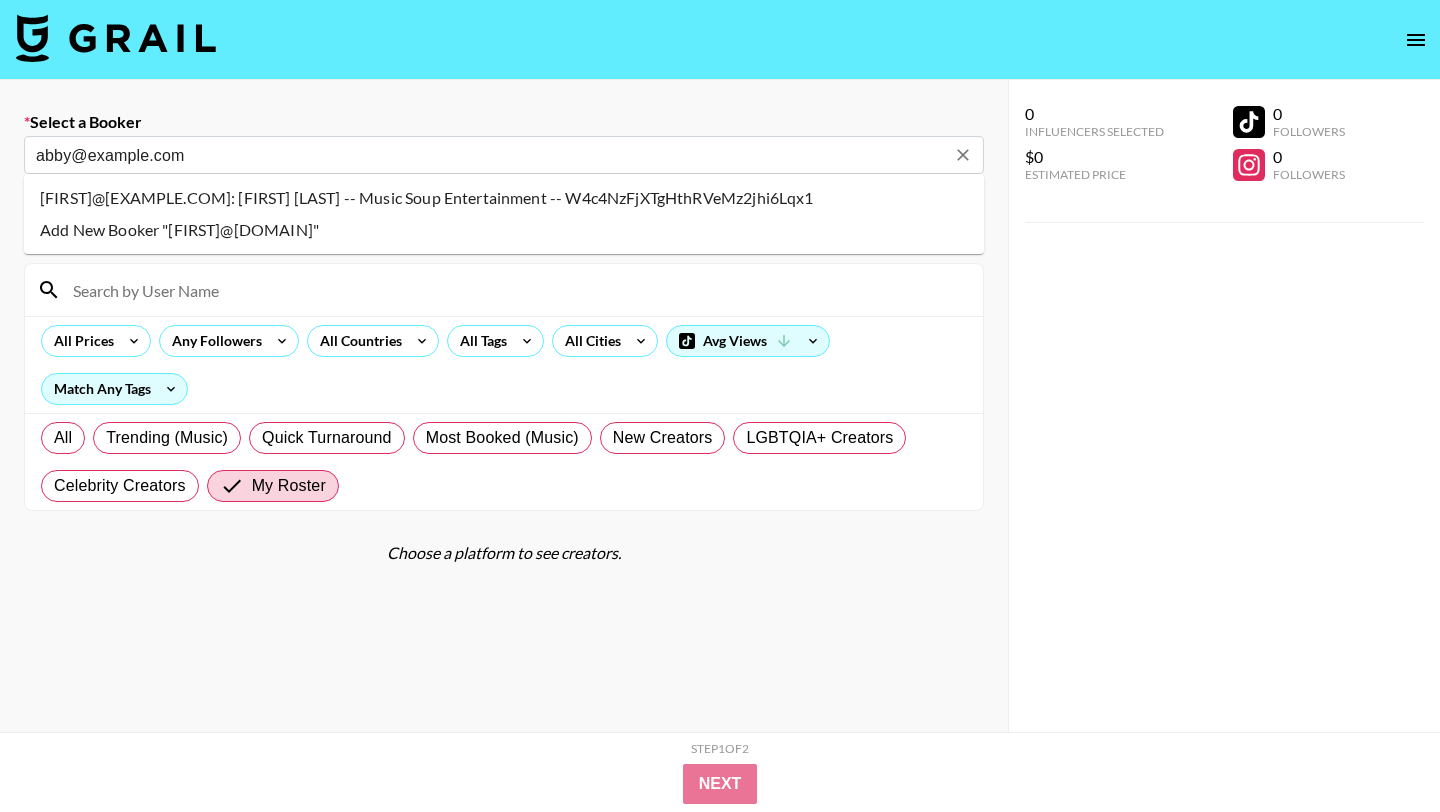 click on "abby@musicsoup.com: Abby Chen -- Music Soup Entertainment -- W4c4NzFjXTgHthRVeMz2jhi6Lqx1" at bounding box center (504, 198) 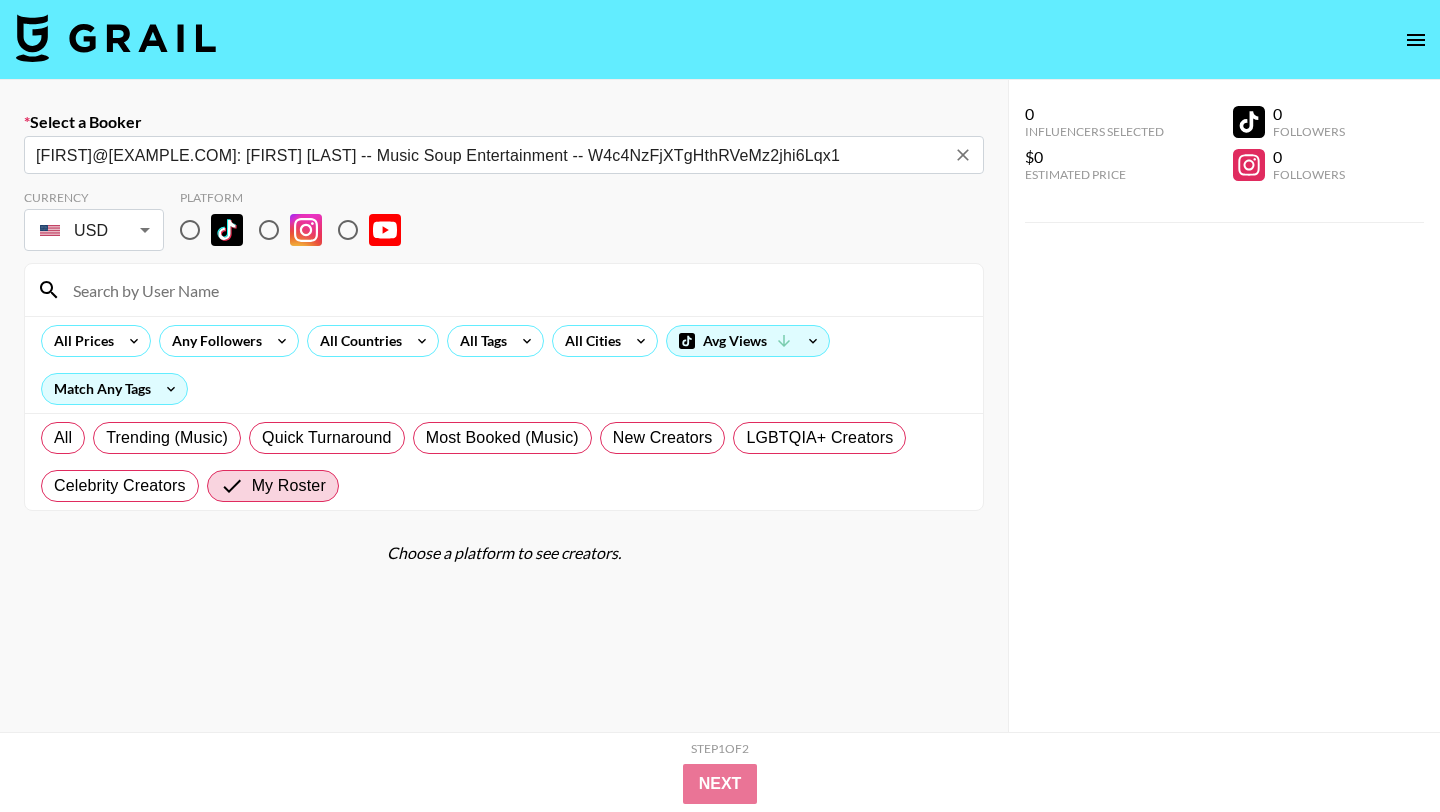 type on "abby@musicsoup.com: Abby Chen -- Music Soup Entertainment -- W4c4NzFjXTgHthRVeMz2jhi6Lqx1" 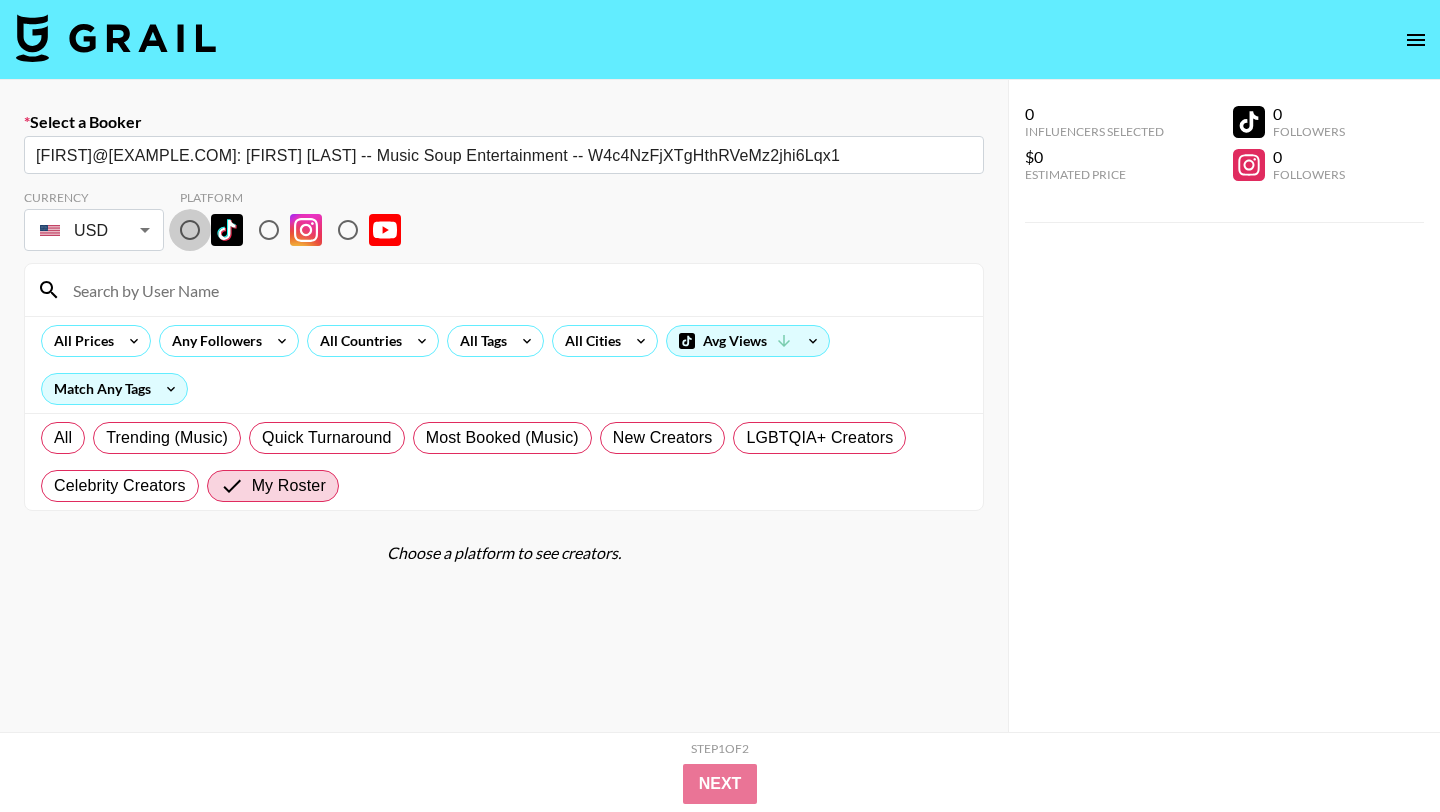 click at bounding box center (190, 230) 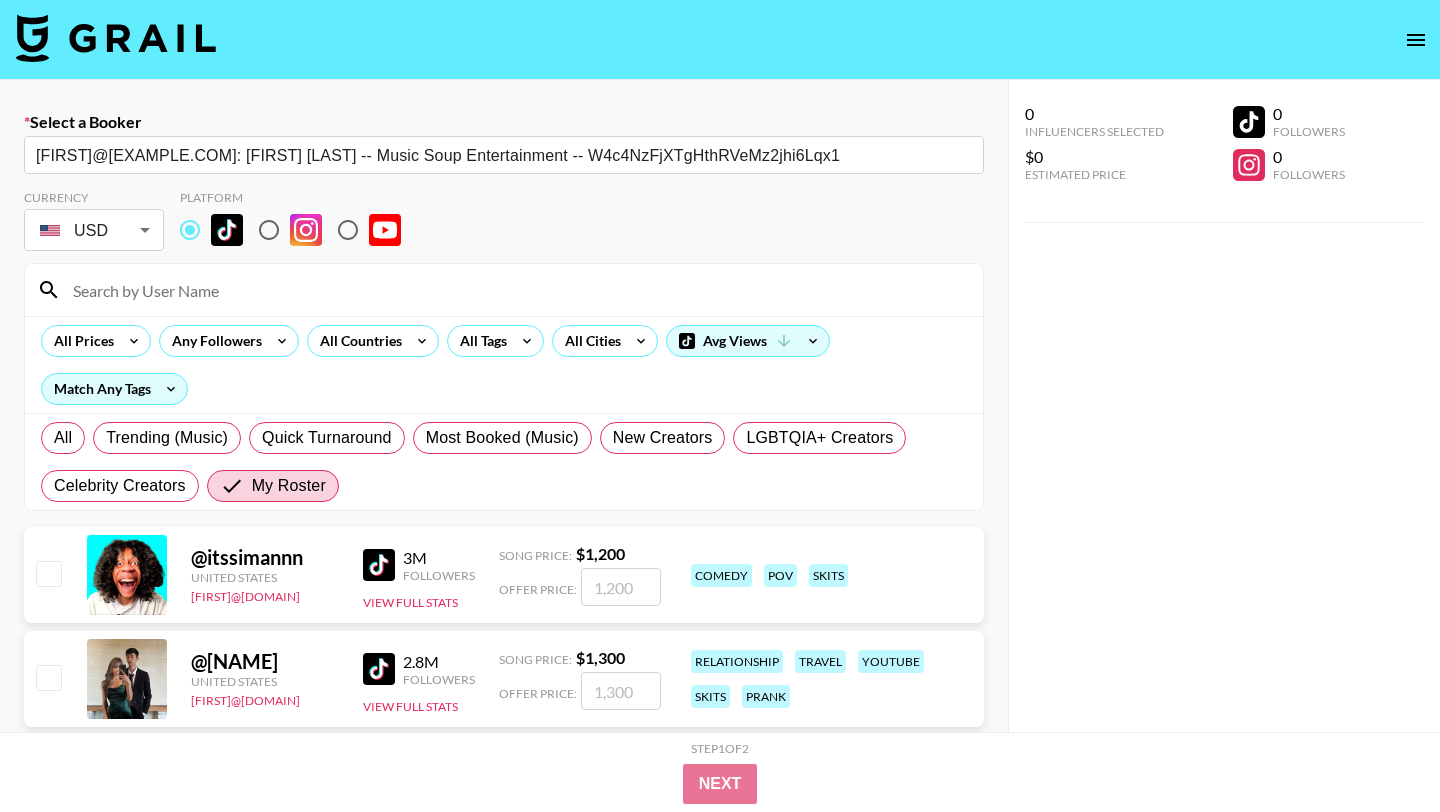 click at bounding box center (516, 290) 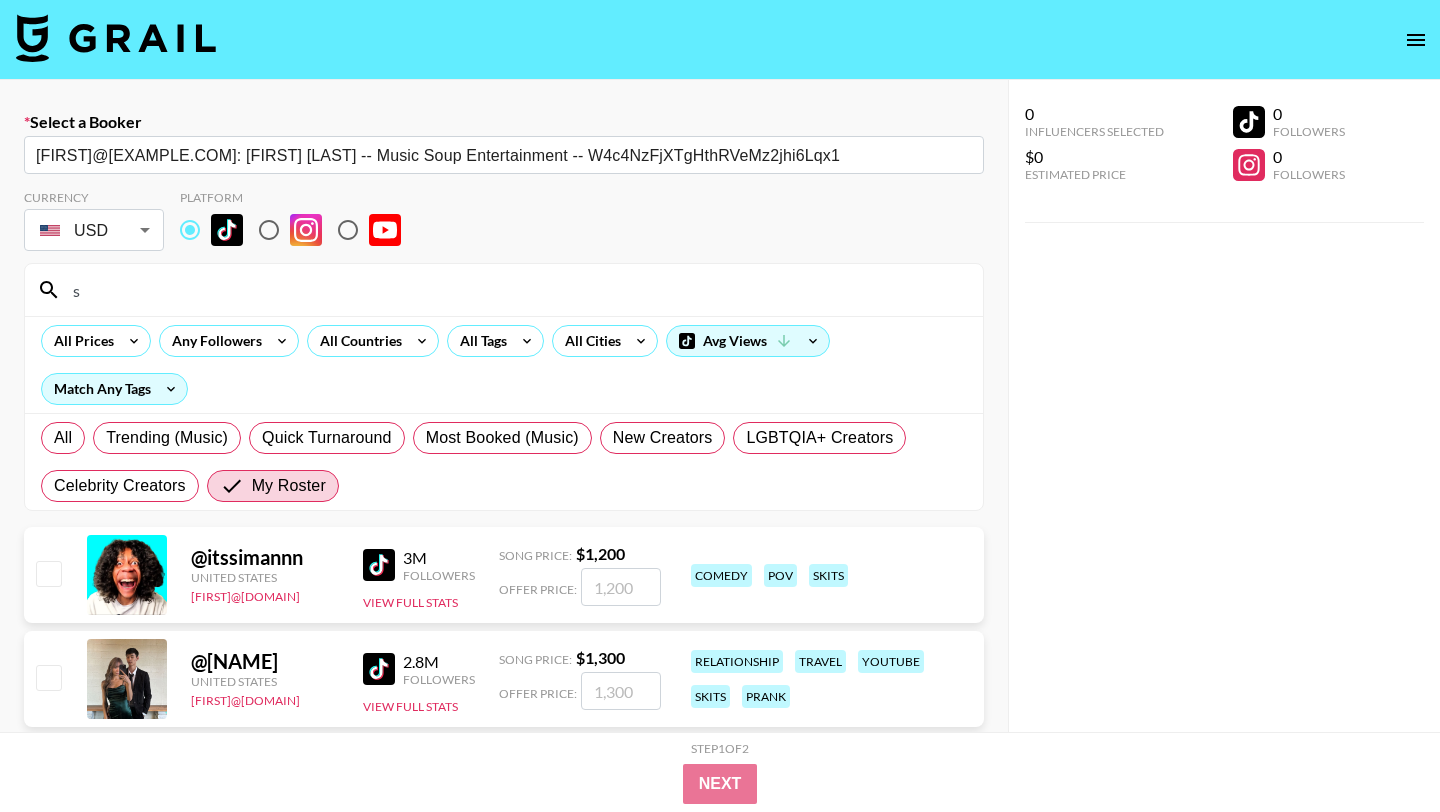 type on "soweenie" 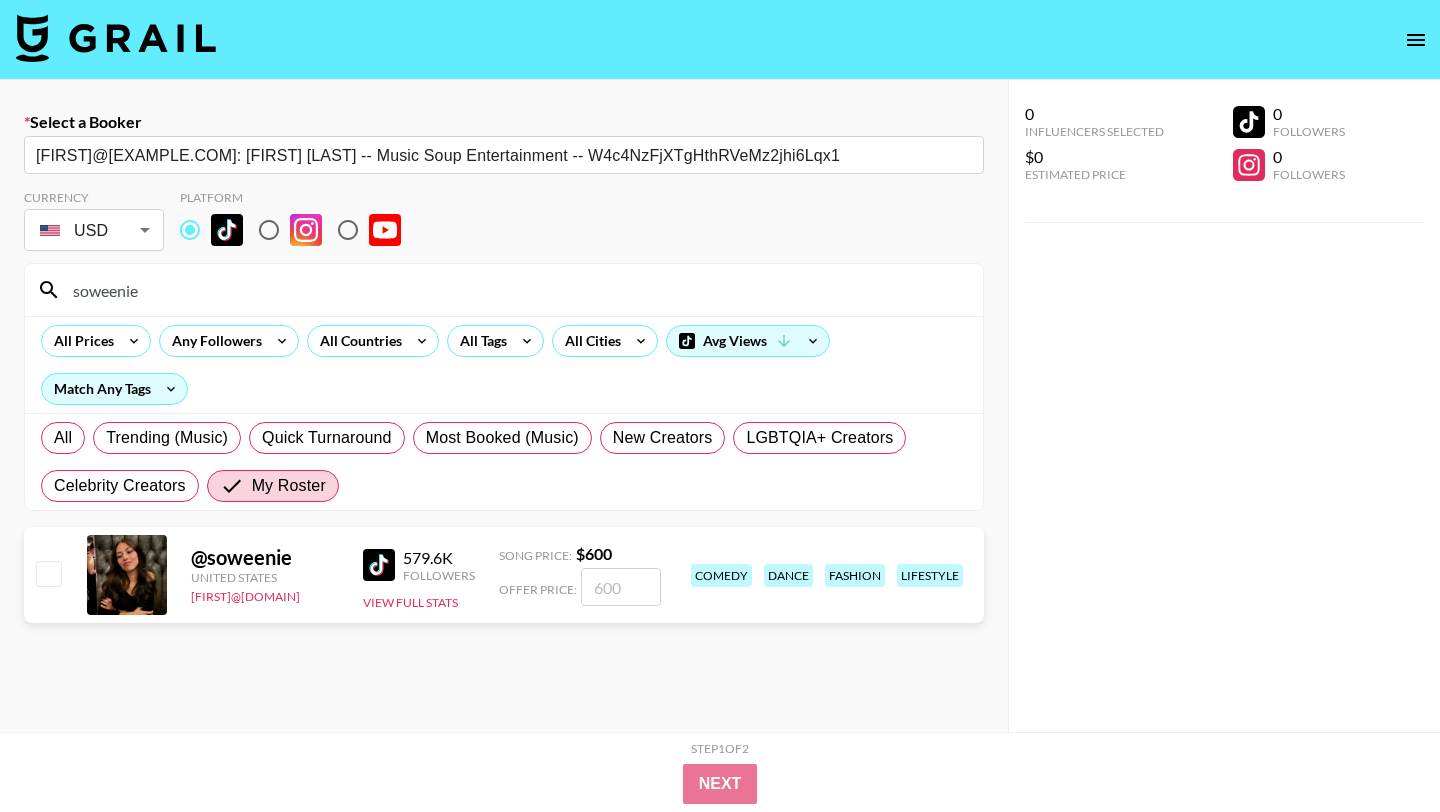 click at bounding box center [621, 587] 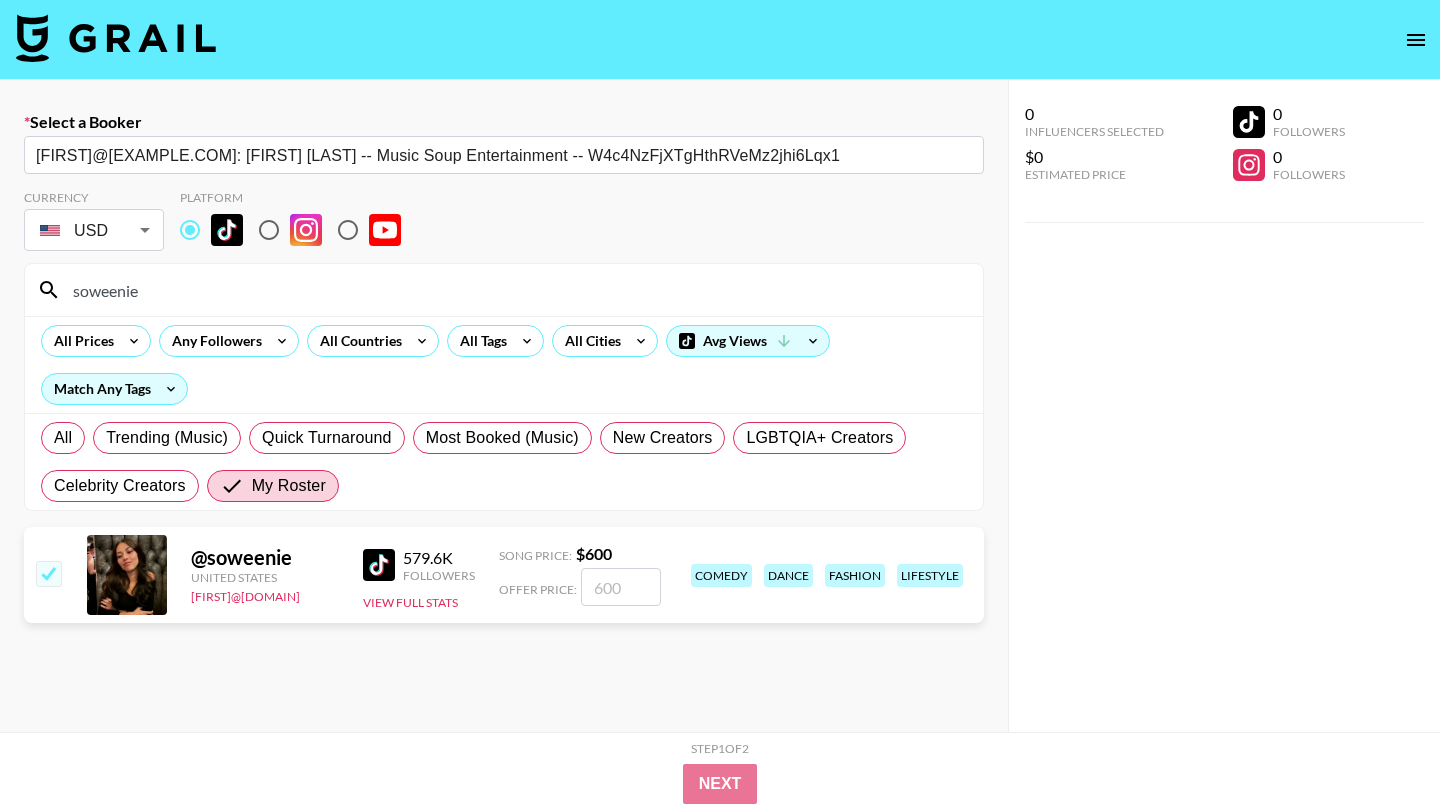checkbox on "true" 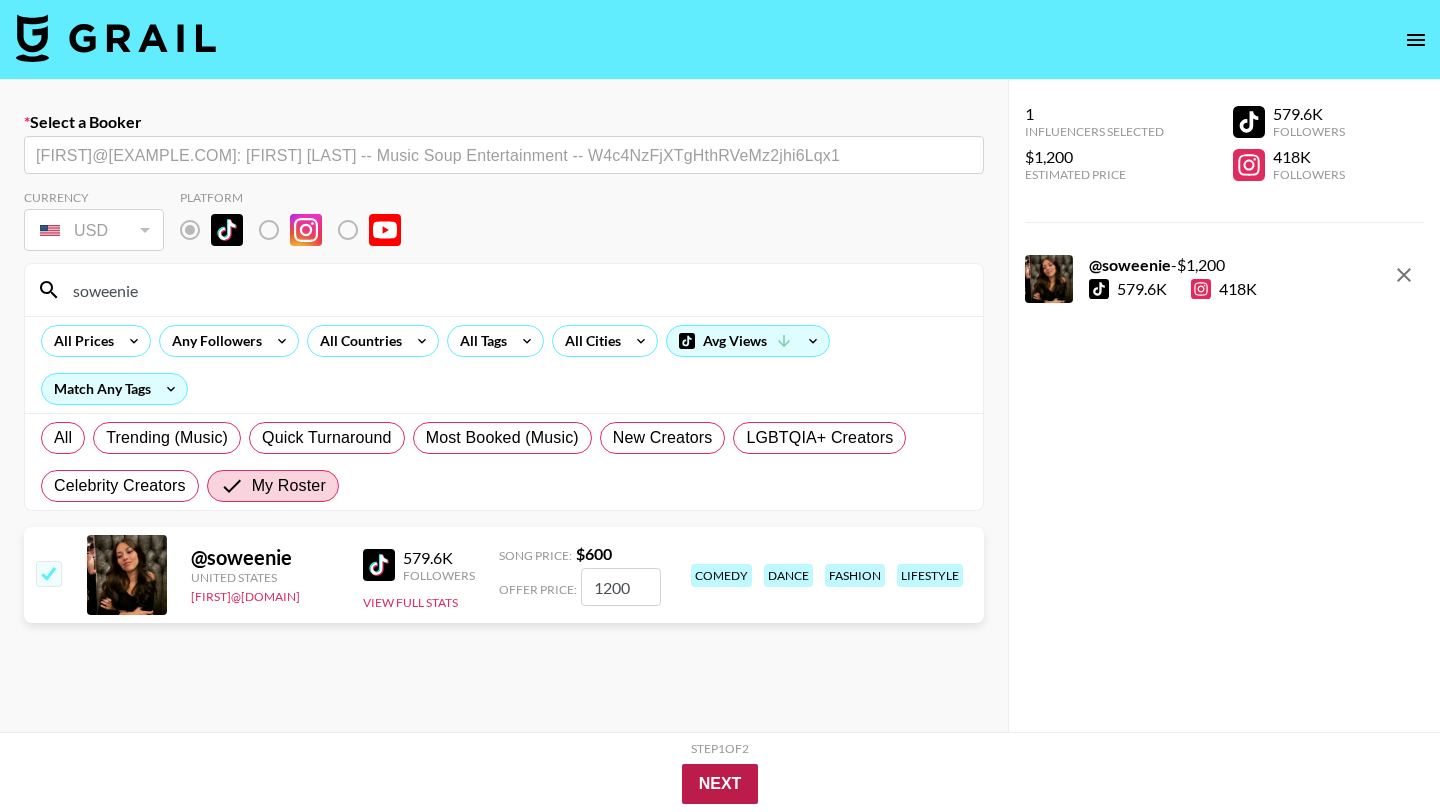 type on "1200" 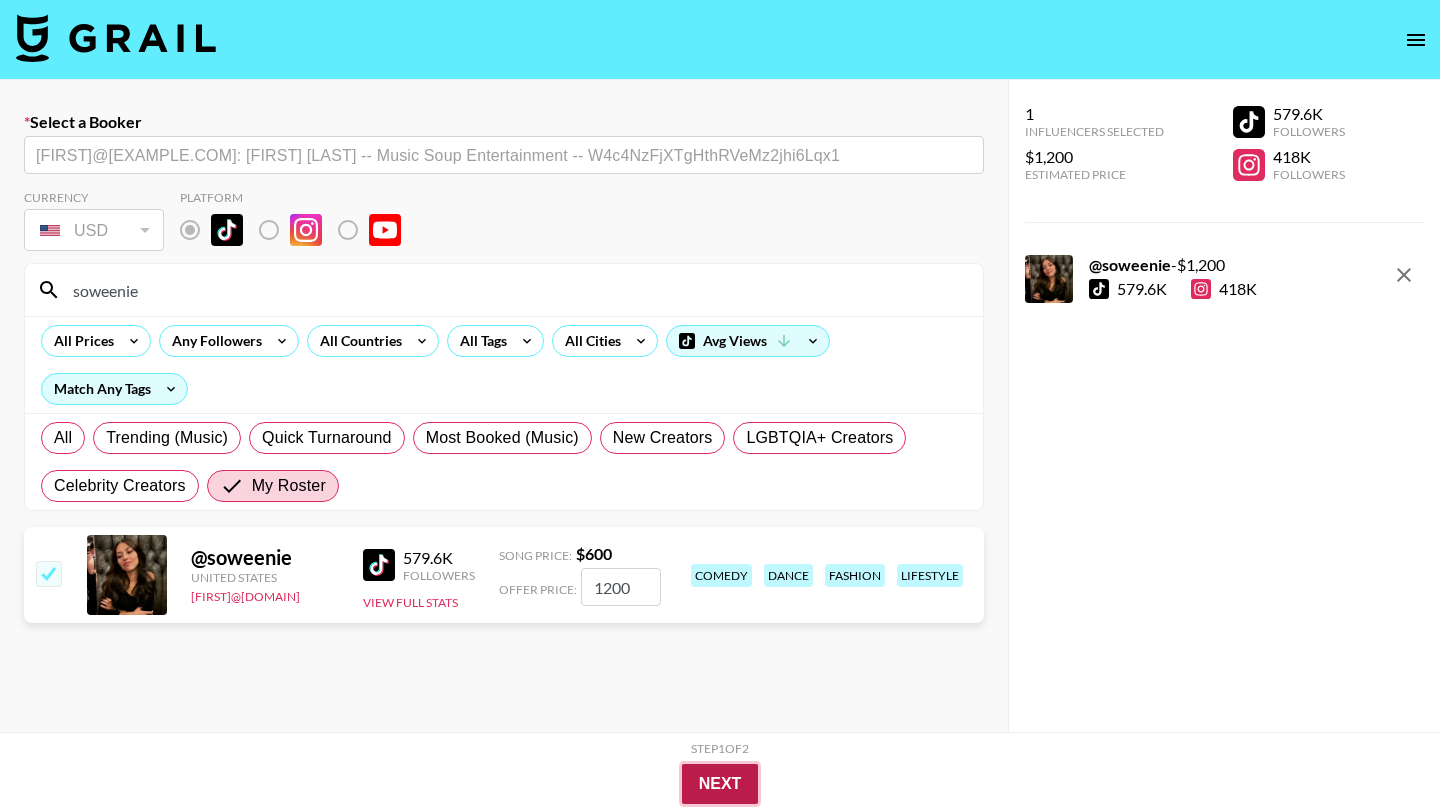 click on "Next" at bounding box center [720, 784] 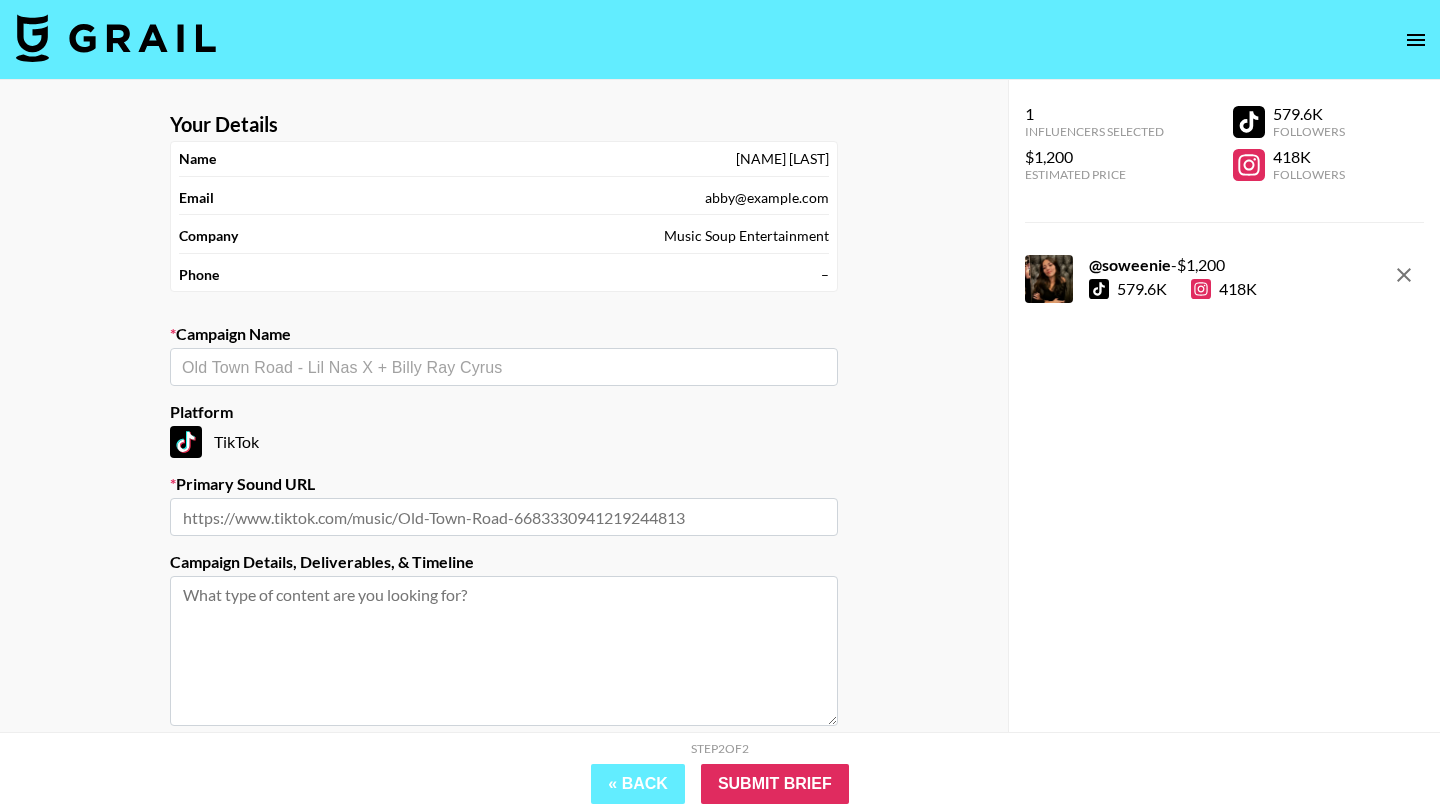 click at bounding box center [504, 651] 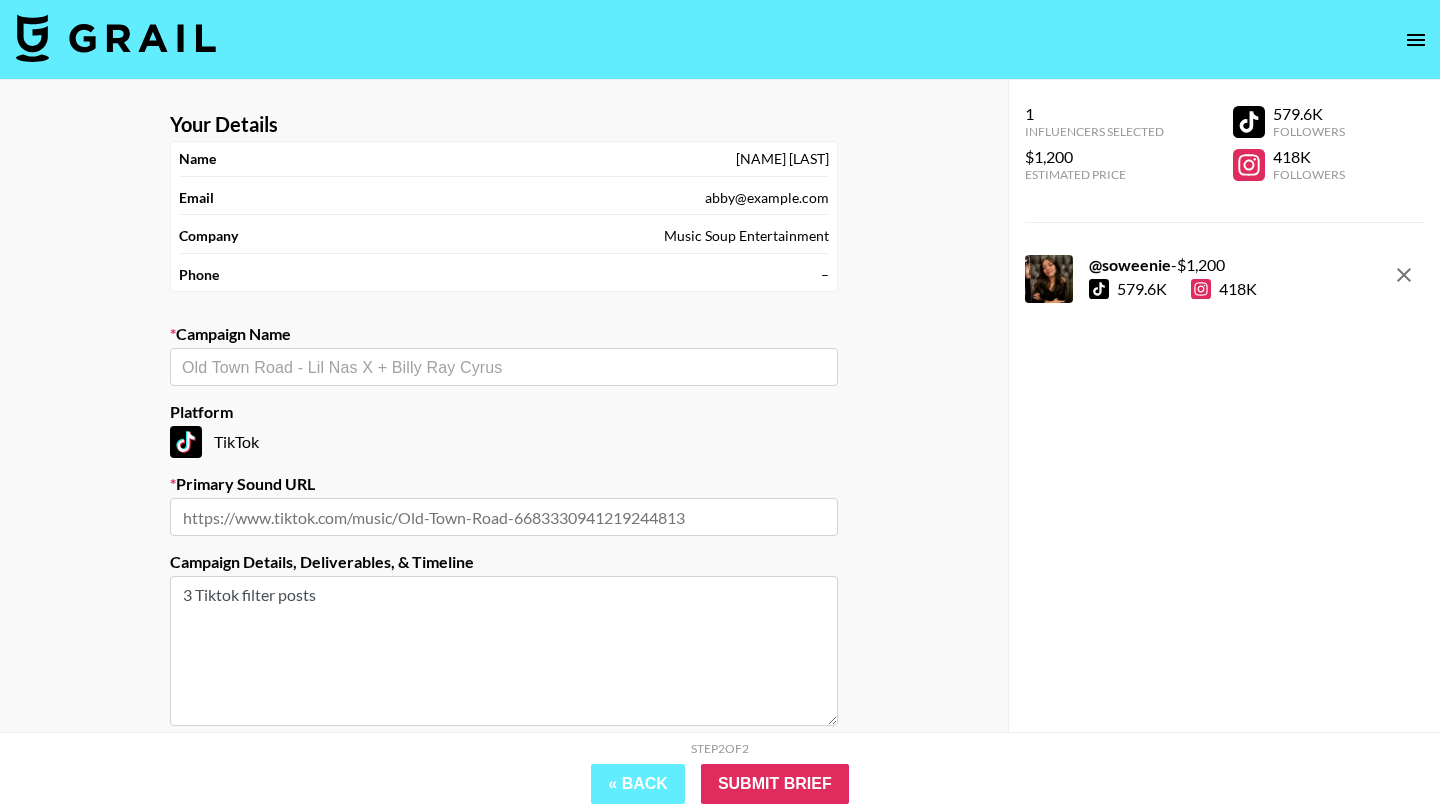 type on "3 Tiktok filter posts" 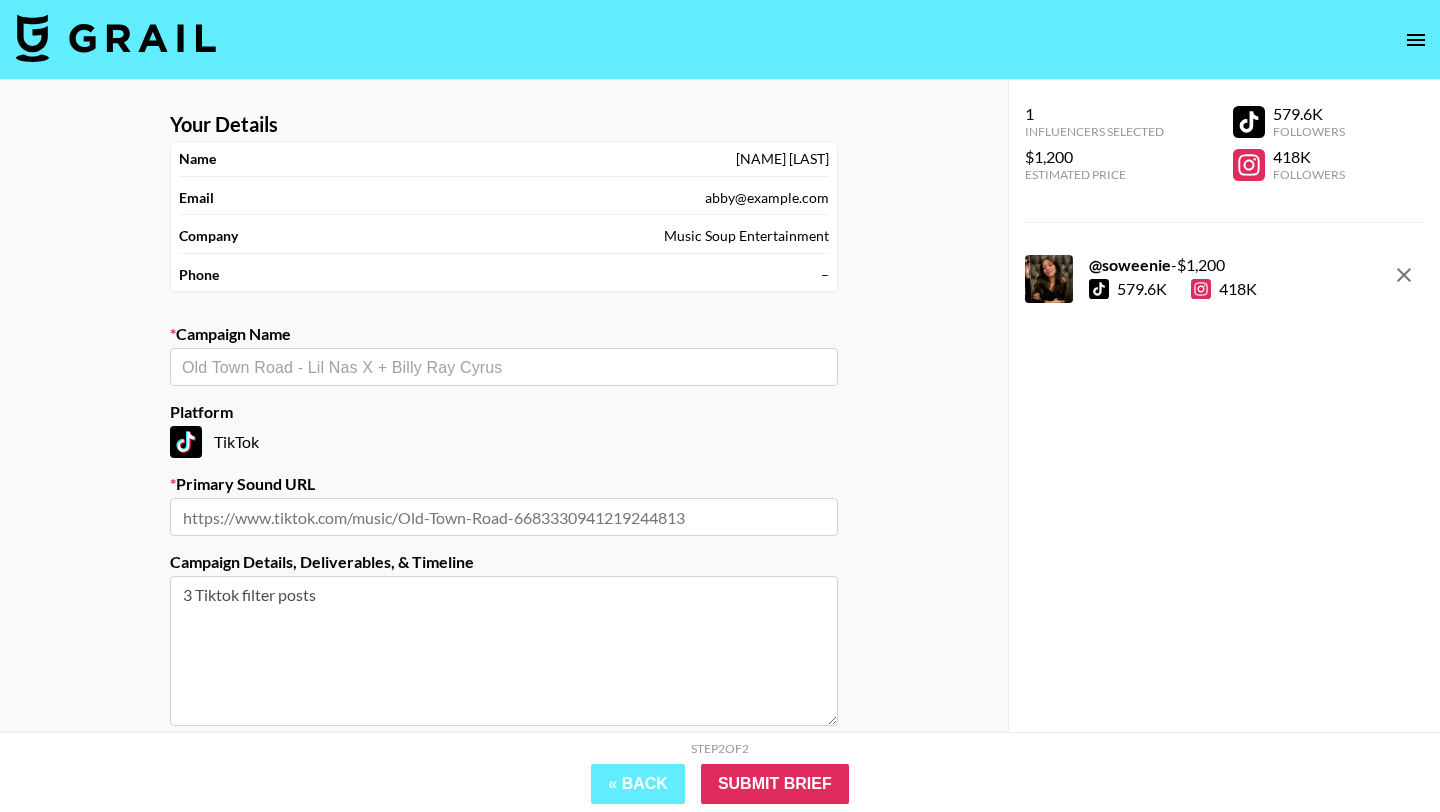 paste on "https://www.tiktok.com/music/Breathe-onto-me-7525207472462841872?_d=secCgYIASAHKAESPgo8vdPv75YIwSpjg9DTqnewREFQ%2BKfjUASO5MphQxD6BjxZN9%2FiYSuE08nScpmQRXrQMGHt2bgjnLbfvzSUGgA%3D&_r=1&_svg=3&checksum=8677b4940a9f53b6119d0825f34601f1bf62fdcfff5c220e52ec08f76d1474f3&sec_user_id=MS4wLjABAAAA3nDJX93tnGINyQc7qTtmrRBlSHzTzZtTyO5IjFwThHLtORUdhGe6nsAnoA6ubYcY&share_app_id=1233&share_link_id=F2554DBB-B65F-4F5D-8CC8-5B8552A96EDF&share_music_id=7525207472462841872&sharer_language=en&social_share_type=7&source=h5_m&timestamp=1752144363&tt_from=copy&u_code=eb1ffm4858fdmd&ug_btm=b5836%2Cb5171&user_id=7299172898258682926&utm_campaign=client_share&utm_medium=ios&utm_source=copy" 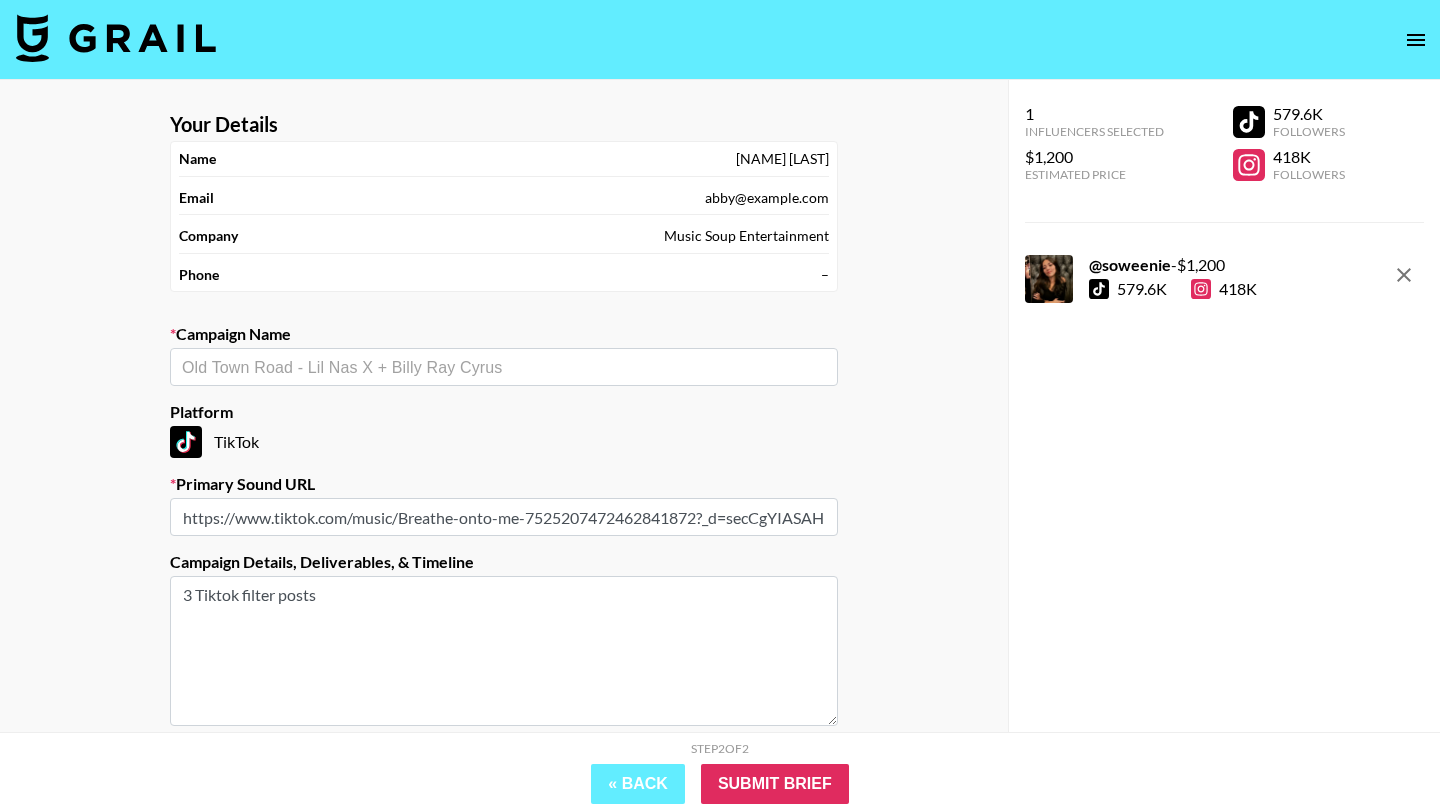scroll, scrollTop: 0, scrollLeft: 5176, axis: horizontal 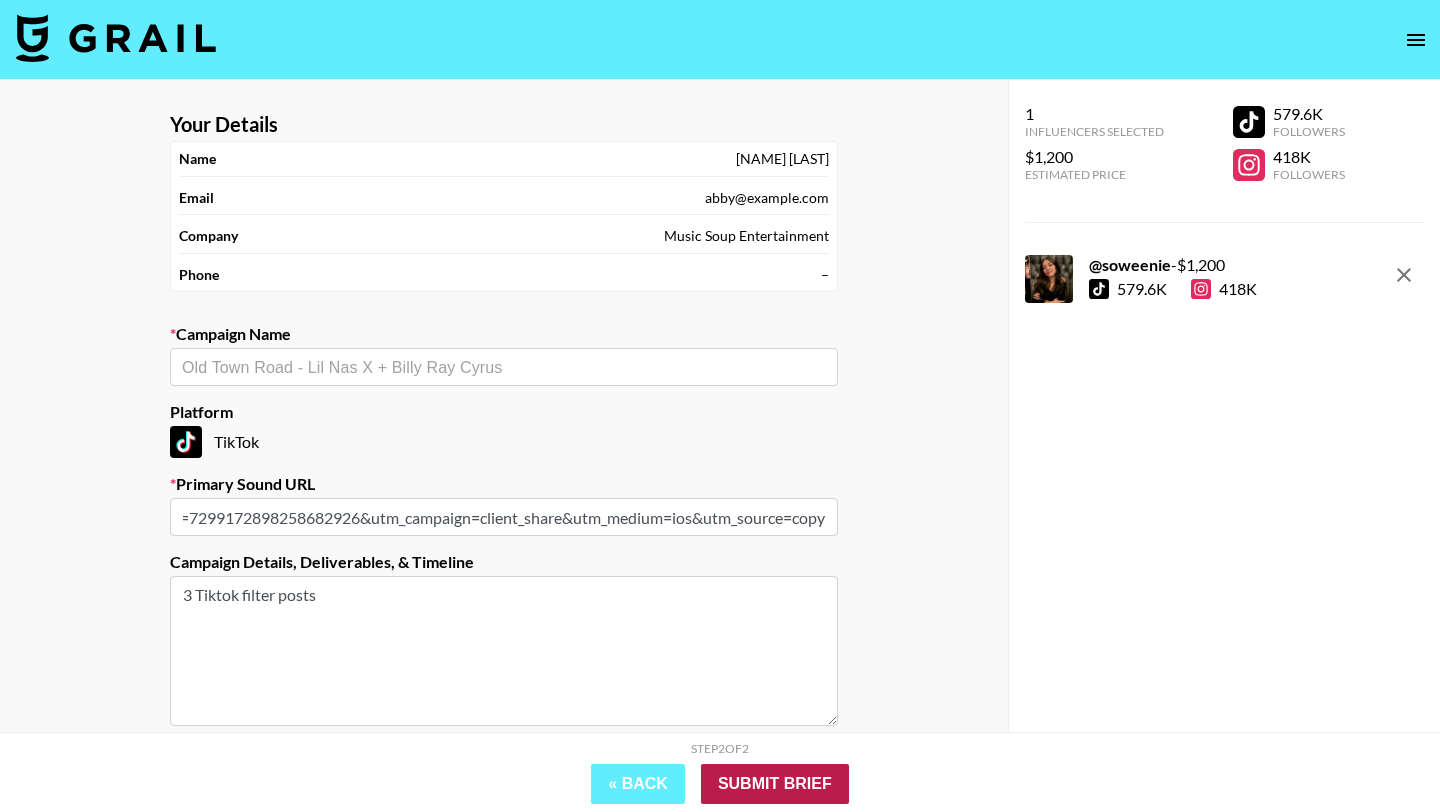 type on "https://www.tiktok.com/music/Breathe-onto-me-7525207472462841872?_d=secCgYIASAHKAESPgo8vdPv75YIwSpjg9DTqnewREFQ%2BKfjUASO5MphQxD6BjxZN9%2FiYSuE08nScpmQRXrQMGHt2bgjnLbfvzSUGgA%3D&_r=1&_svg=3&checksum=8677b4940a9f53b6119d0825f34601f1bf62fdcfff5c220e52ec08f76d1474f3&sec_user_id=MS4wLjABAAAA3nDJX93tnGINyQc7qTtmrRBlSHzTzZtTyO5IjFwThHLtORUdhGe6nsAnoA6ubYcY&share_app_id=1233&share_link_id=F2554DBB-B65F-4F5D-8CC8-5B8552A96EDF&share_music_id=7525207472462841872&sharer_language=en&social_share_type=7&source=h5_m&timestamp=1752144363&tt_from=copy&u_code=eb1ffm4858fdmd&ug_btm=b5836%2Cb5171&user_id=7299172898258682926&utm_campaign=client_share&utm_medium=ios&utm_source=copy" 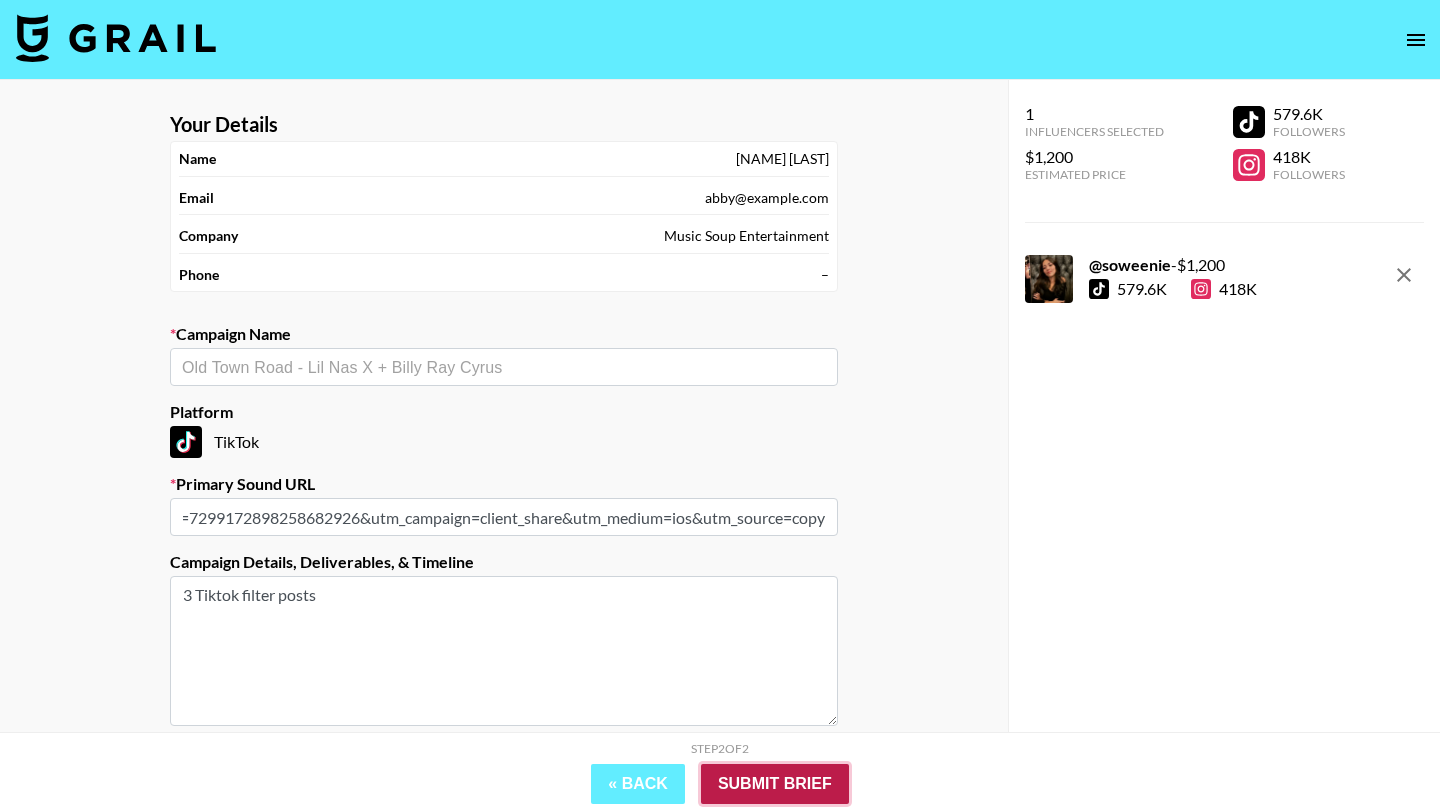 click on "Submit Brief" at bounding box center [775, 784] 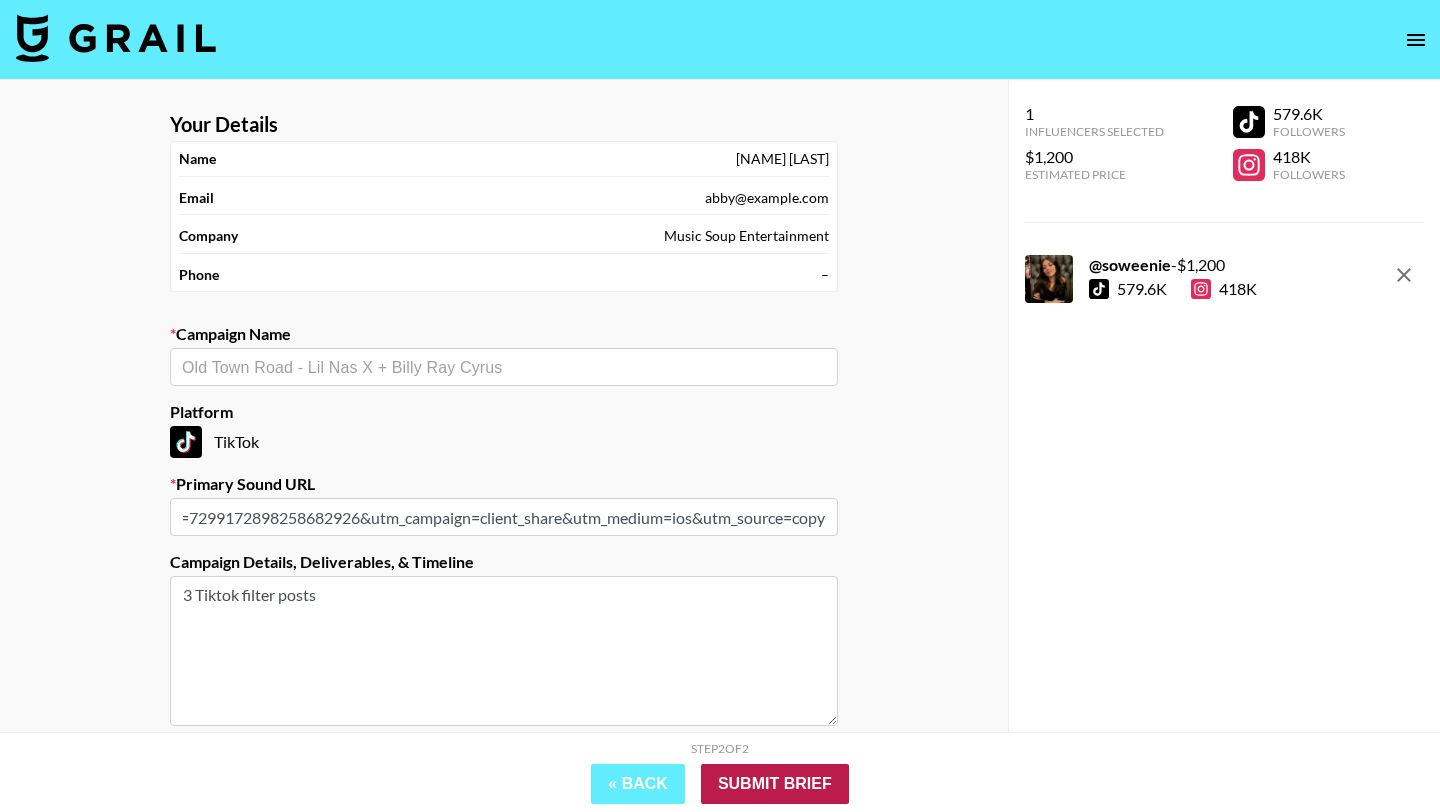scroll, scrollTop: 0, scrollLeft: 0, axis: both 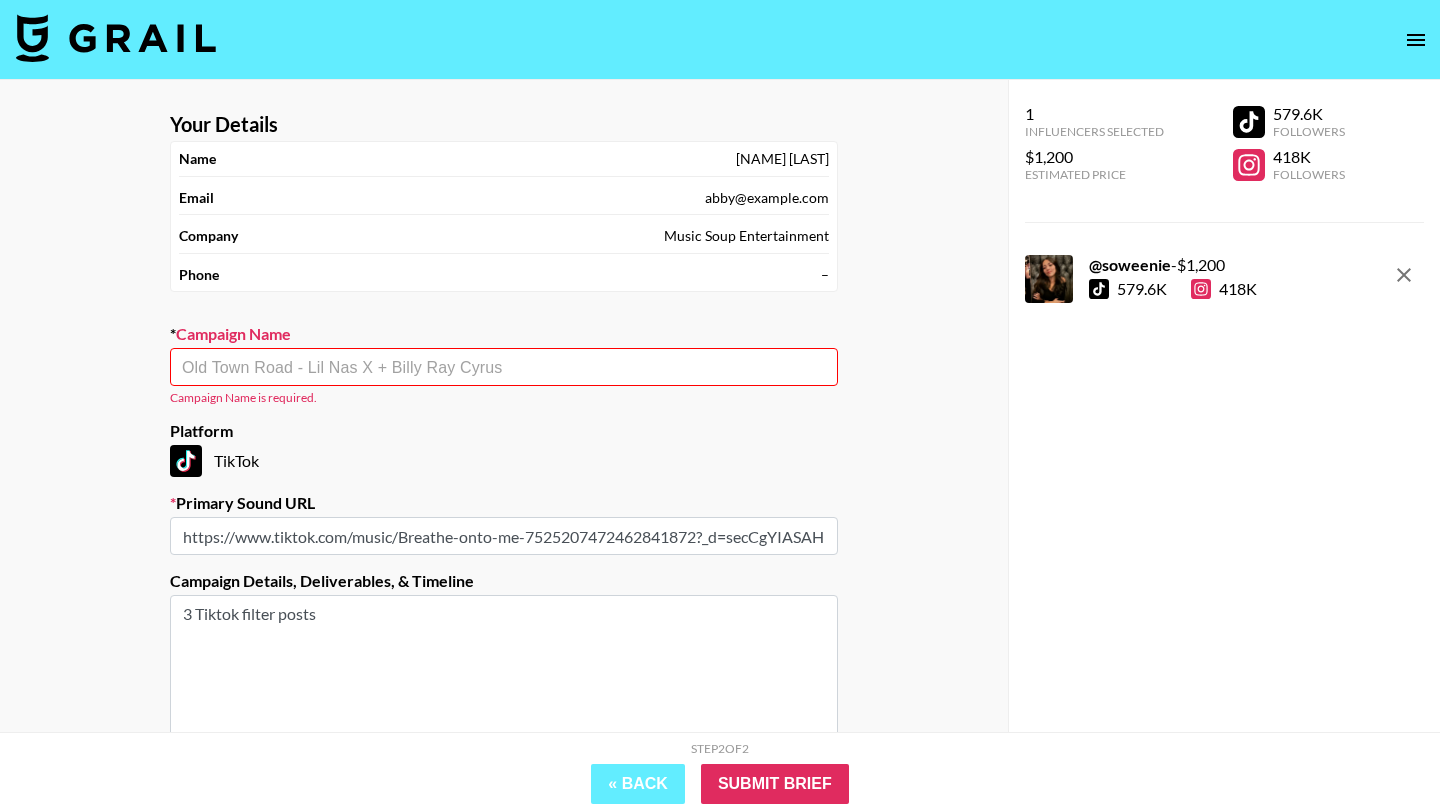 click at bounding box center (504, 367) 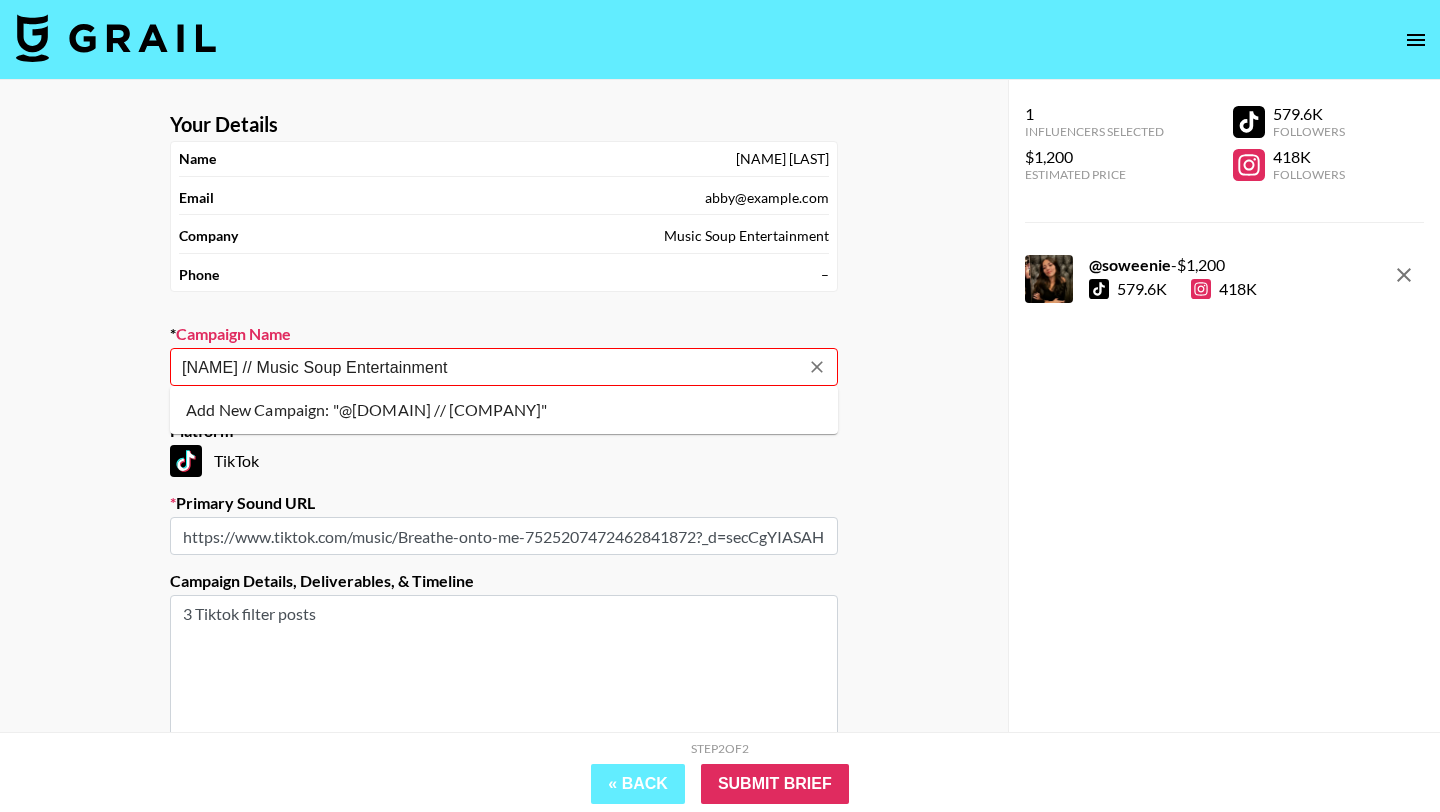 click on "Add New Campaign: "@soweenie // Music Soup Entertainment"" at bounding box center [504, 410] 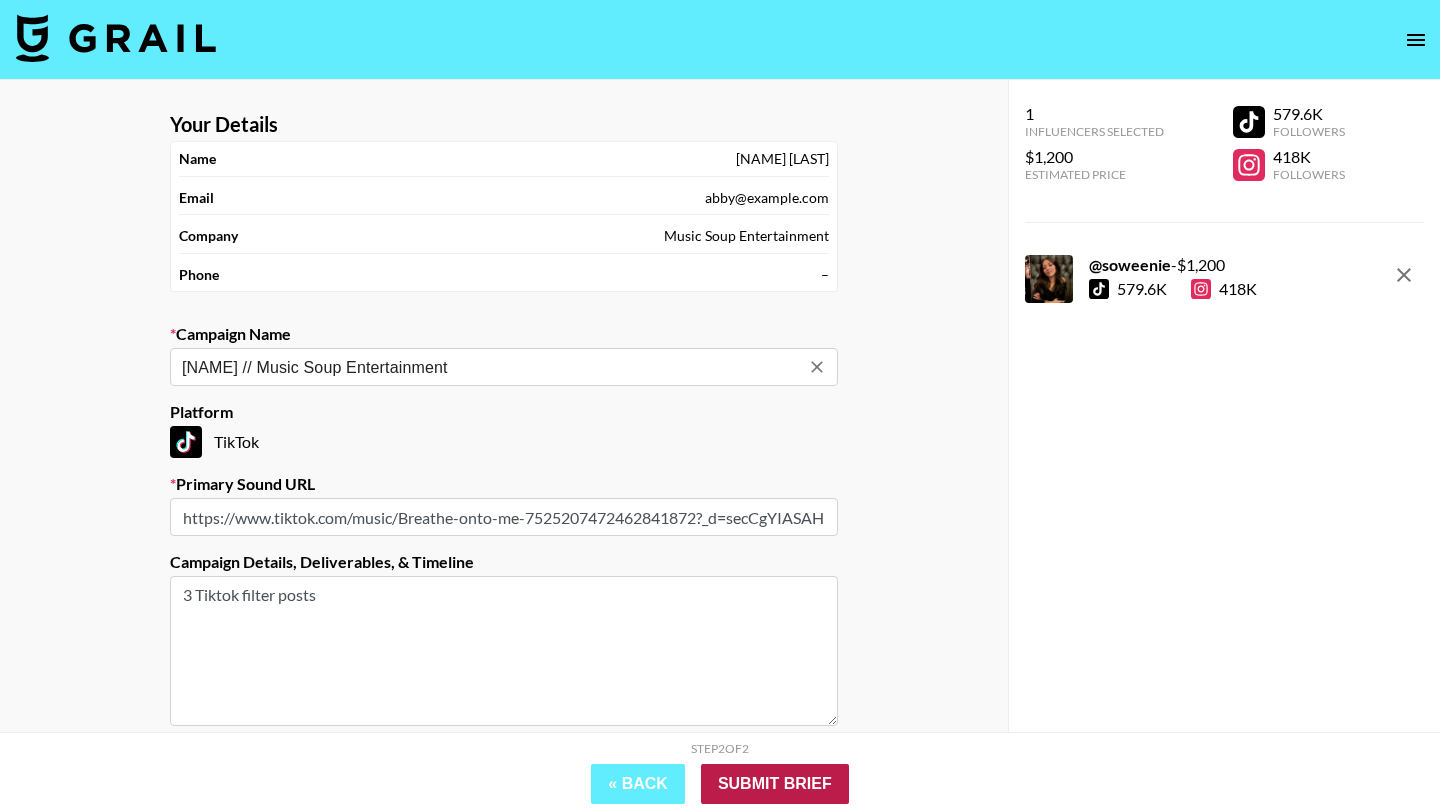 type on "[USERNAME] // Music Soup Entertainment" 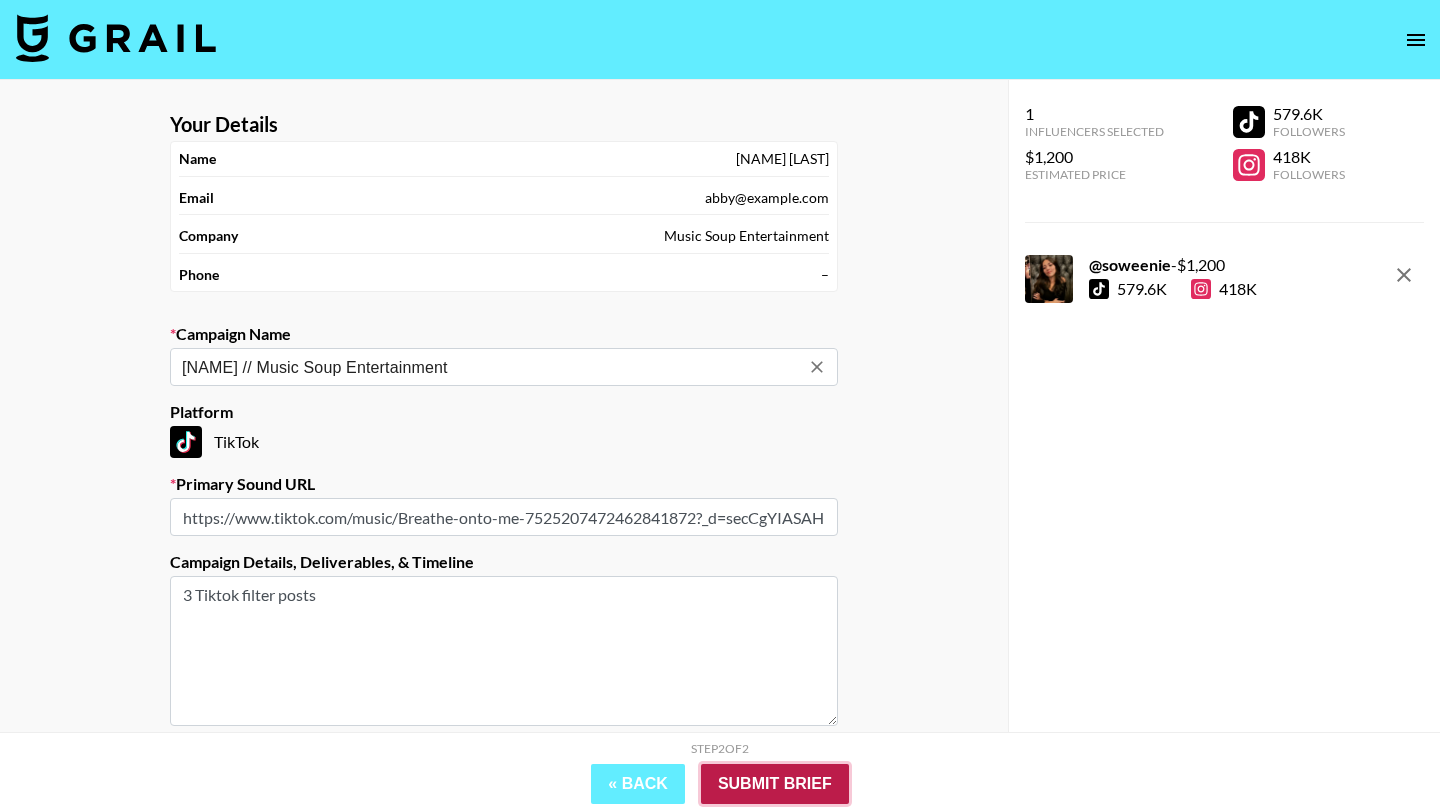 click on "Submit Brief" at bounding box center [775, 784] 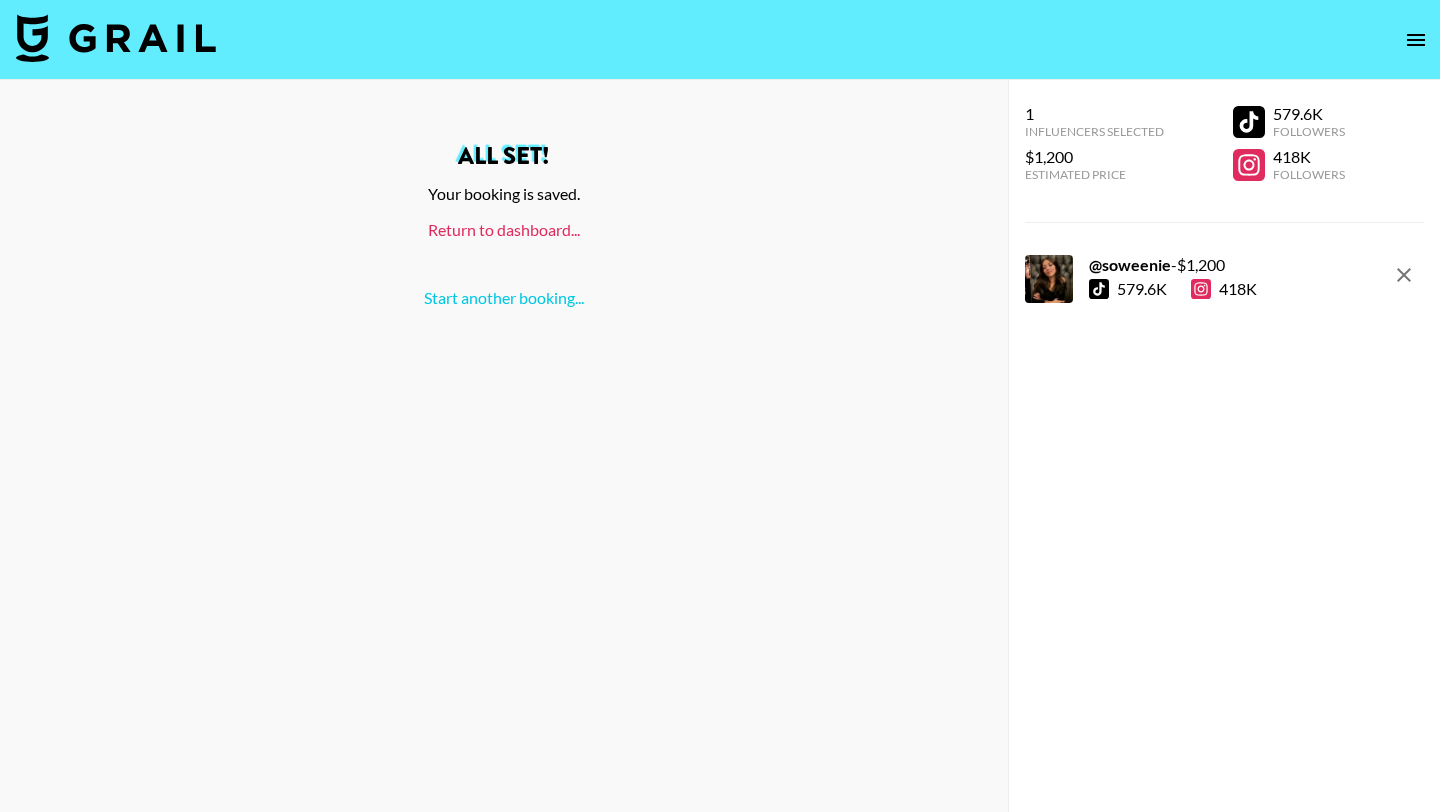 click on "Return to dashboard..." at bounding box center [504, 229] 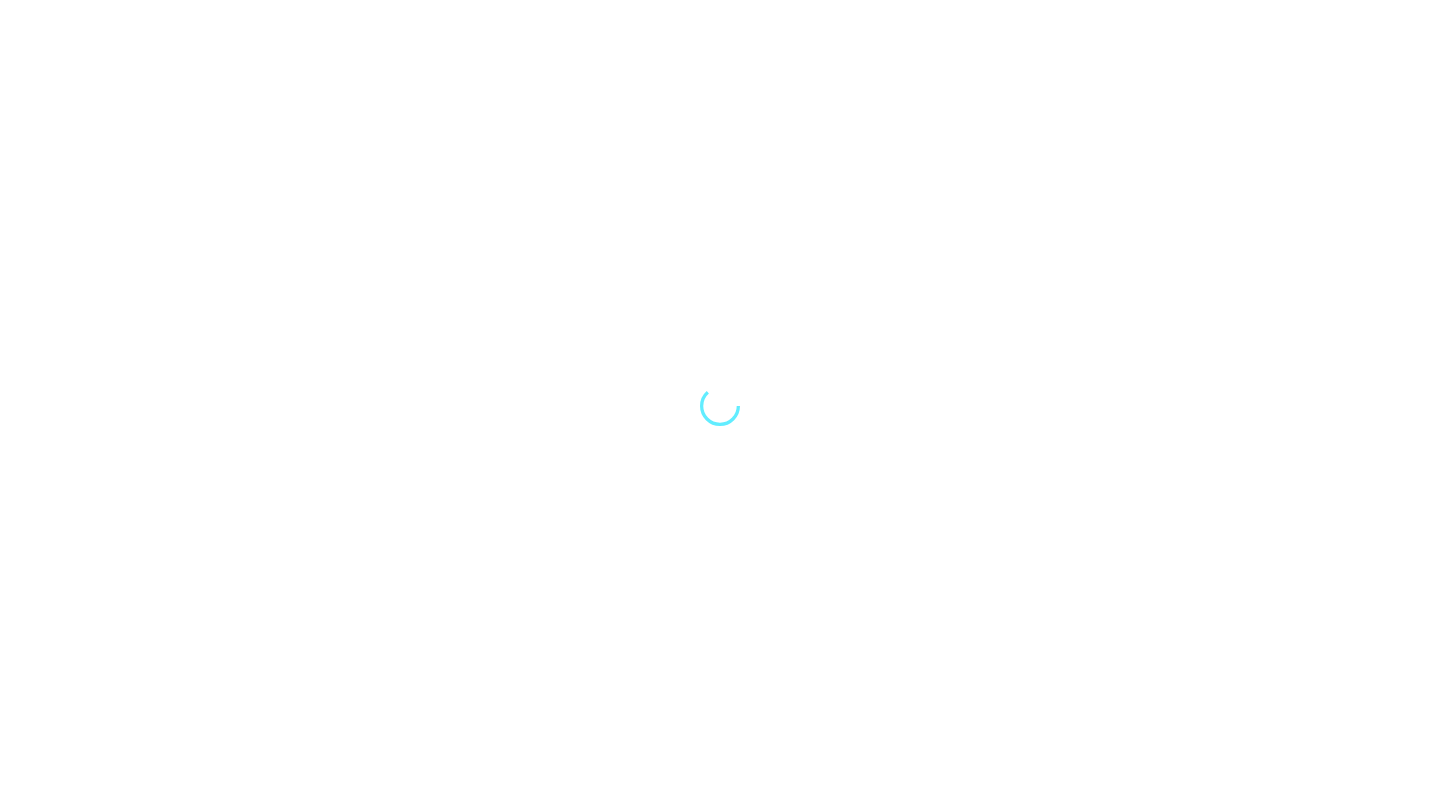 scroll, scrollTop: 0, scrollLeft: 0, axis: both 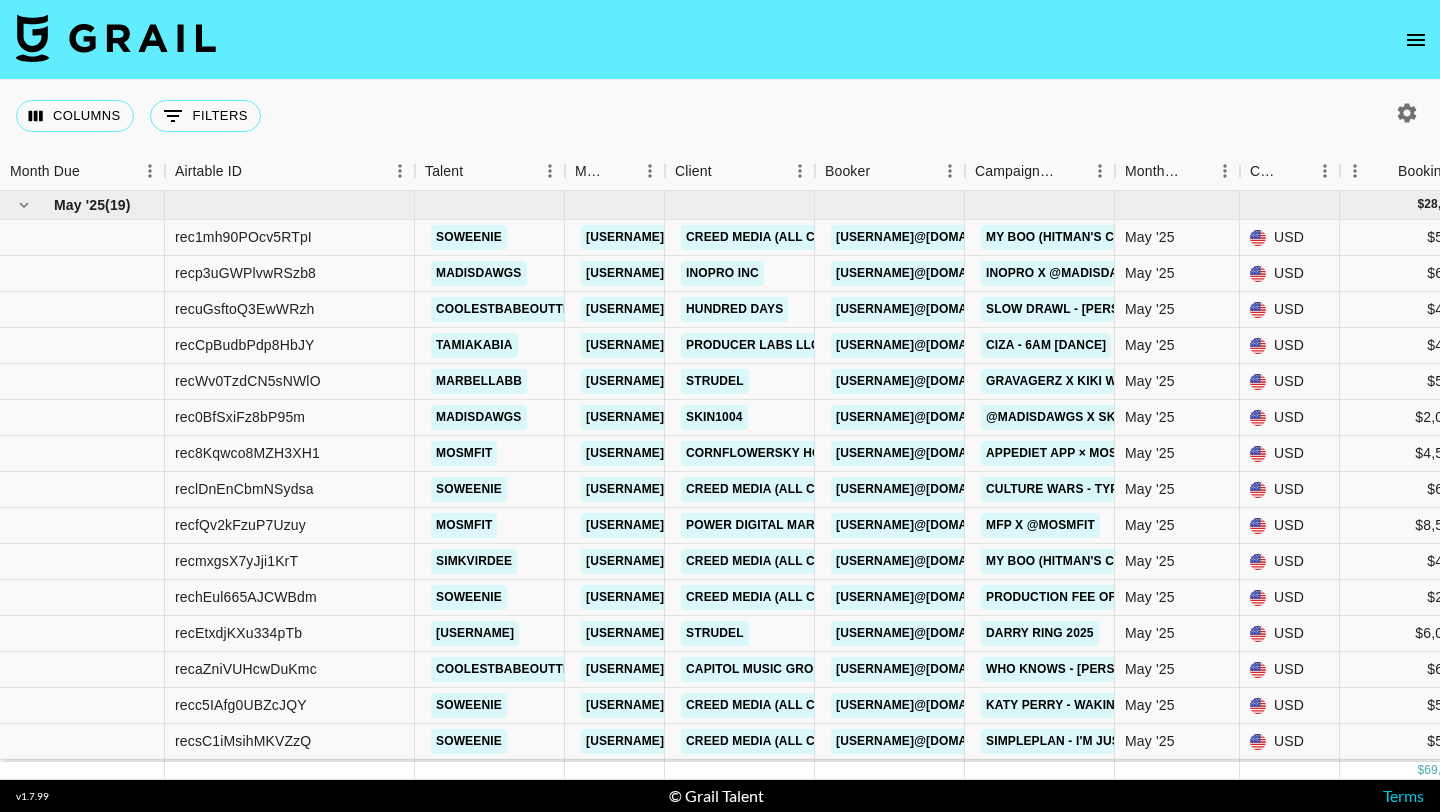 click 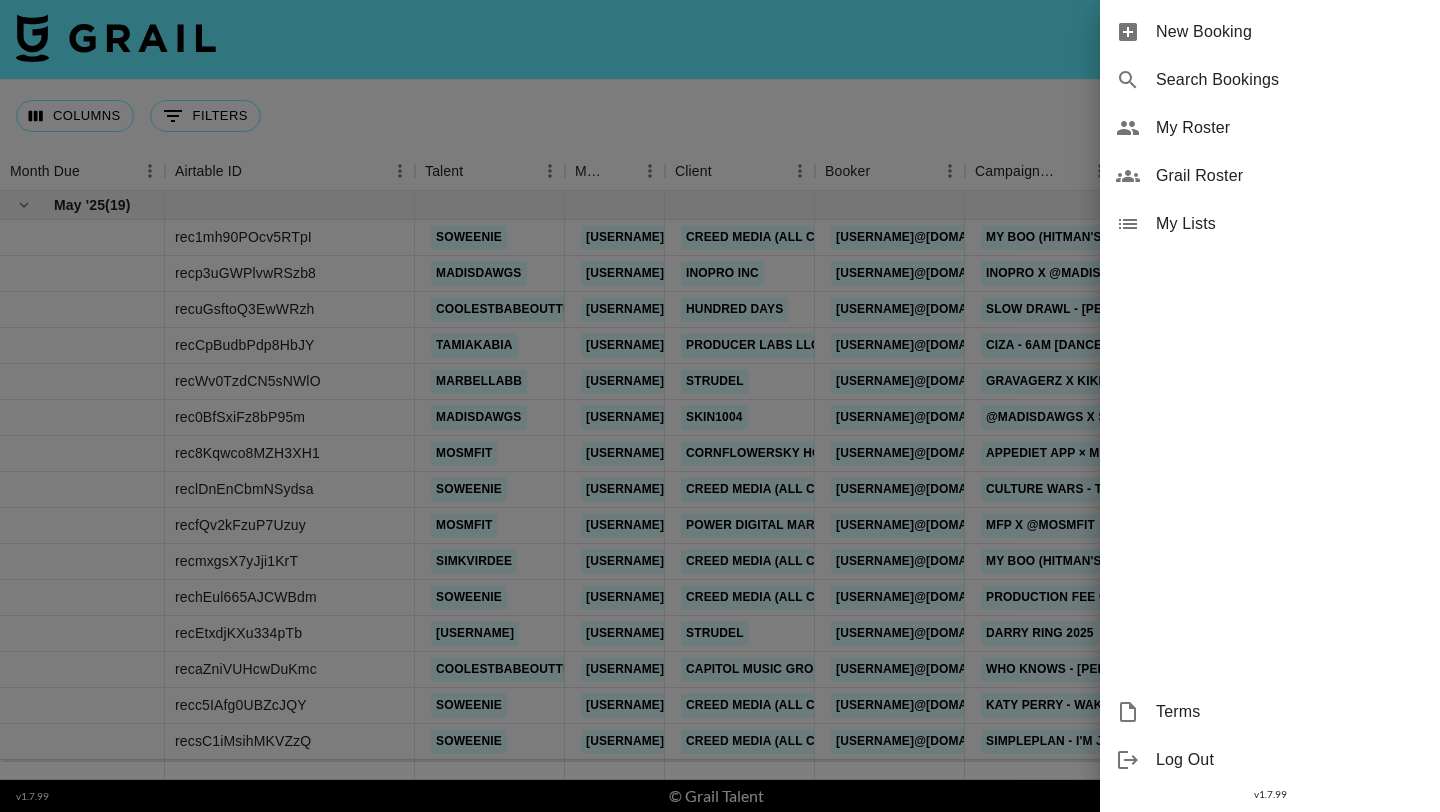 click on "New Booking" at bounding box center (1290, 32) 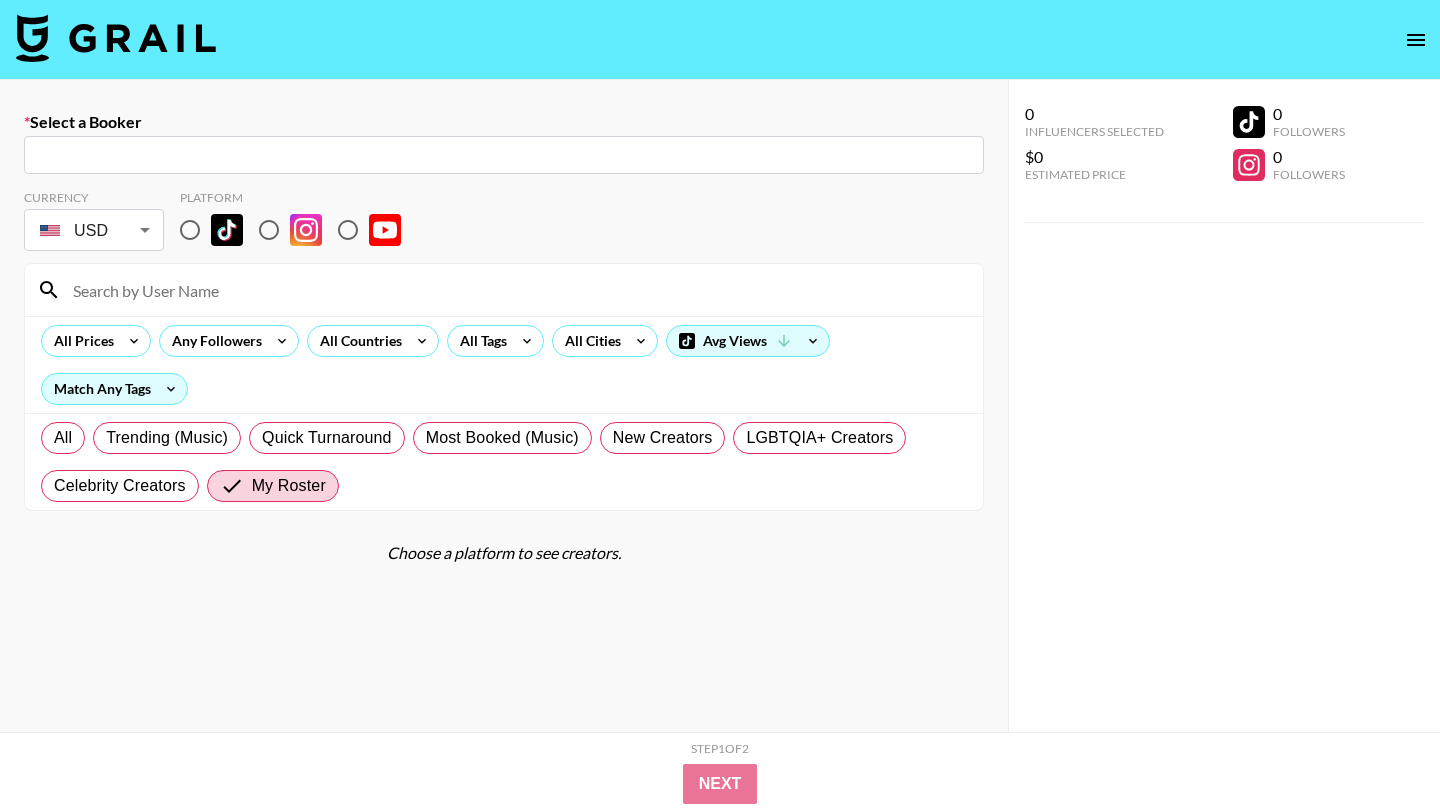 click at bounding box center [504, 155] 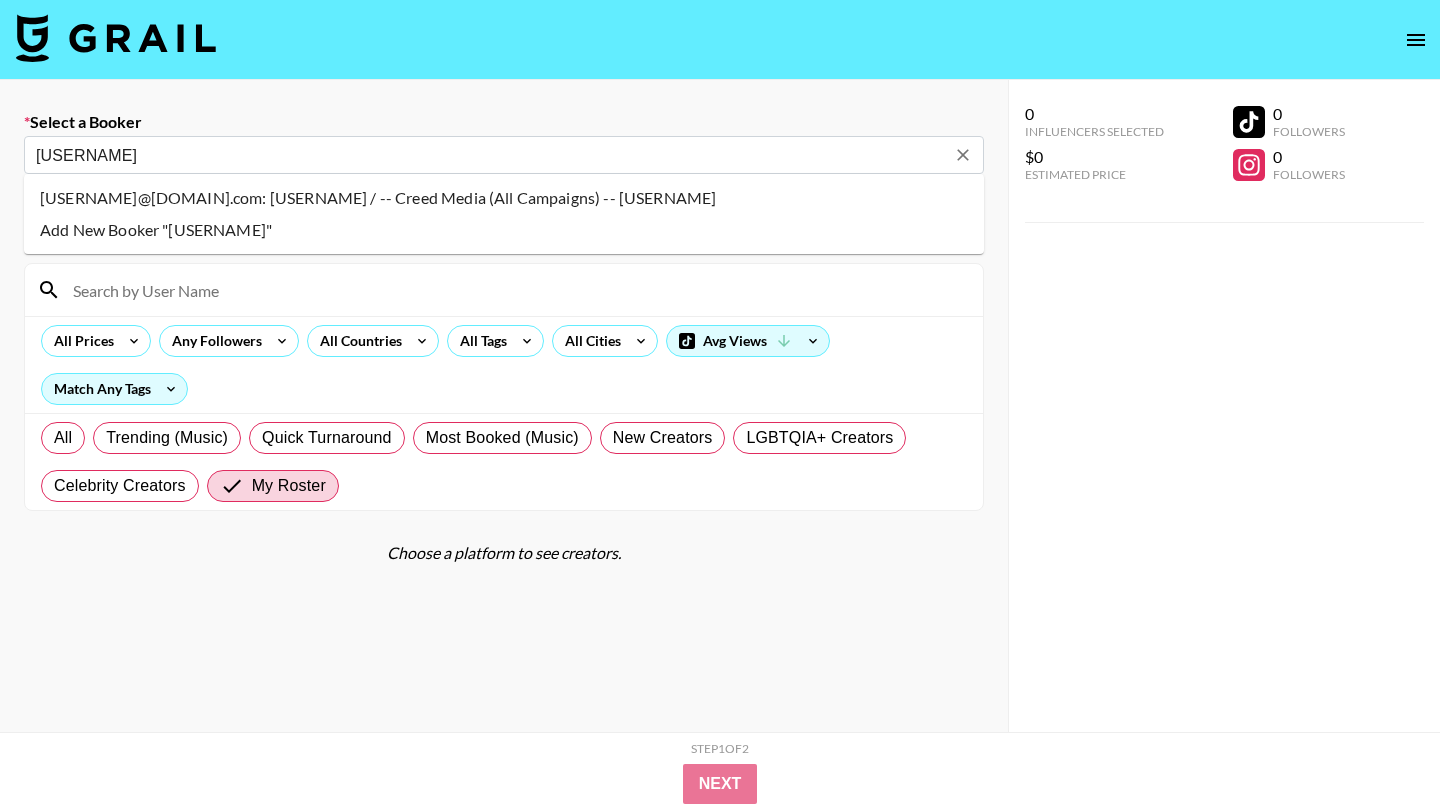 click on "[USERNAME]@[DOMAIN].com: [USERNAME] / -- Creed Media (All Campaigns) -- [USERNAME]" at bounding box center (504, 198) 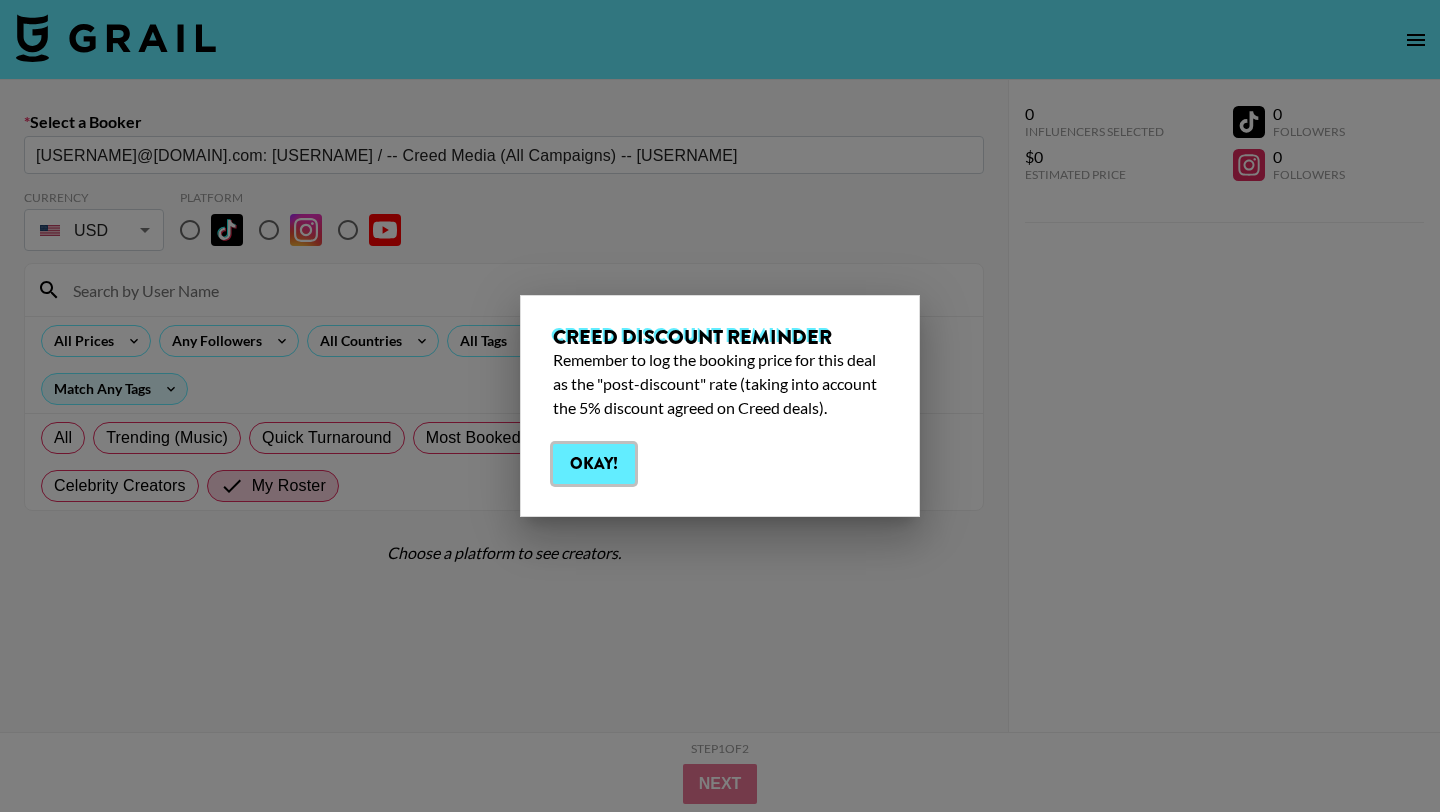 click on "Okay!" at bounding box center (594, 464) 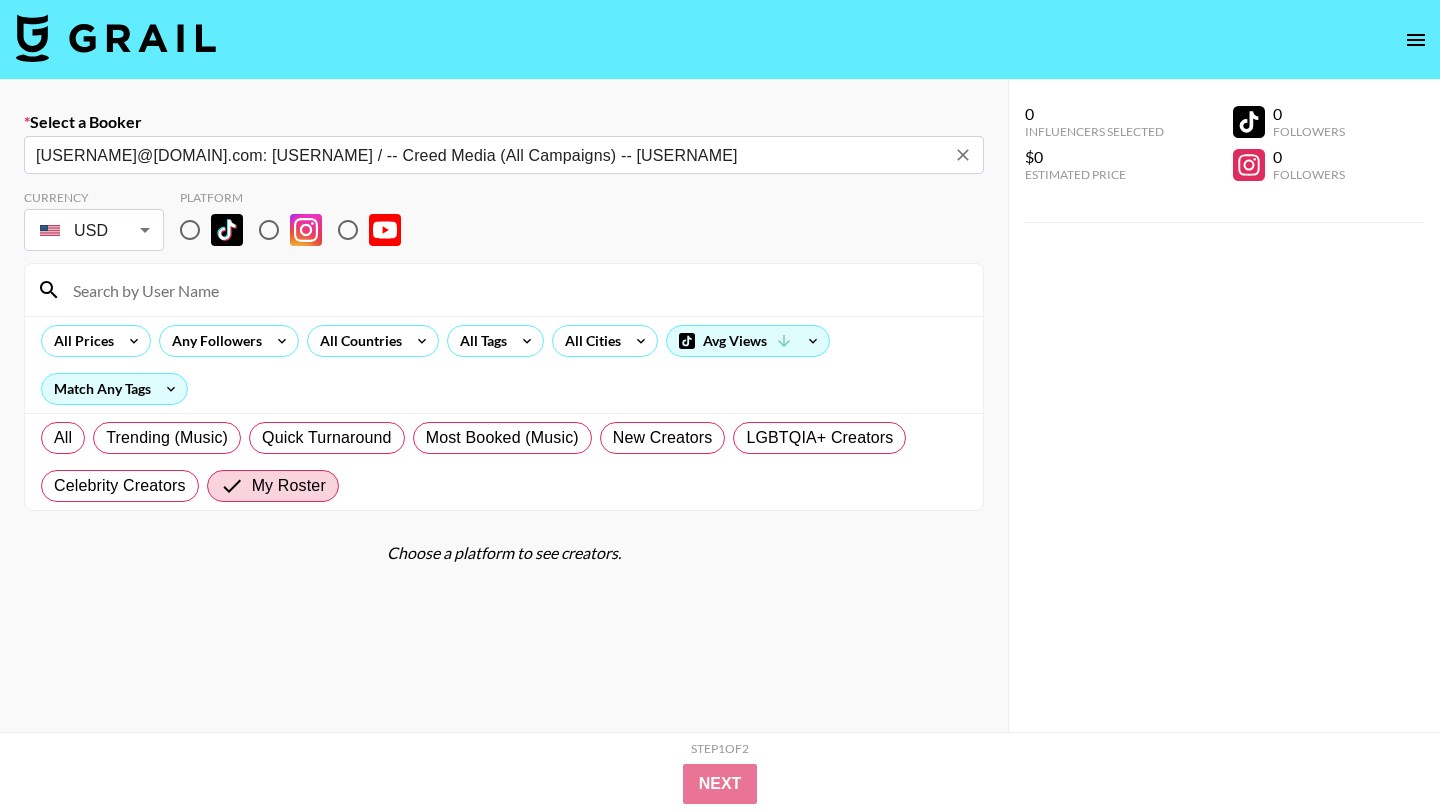 click at bounding box center [190, 230] 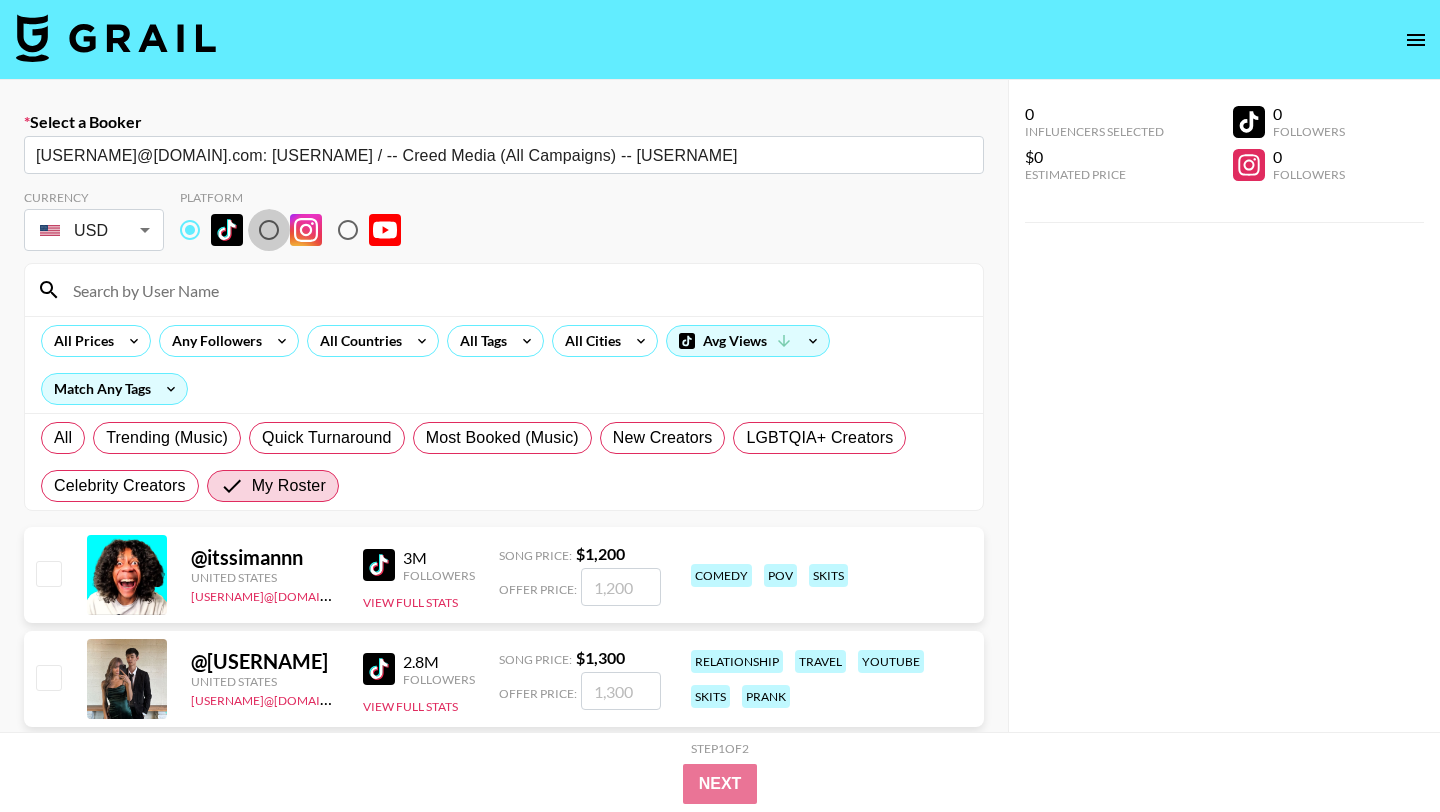 click at bounding box center (269, 230) 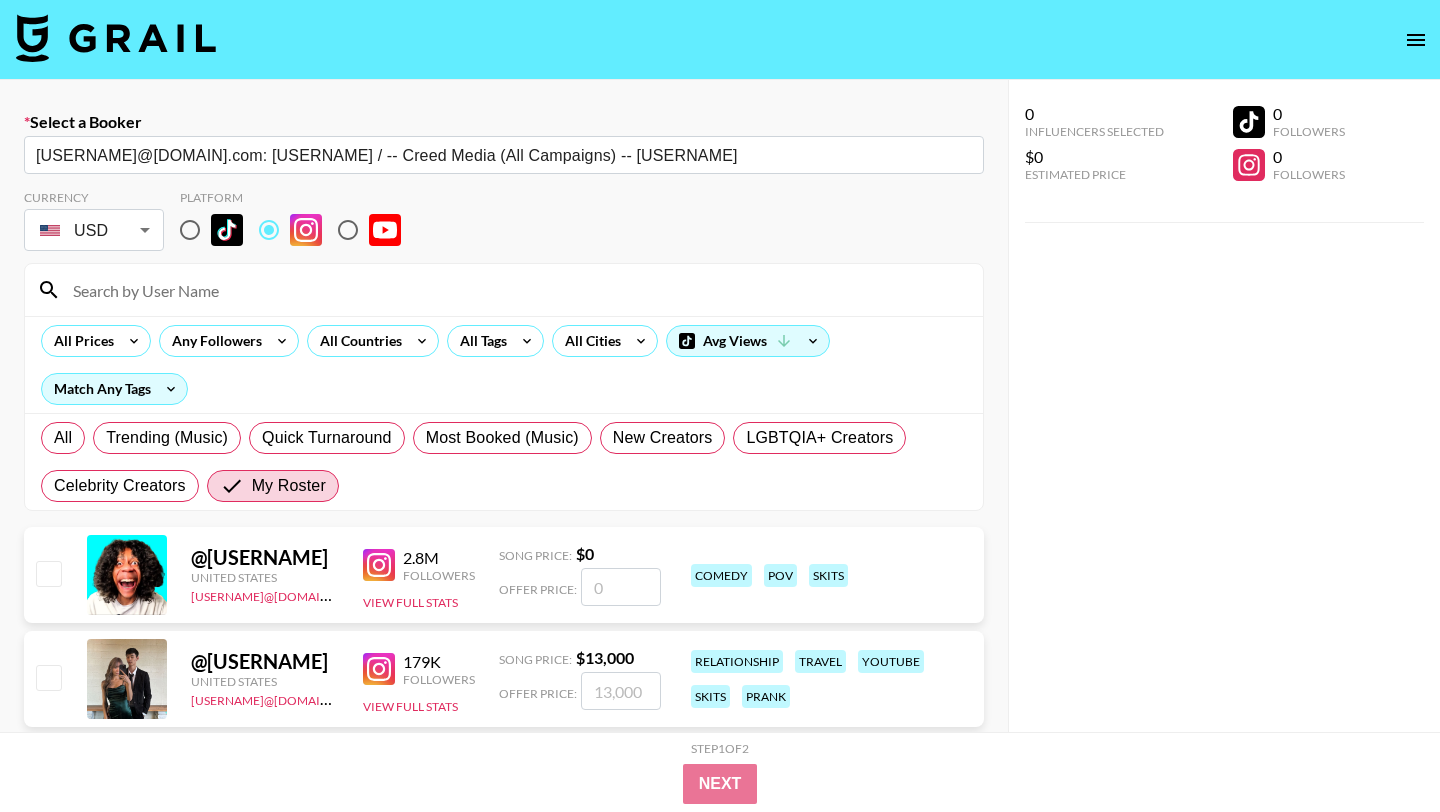 click at bounding box center [516, 290] 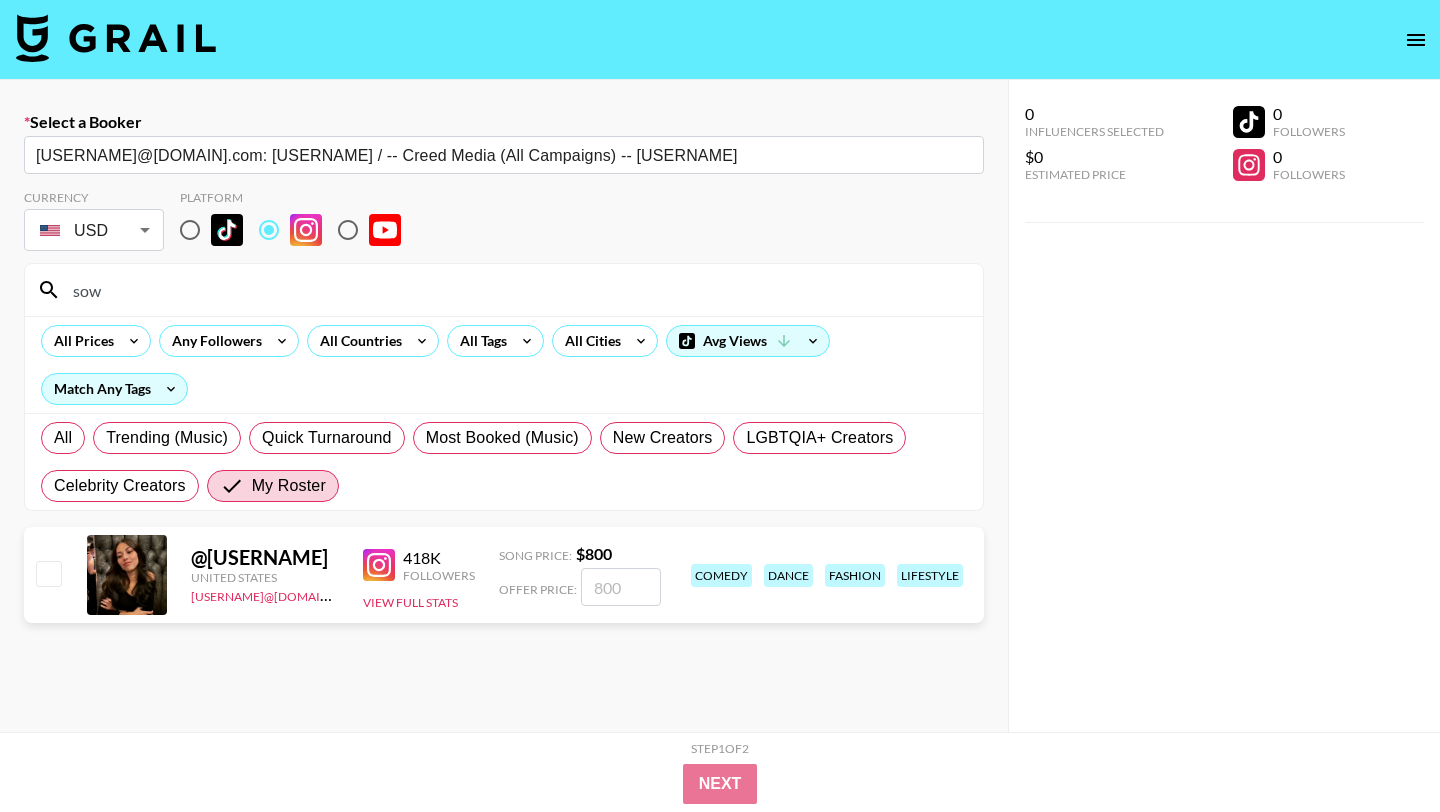 type on "sow" 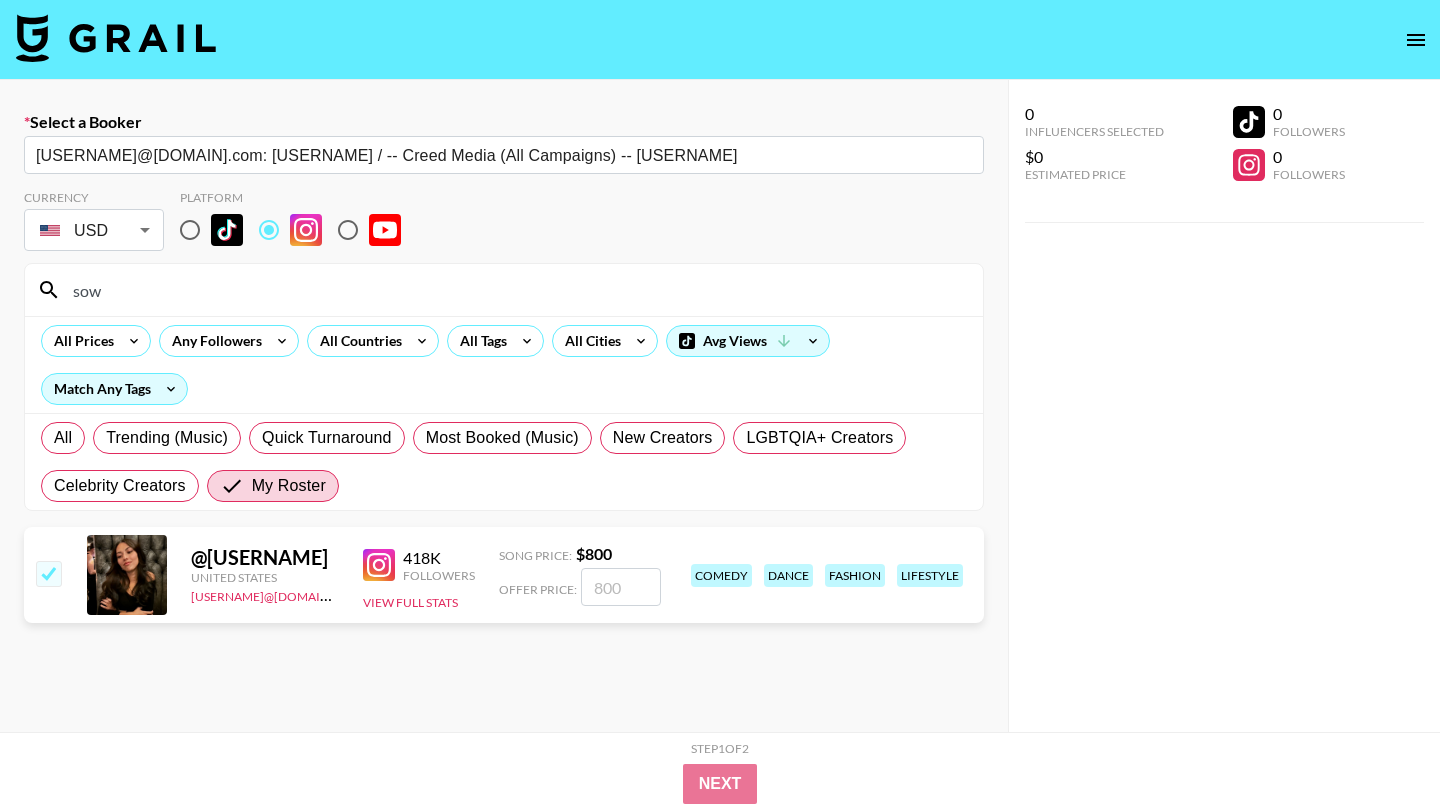 checkbox on "true" 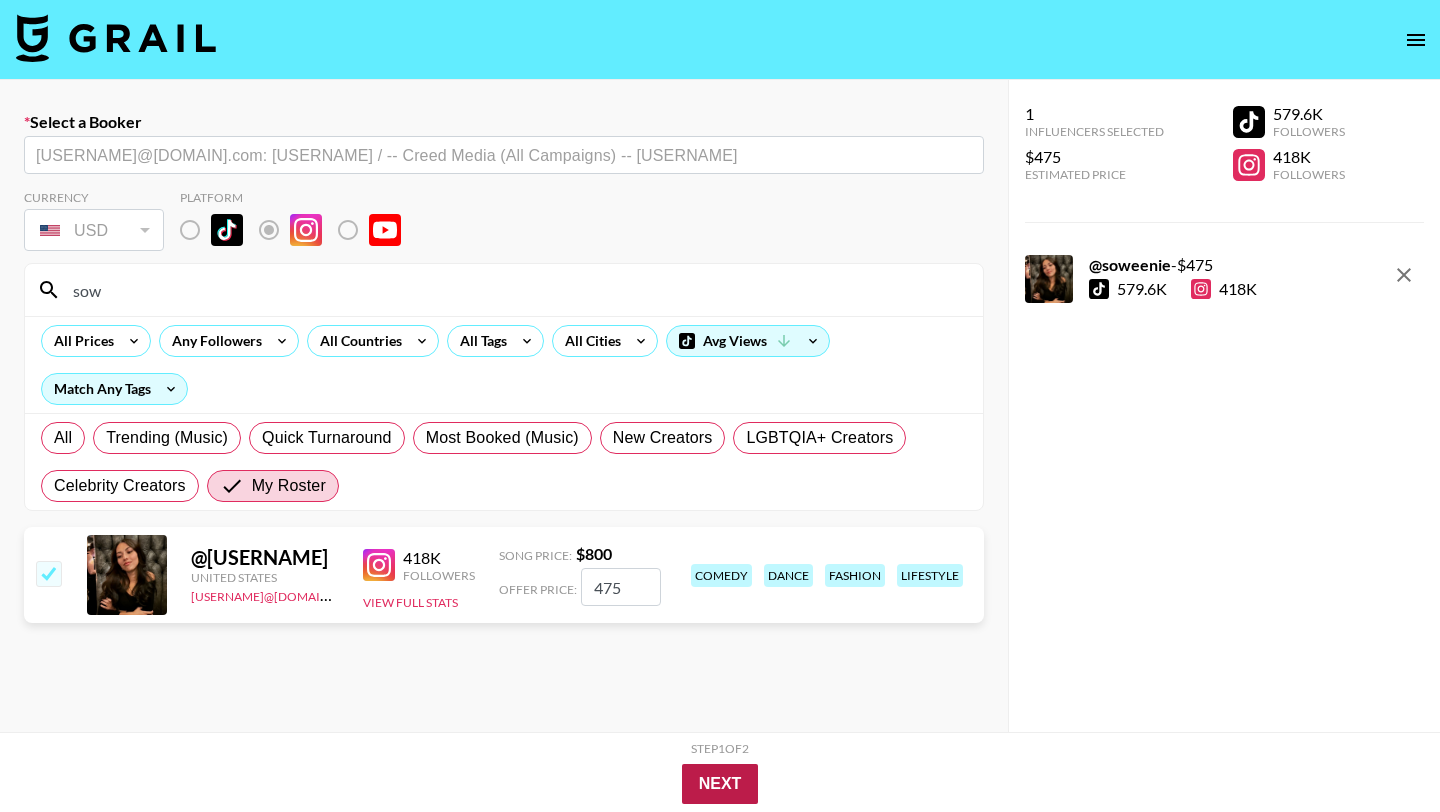 type on "475" 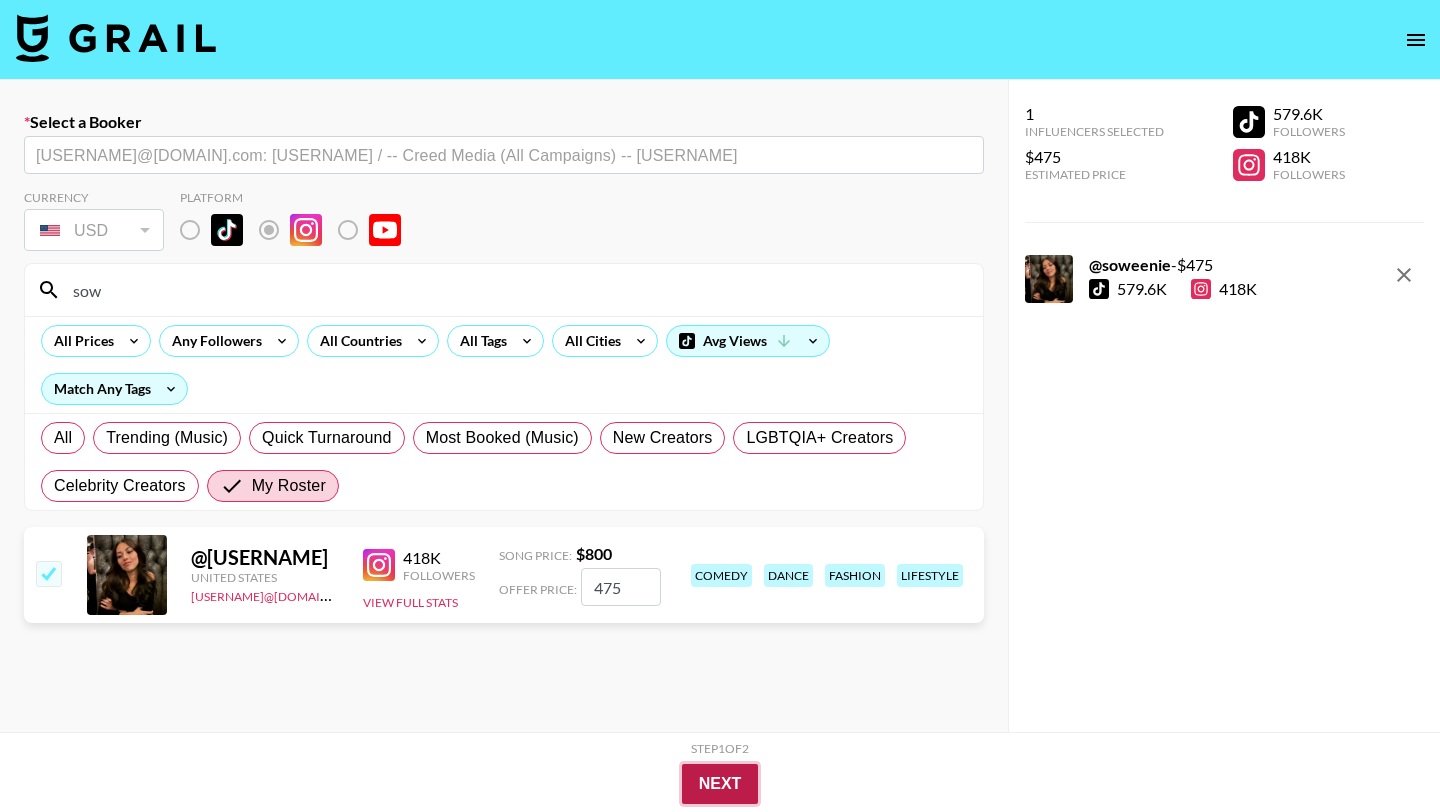 click on "Next" at bounding box center (720, 784) 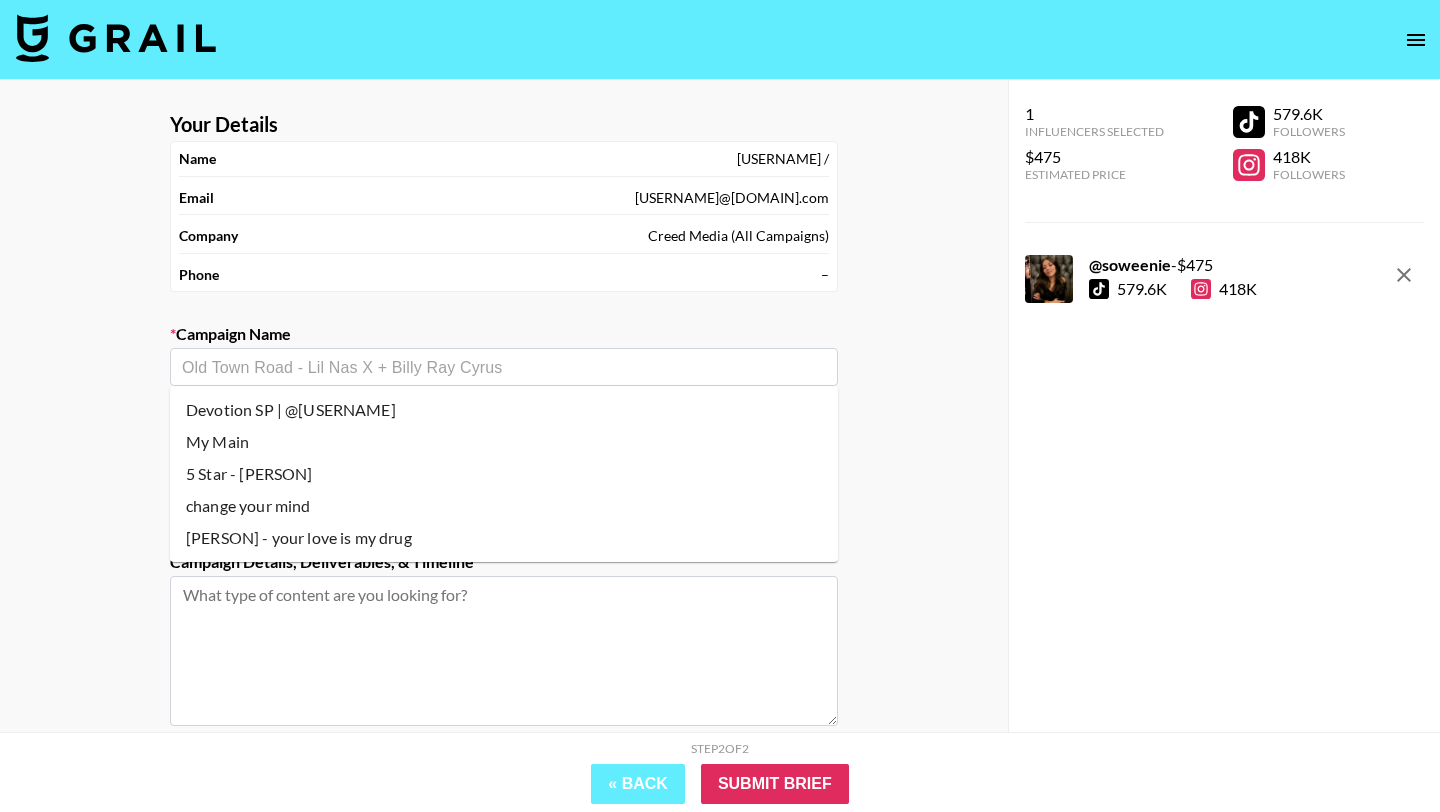 click at bounding box center [504, 367] 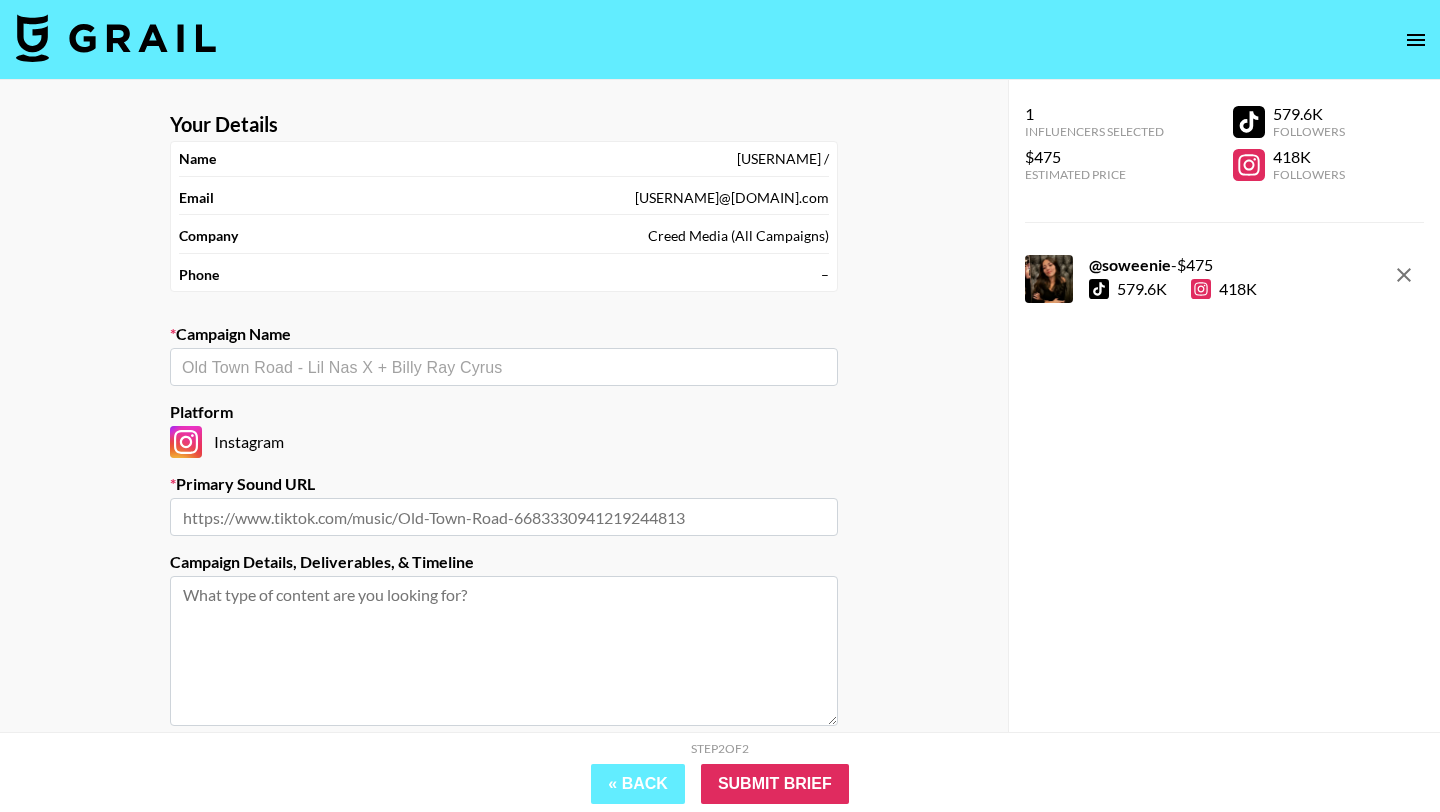 click at bounding box center [504, 367] 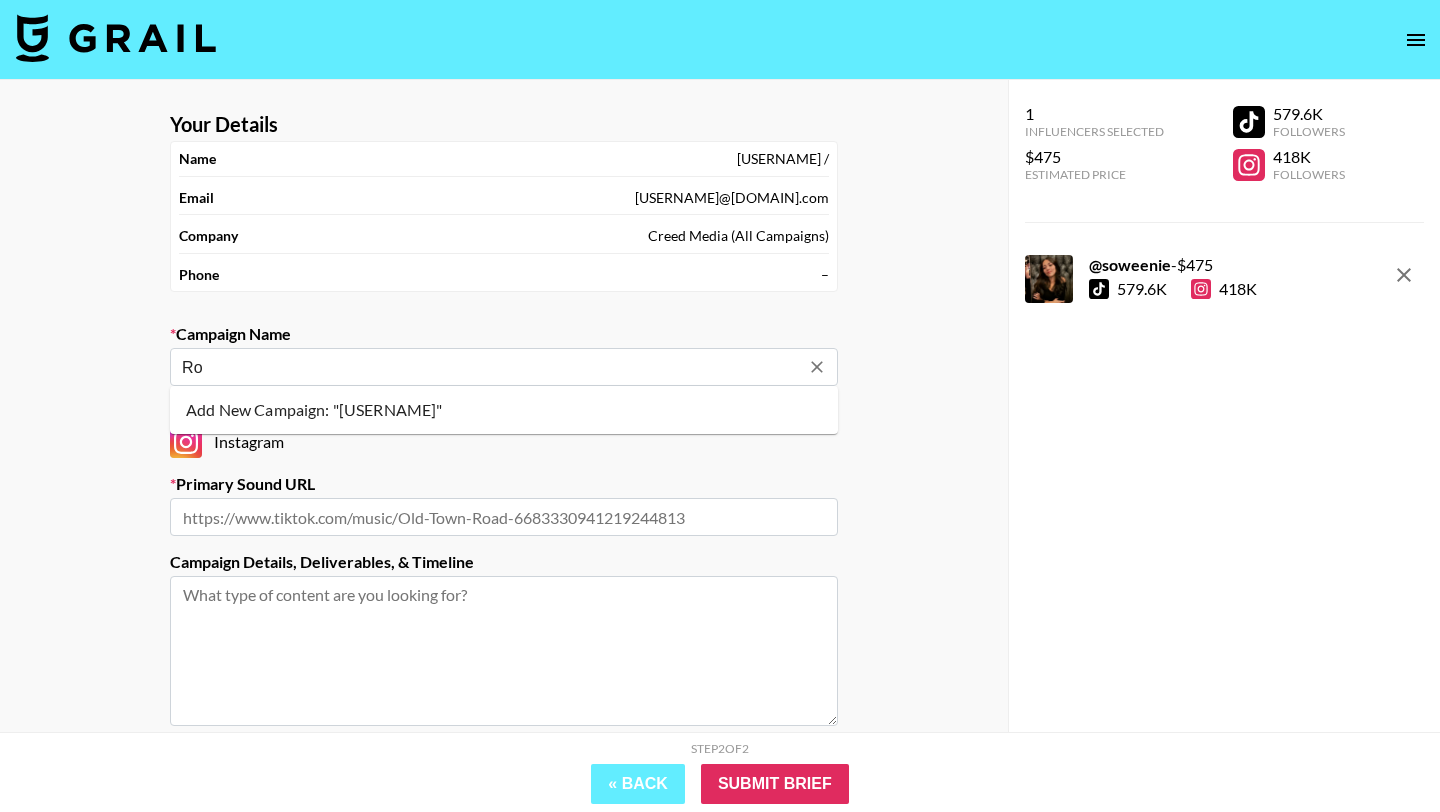 type on "Ro" 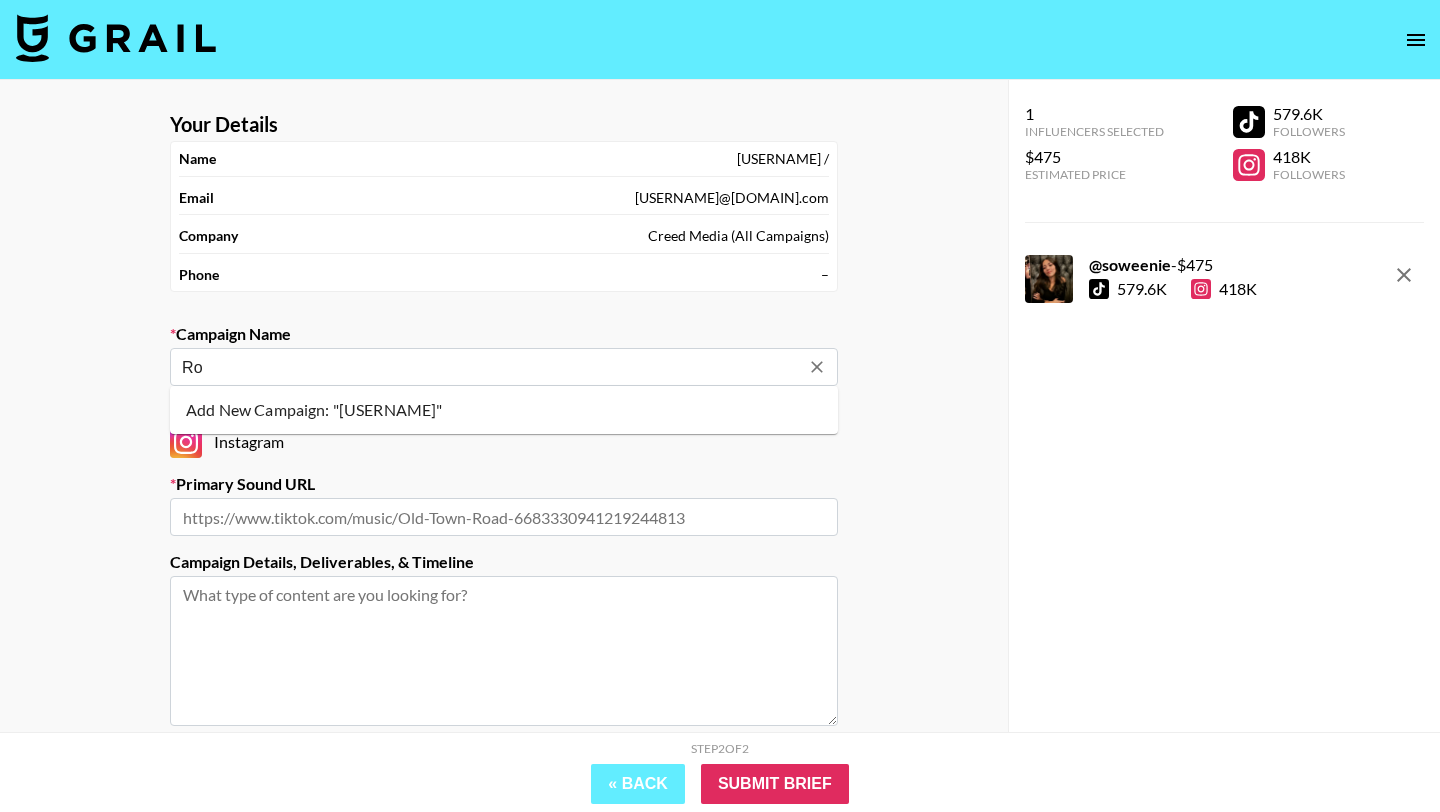 type 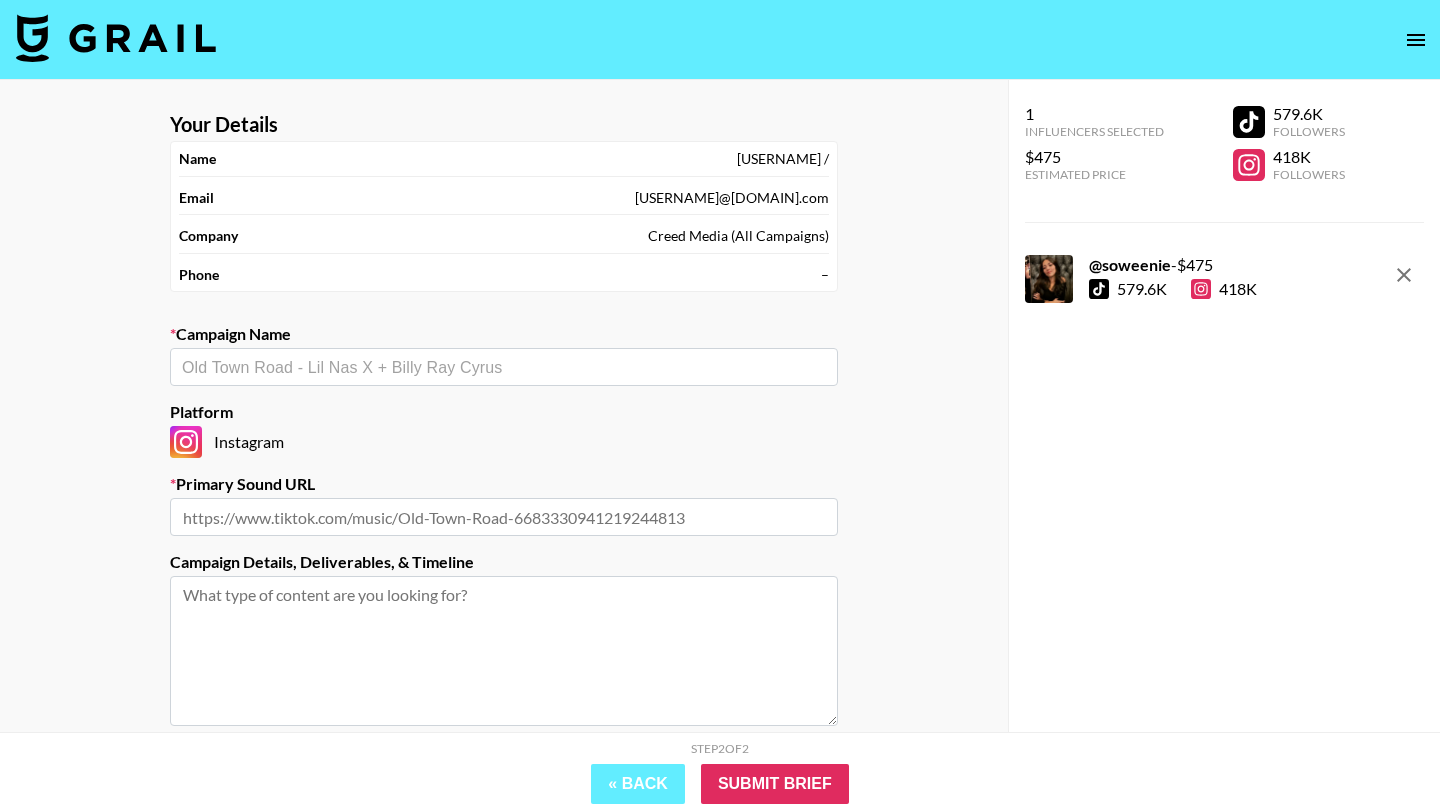 click at bounding box center (504, 517) 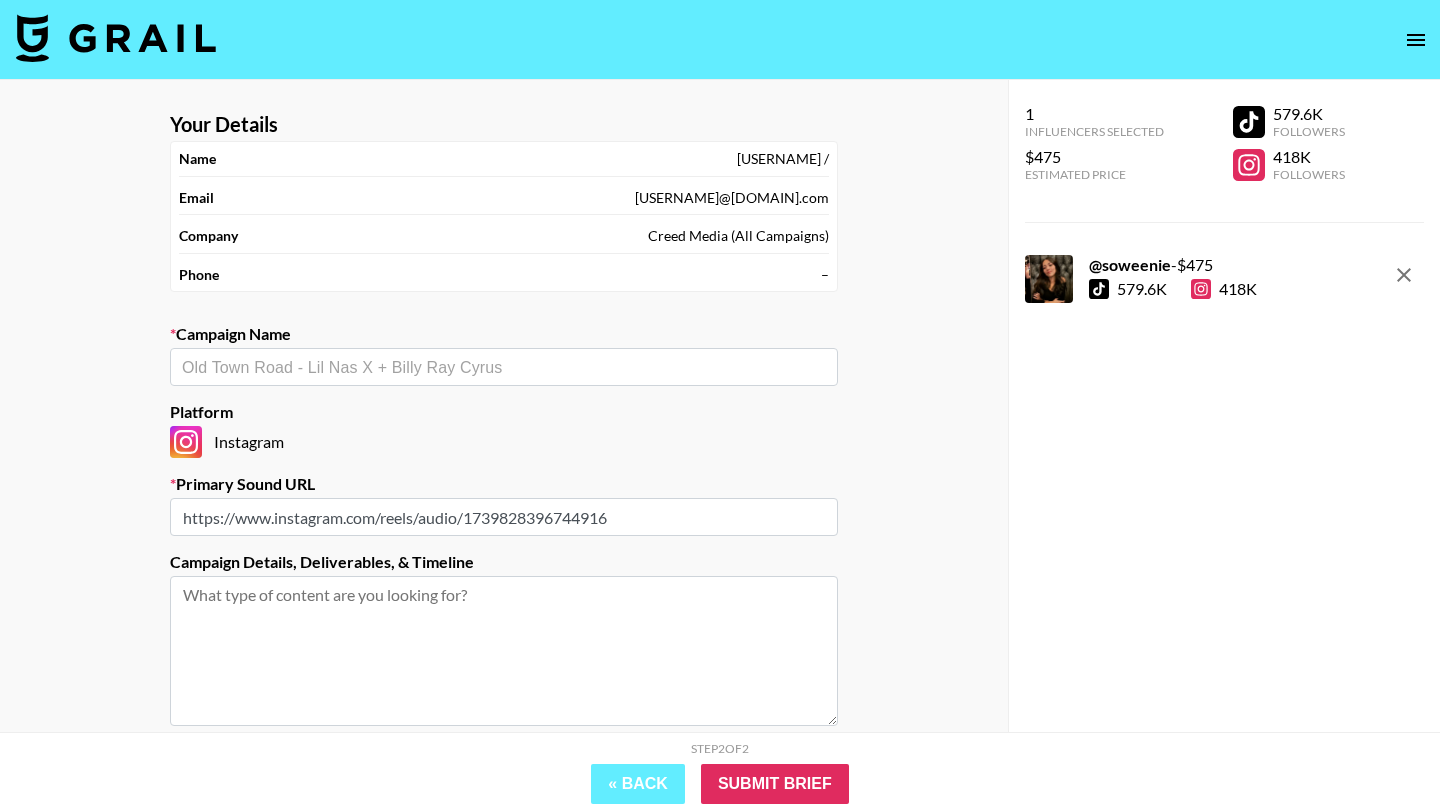 type on "https://www.instagram.com/reels/audio/1739828396744916" 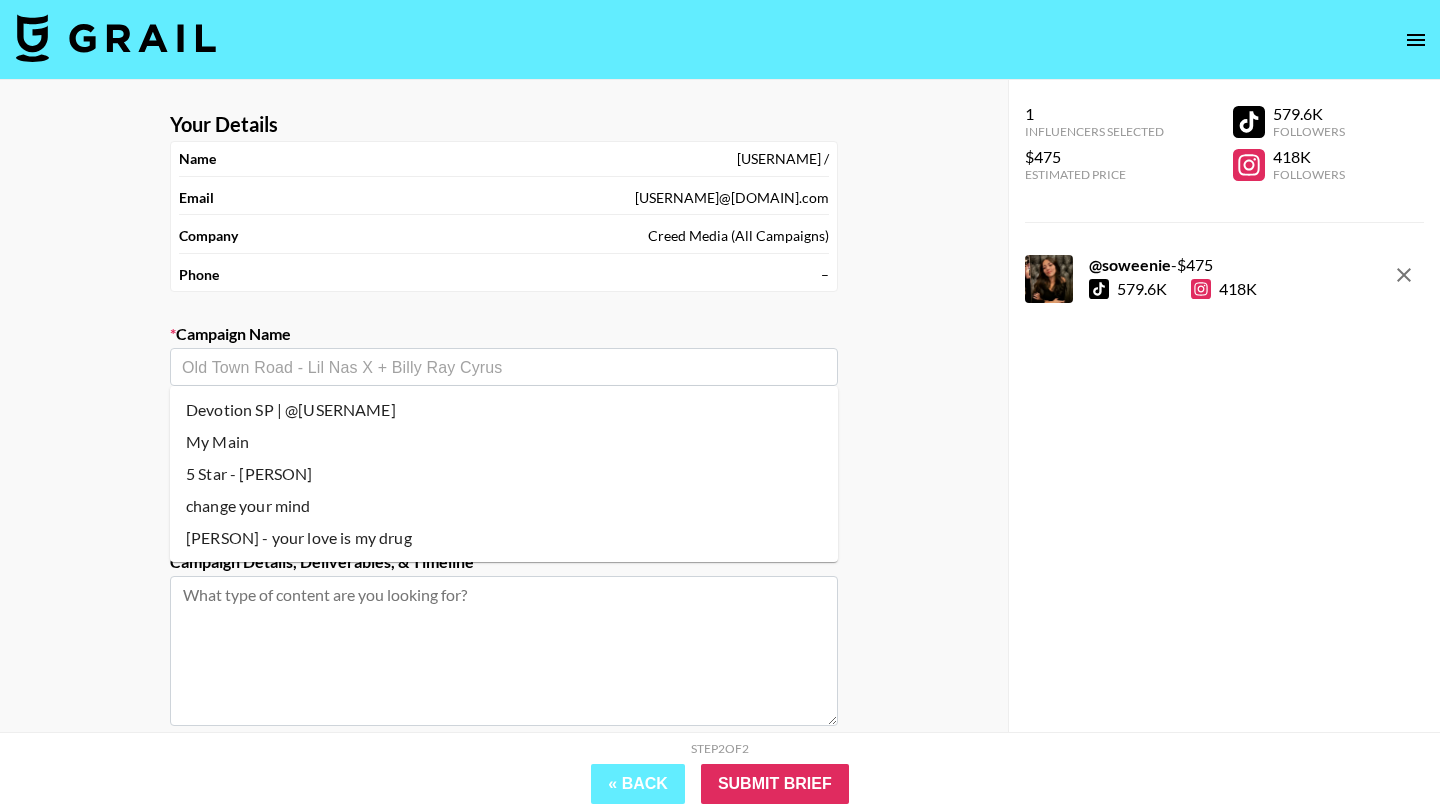 click at bounding box center [504, 367] 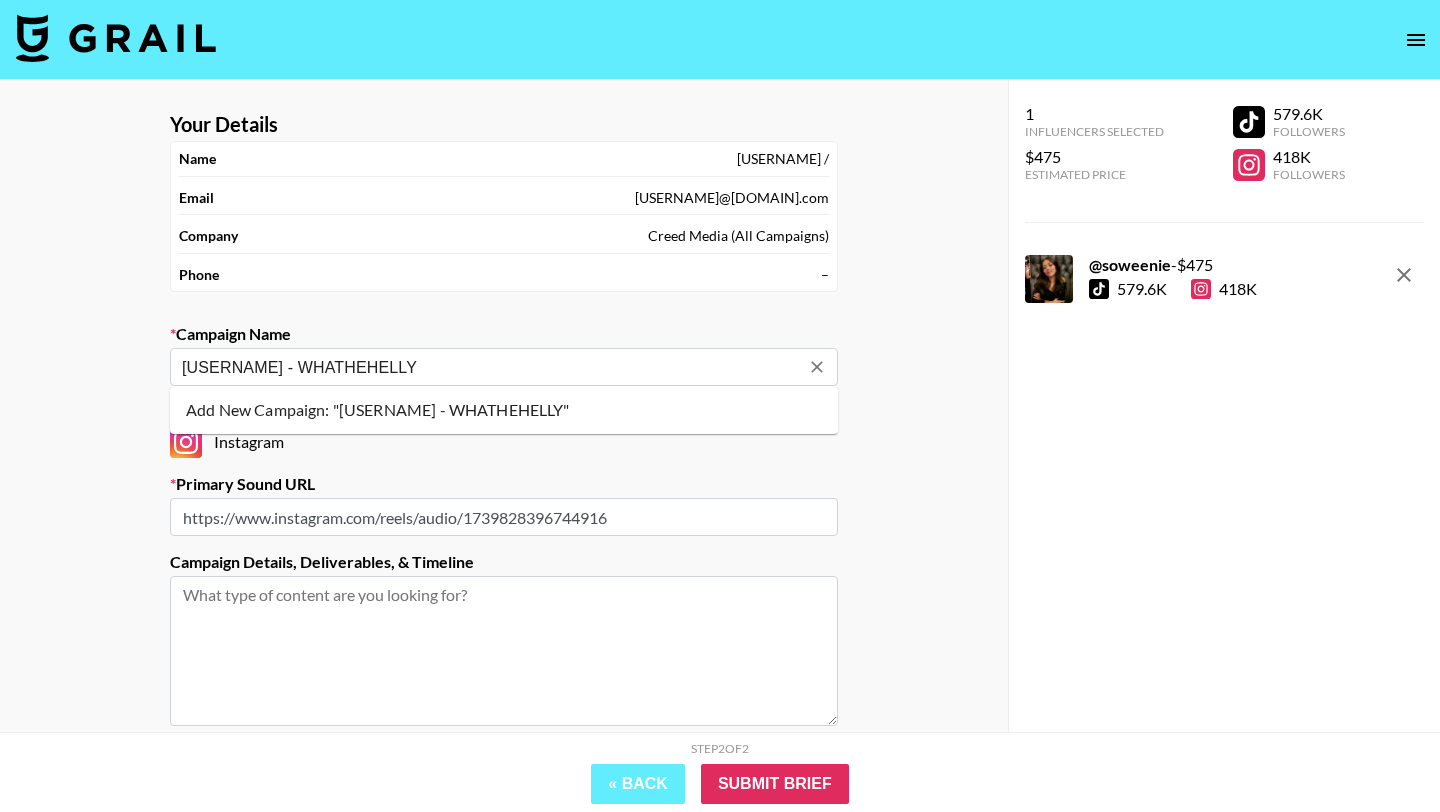 type on "[USERNAME] - WHATHEHELLY" 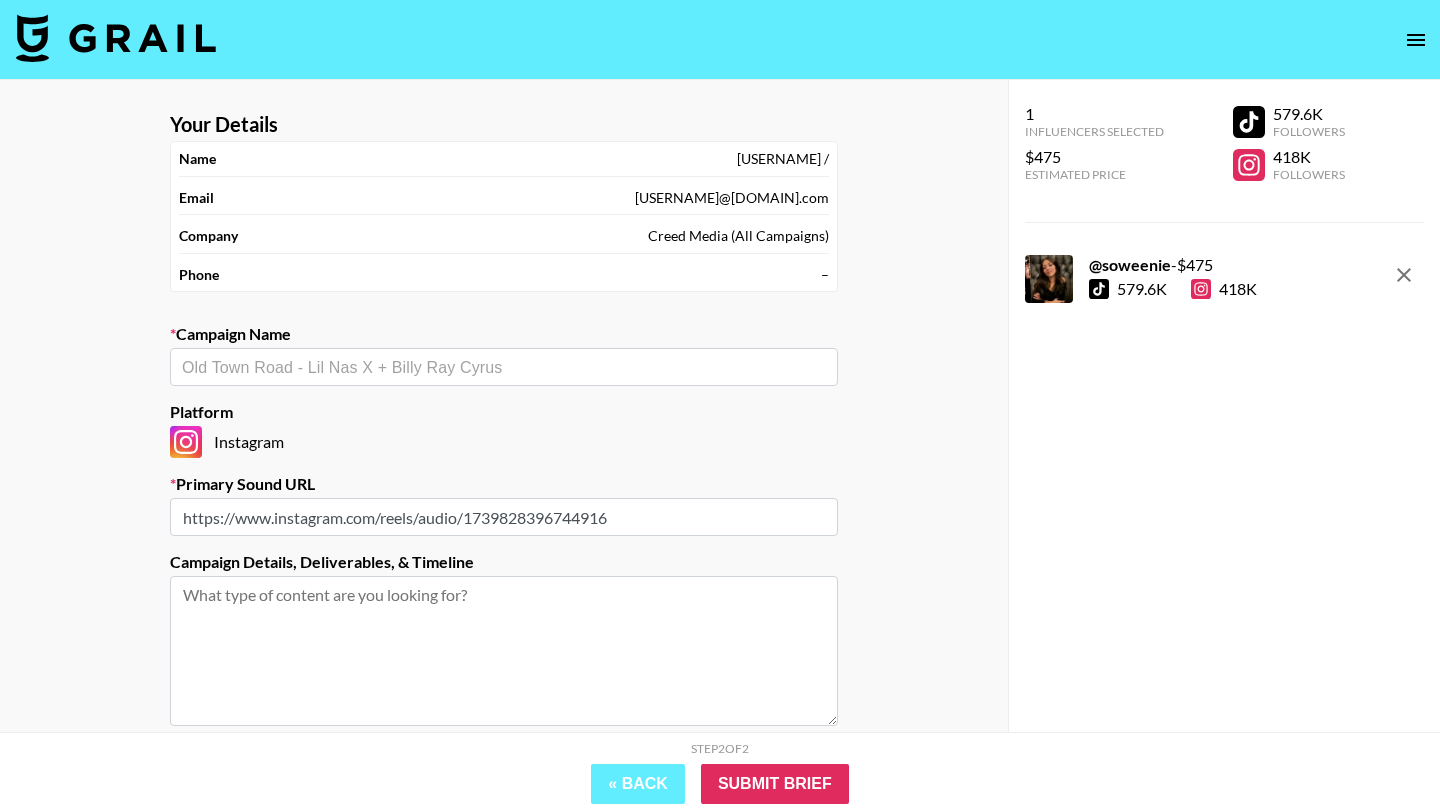 click at bounding box center [504, 367] 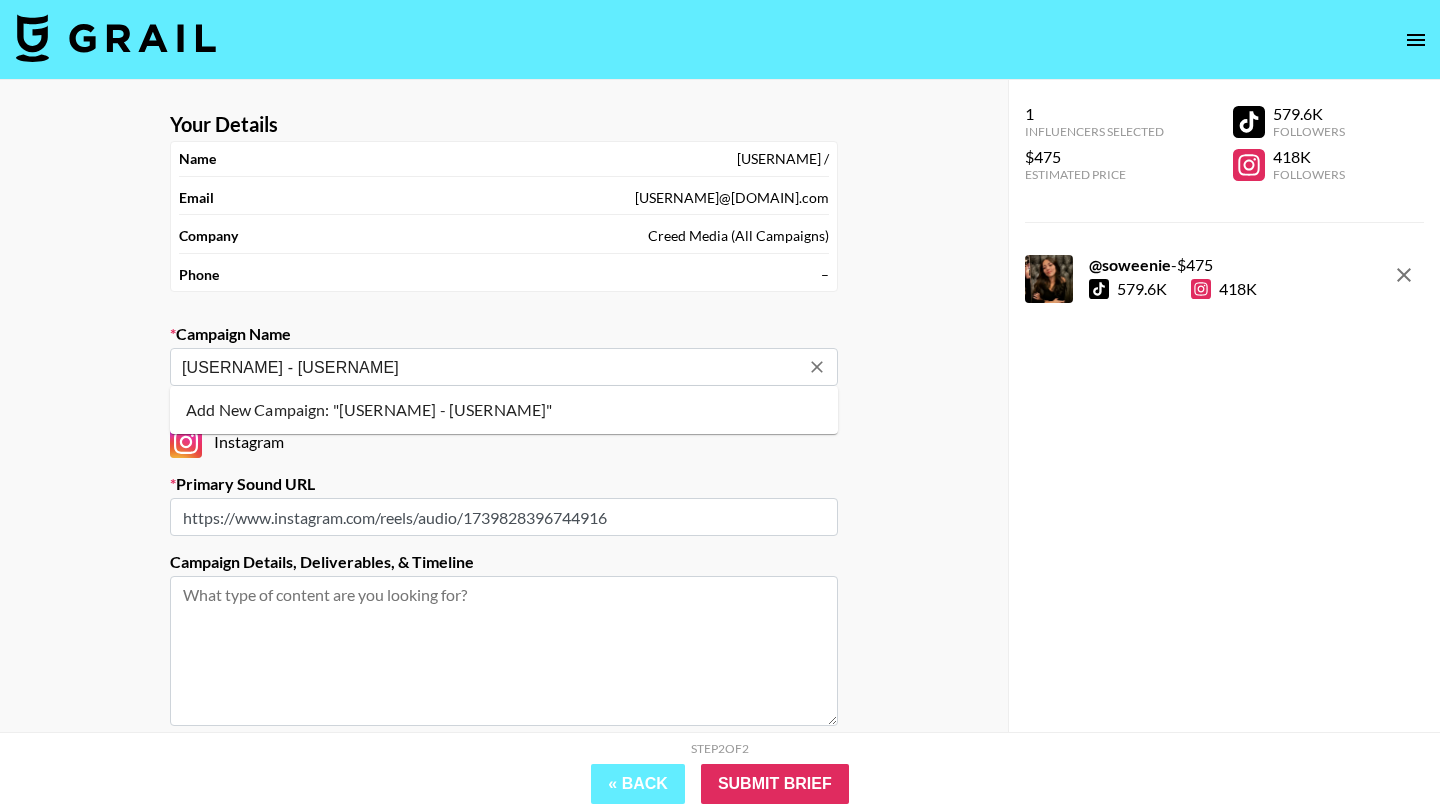 click on "Add New Campaign: "[USERNAME] - [USERNAME]"" at bounding box center (504, 410) 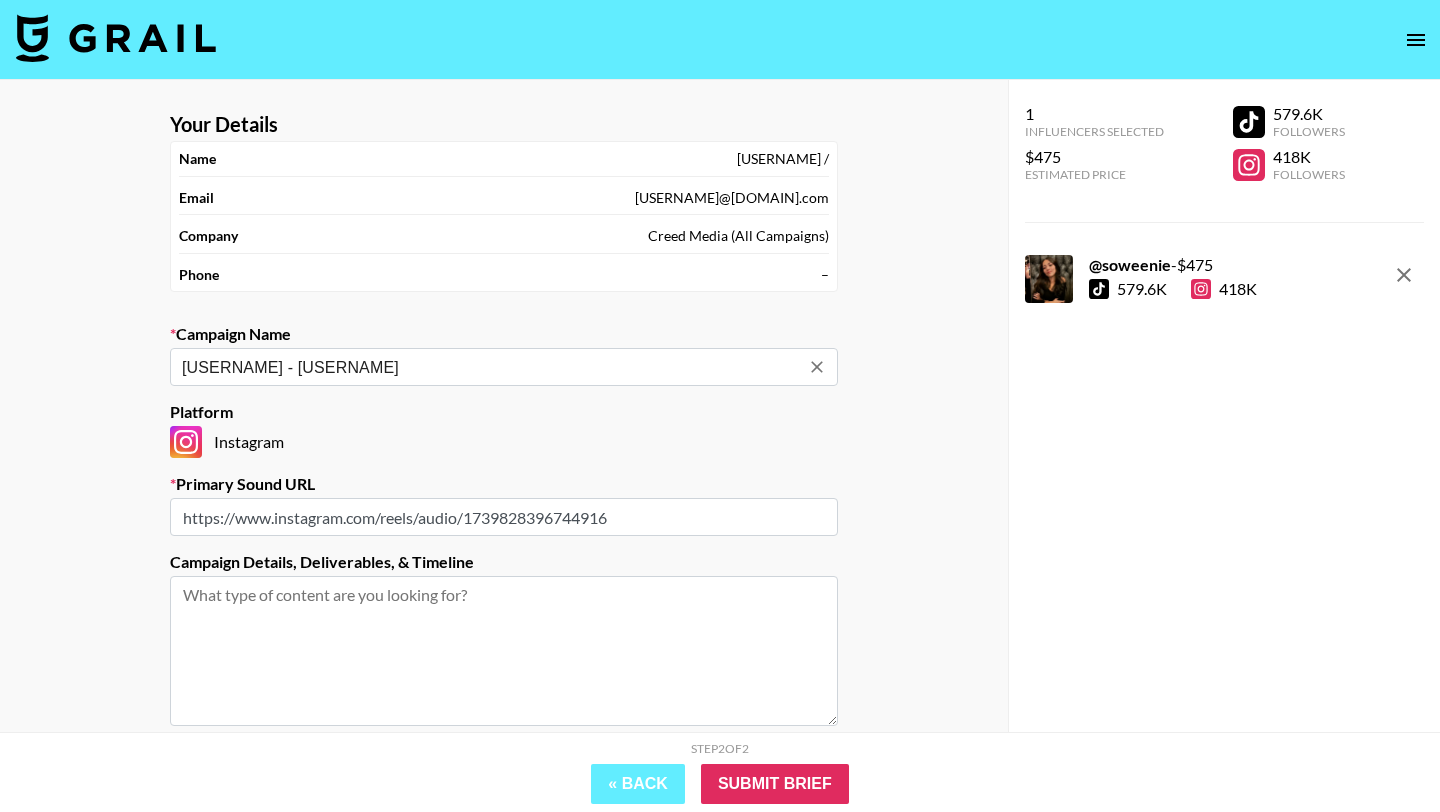 type on "[USERNAME] - [USERNAME]" 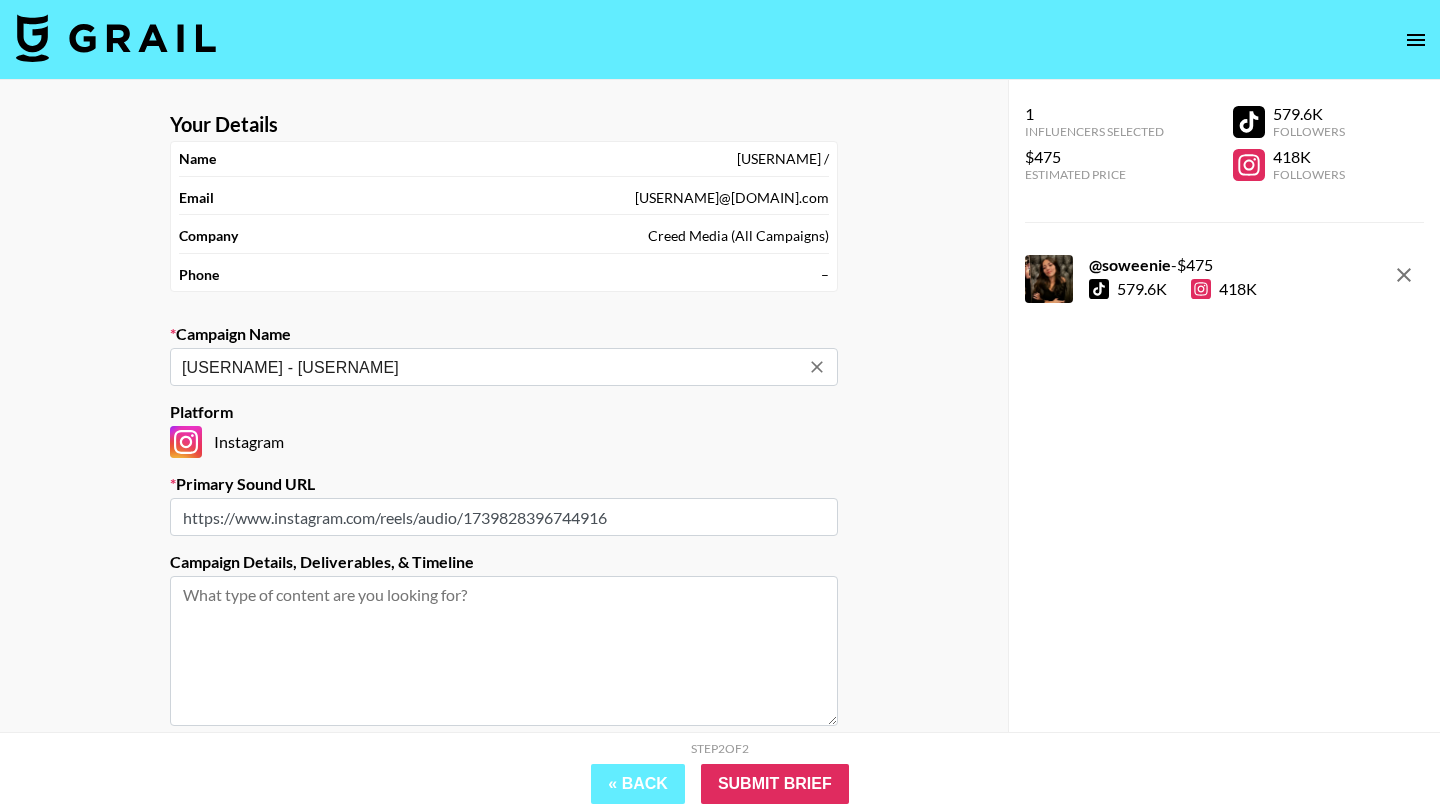click on "[USERNAME] - [USERNAME]" at bounding box center (504, 367) 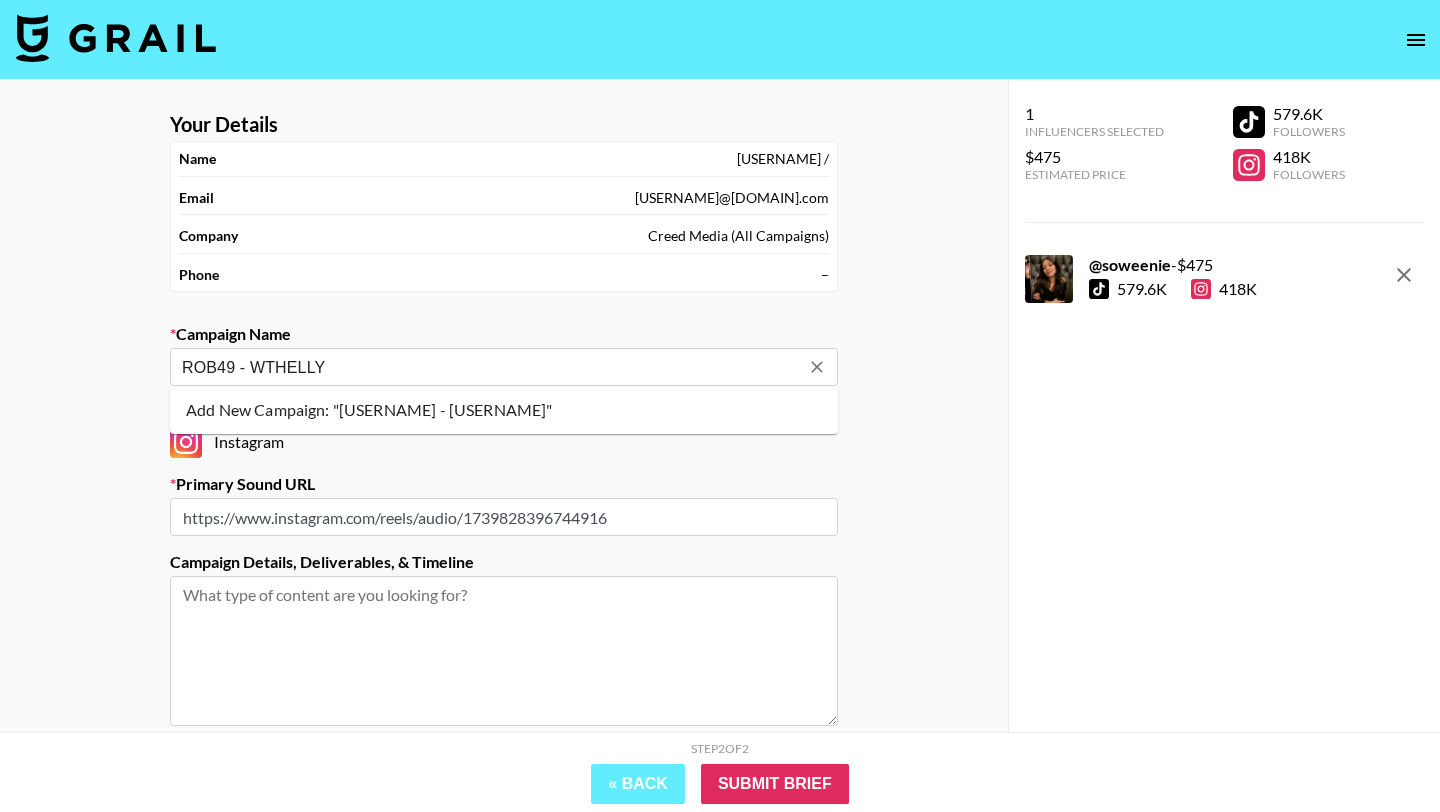 click on "Add New Campaign: "[USERNAME] - [USERNAME]"" at bounding box center [504, 410] 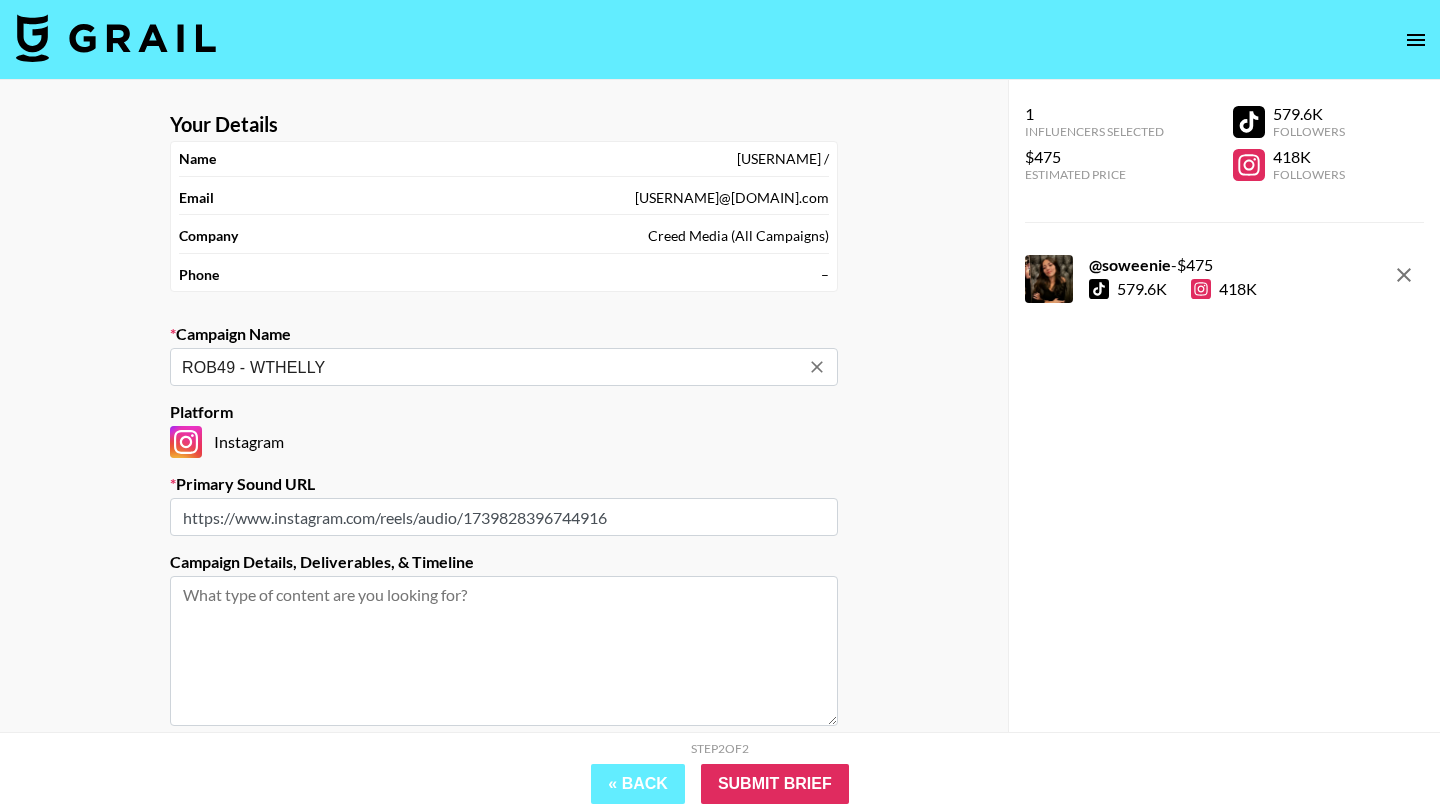 type on "ROB49 - WTHELLY" 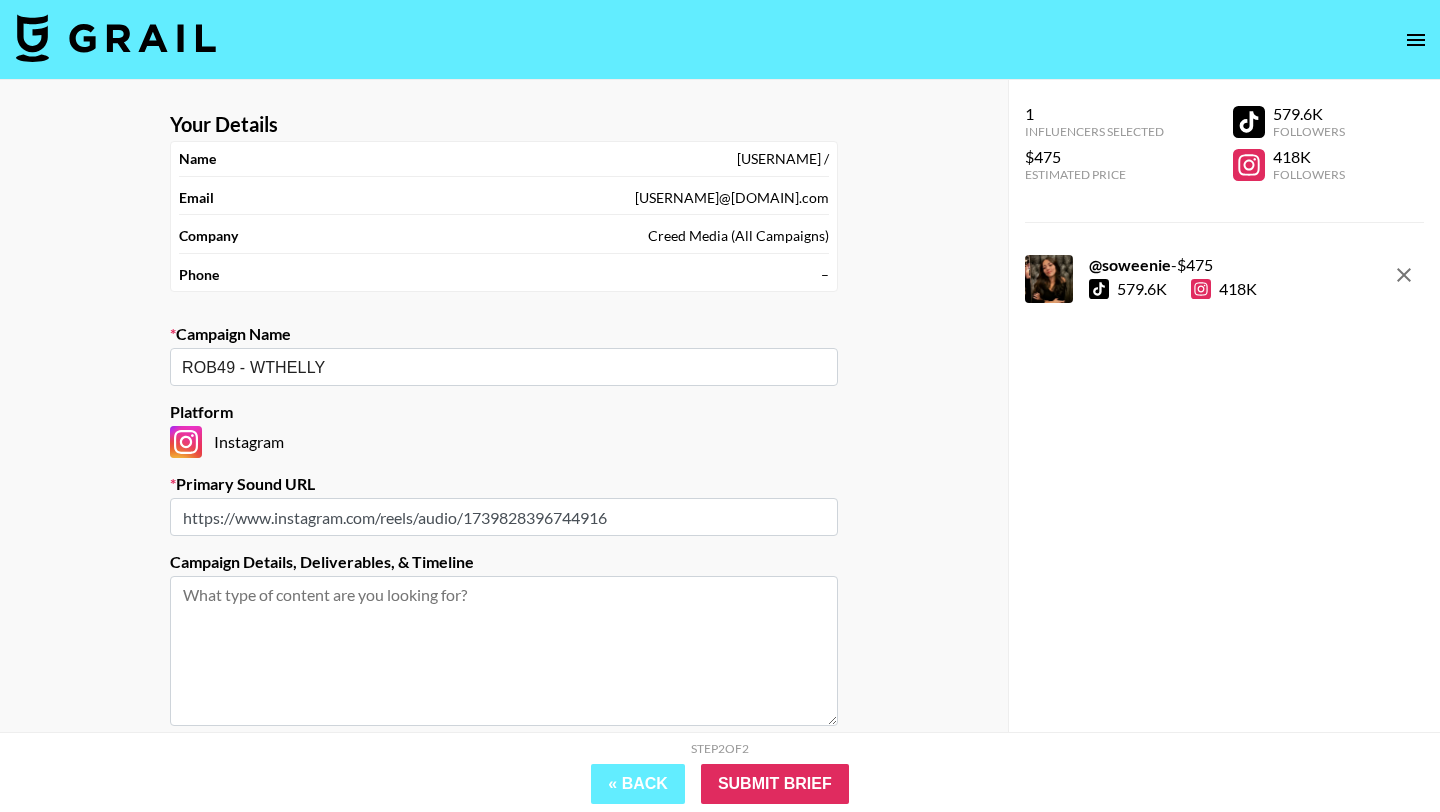 click at bounding box center [504, 651] 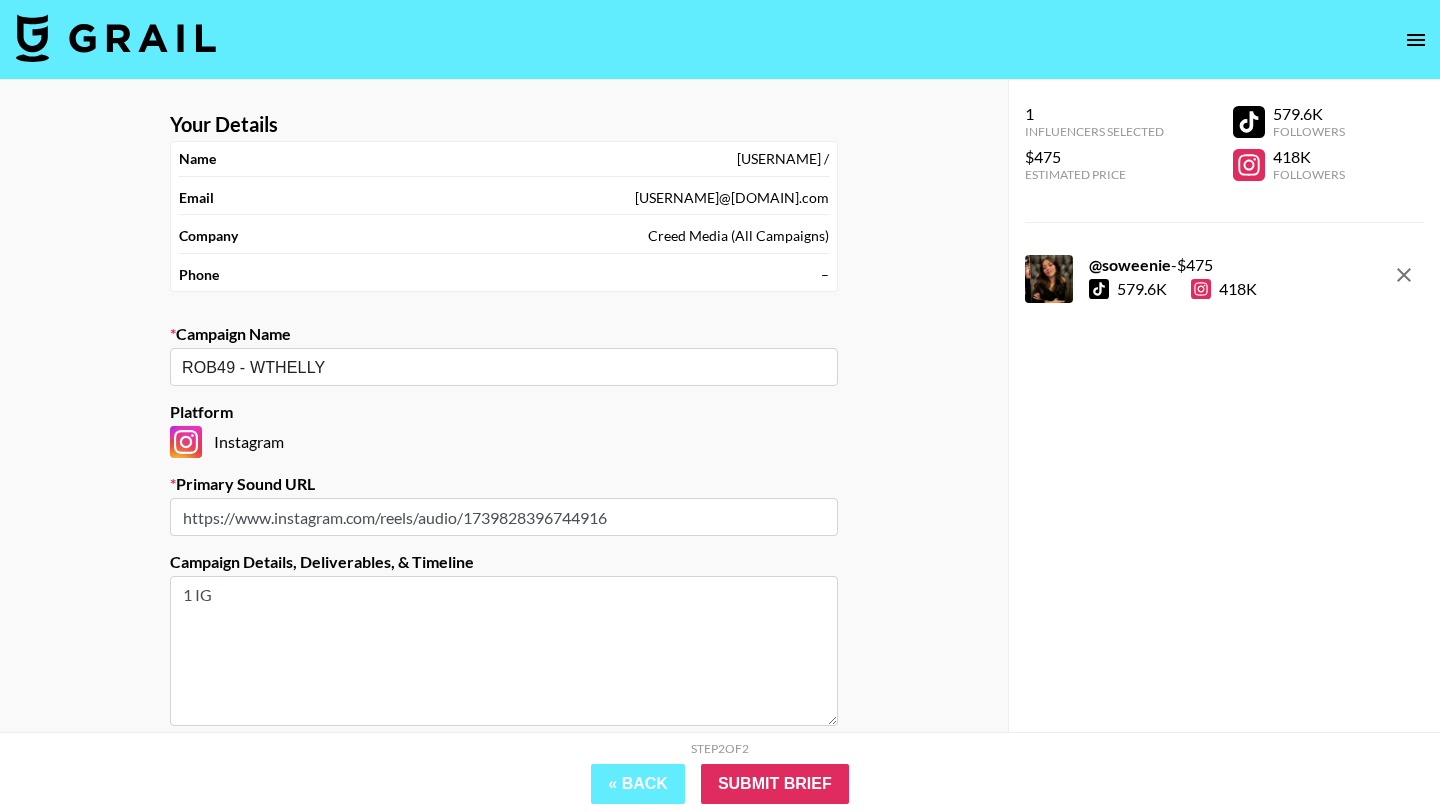 type on "1 IG" 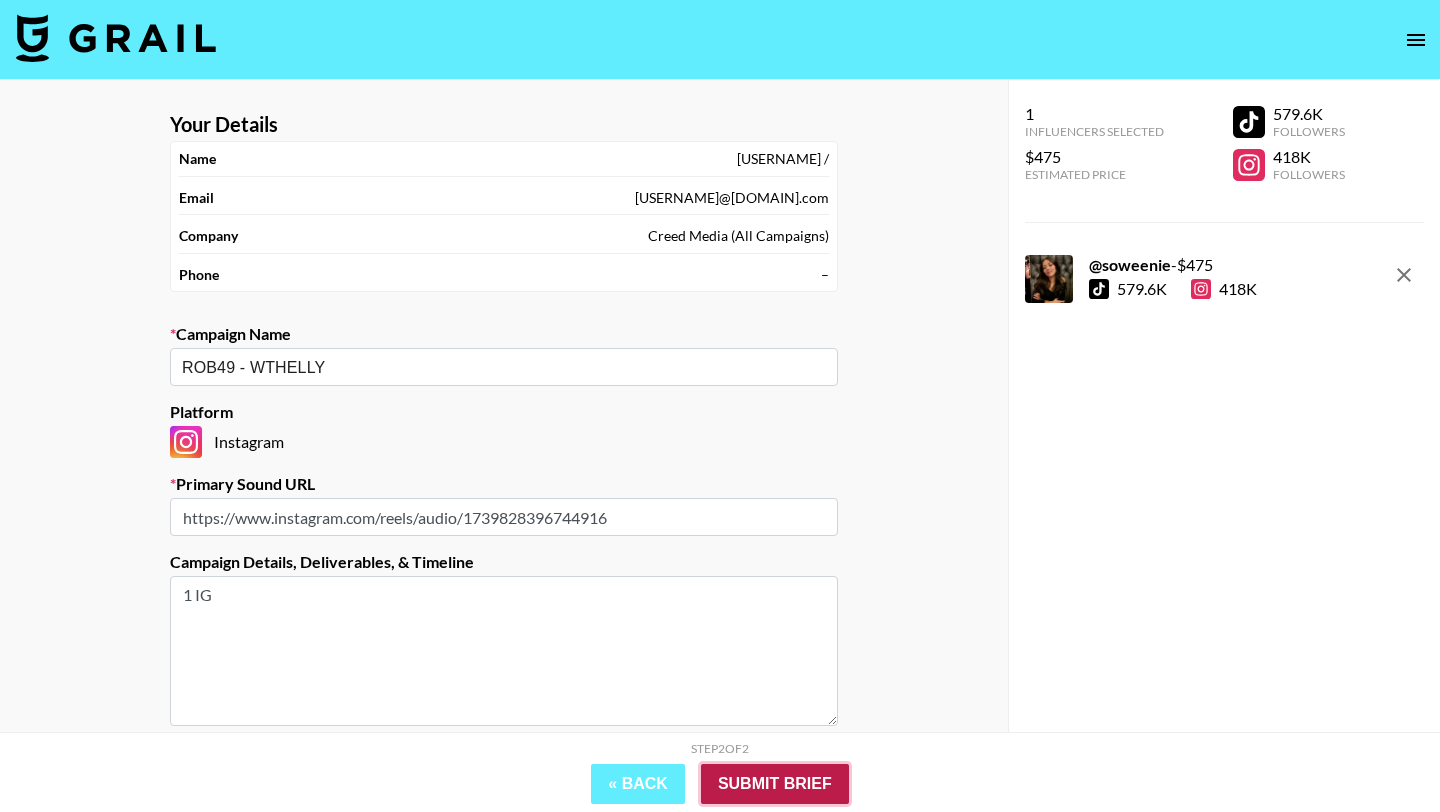 click on "Submit Brief" at bounding box center (775, 784) 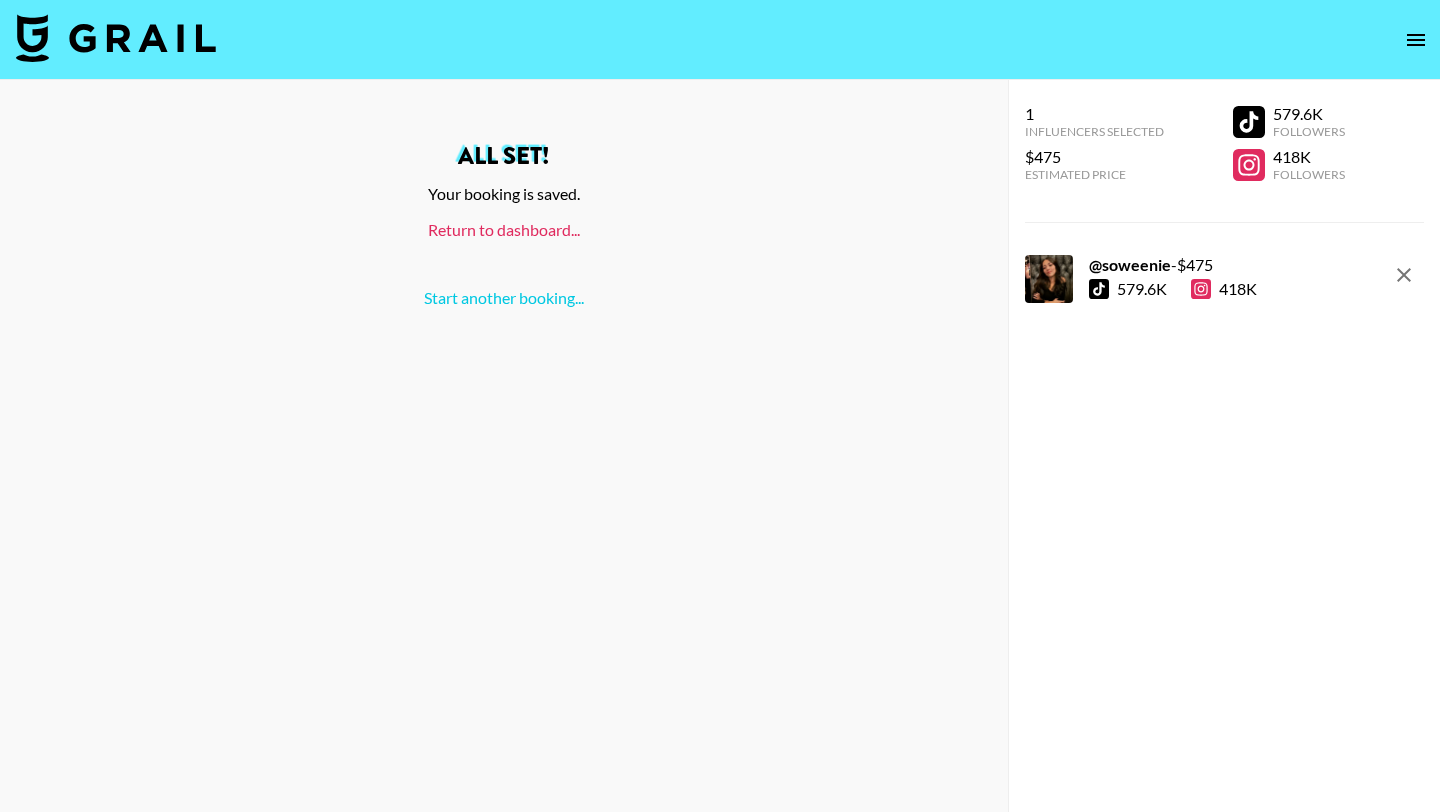 click on "Return to dashboard..." at bounding box center (504, 229) 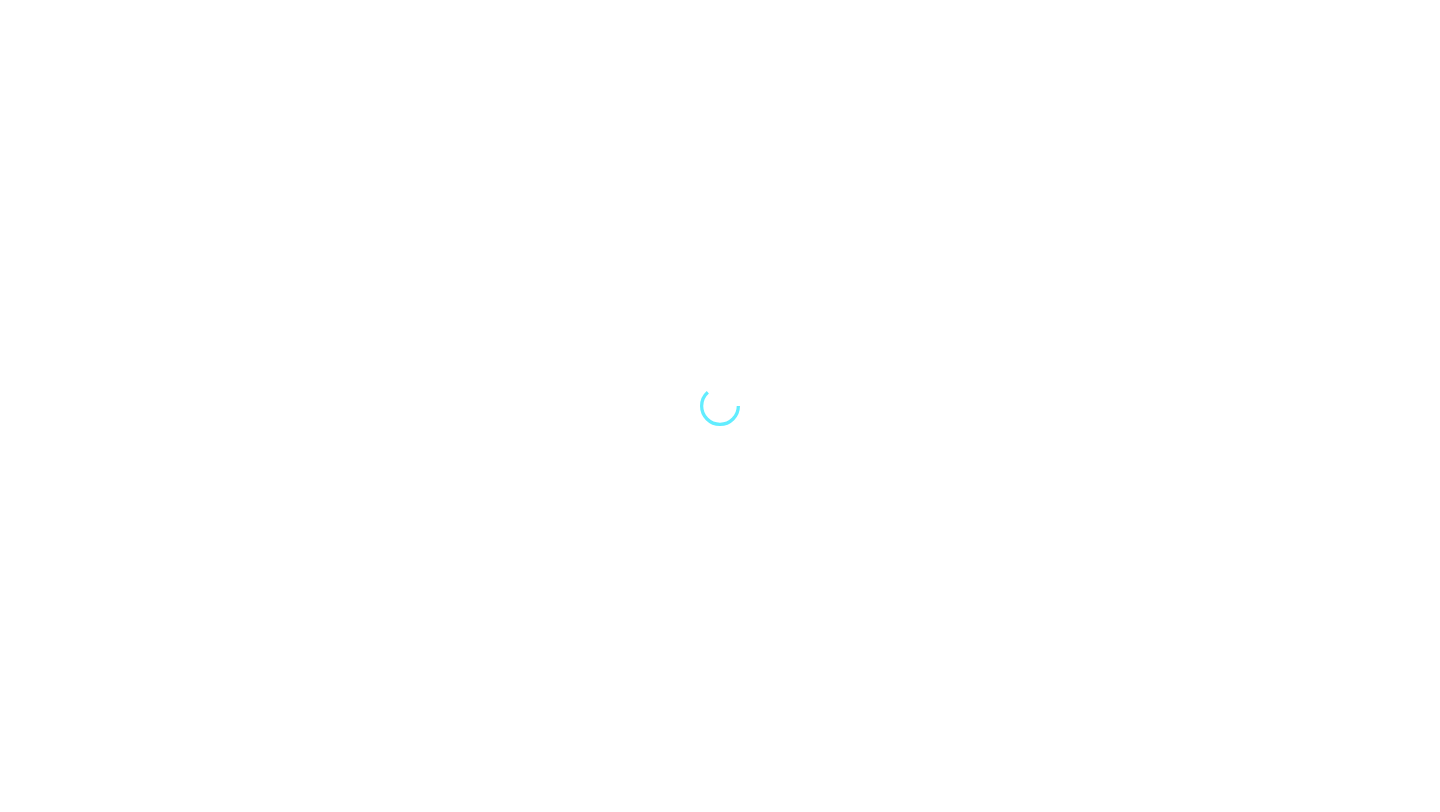 scroll, scrollTop: 0, scrollLeft: 0, axis: both 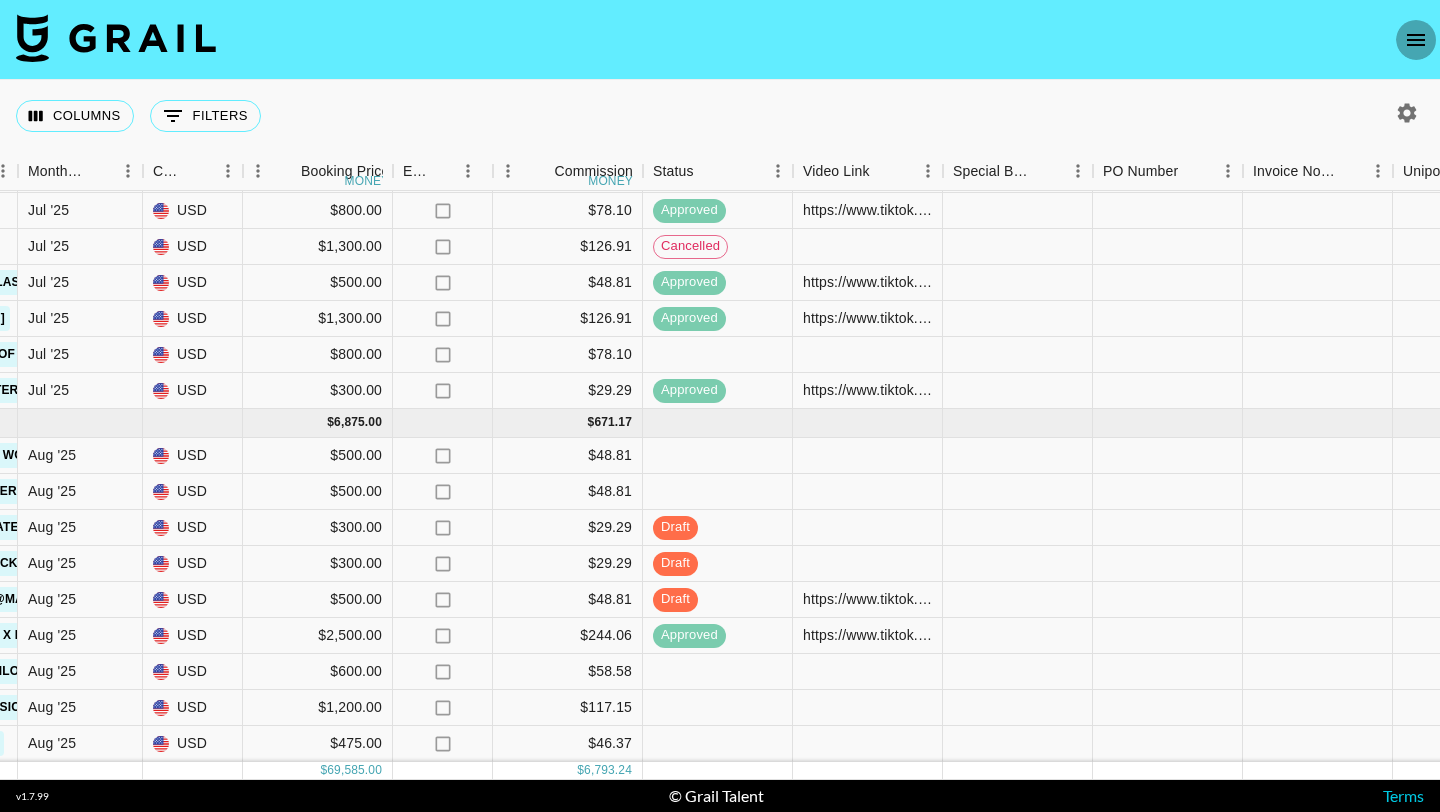 click 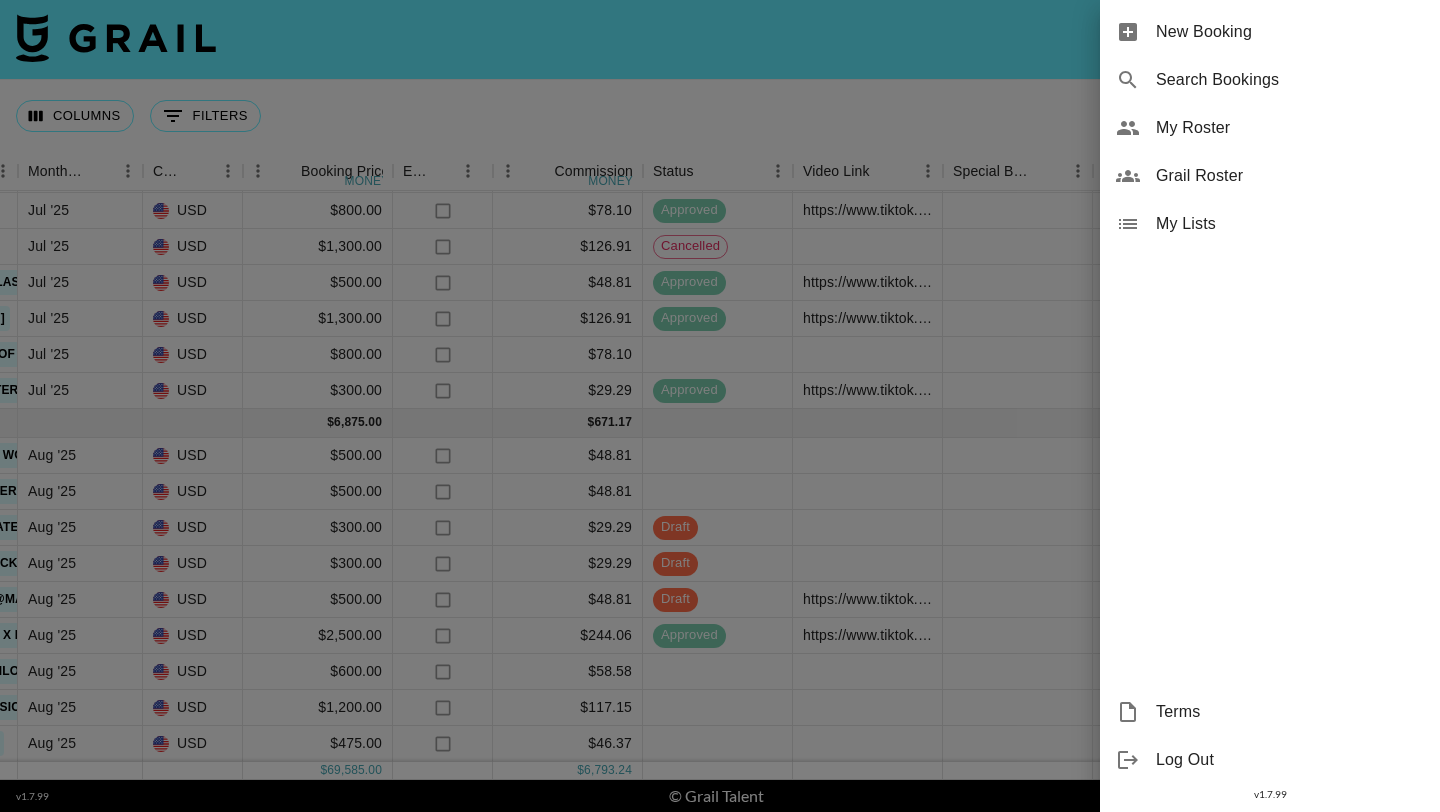 click on "New Booking" at bounding box center (1290, 32) 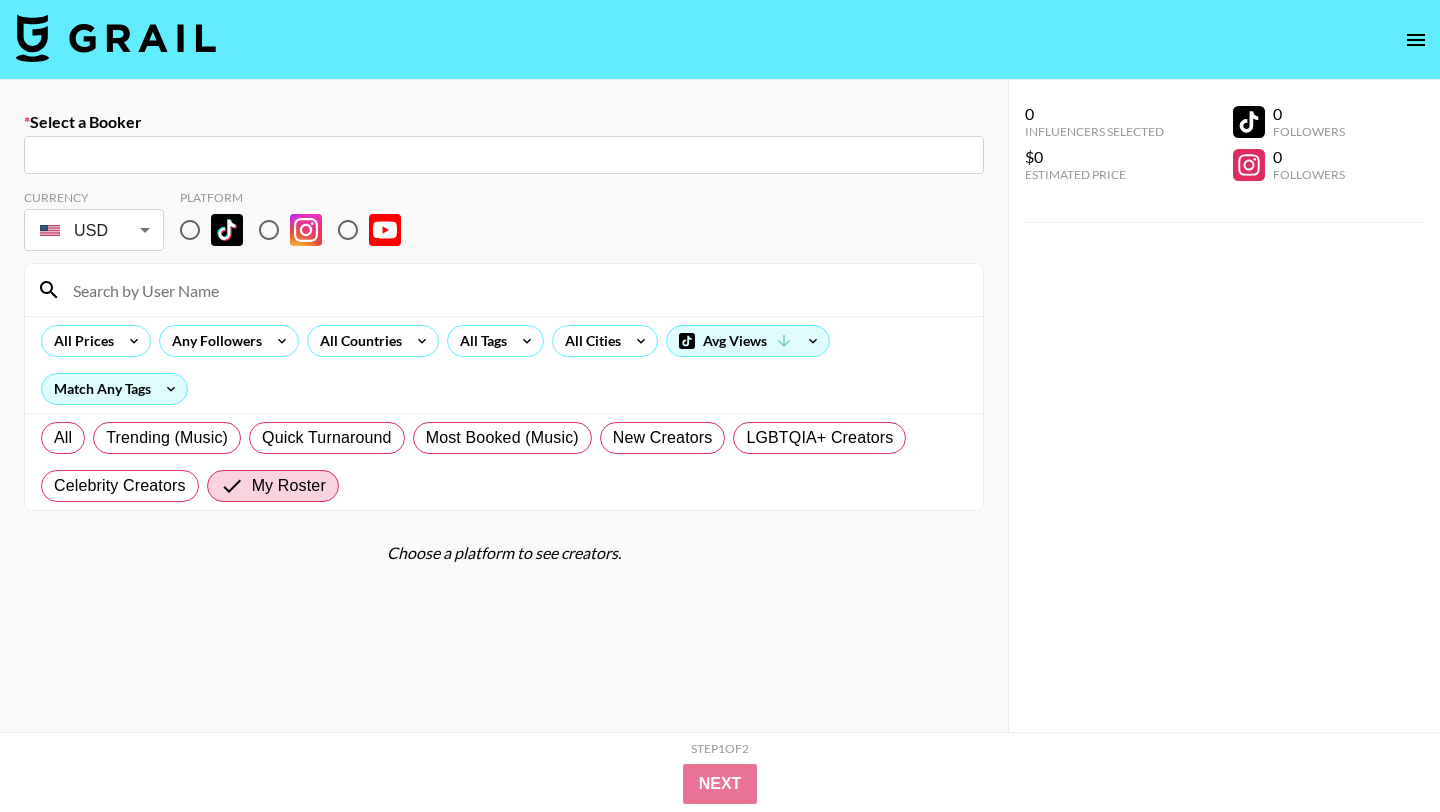 click at bounding box center (504, 155) 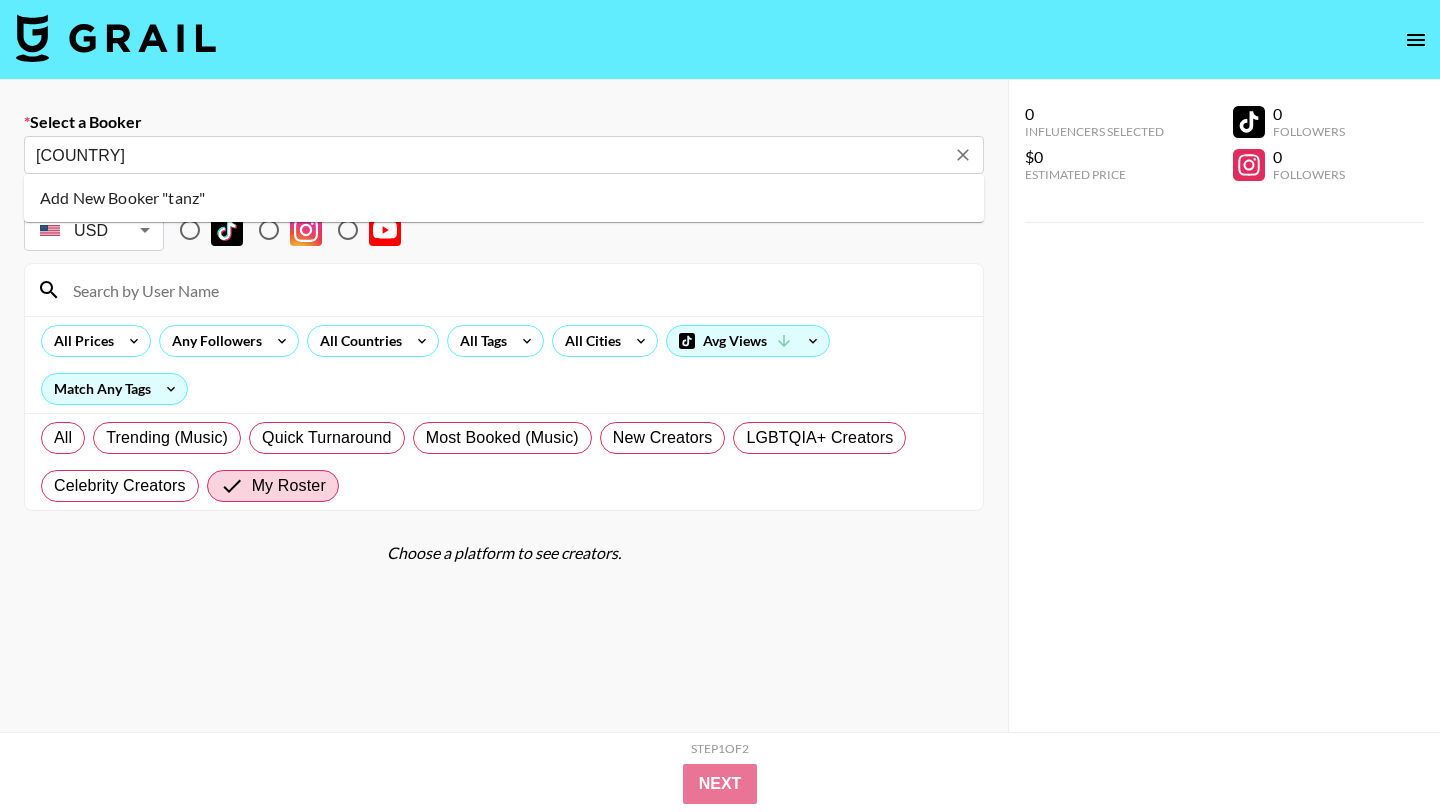 type on "[COUNTRY]" 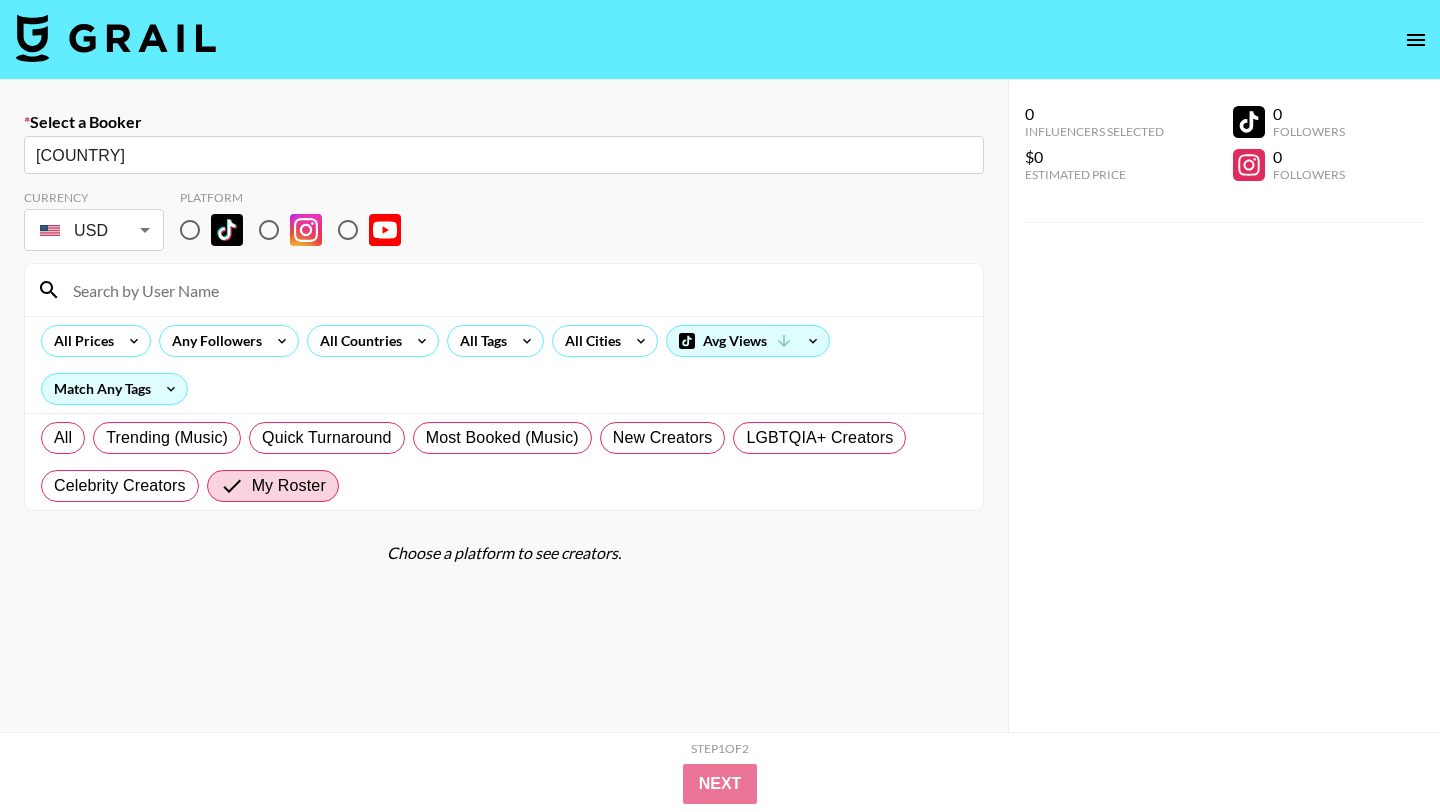 type 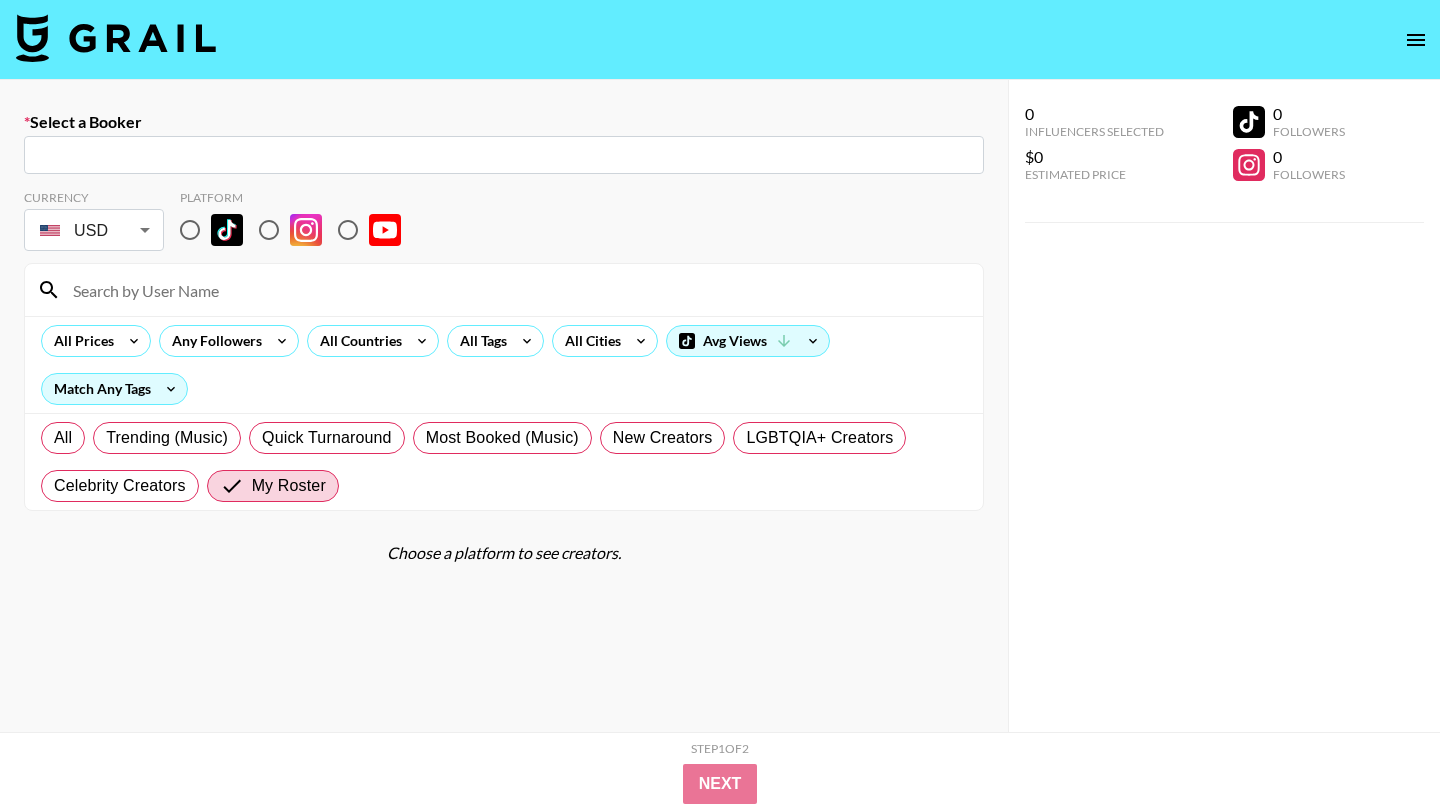 click at bounding box center (116, 40) 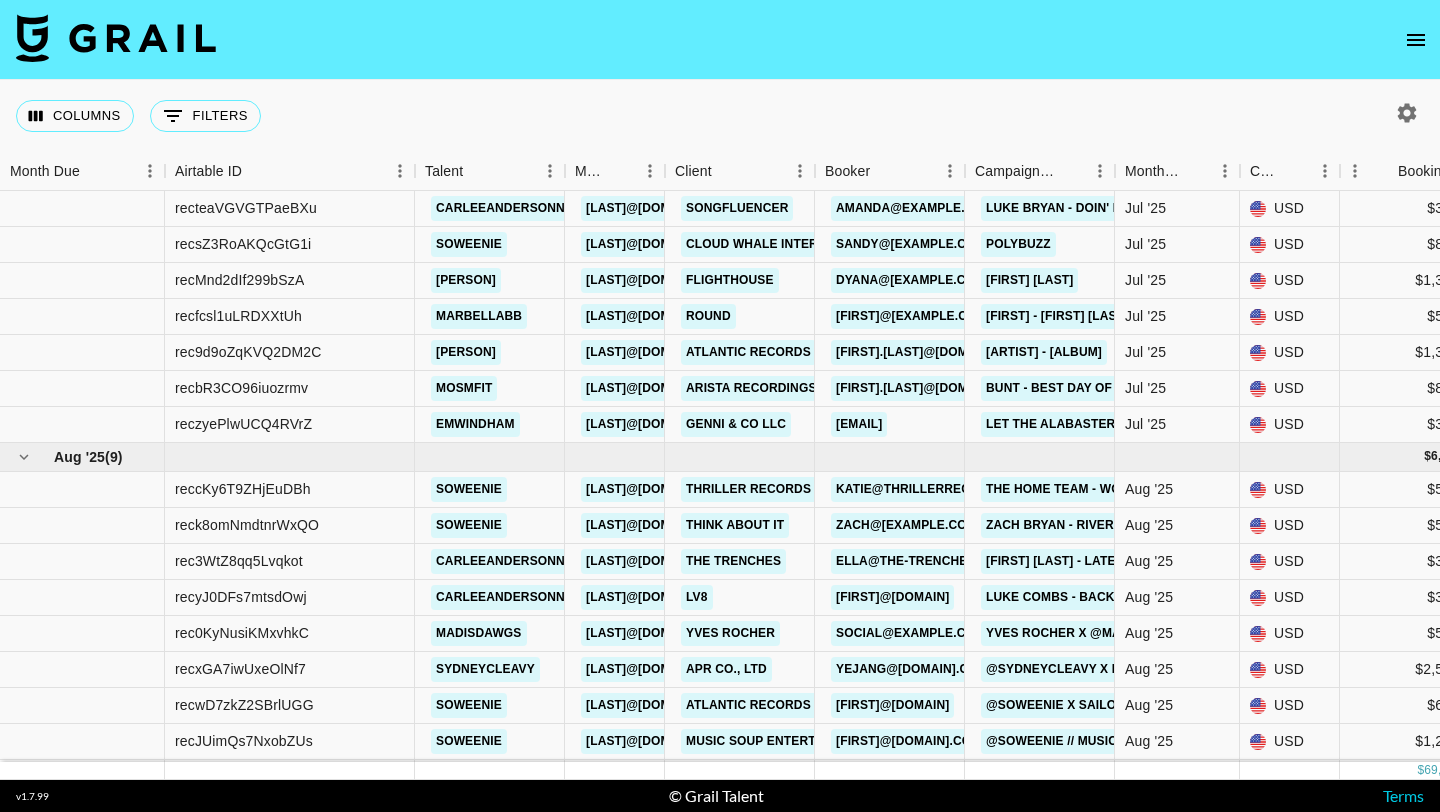 scroll, scrollTop: 1885, scrollLeft: 0, axis: vertical 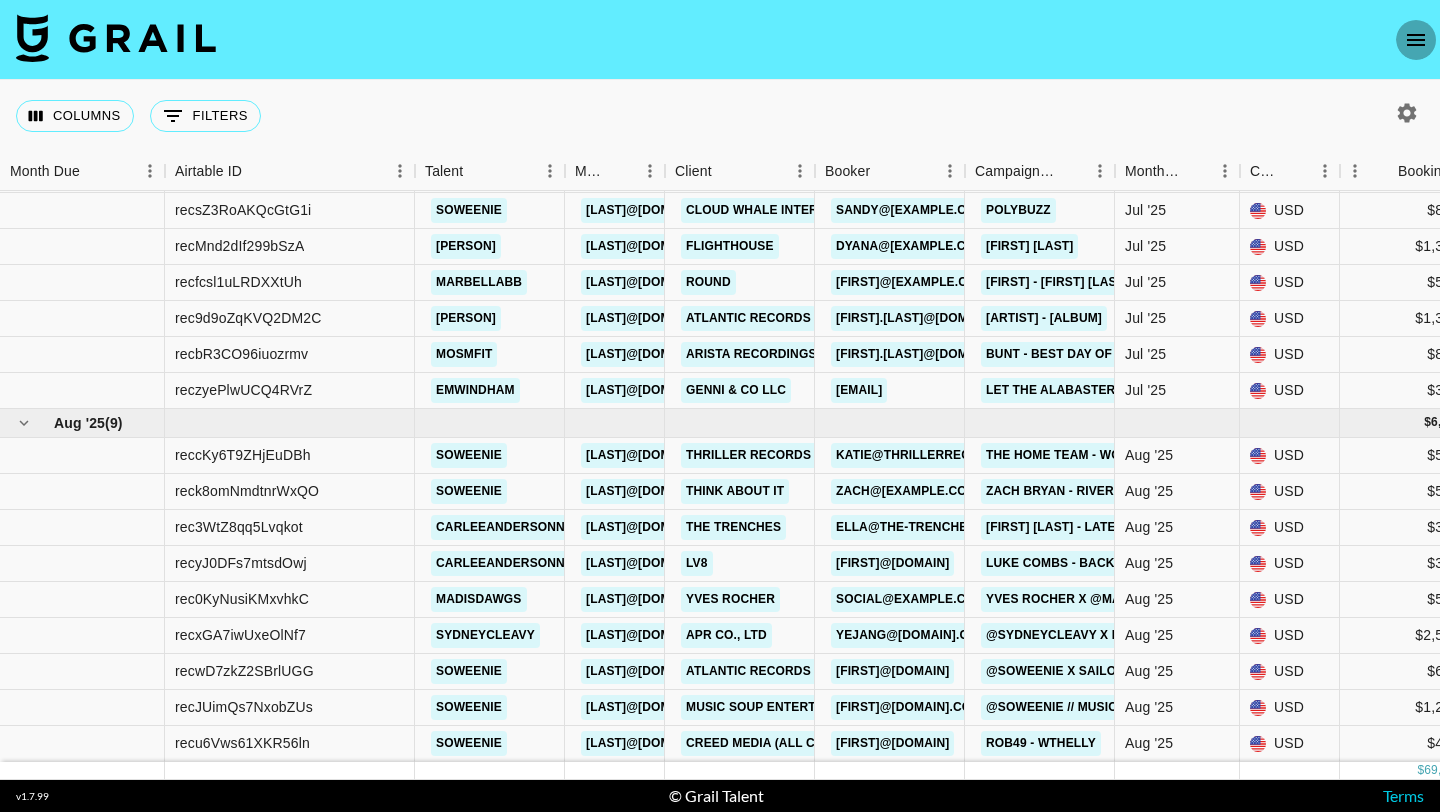 click 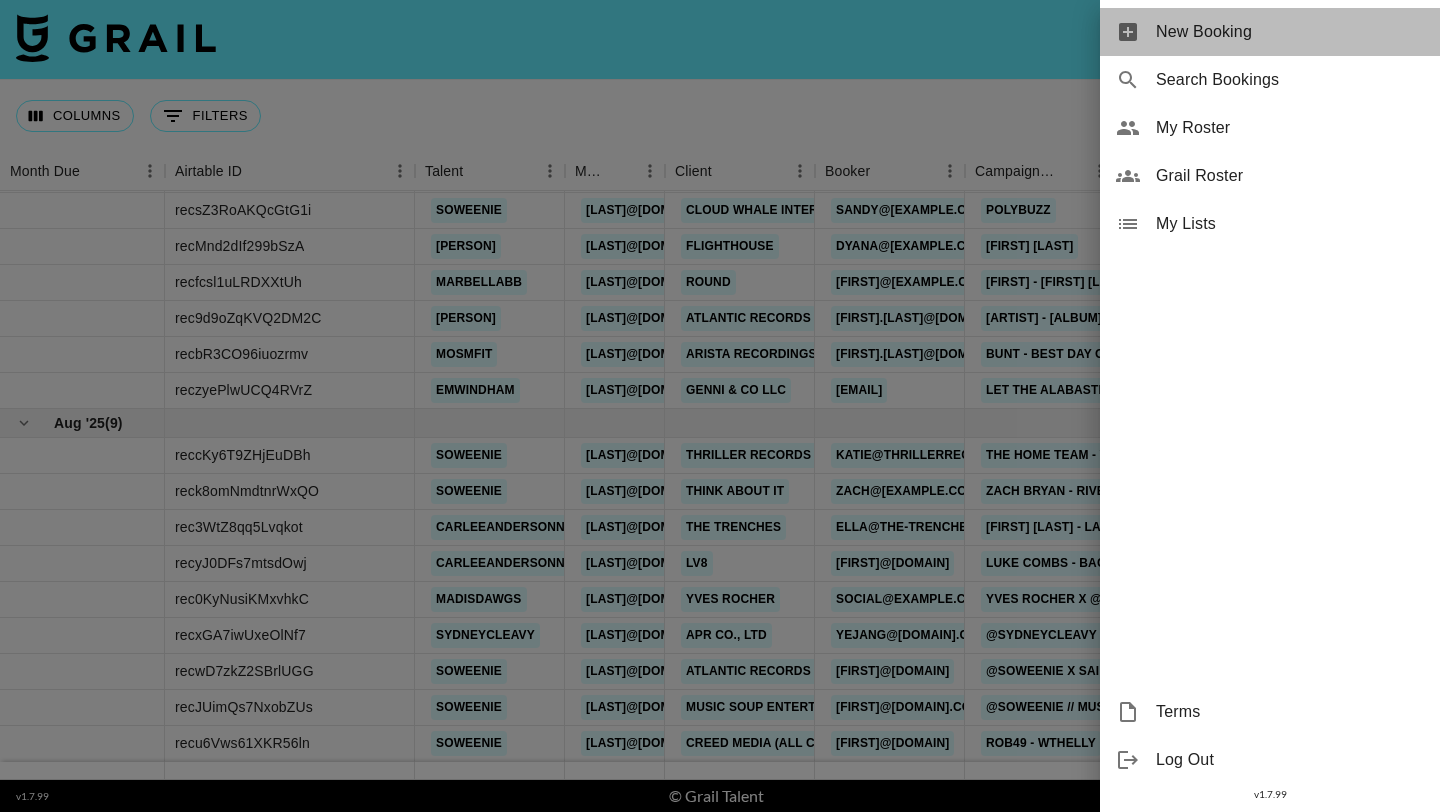 click on "New Booking" at bounding box center [1290, 32] 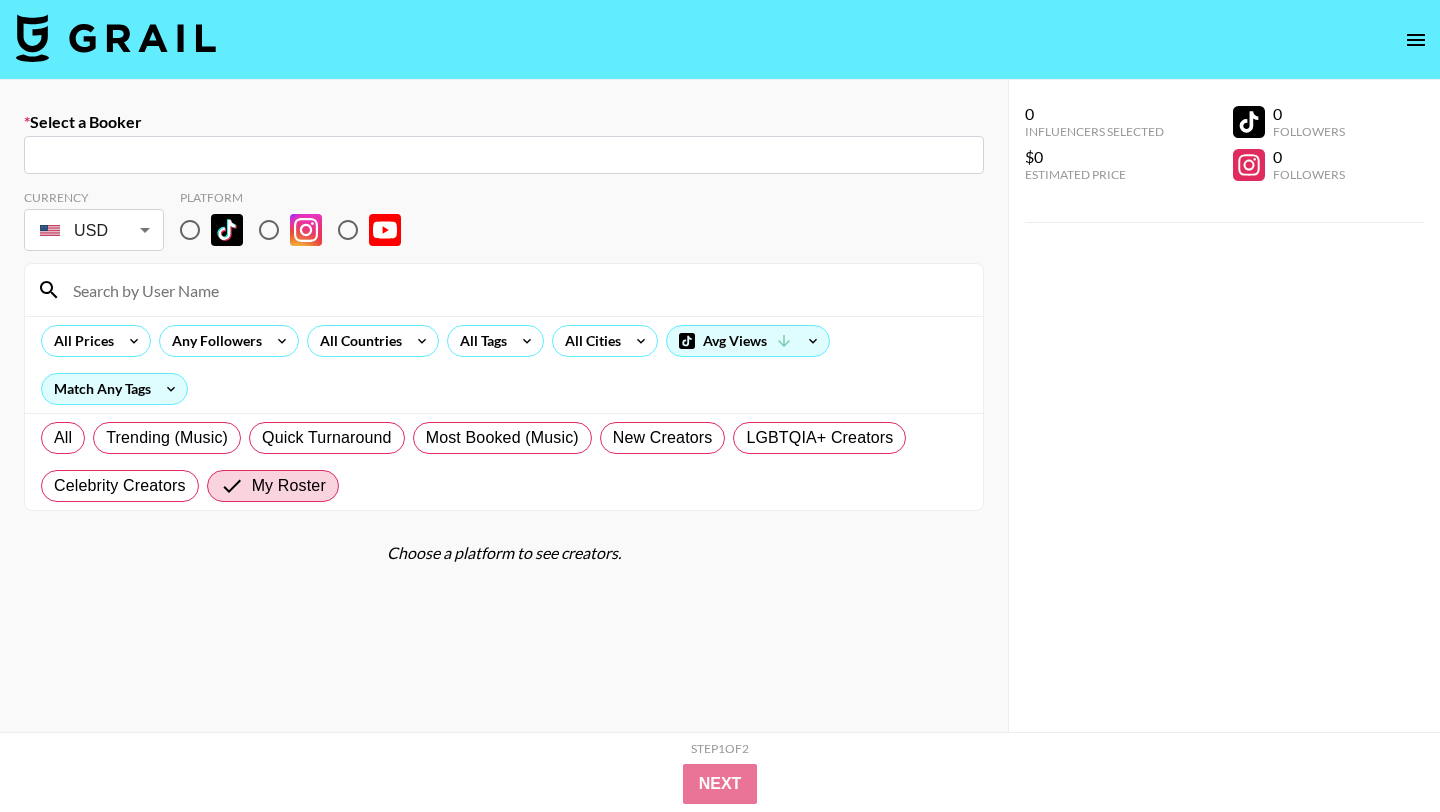 click on "Currency USD USD ​ Platform All Prices Any Followers All Countries All Tags All Cities Avg Views Match Any Tags All Trending (Music) Quick Turnaround Most Booked (Music) New Creators LGBTQIA+ Creators Celebrity Creators My Roster" at bounding box center [504, 342] 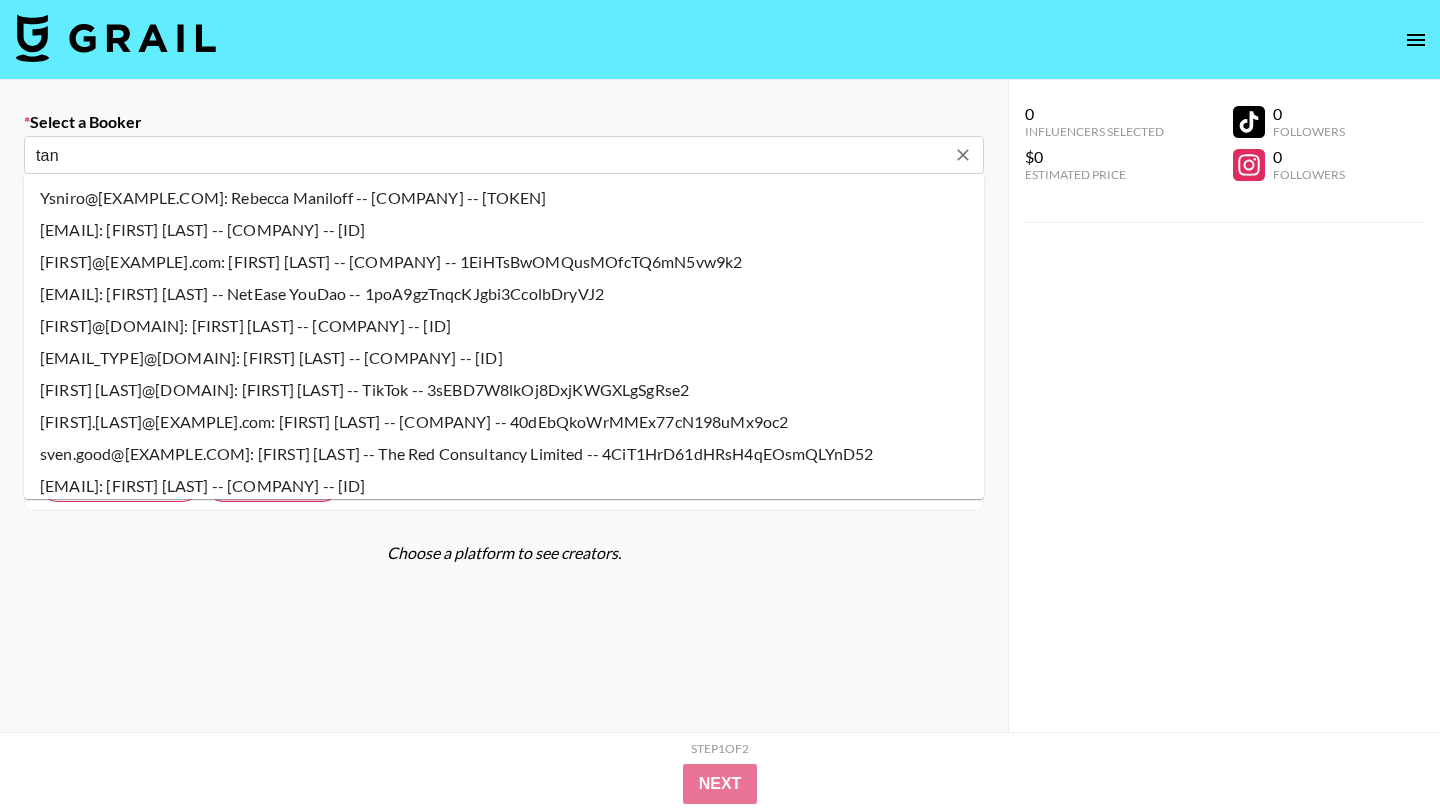 click on "[EMAIL]: [FIRST] [LAST] -- [COMPANY] -- [ID]" at bounding box center [504, 230] 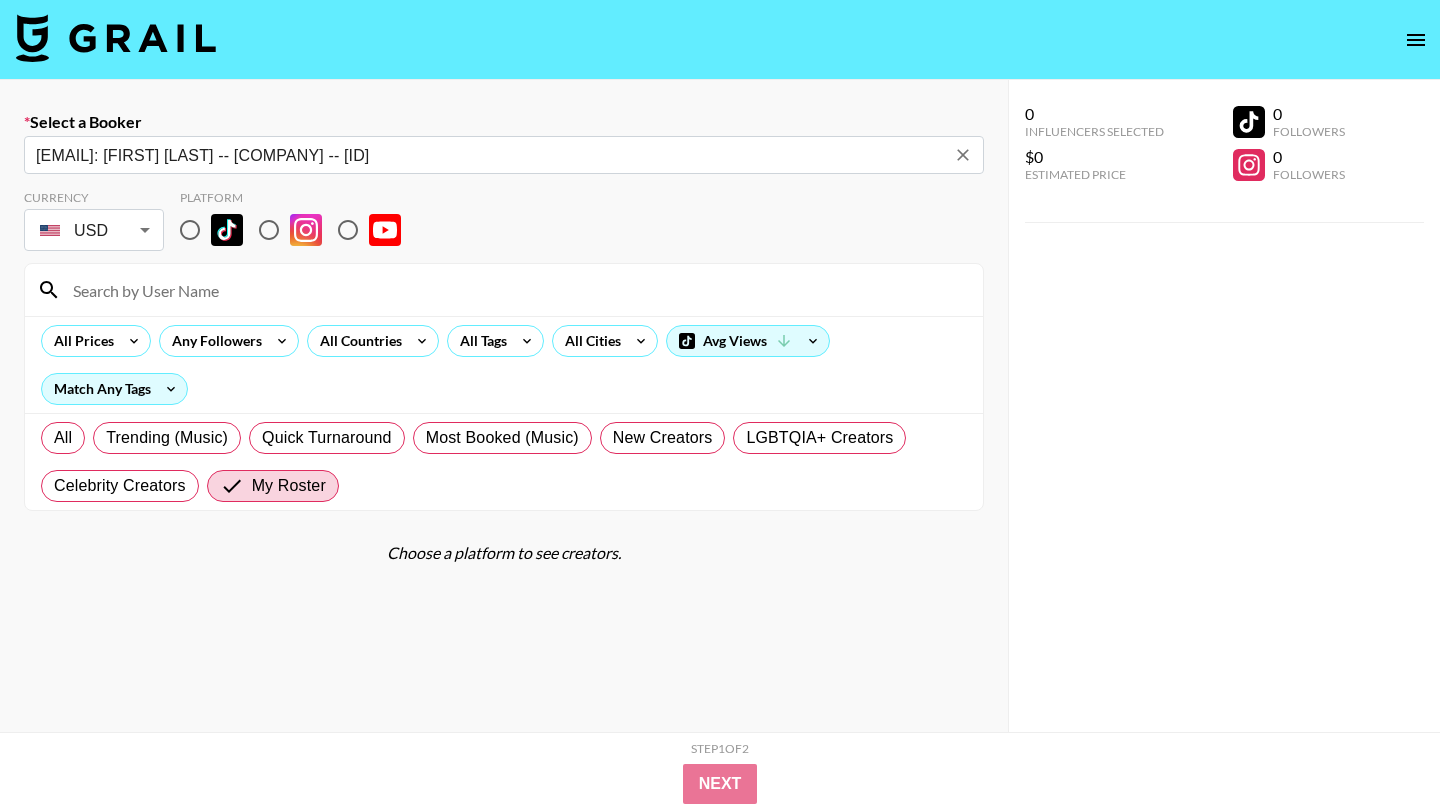 type on "[EMAIL]: [FIRST] [LAST] -- [COMPANY] -- [ID]" 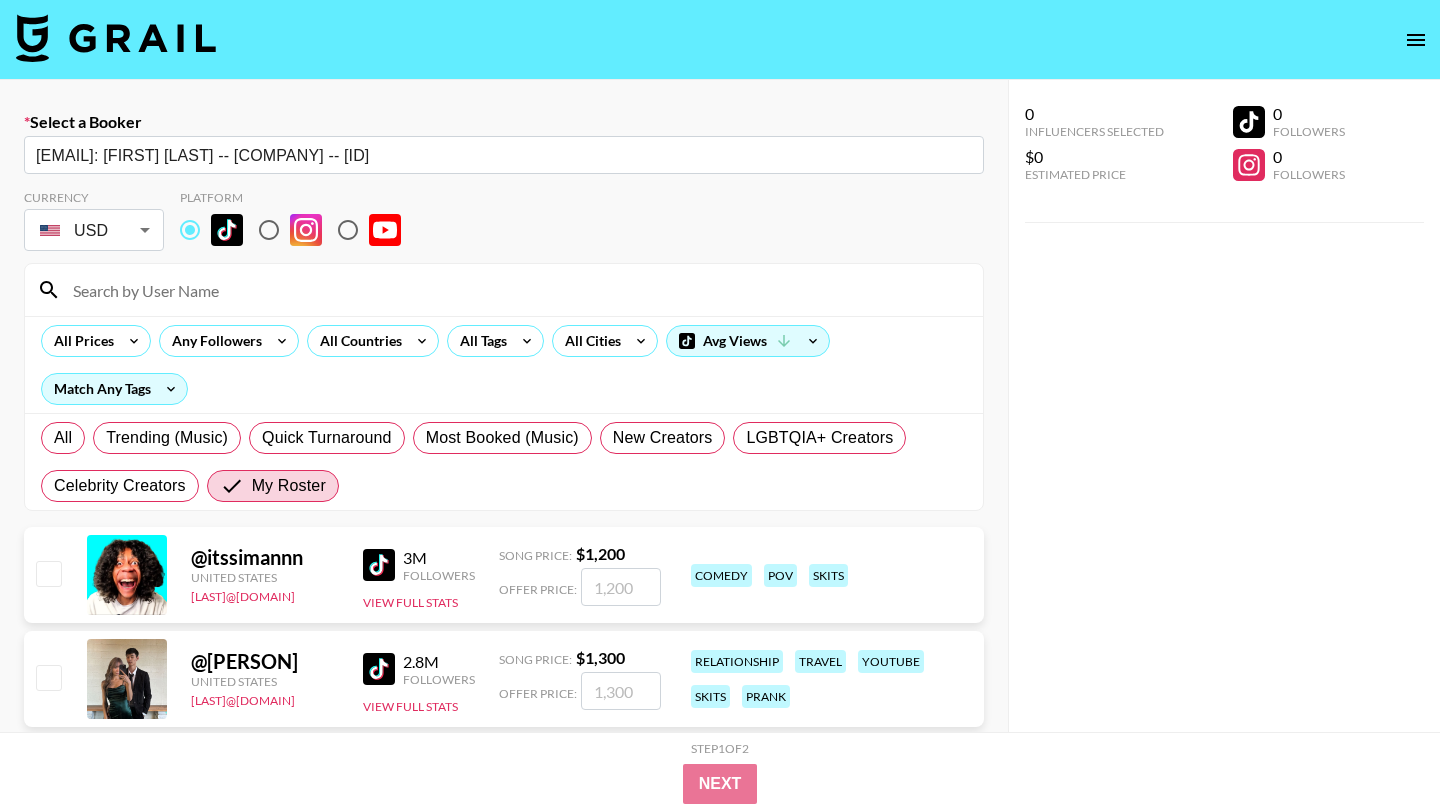 click at bounding box center [516, 290] 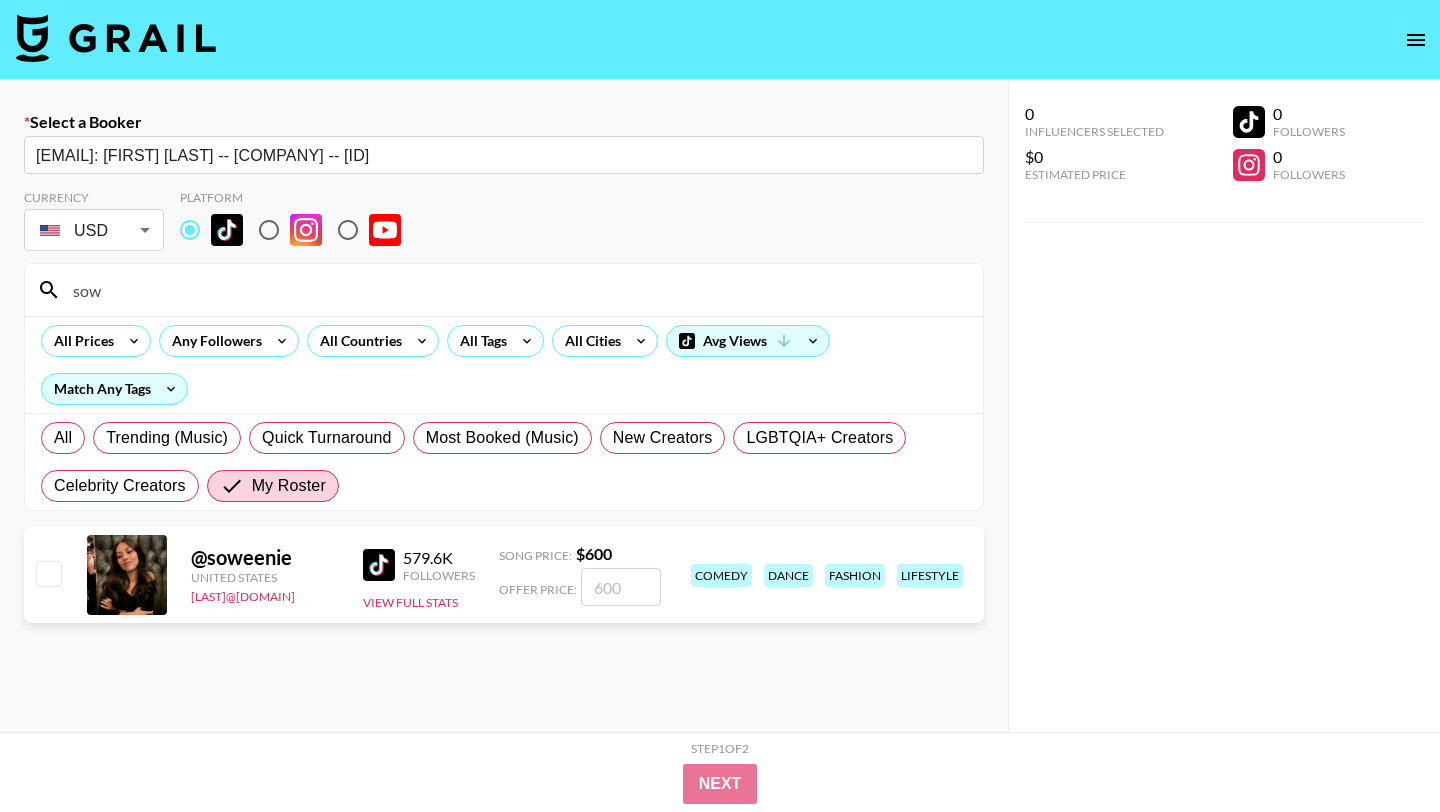 type on "sow" 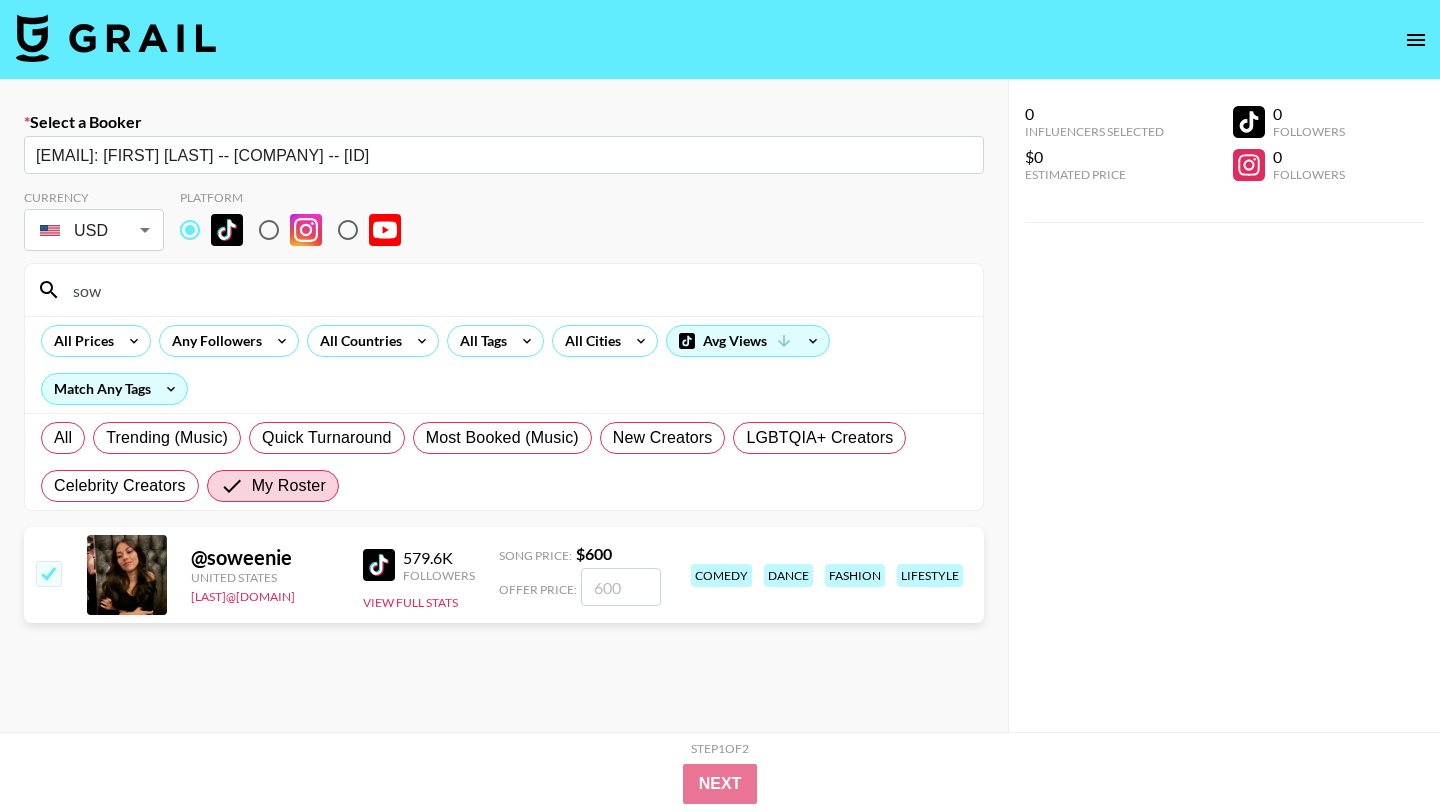 checkbox on "true" 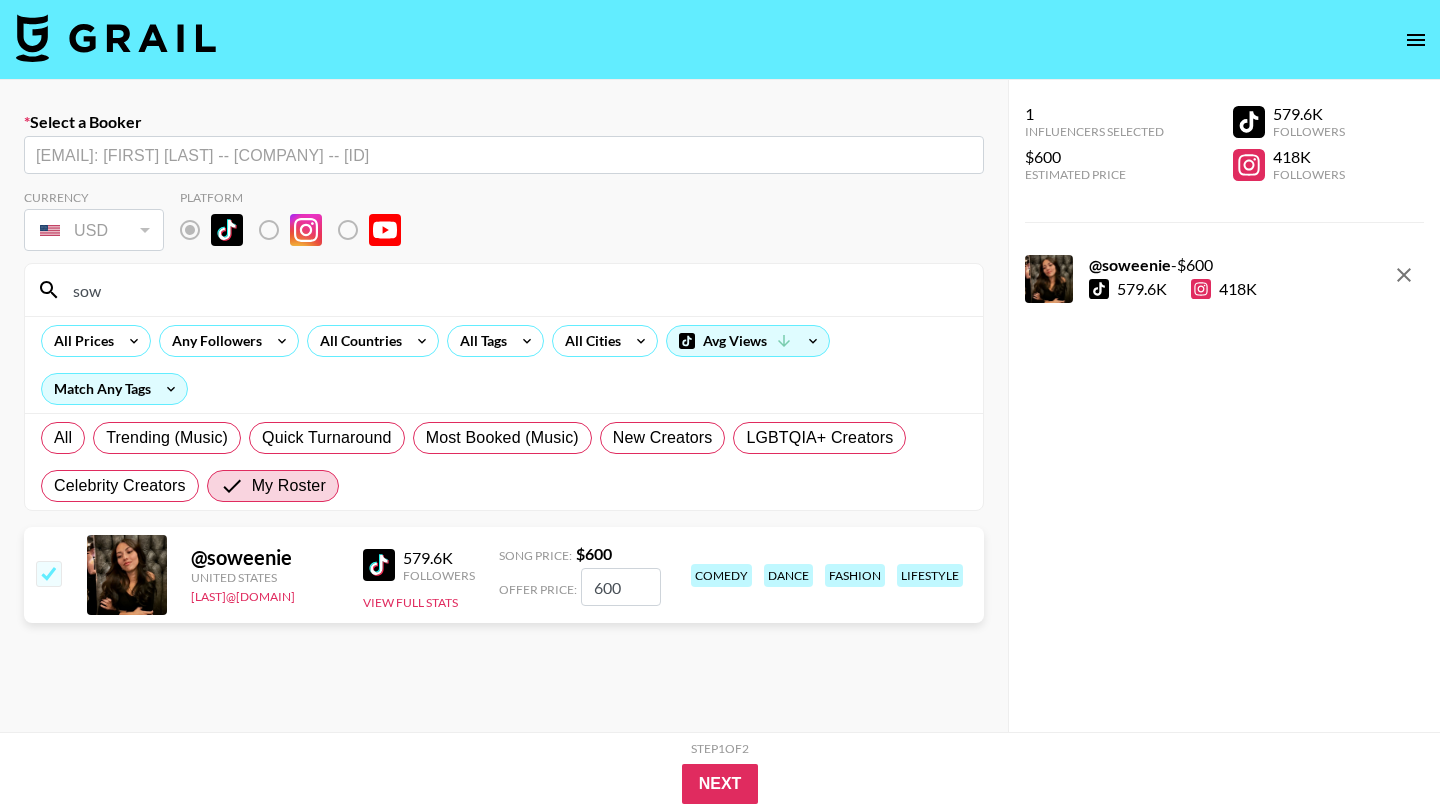 click on "600" at bounding box center [621, 587] 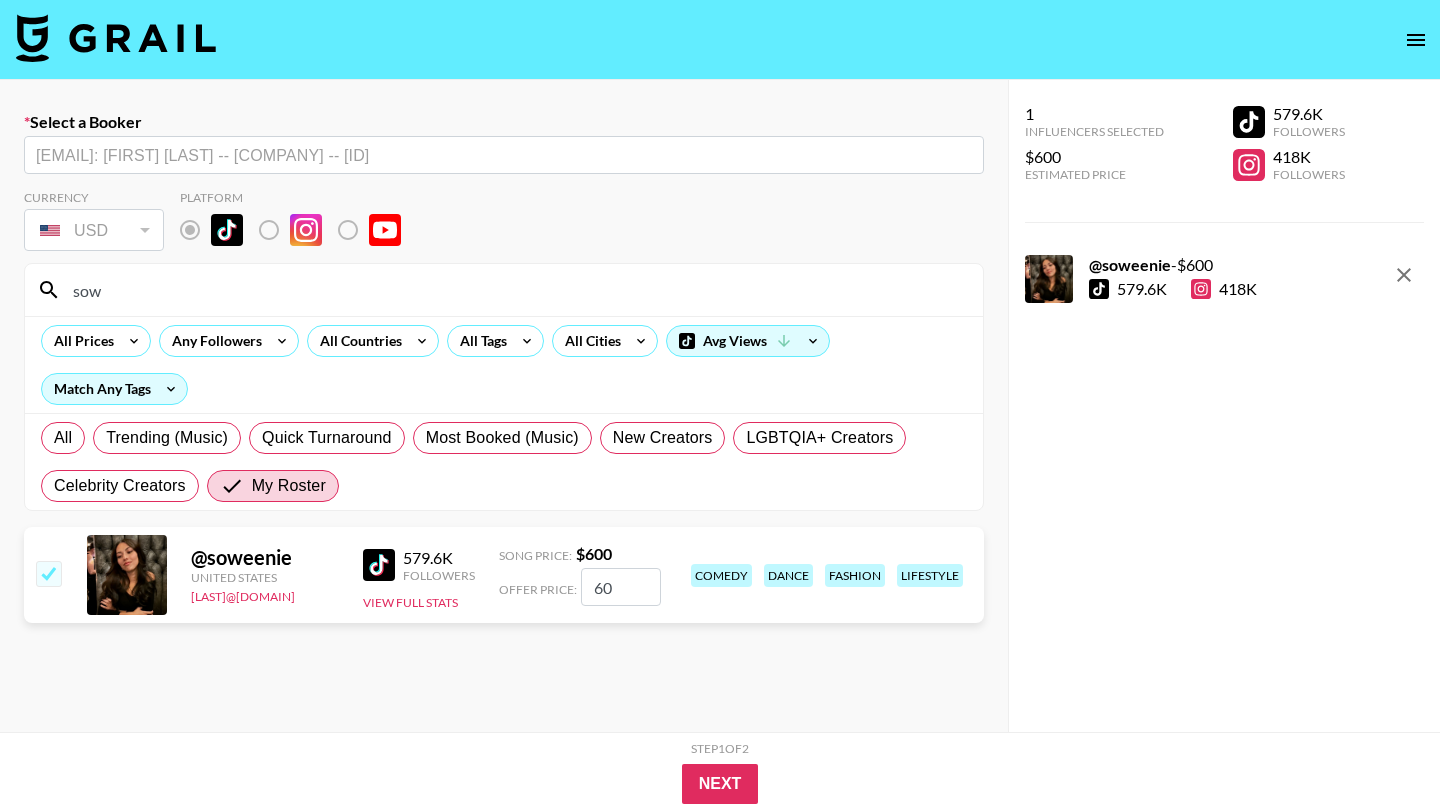 type on "6" 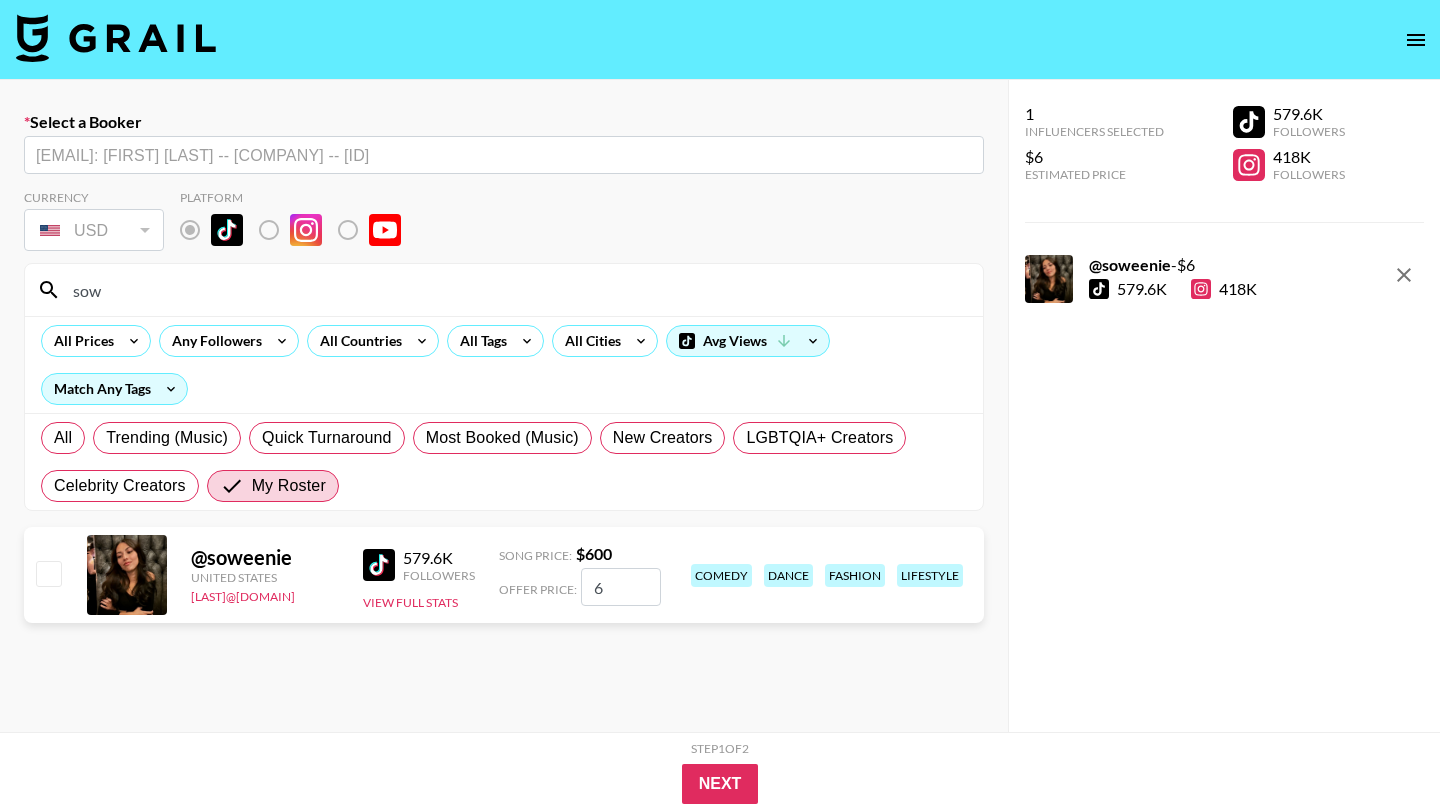 type 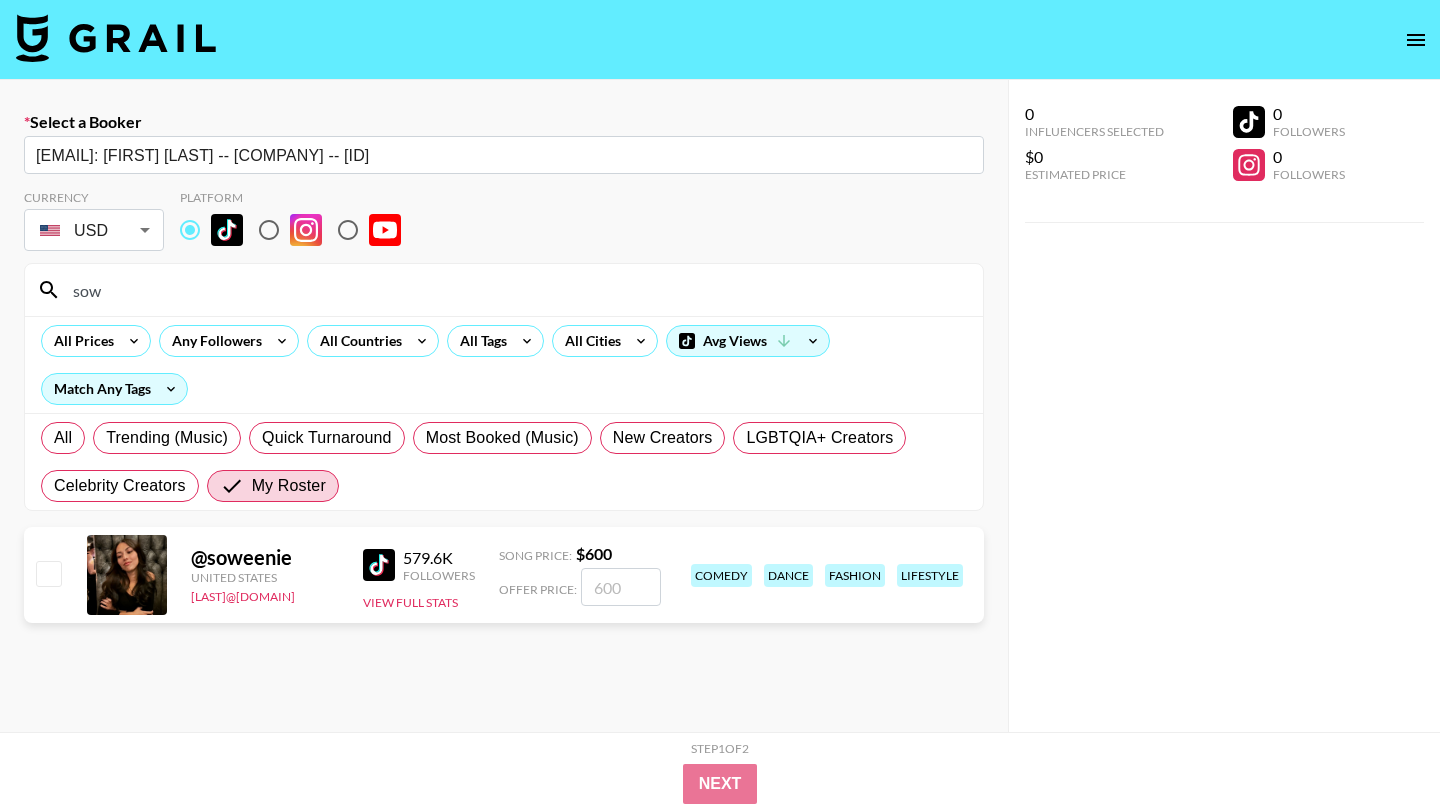 checkbox on "true" 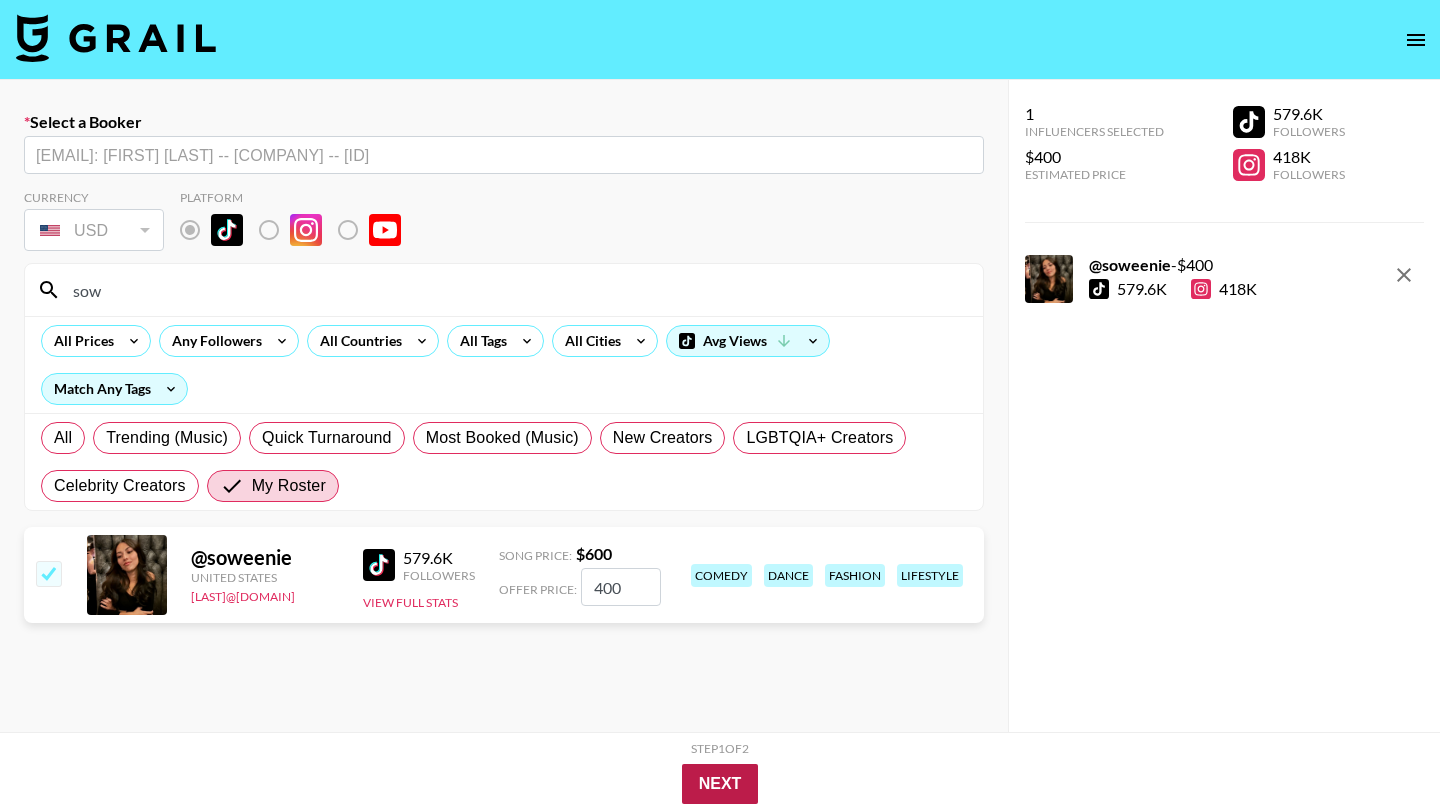 type on "400" 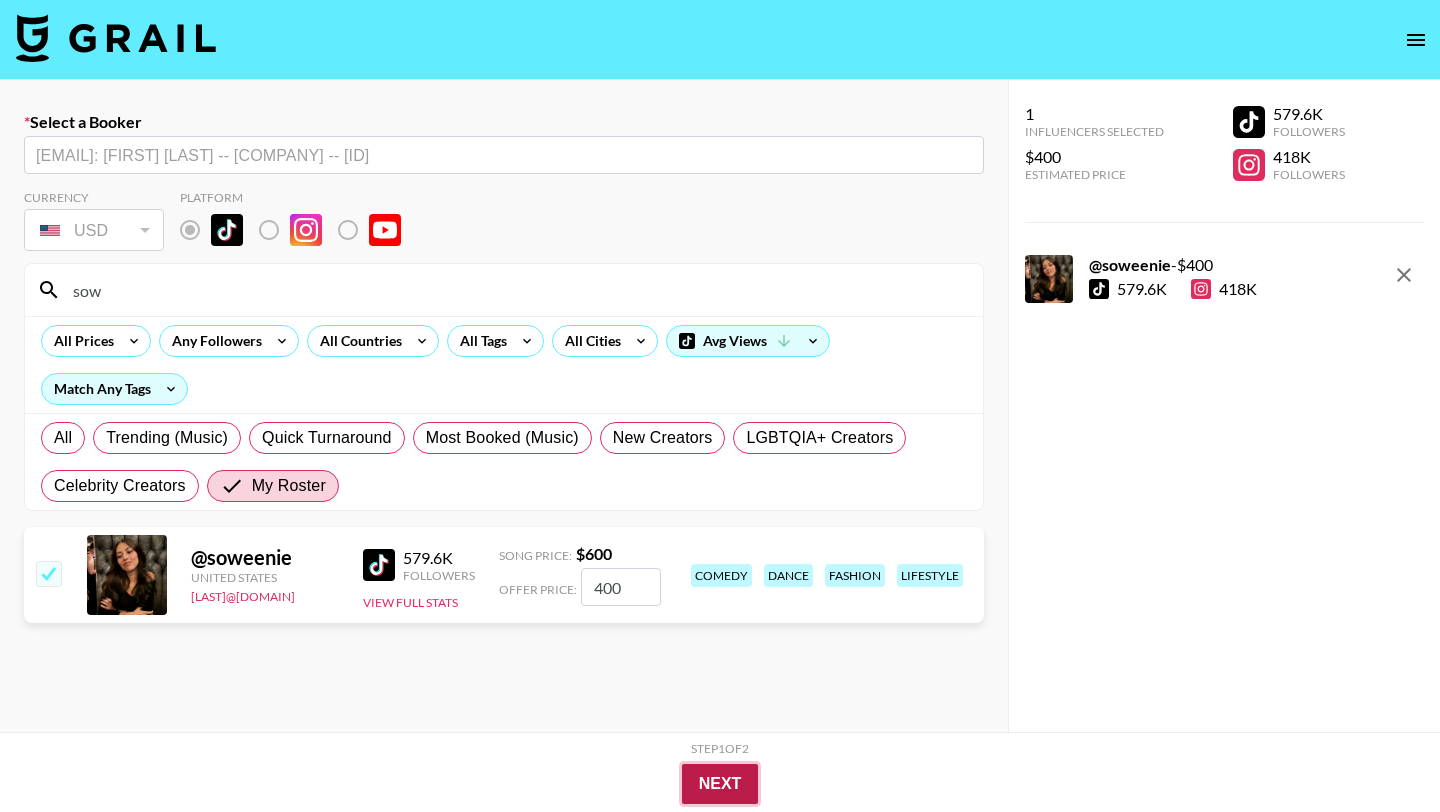 click on "Next" at bounding box center (720, 784) 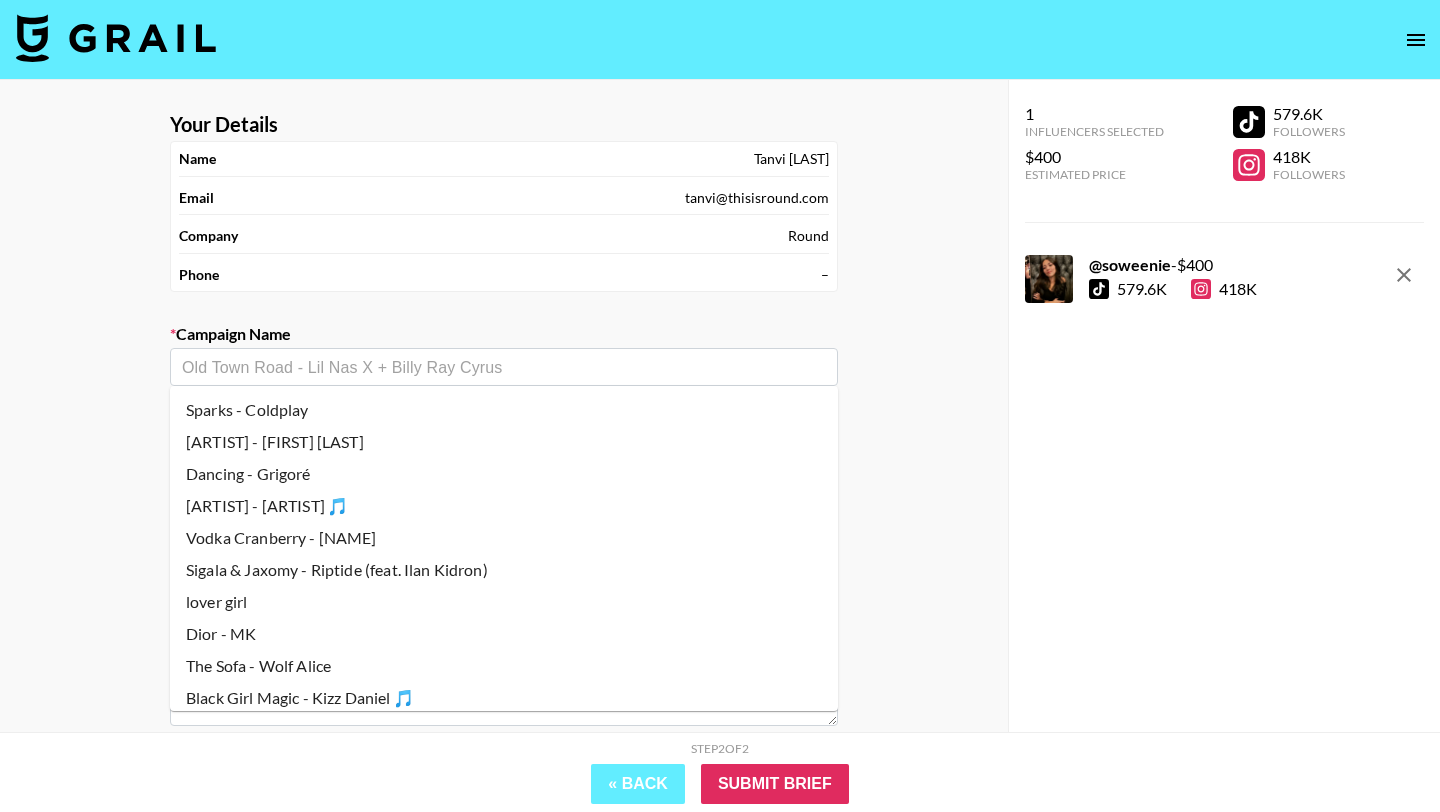 click at bounding box center (504, 367) 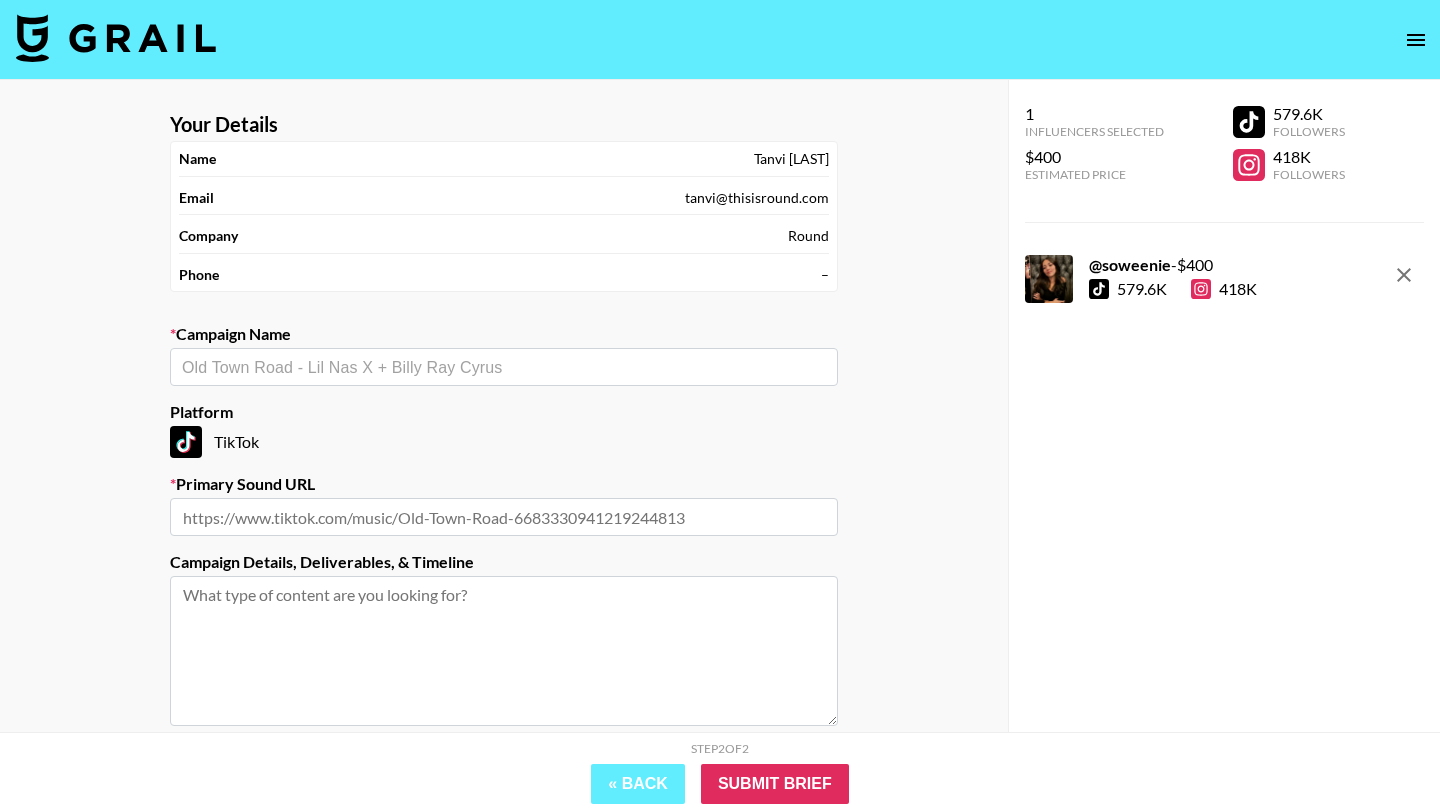 click on "Your Details Name [FIRST] [LAST] Email [EMAIL] Company [COMPANY] Phone – Campaign Name ​ Platform  TikTok Primary Sound URL Campaign Details, Deliverables, & Timeline Are you interested in Boosting posts for this campaign?   Yes, please reach out to me about Boosting" at bounding box center (504, 476) 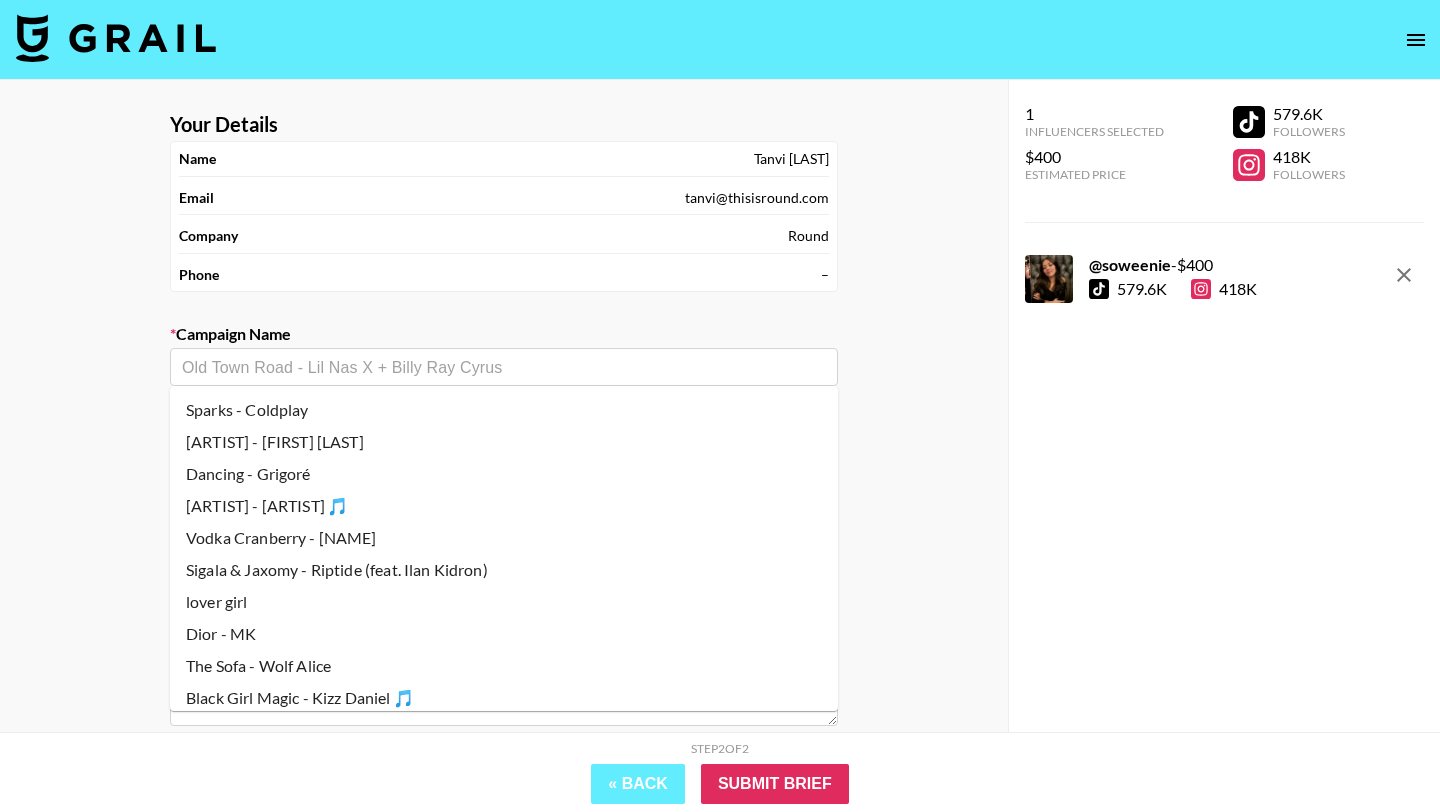 click on "lover girl" at bounding box center [504, 602] 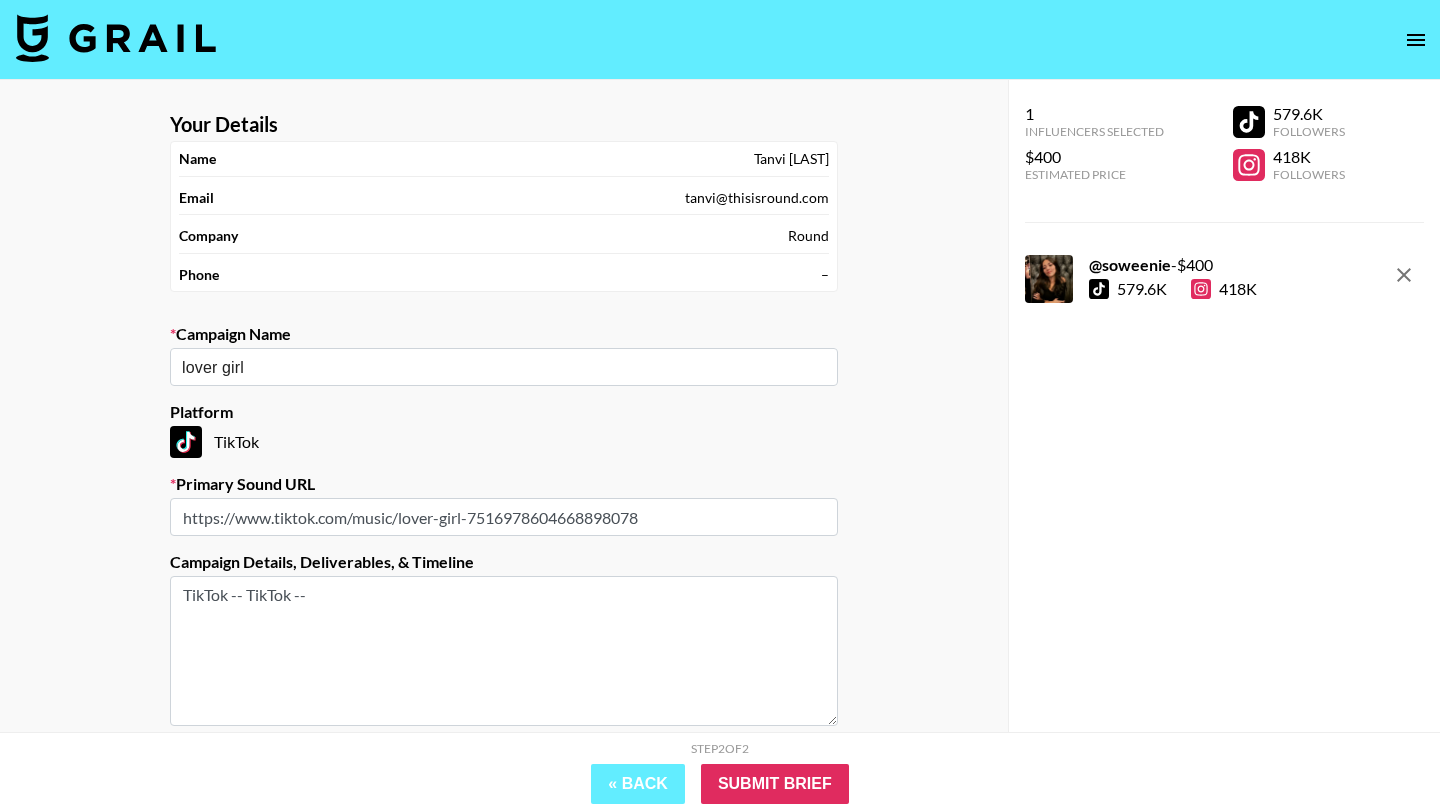 click on "TikTok -- TikTok --" at bounding box center (504, 651) 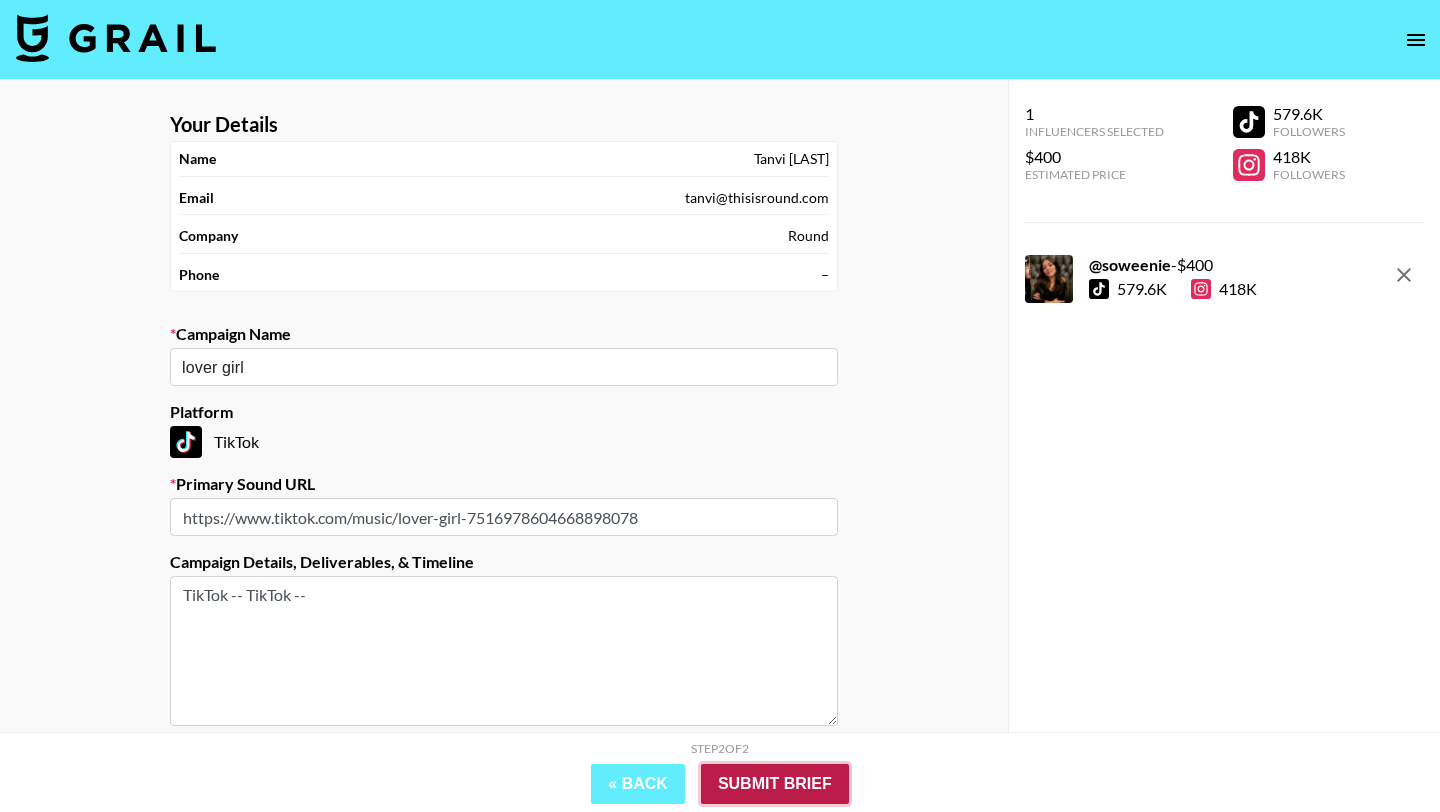 click on "Submit Brief" at bounding box center (775, 784) 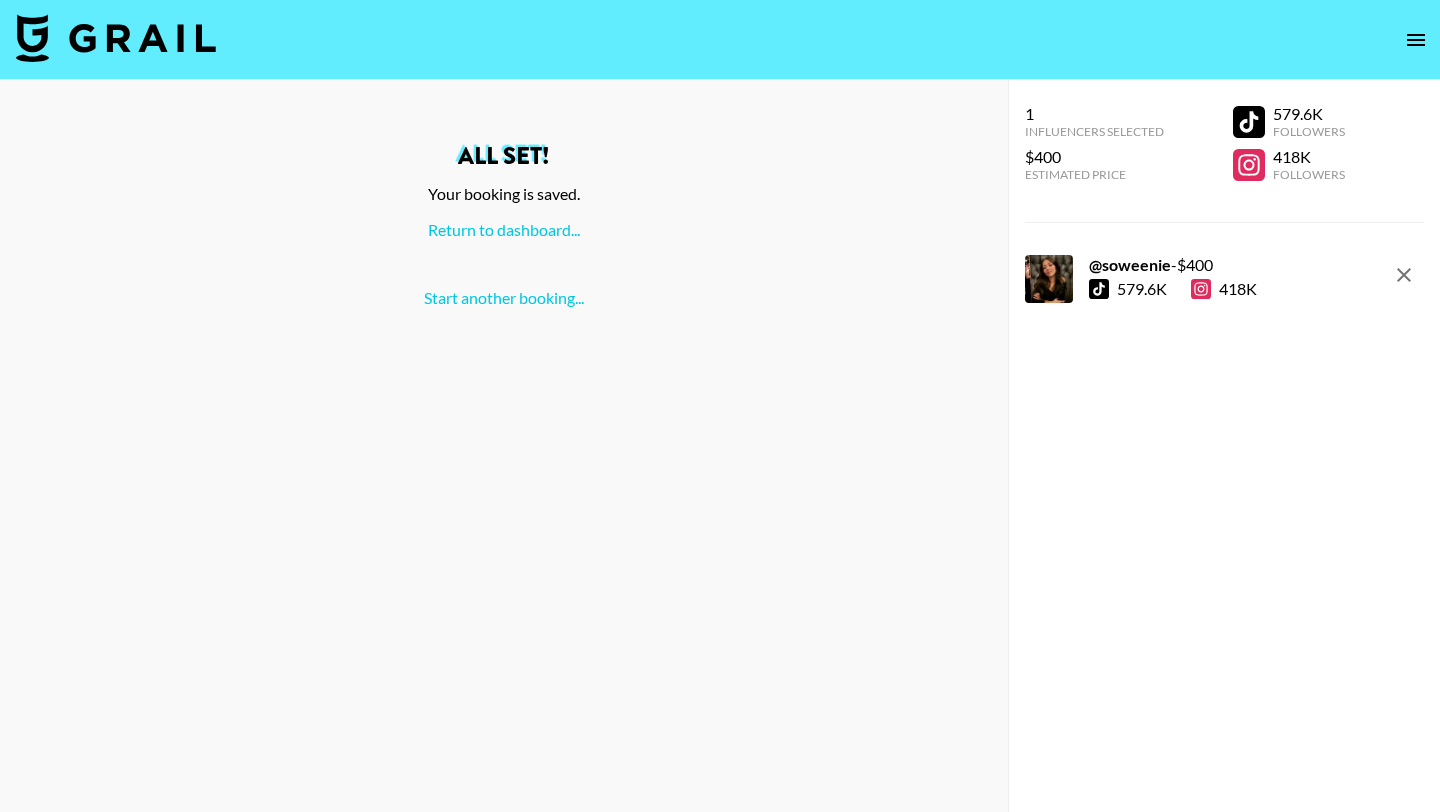 click on "All set! Your booking is saved. Return to dashboard... Start another booking..." at bounding box center (504, 226) 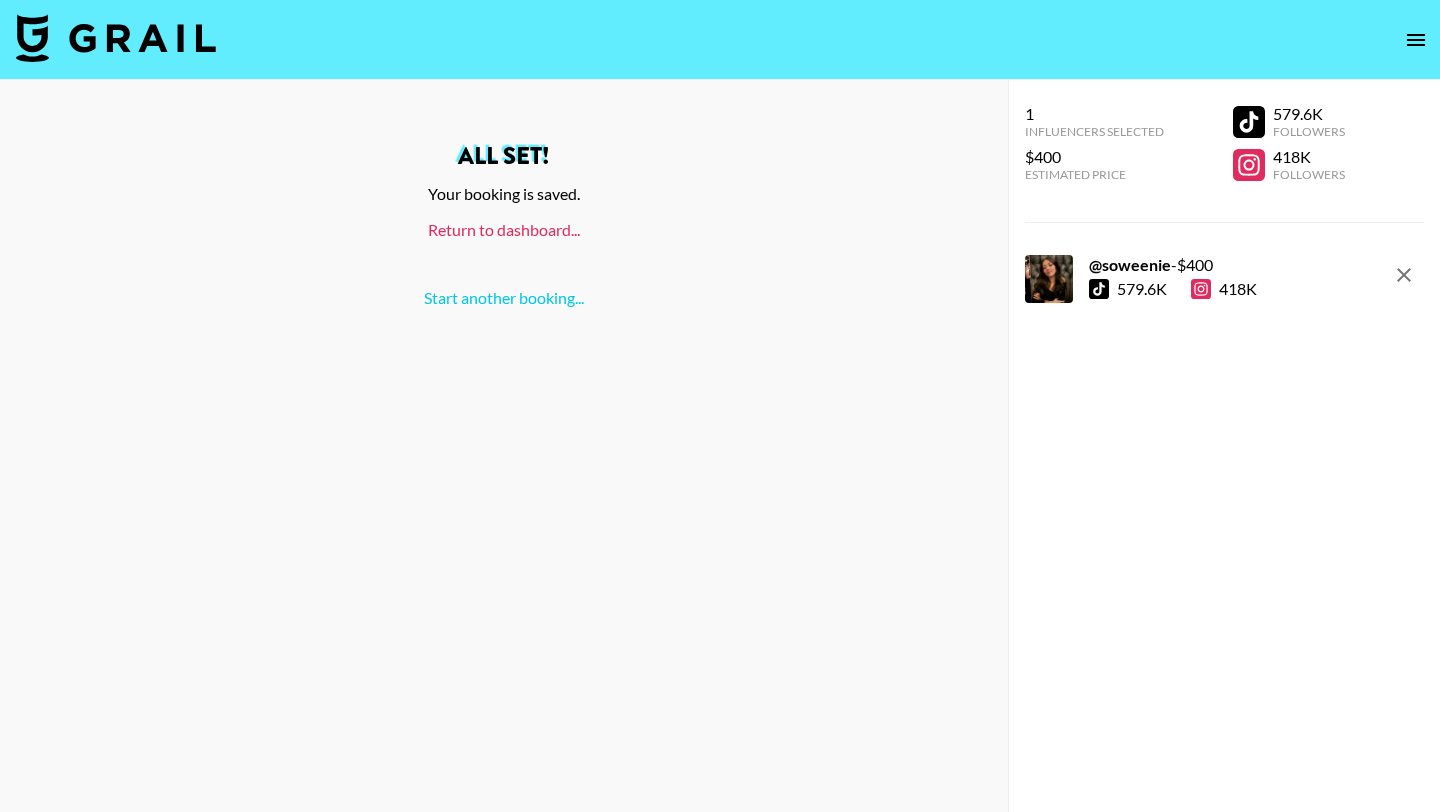 click on "Return to dashboard..." at bounding box center [504, 229] 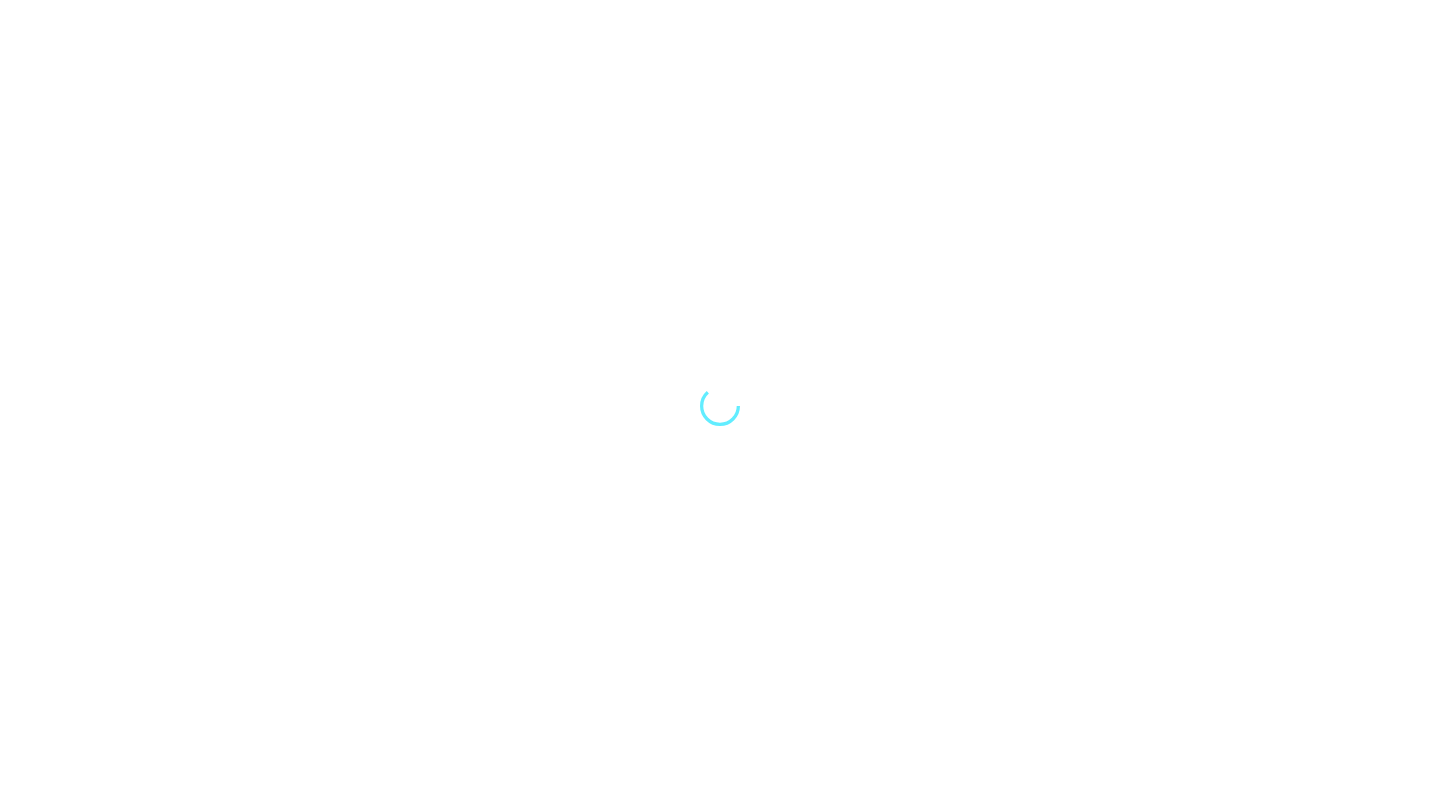 scroll, scrollTop: 0, scrollLeft: 0, axis: both 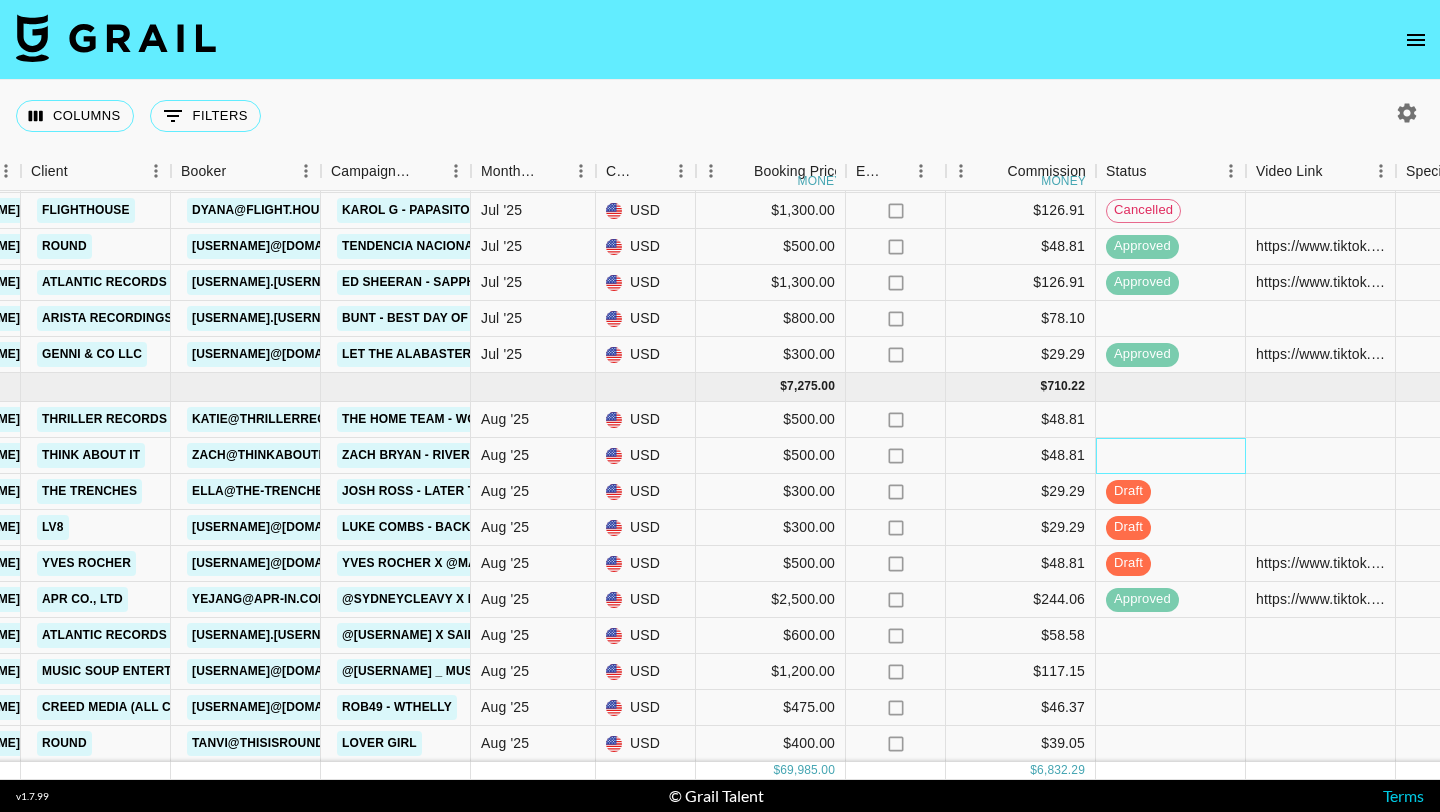 click at bounding box center [1171, 456] 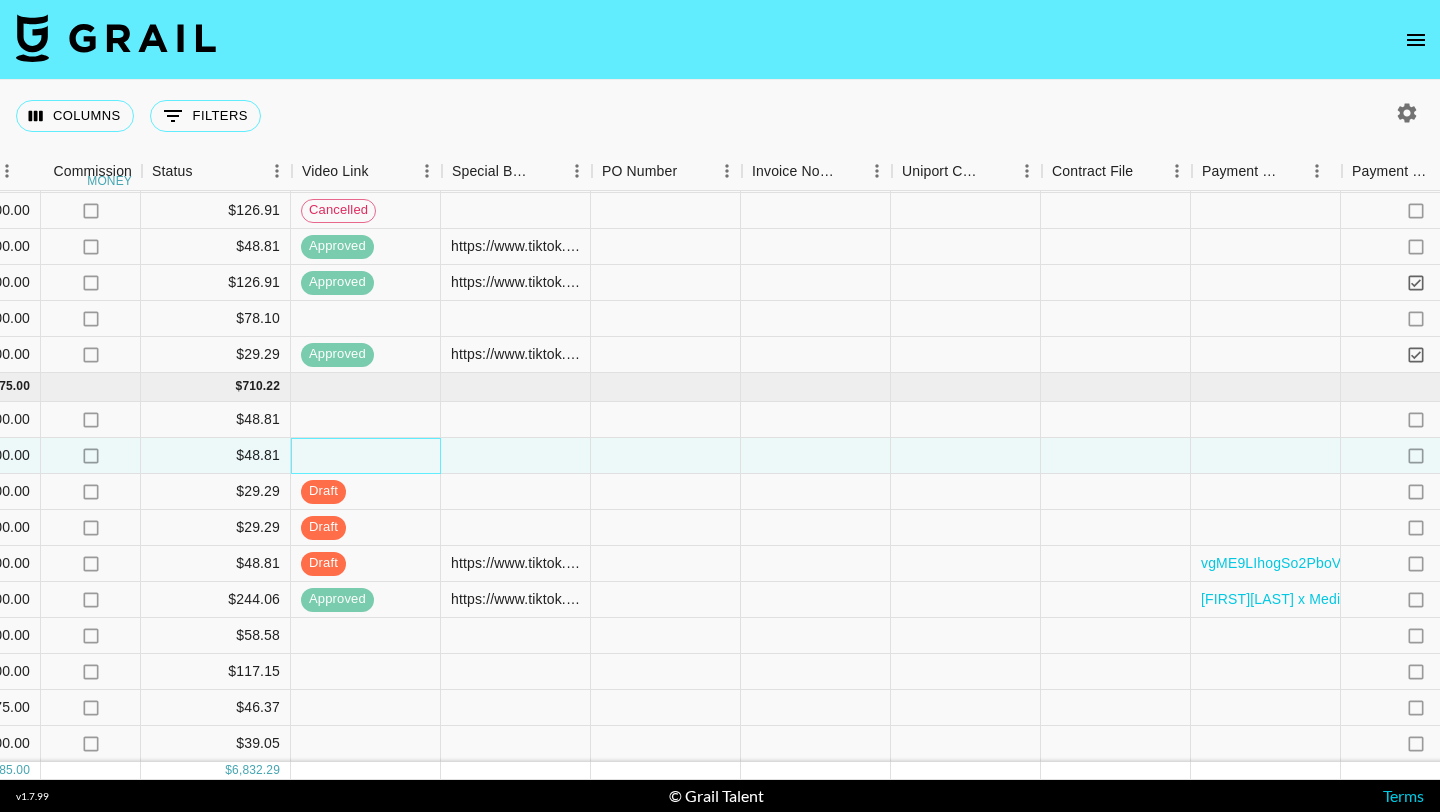 scroll, scrollTop: 1928, scrollLeft: 1880, axis: both 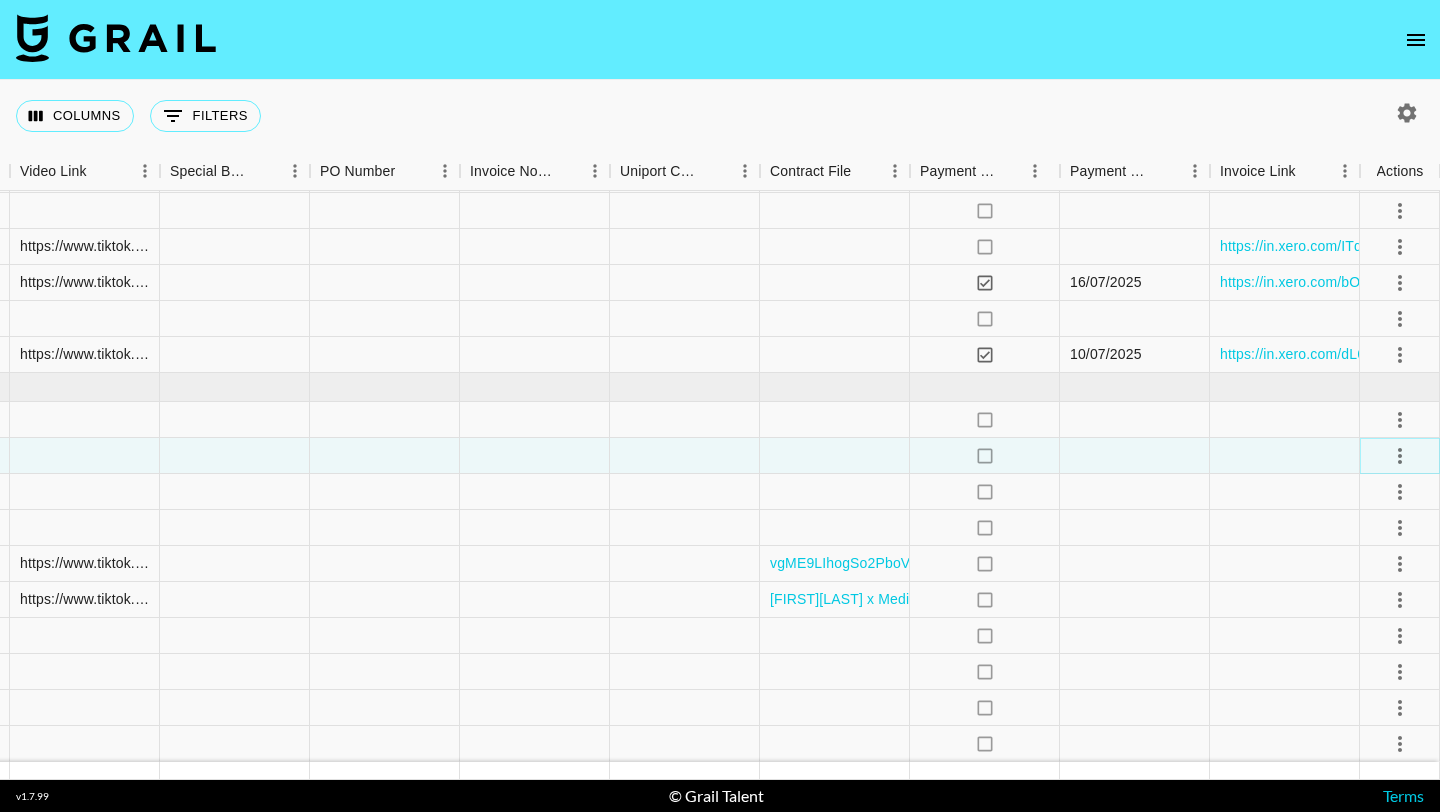 click 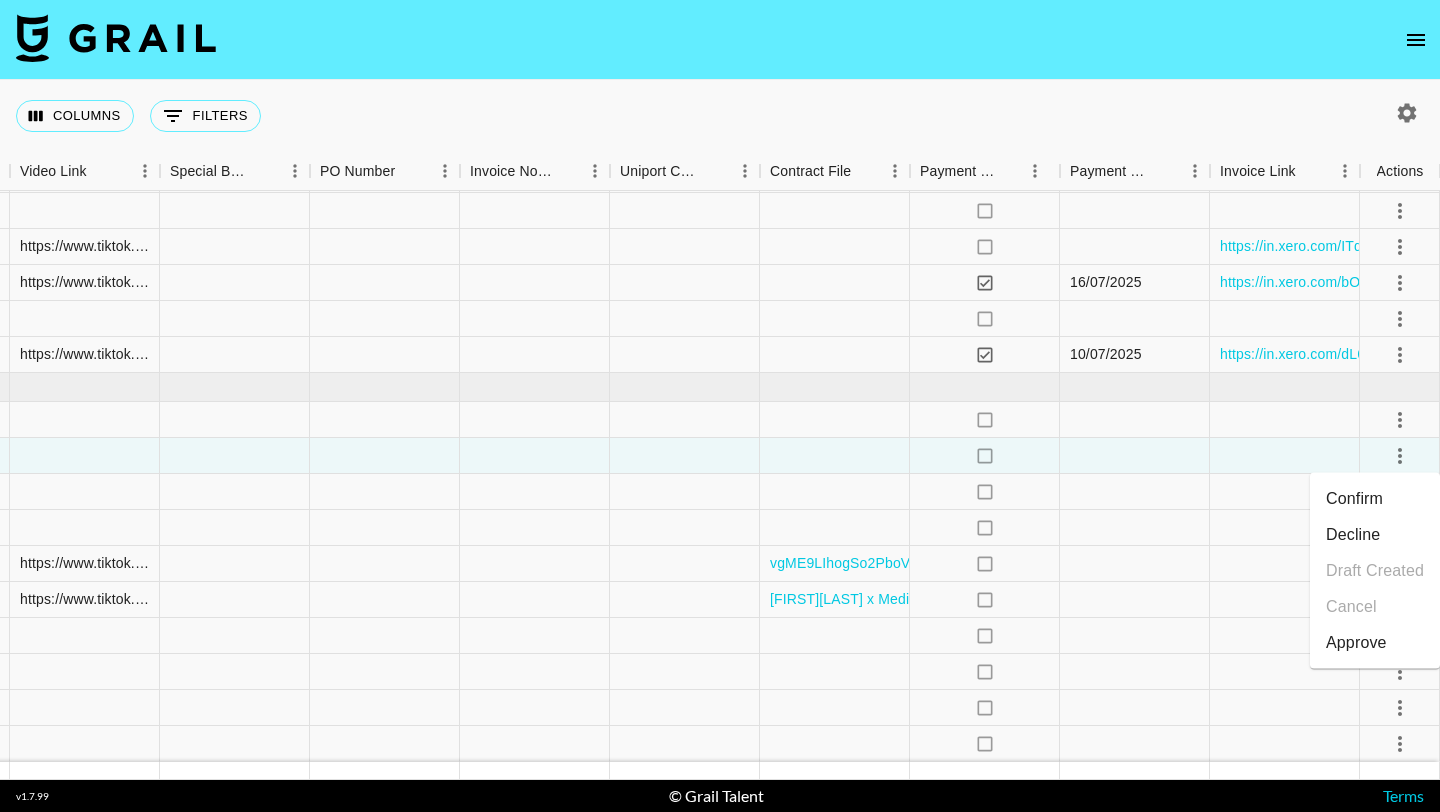 click on "Confirm" at bounding box center [1375, 499] 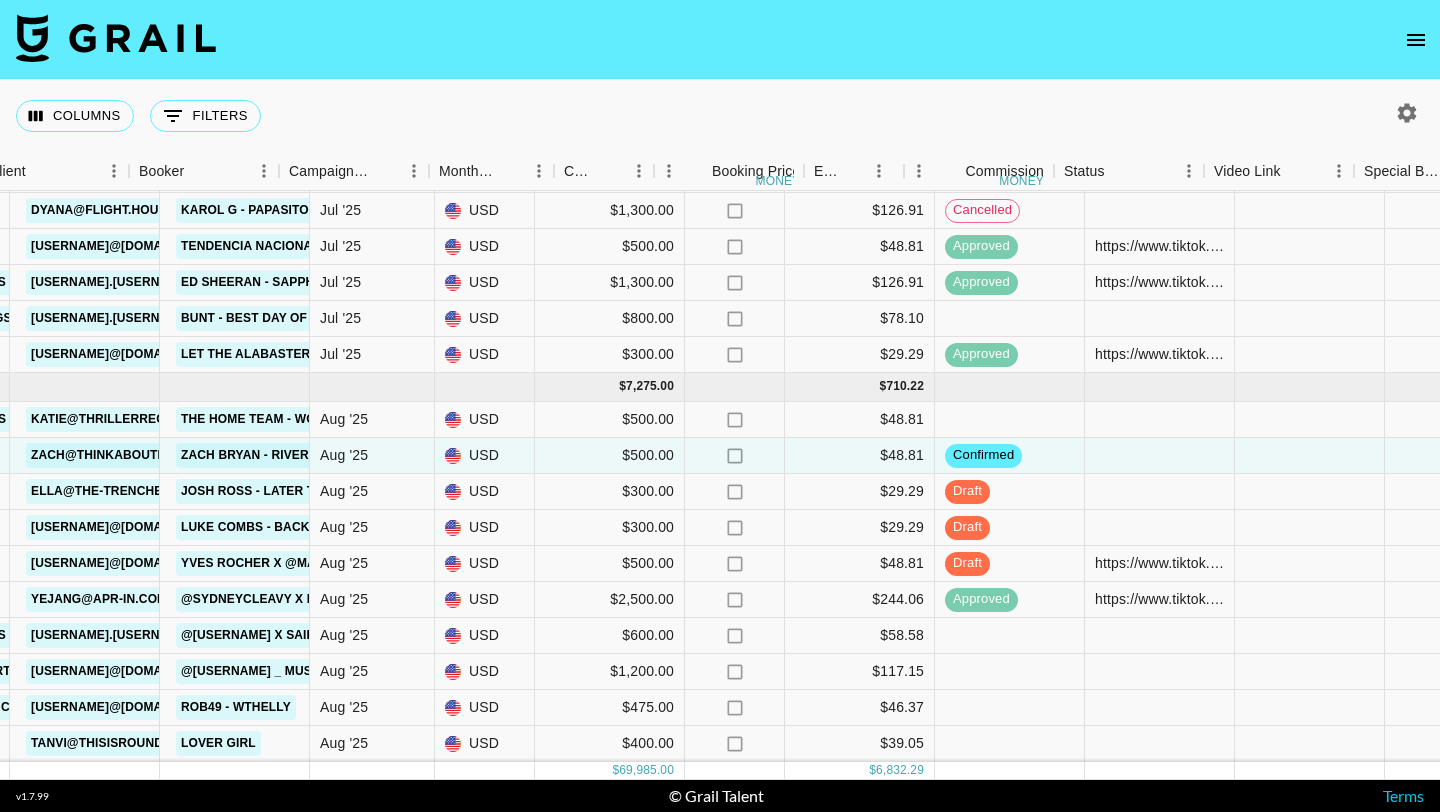 scroll, scrollTop: 1928, scrollLeft: 907, axis: both 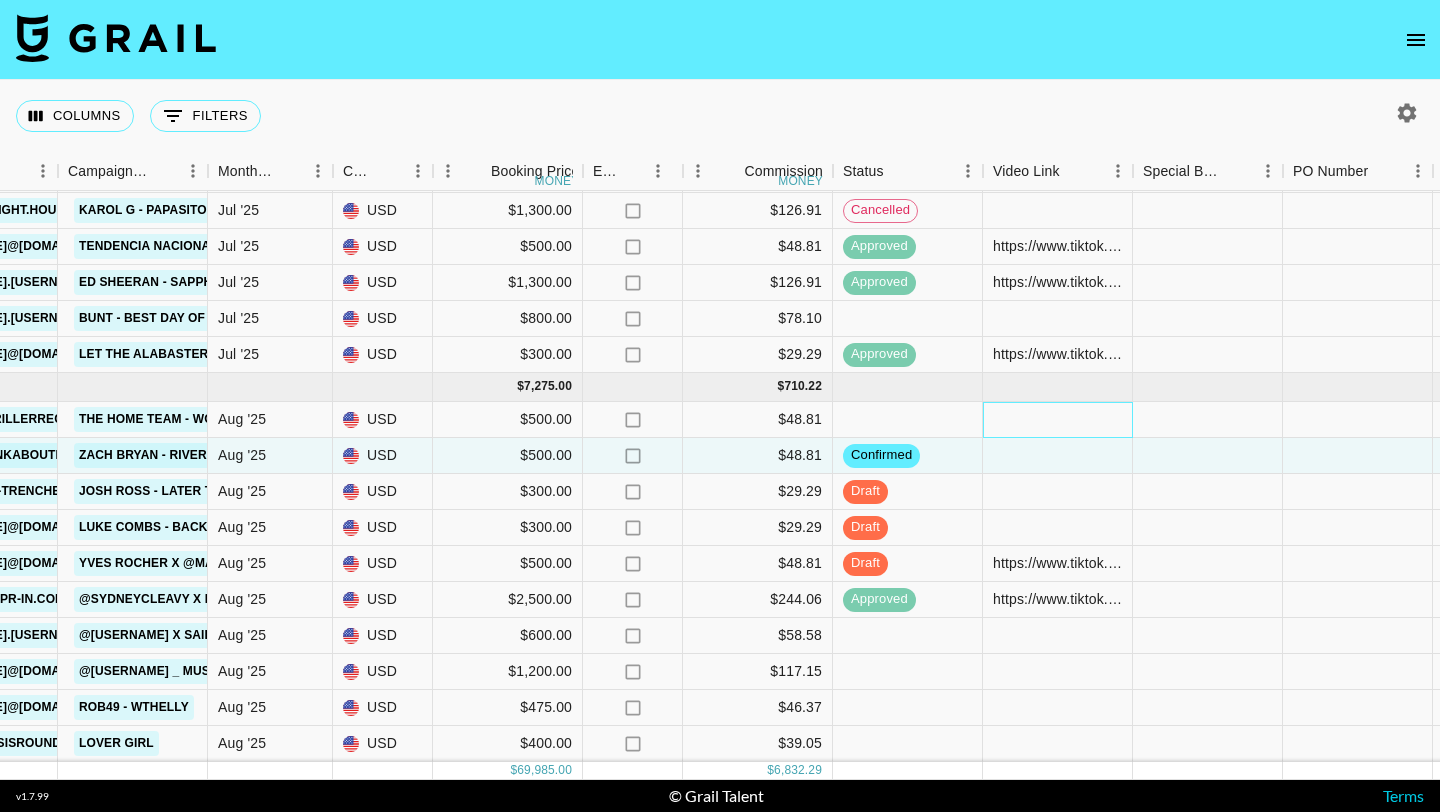 click at bounding box center (1058, 420) 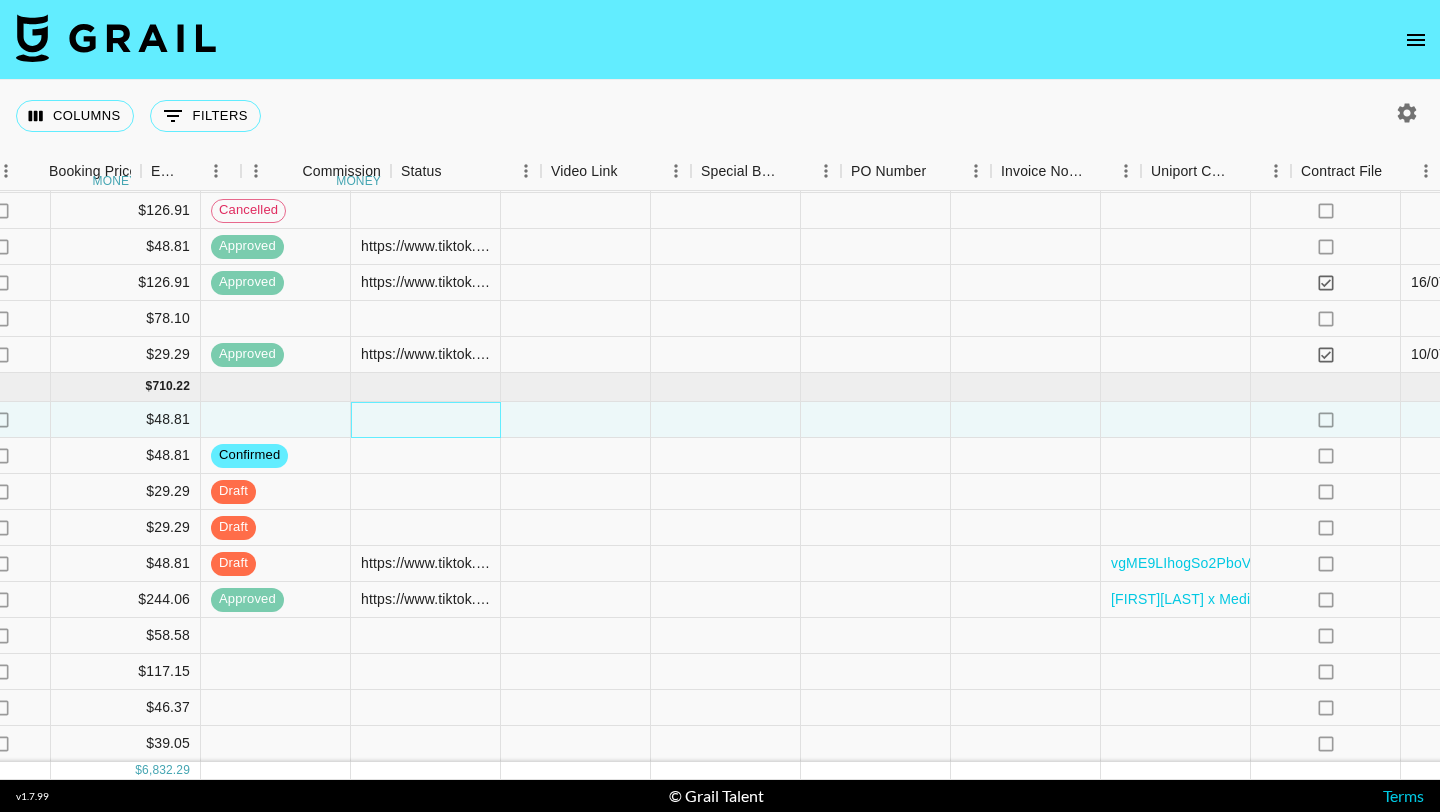scroll, scrollTop: 1928, scrollLeft: 1880, axis: both 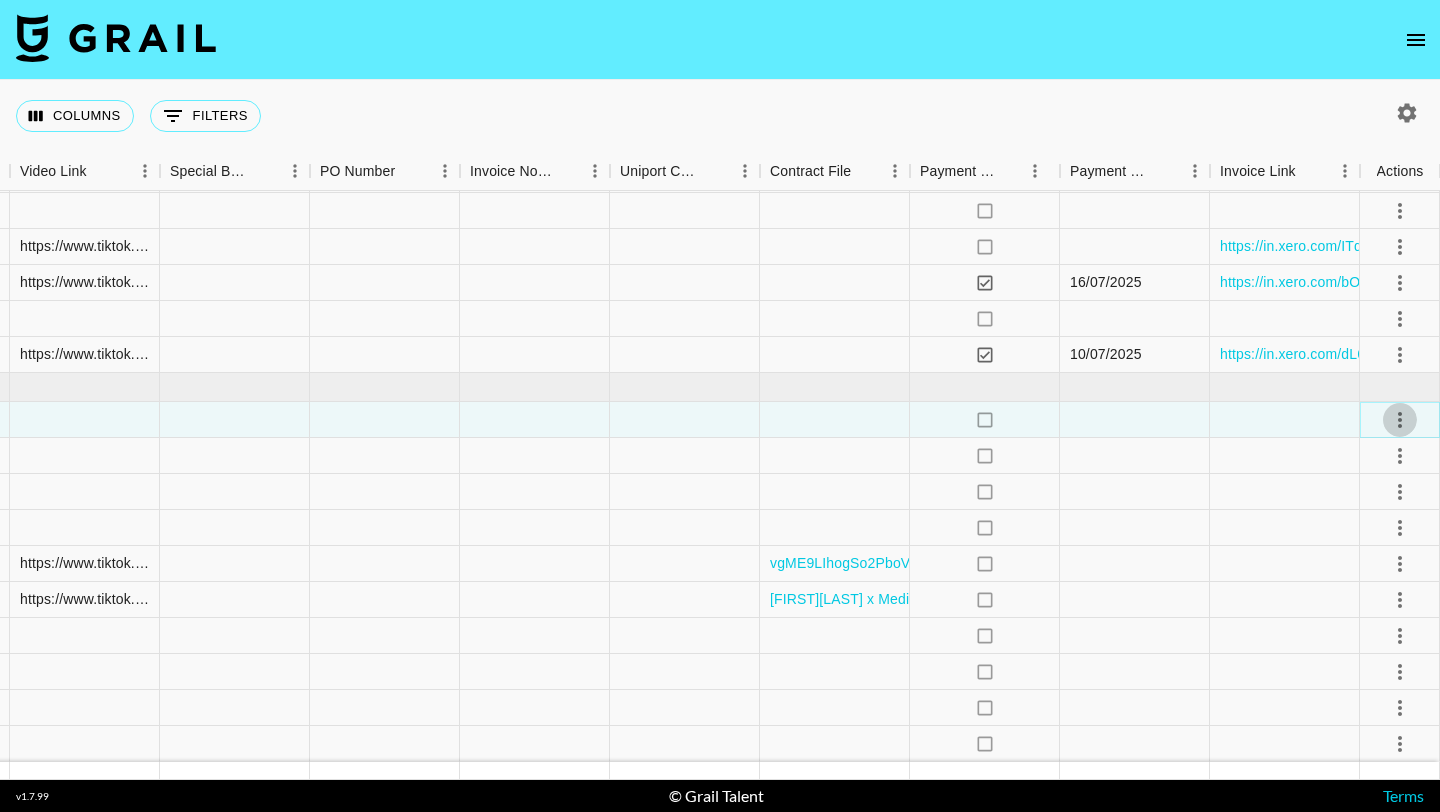 click 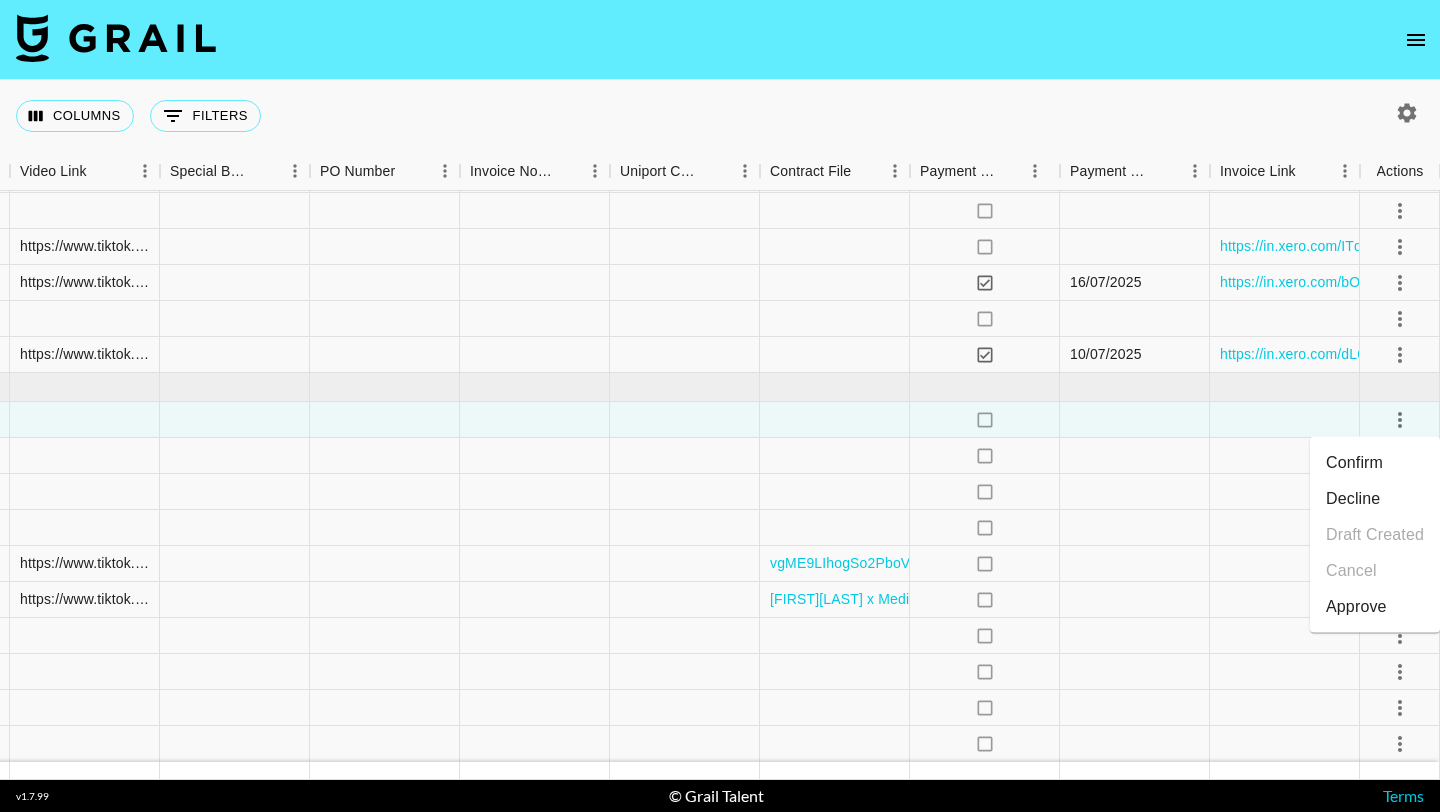 click on "Confirm" at bounding box center [1375, 463] 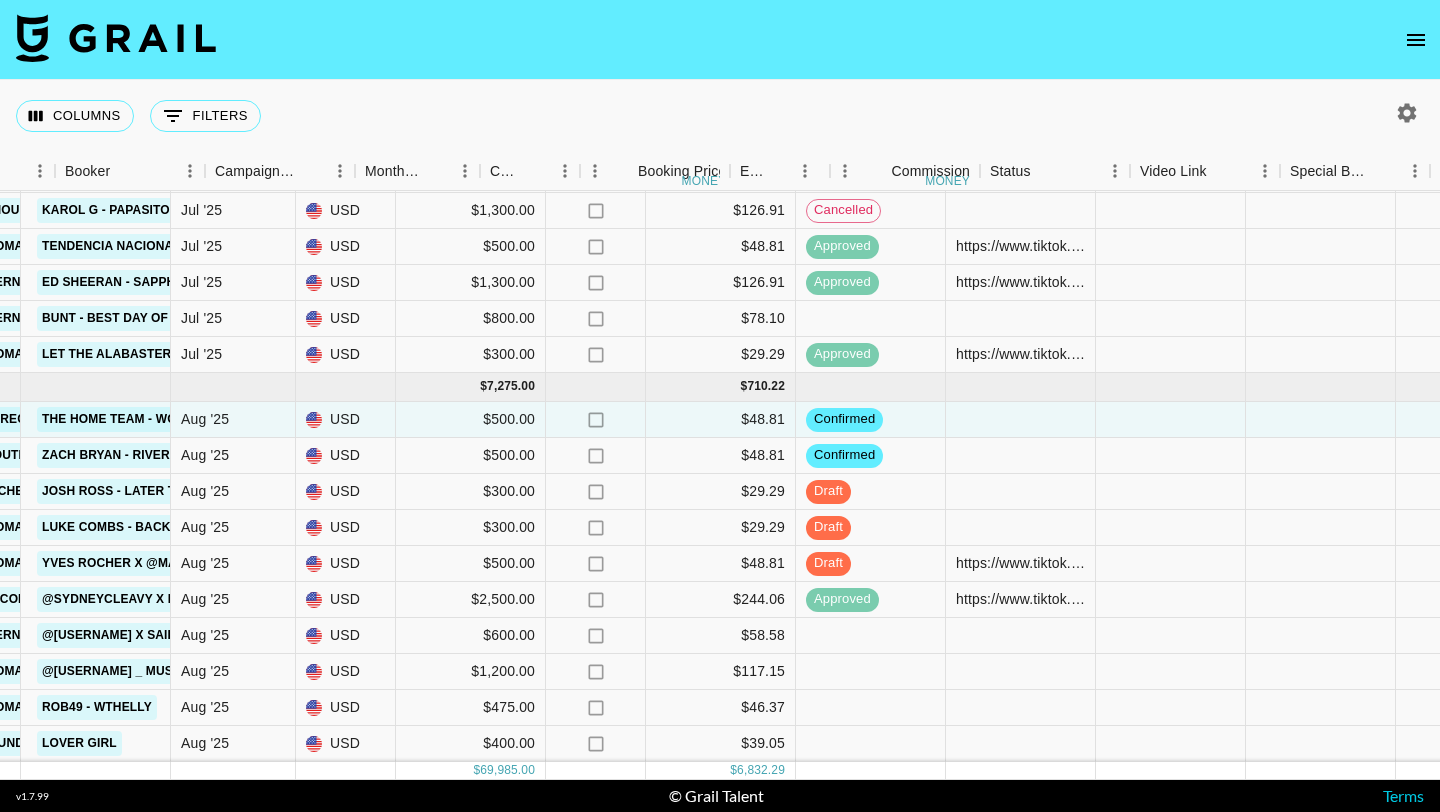 scroll, scrollTop: 1928, scrollLeft: 706, axis: both 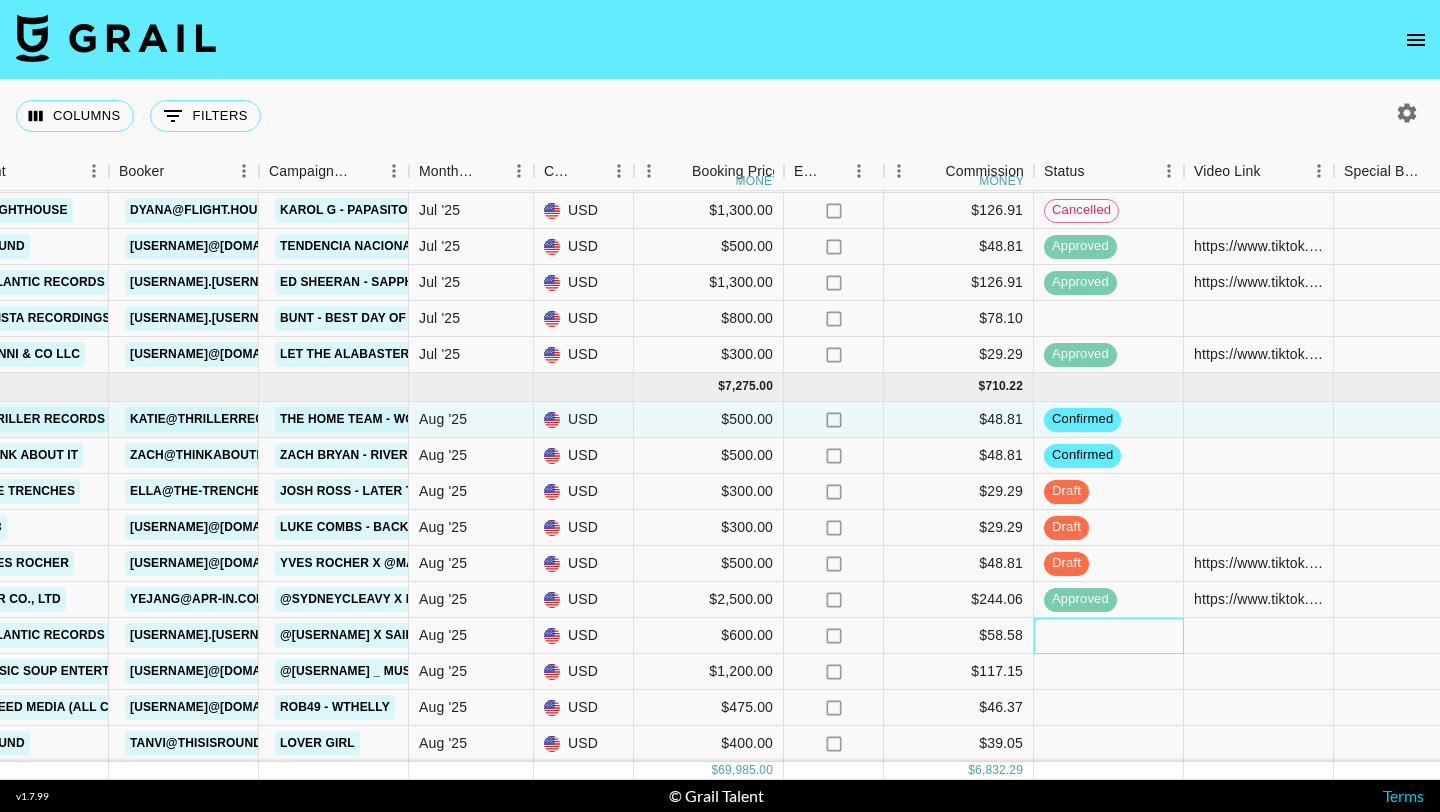 click at bounding box center [1109, 636] 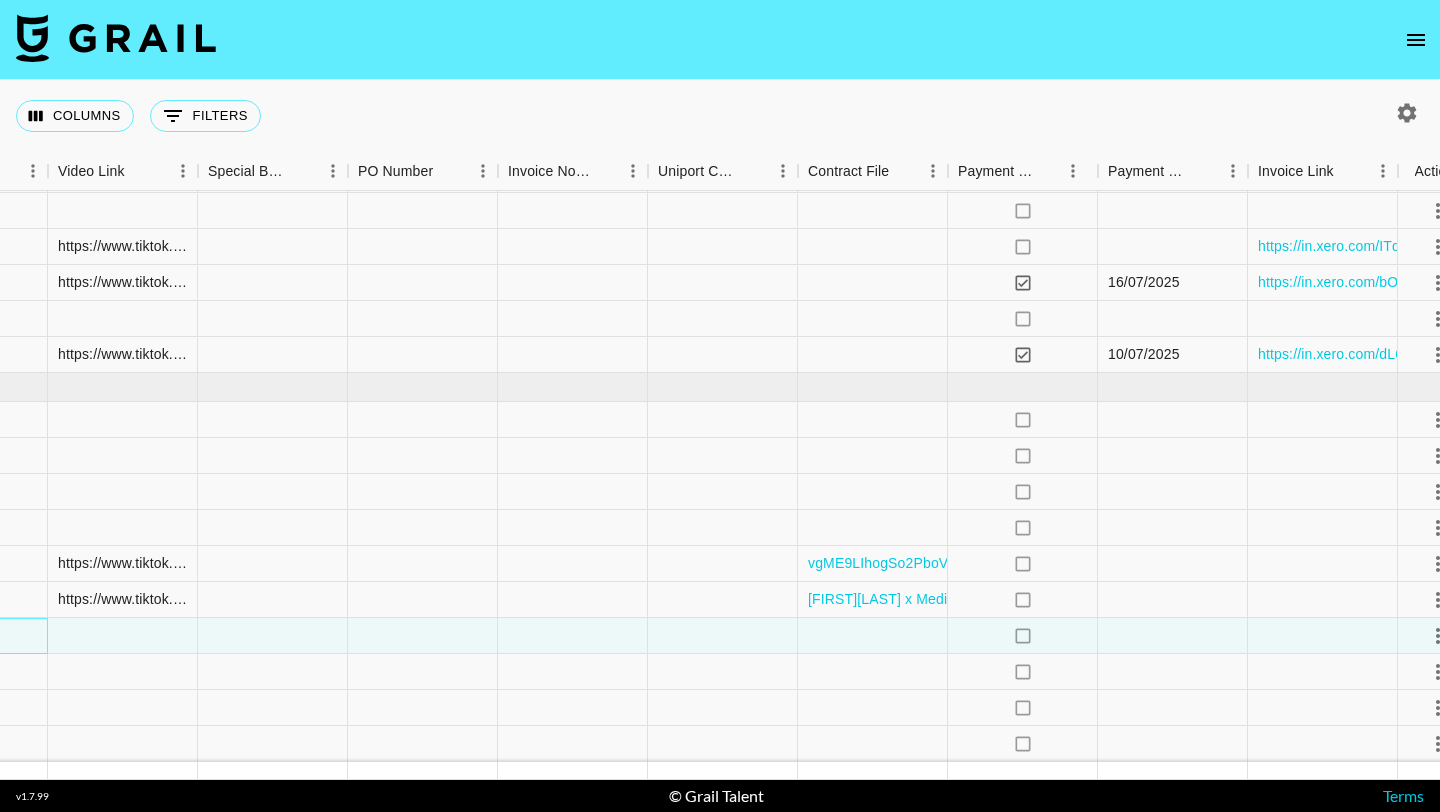 scroll, scrollTop: 1928, scrollLeft: 1880, axis: both 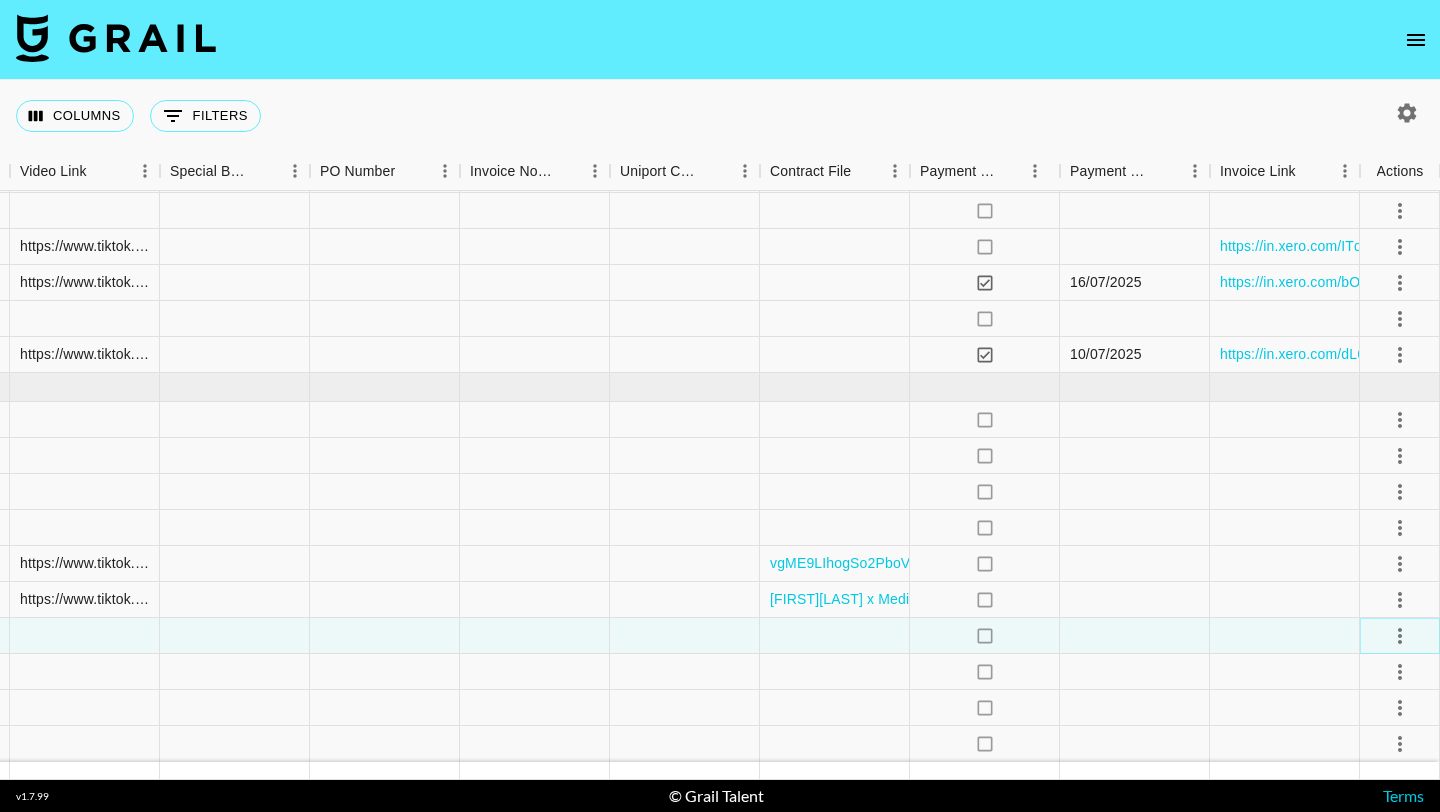 click 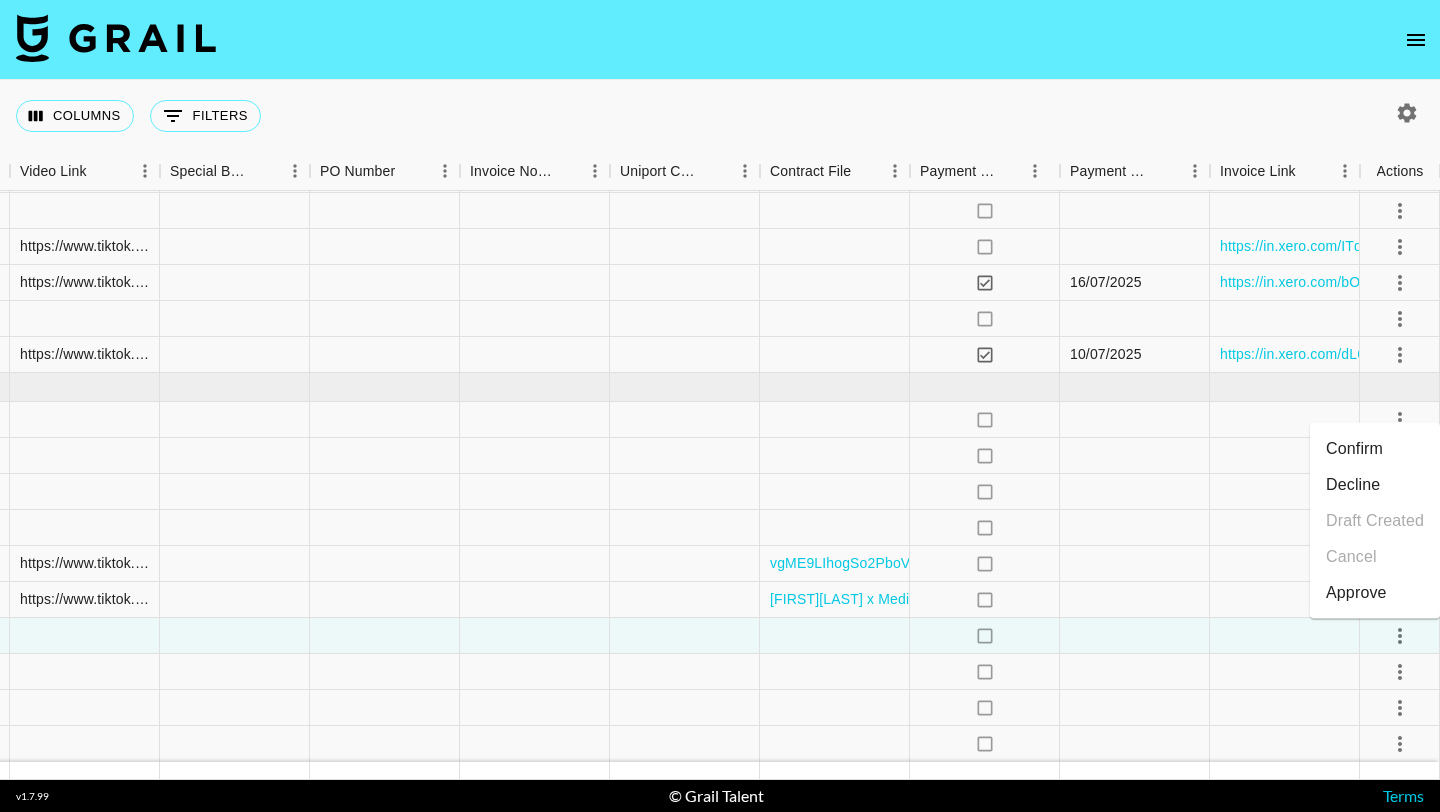 click on "Confirm" at bounding box center (1375, 449) 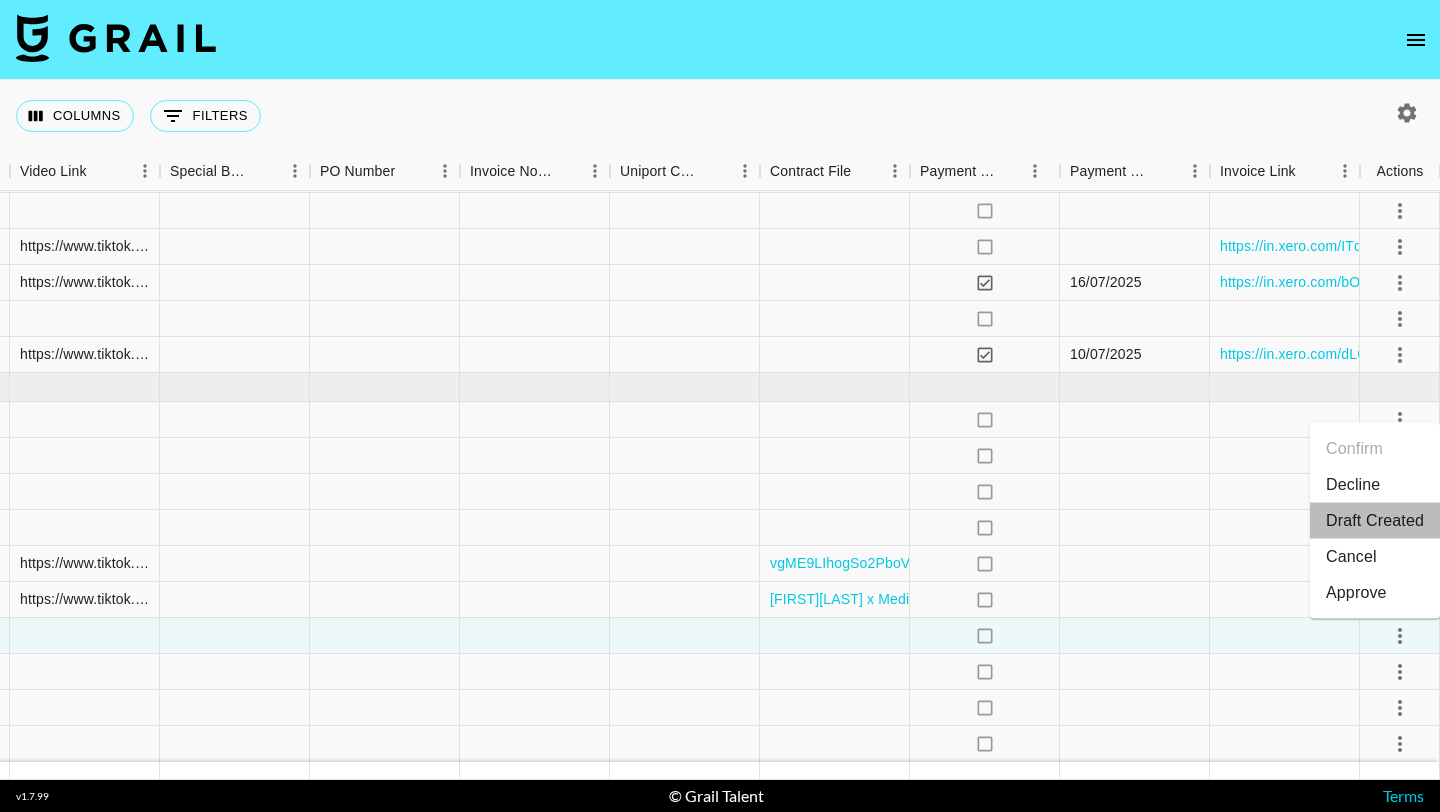 click on "Draft Created" at bounding box center (1375, 521) 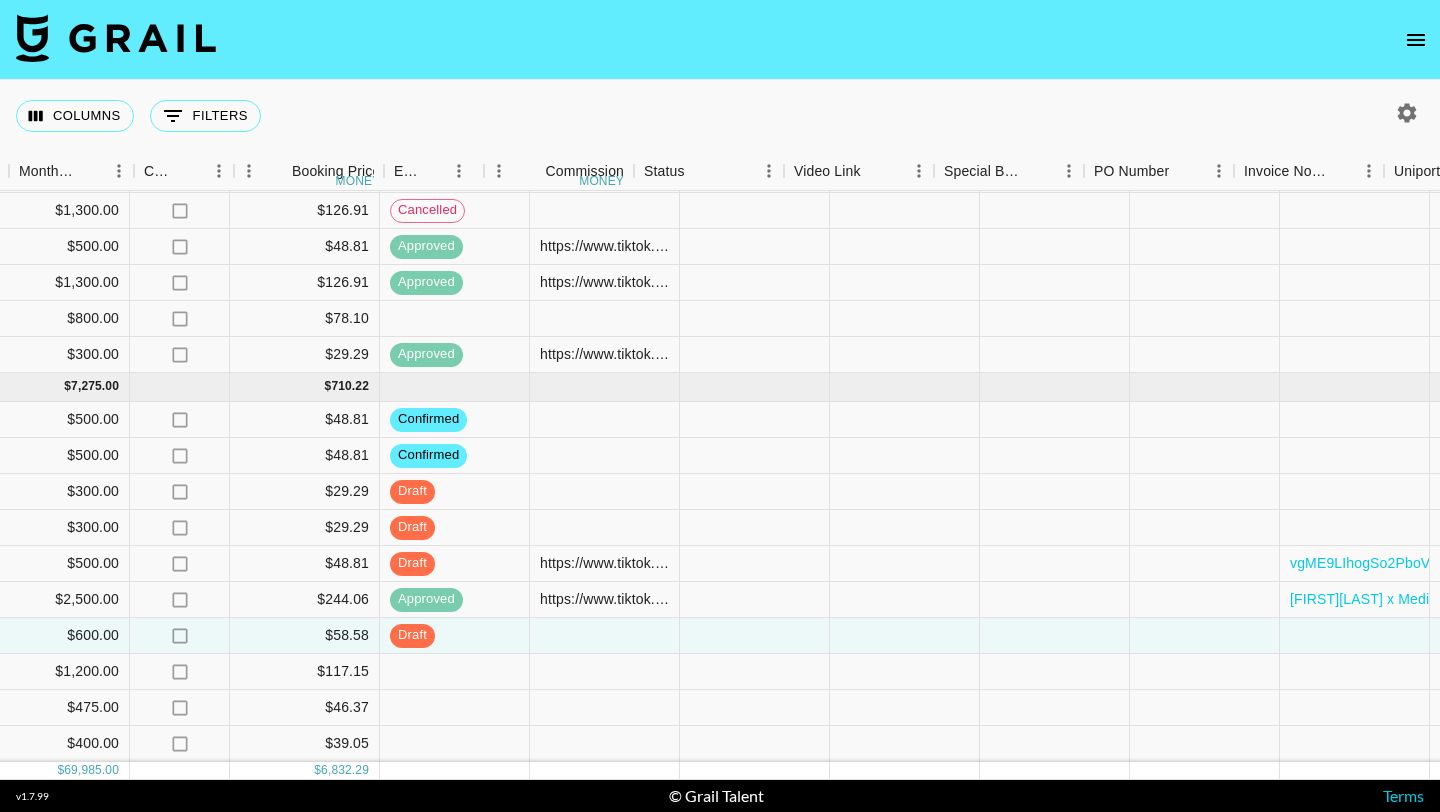 scroll, scrollTop: 1928, scrollLeft: 964, axis: both 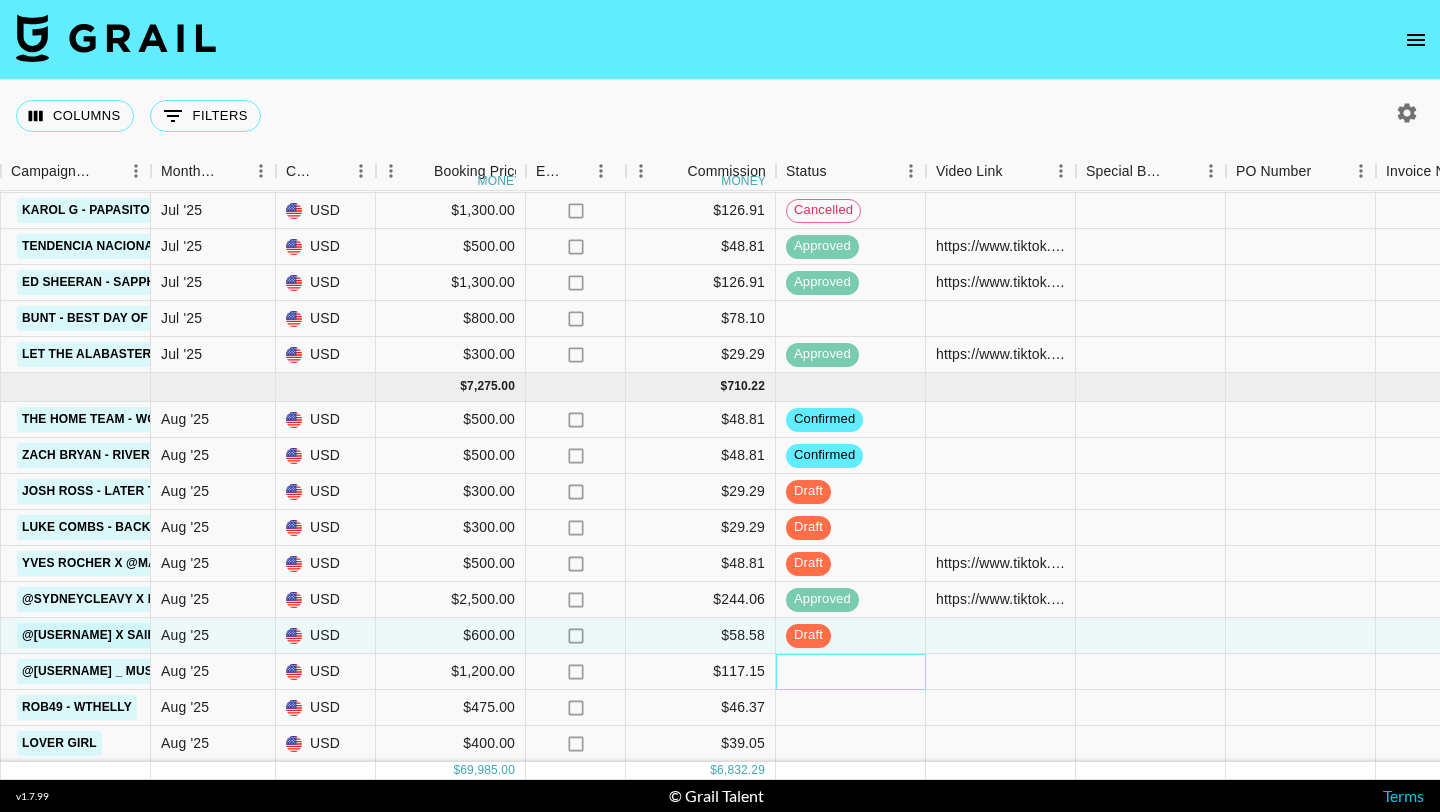 click at bounding box center [851, 672] 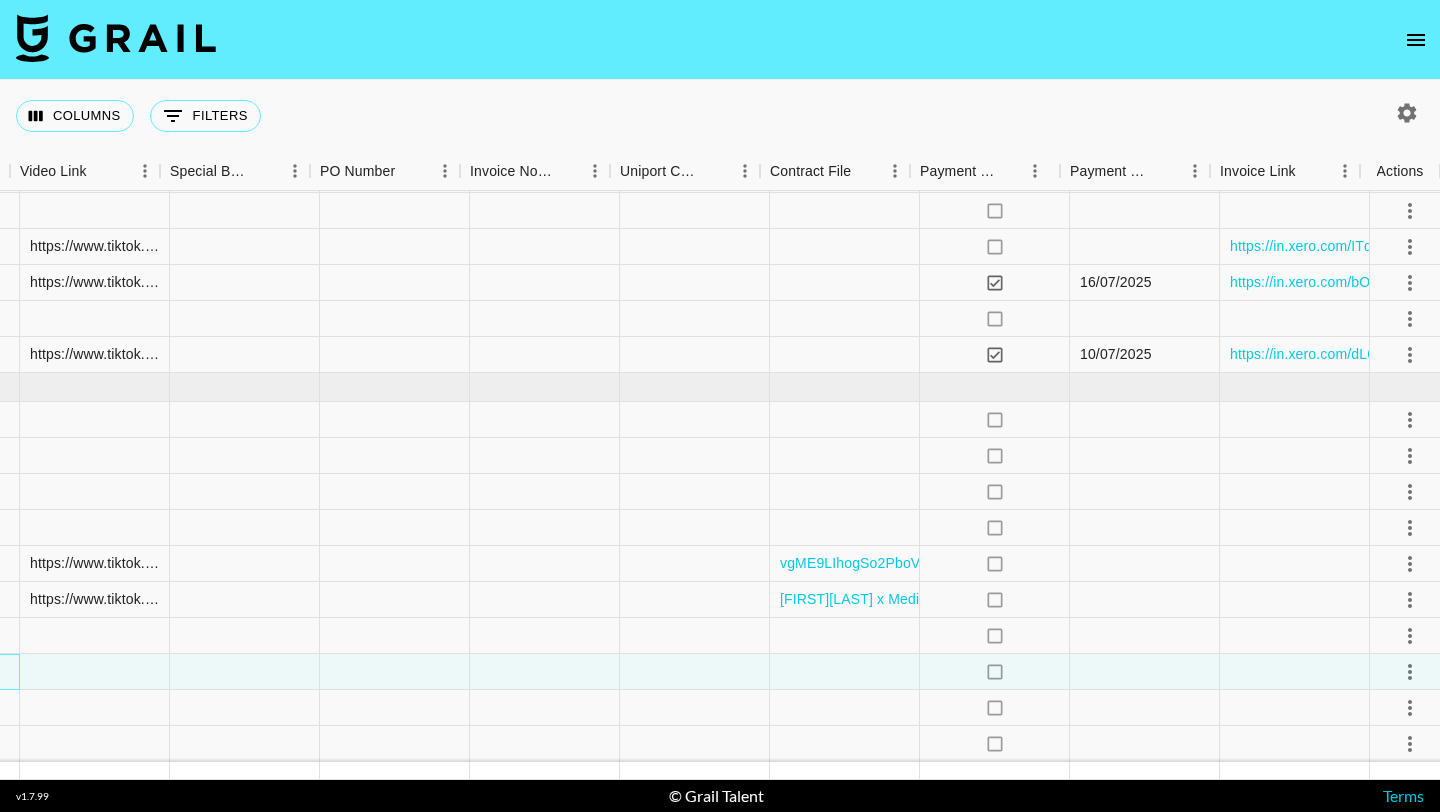 scroll, scrollTop: 1928, scrollLeft: 1880, axis: both 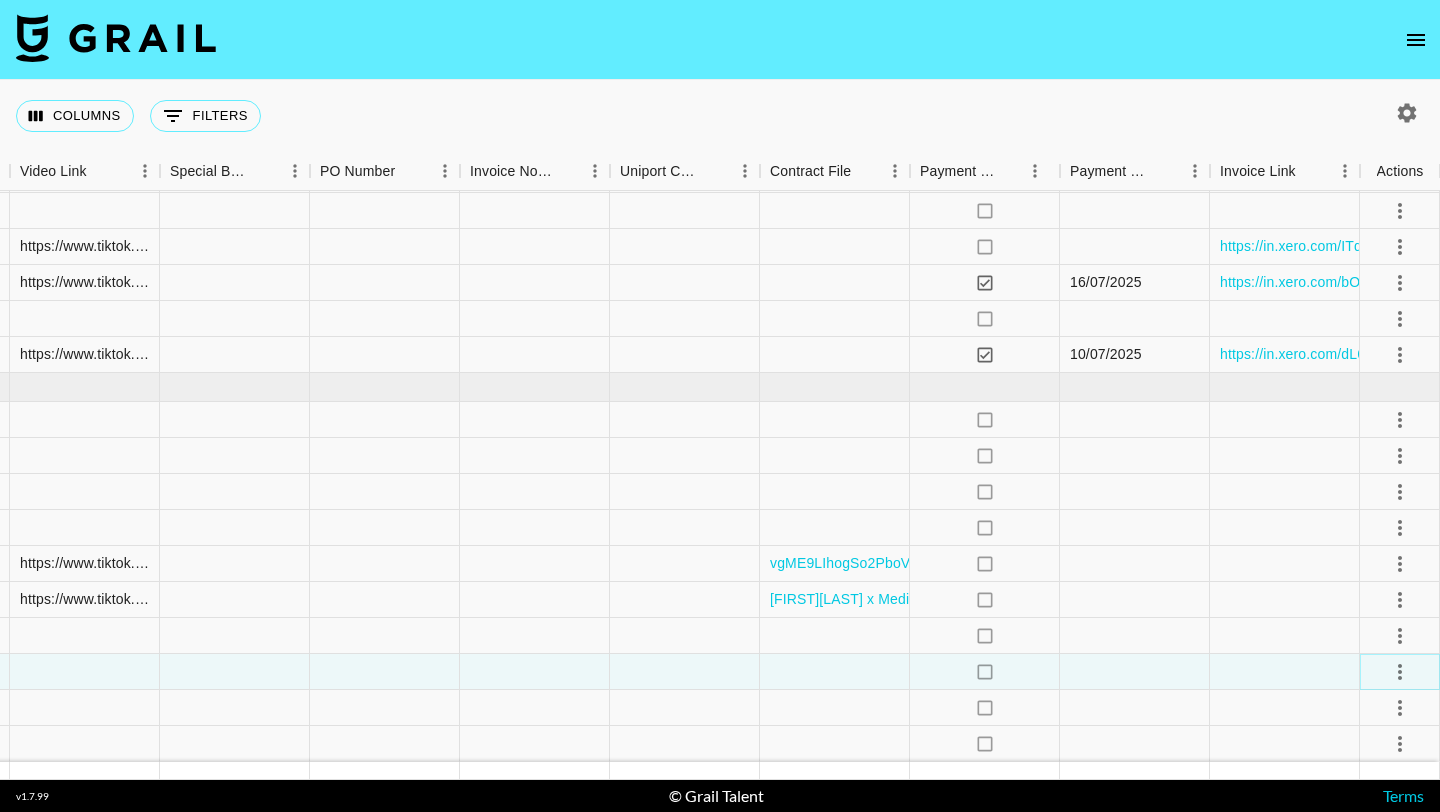 click 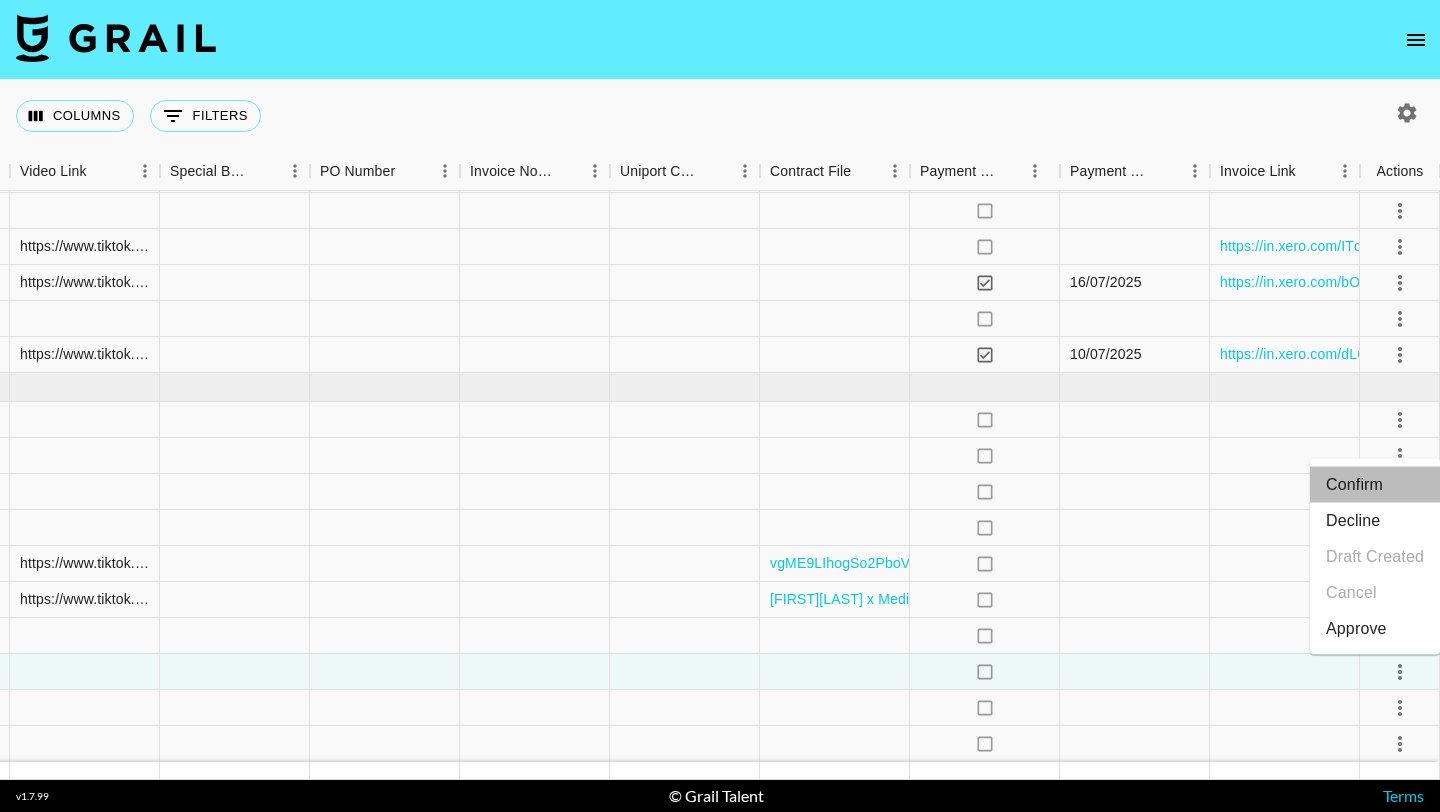 click on "Confirm" at bounding box center [1375, 485] 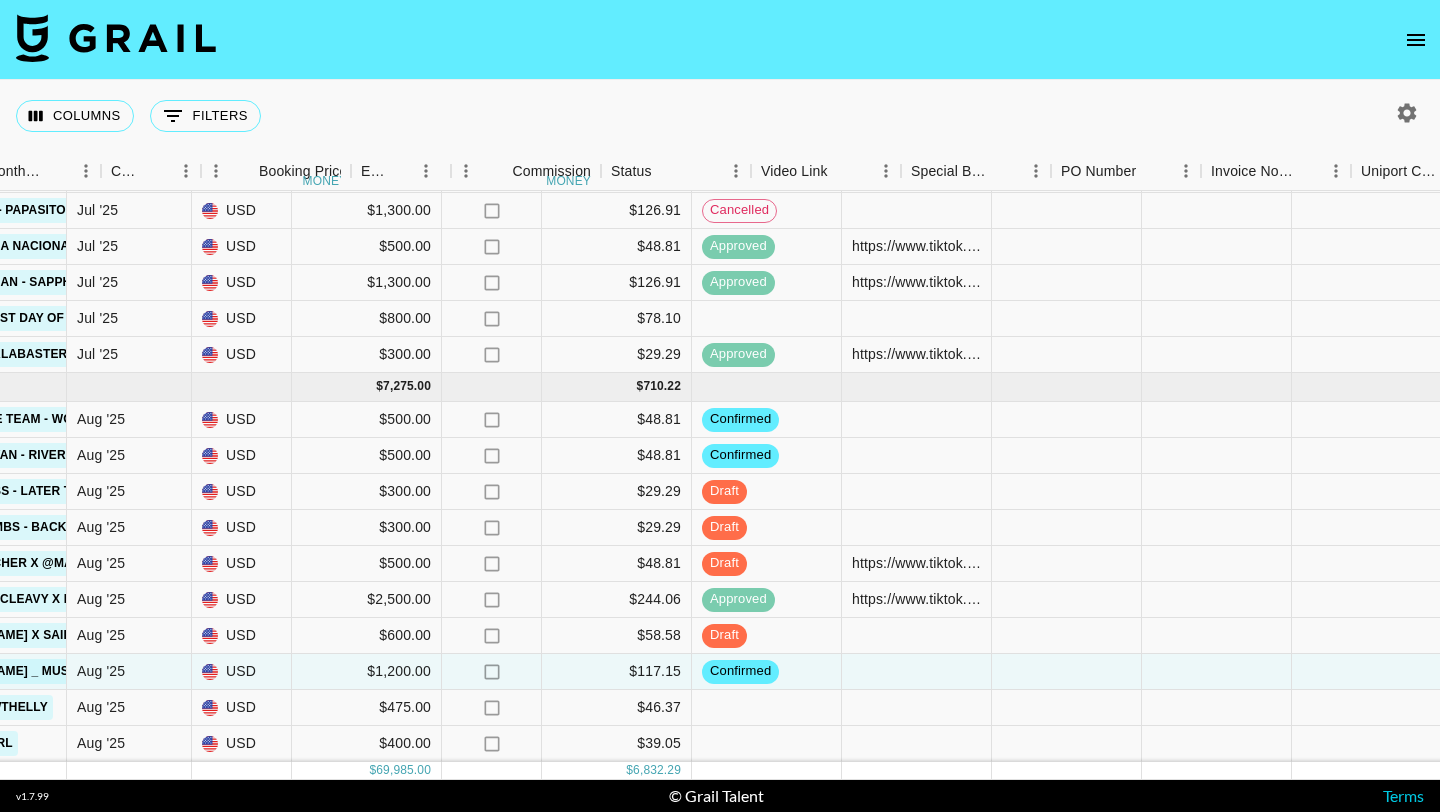 scroll, scrollTop: 1928, scrollLeft: 911, axis: both 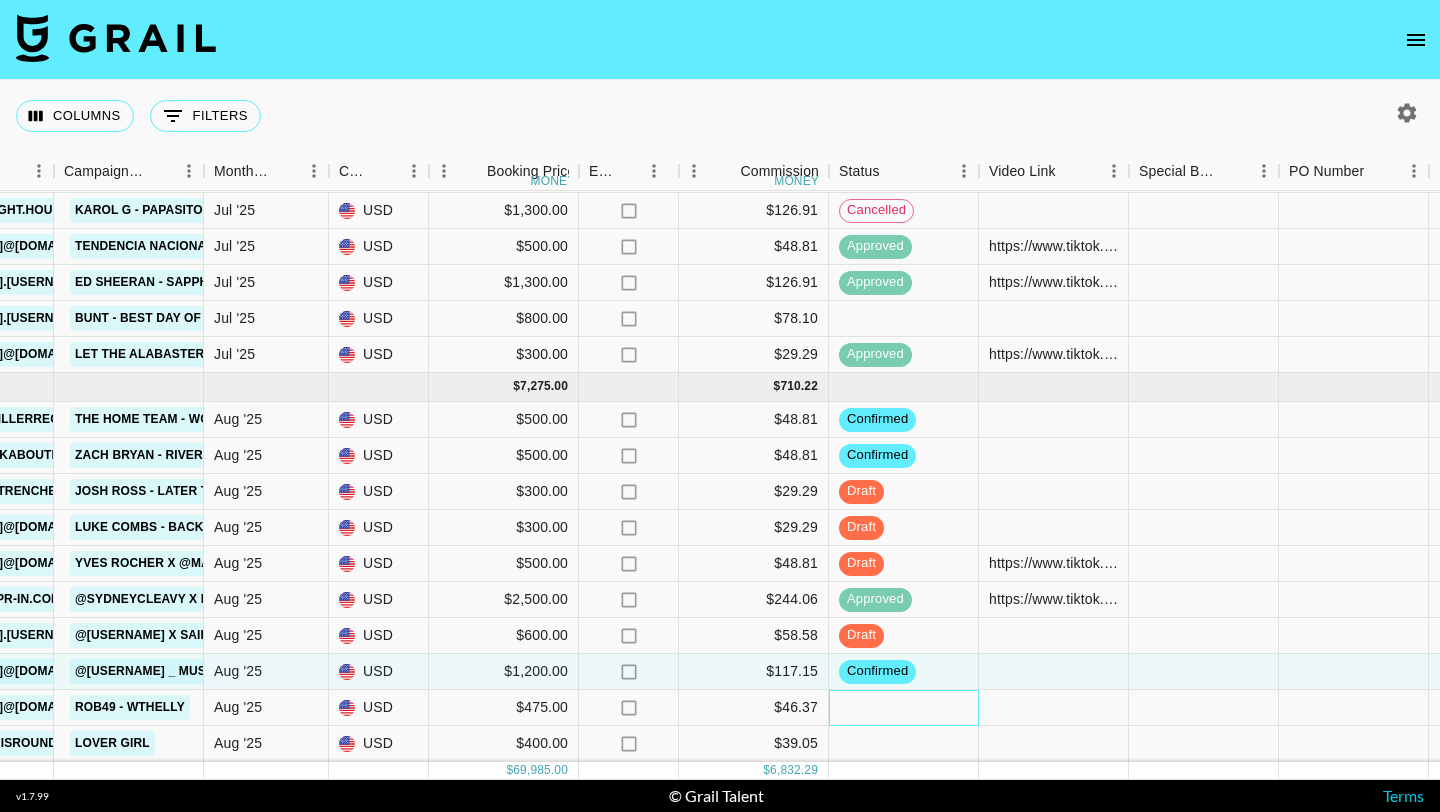 click at bounding box center [904, 708] 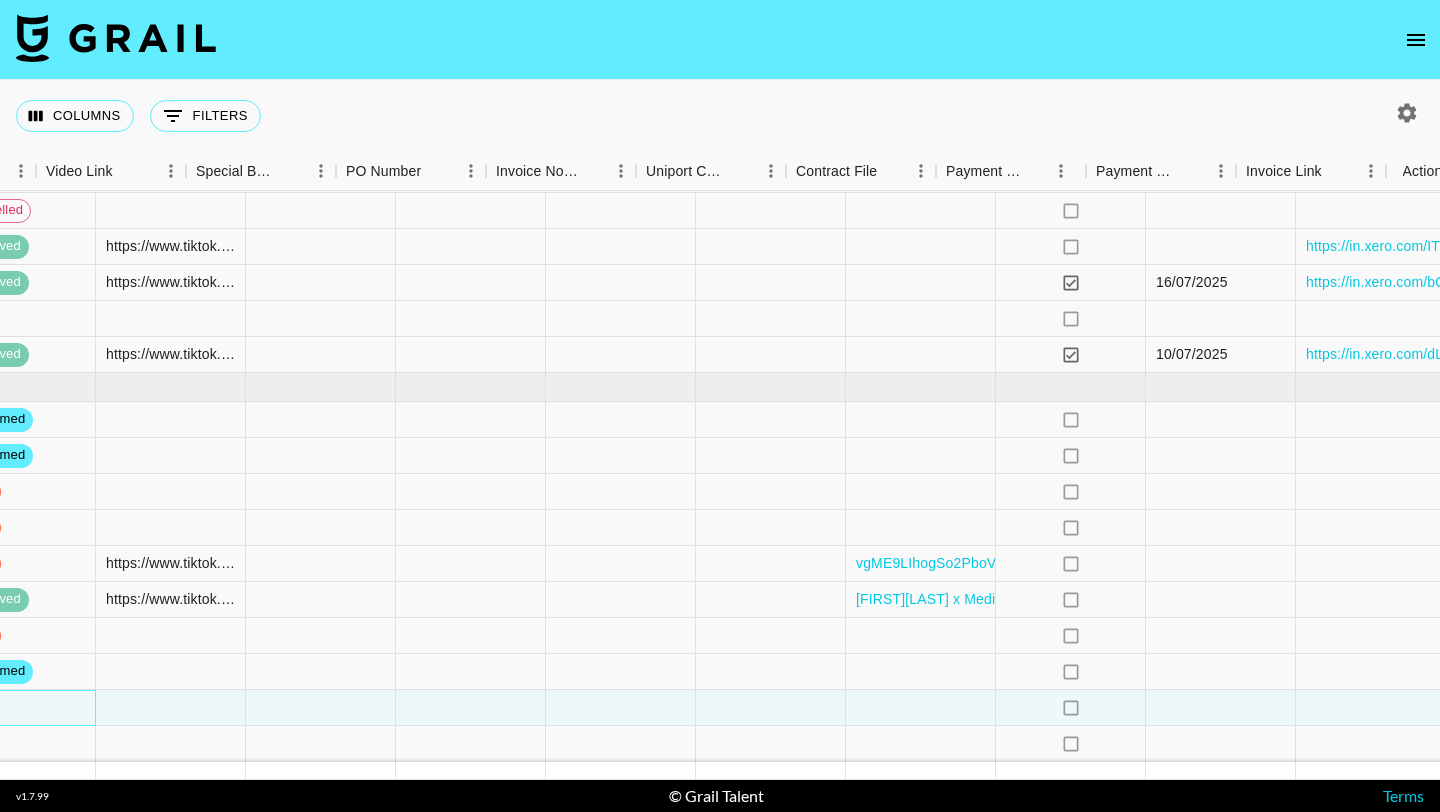 scroll, scrollTop: 1928, scrollLeft: 1880, axis: both 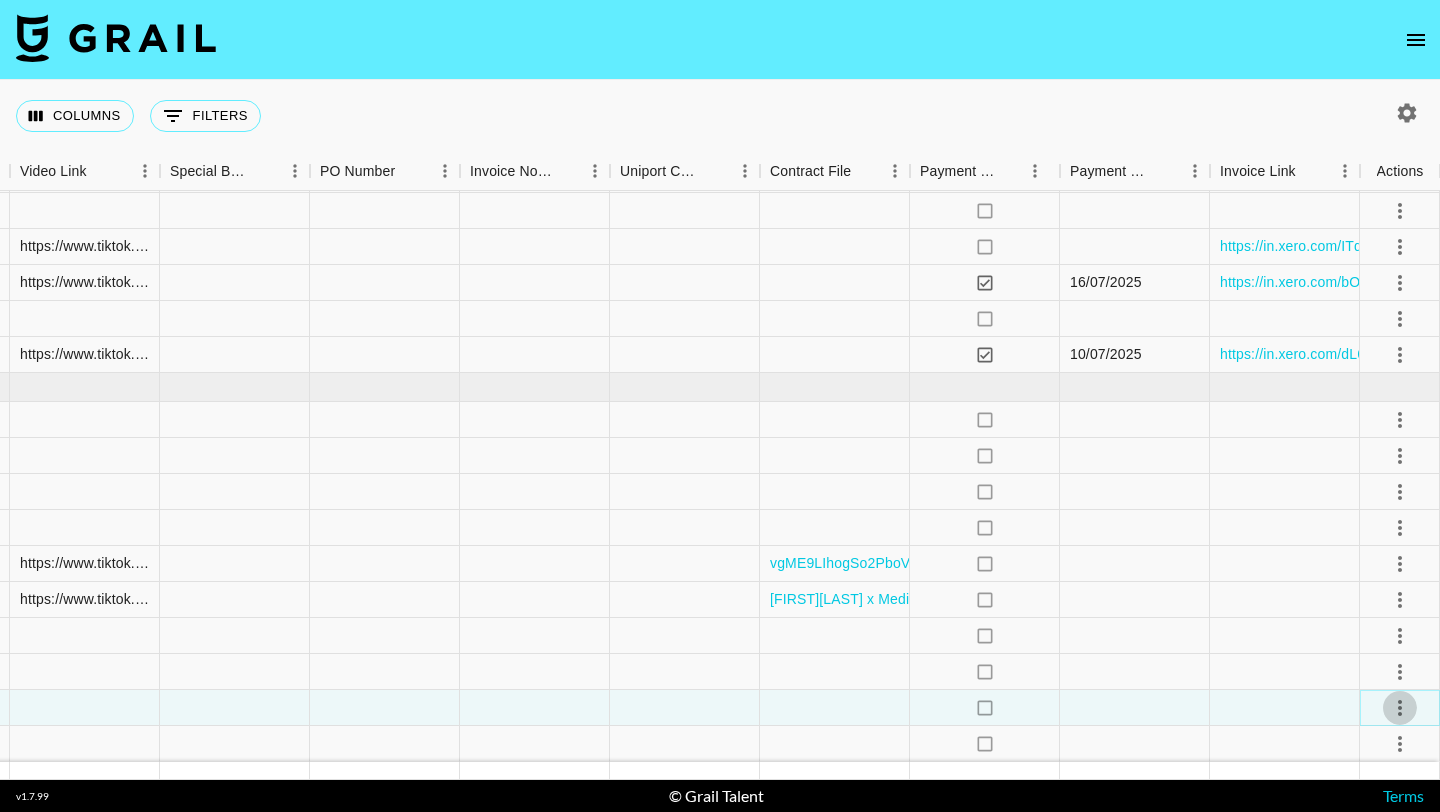 click 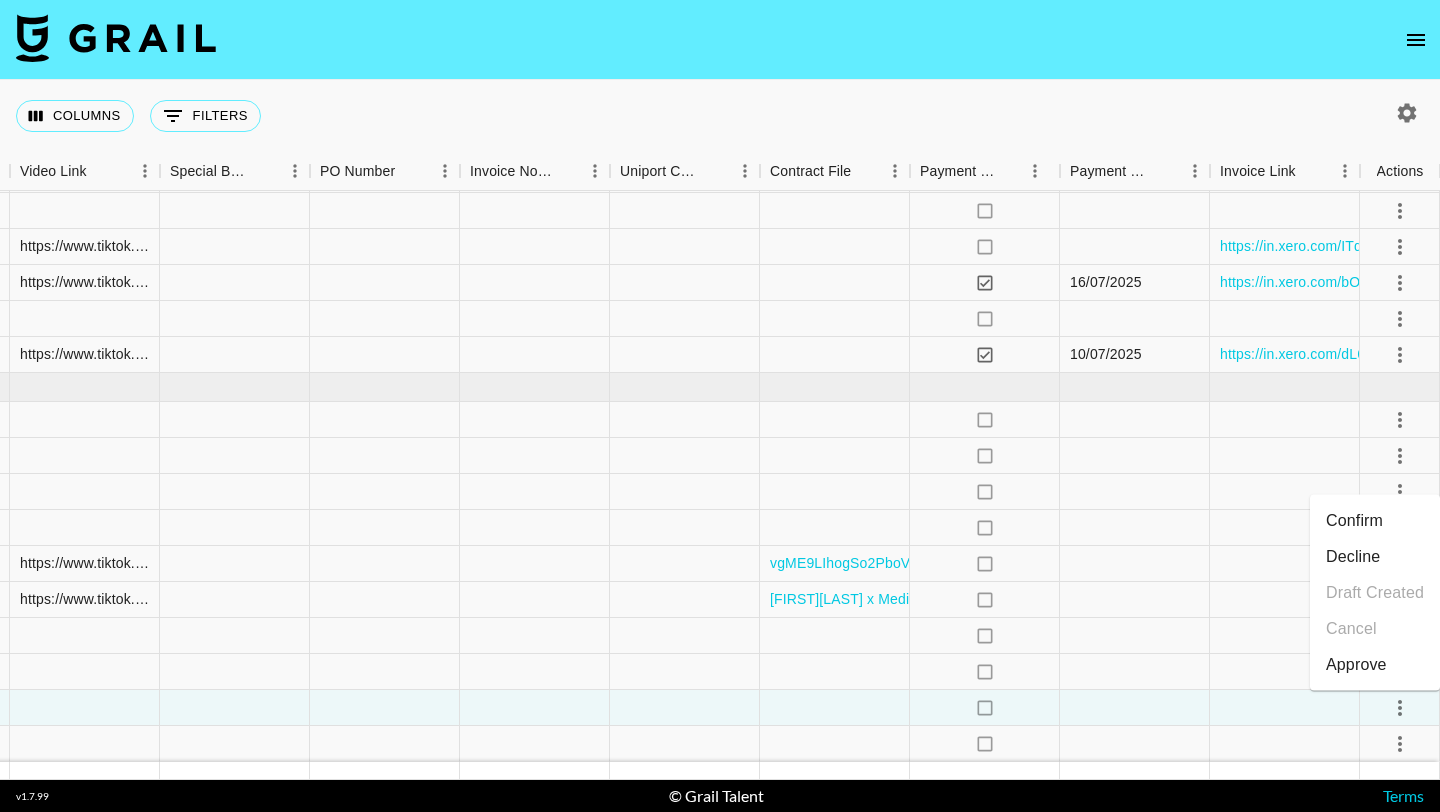 click on "Confirm" at bounding box center [1375, 521] 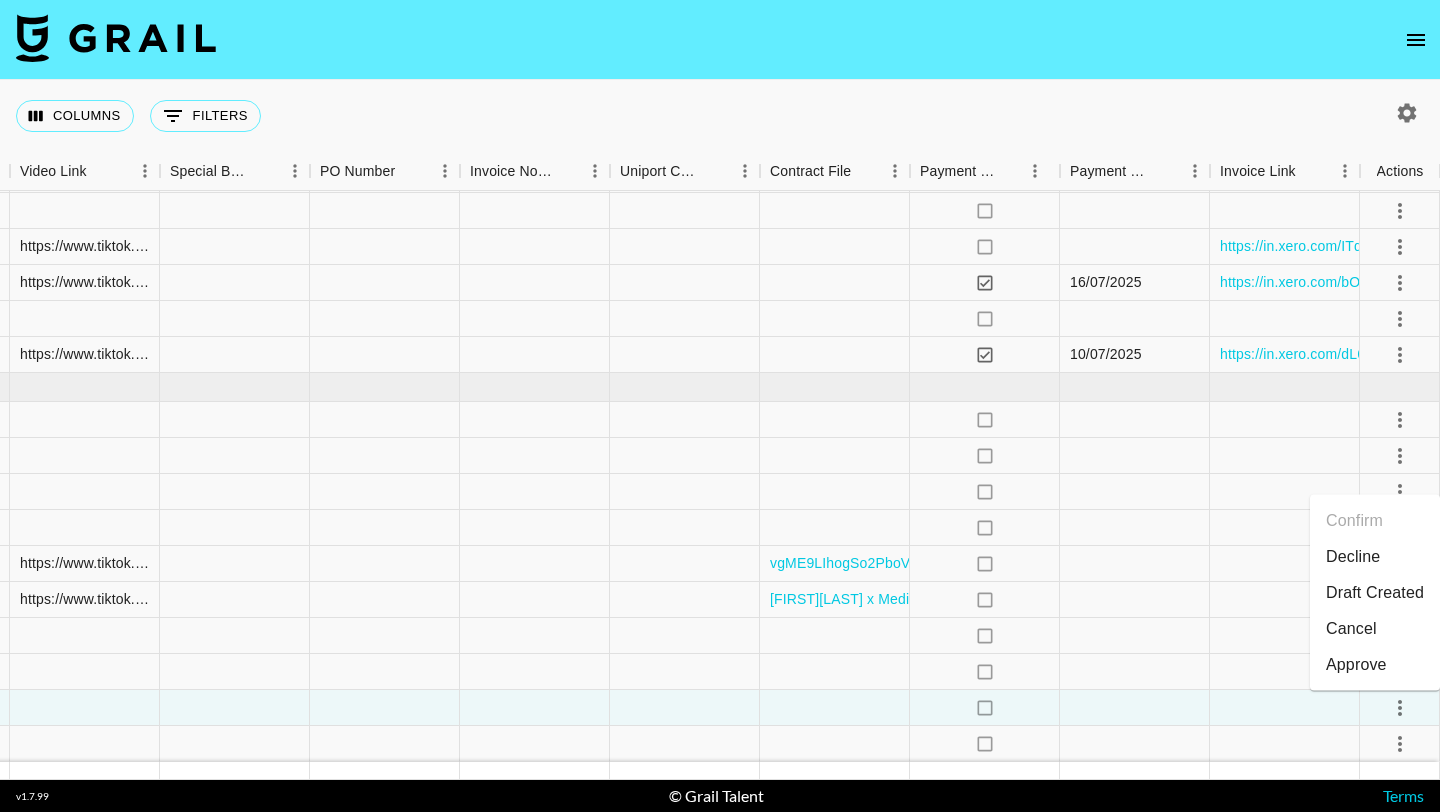 click on "Draft Created" at bounding box center [1375, 593] 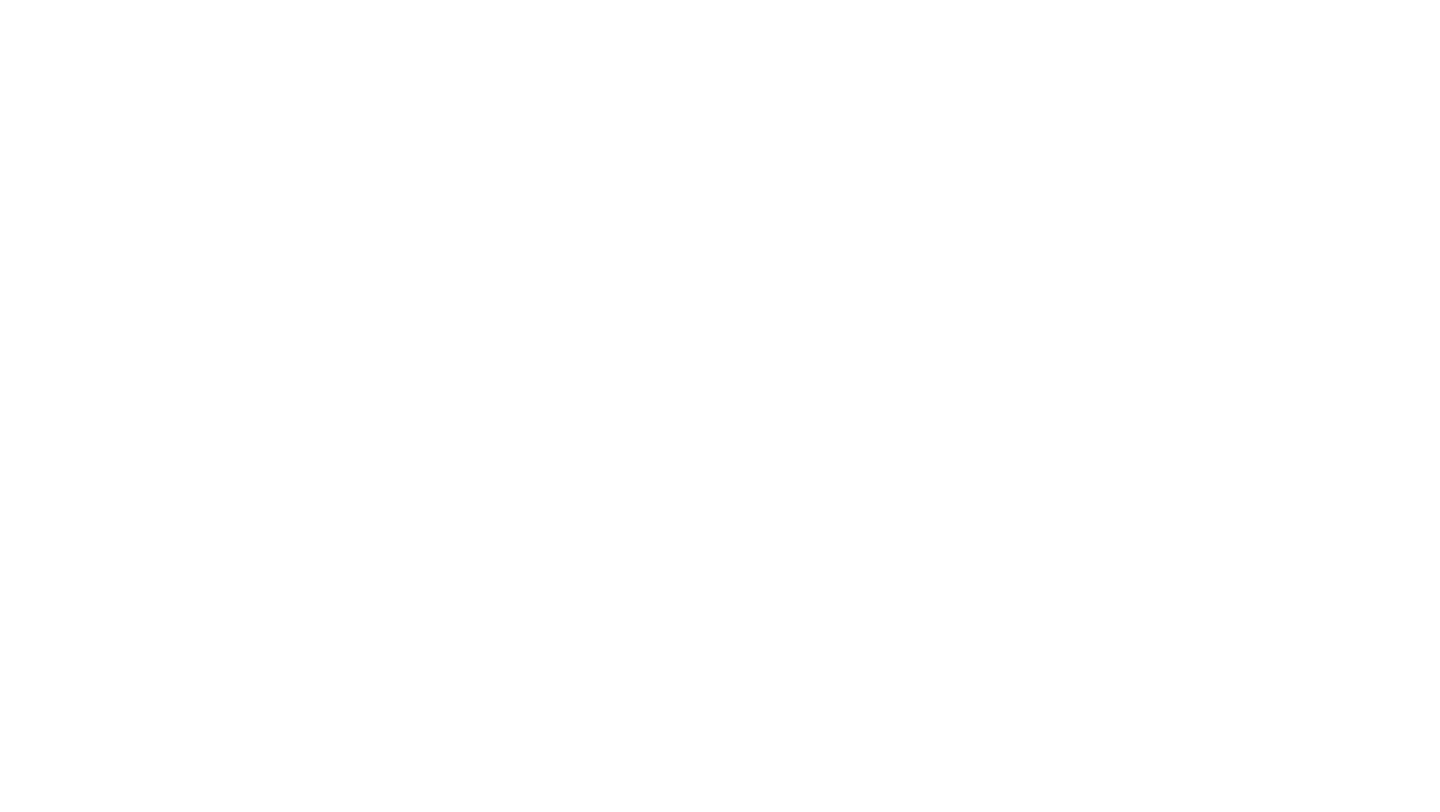 scroll, scrollTop: 0, scrollLeft: 0, axis: both 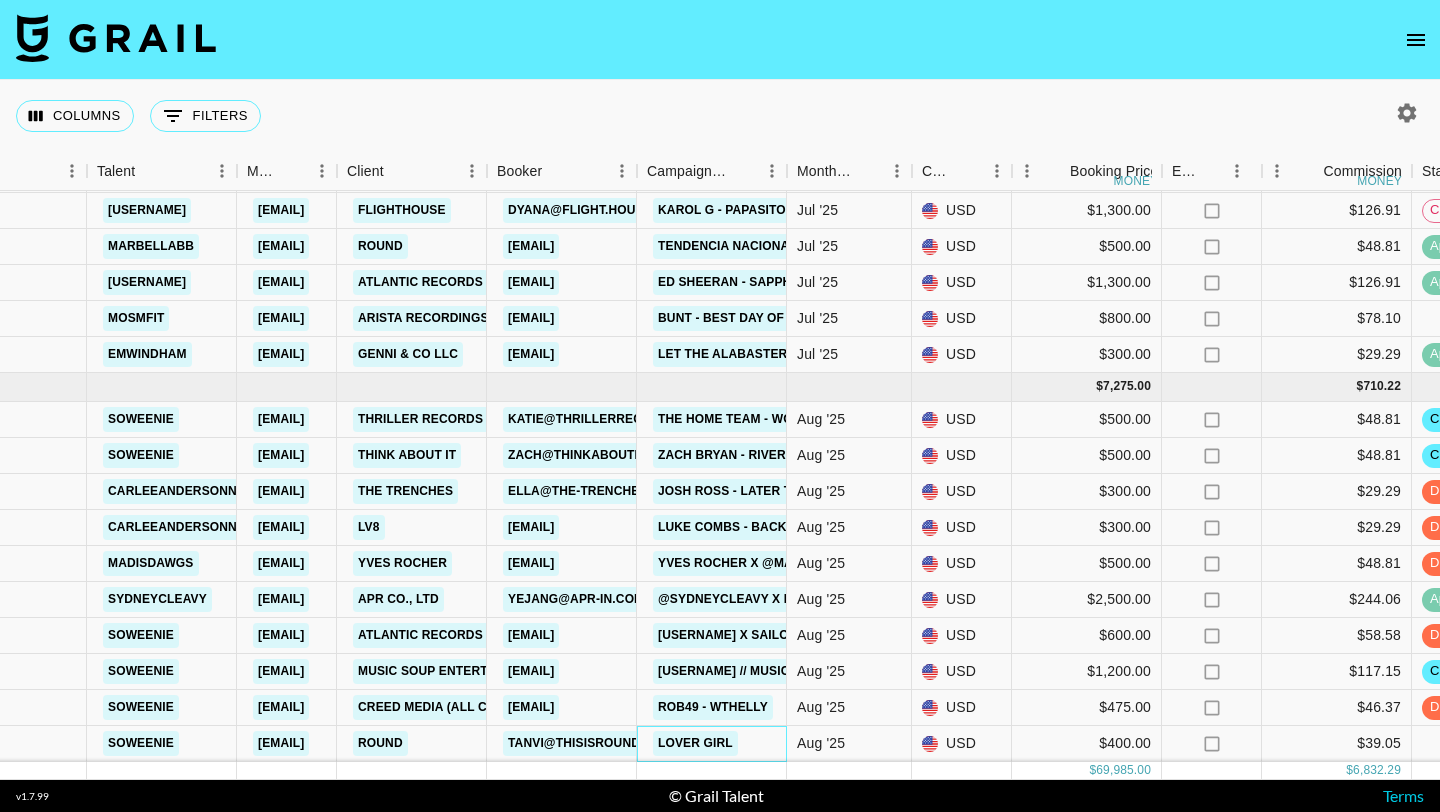 click on "lover girl" at bounding box center (712, 744) 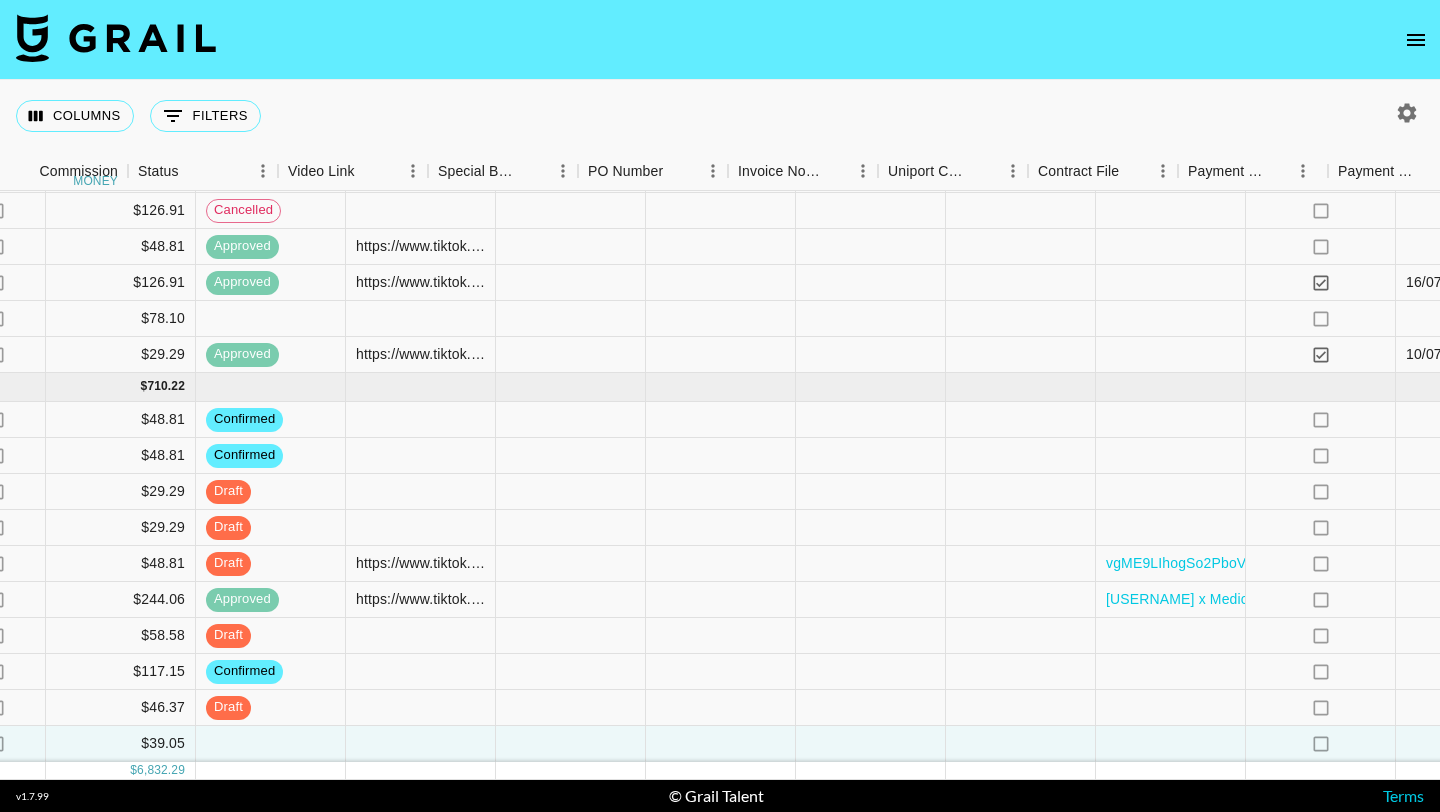 scroll, scrollTop: 1921, scrollLeft: 1880, axis: both 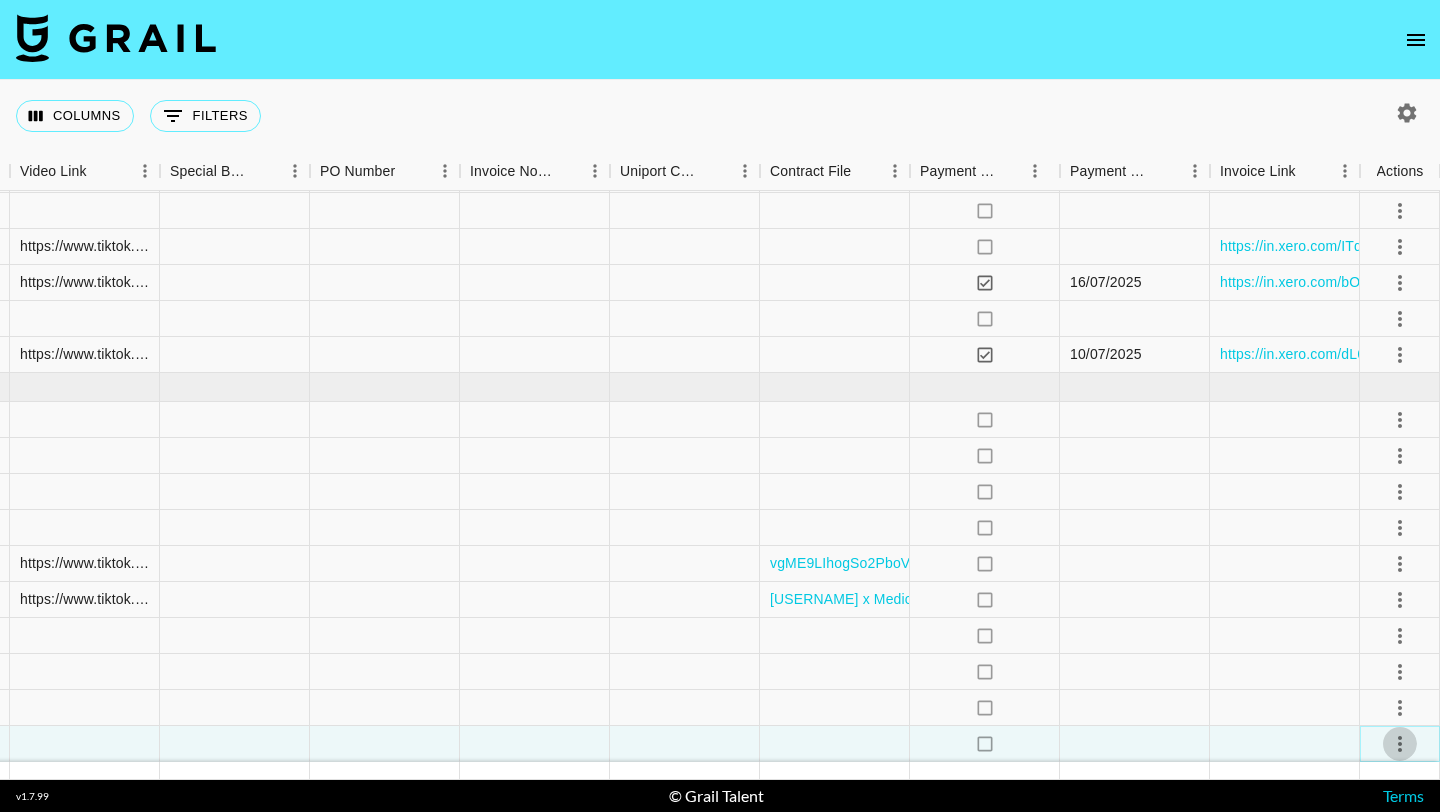click 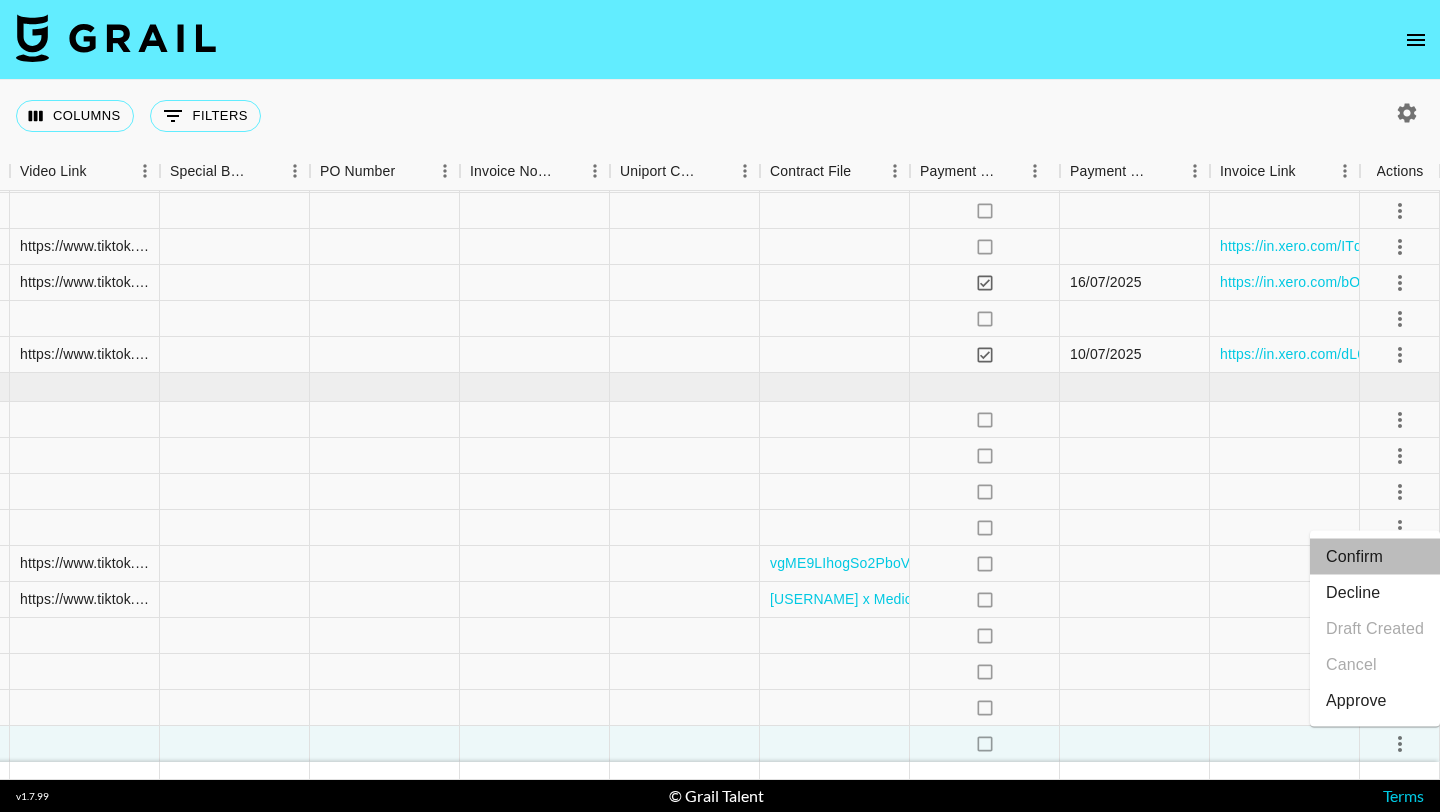 click on "Confirm" at bounding box center [1375, 557] 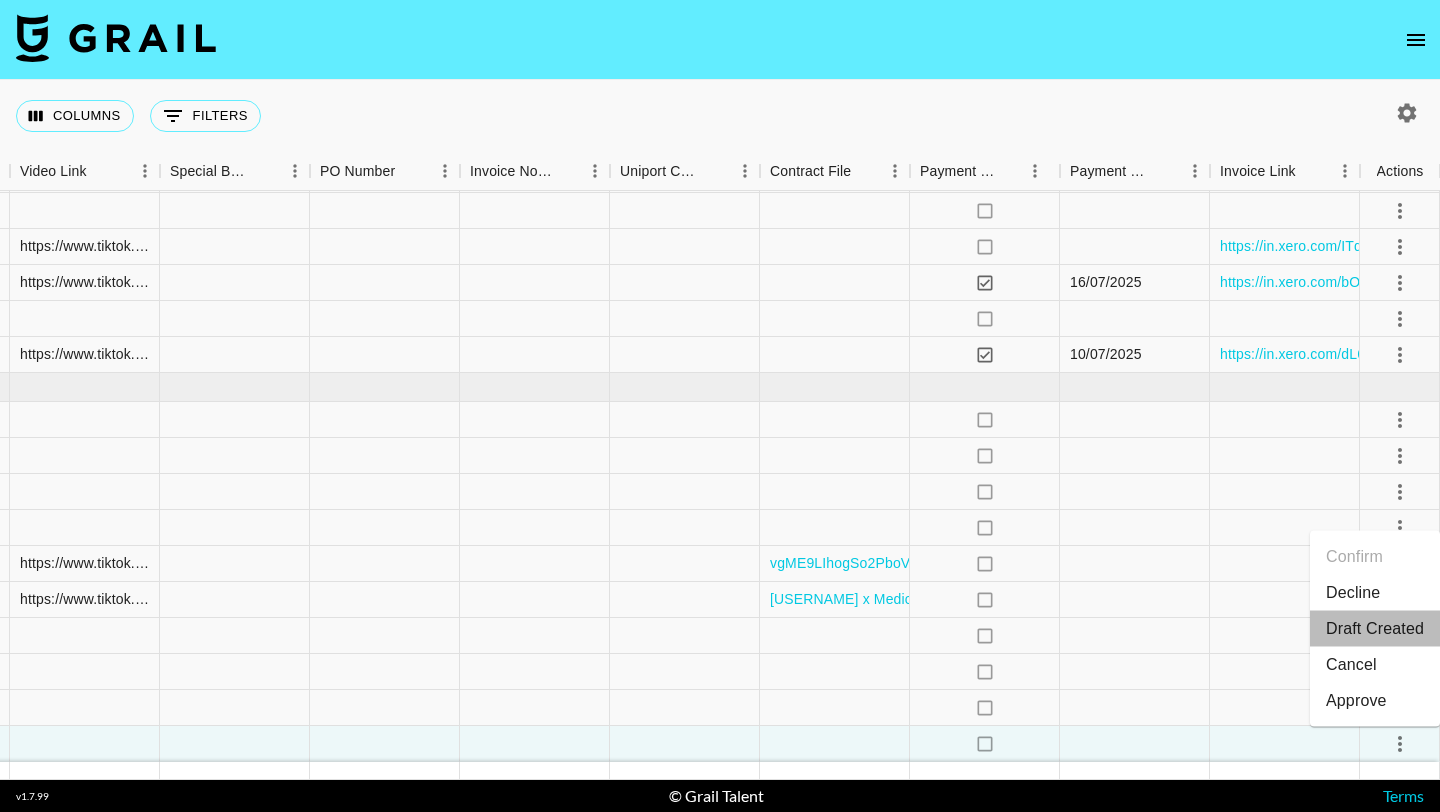 click on "Draft Created" at bounding box center (1375, 629) 